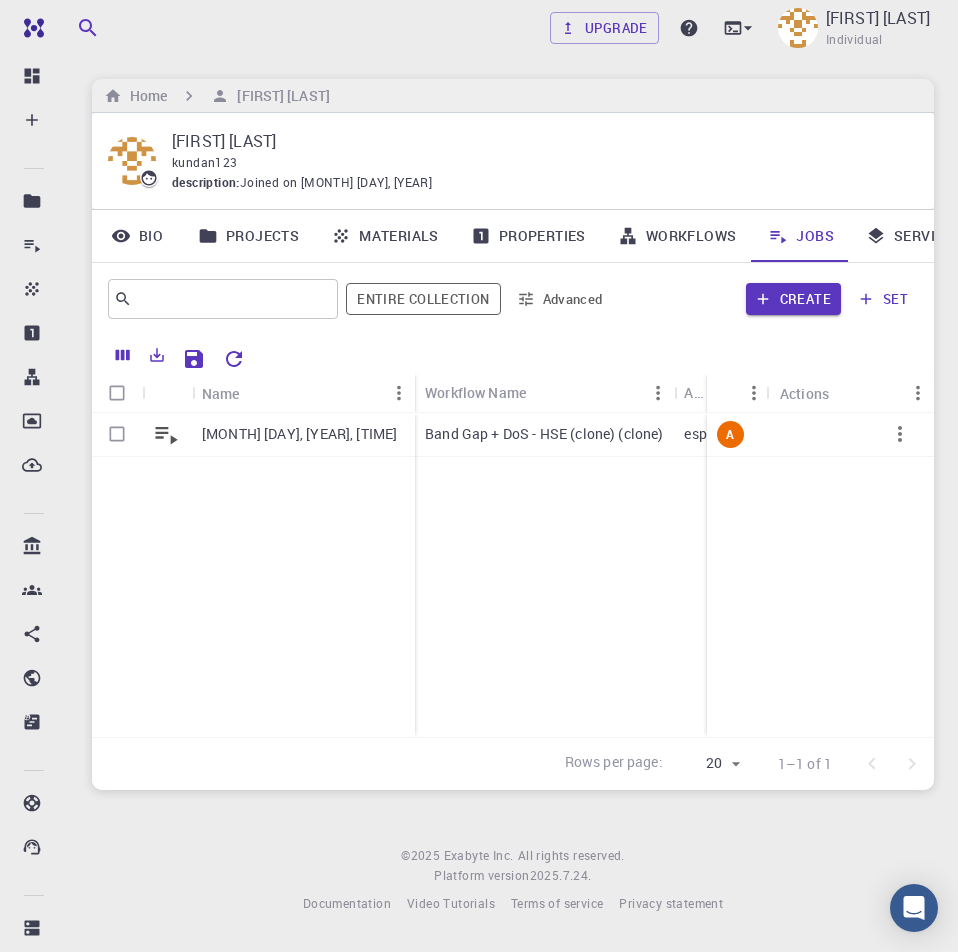 scroll, scrollTop: 0, scrollLeft: 0, axis: both 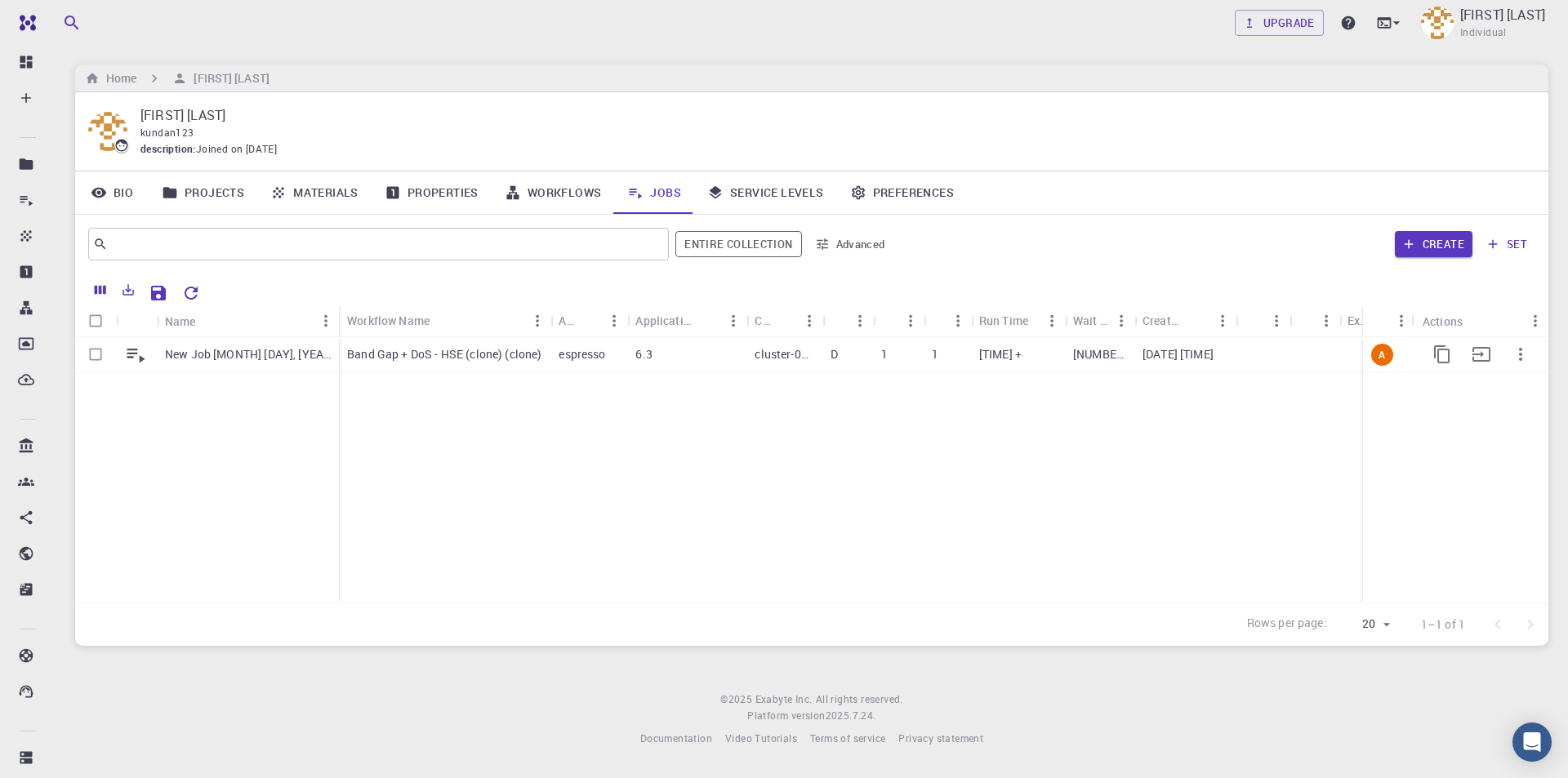 click on "1" at bounding box center (947, 355) 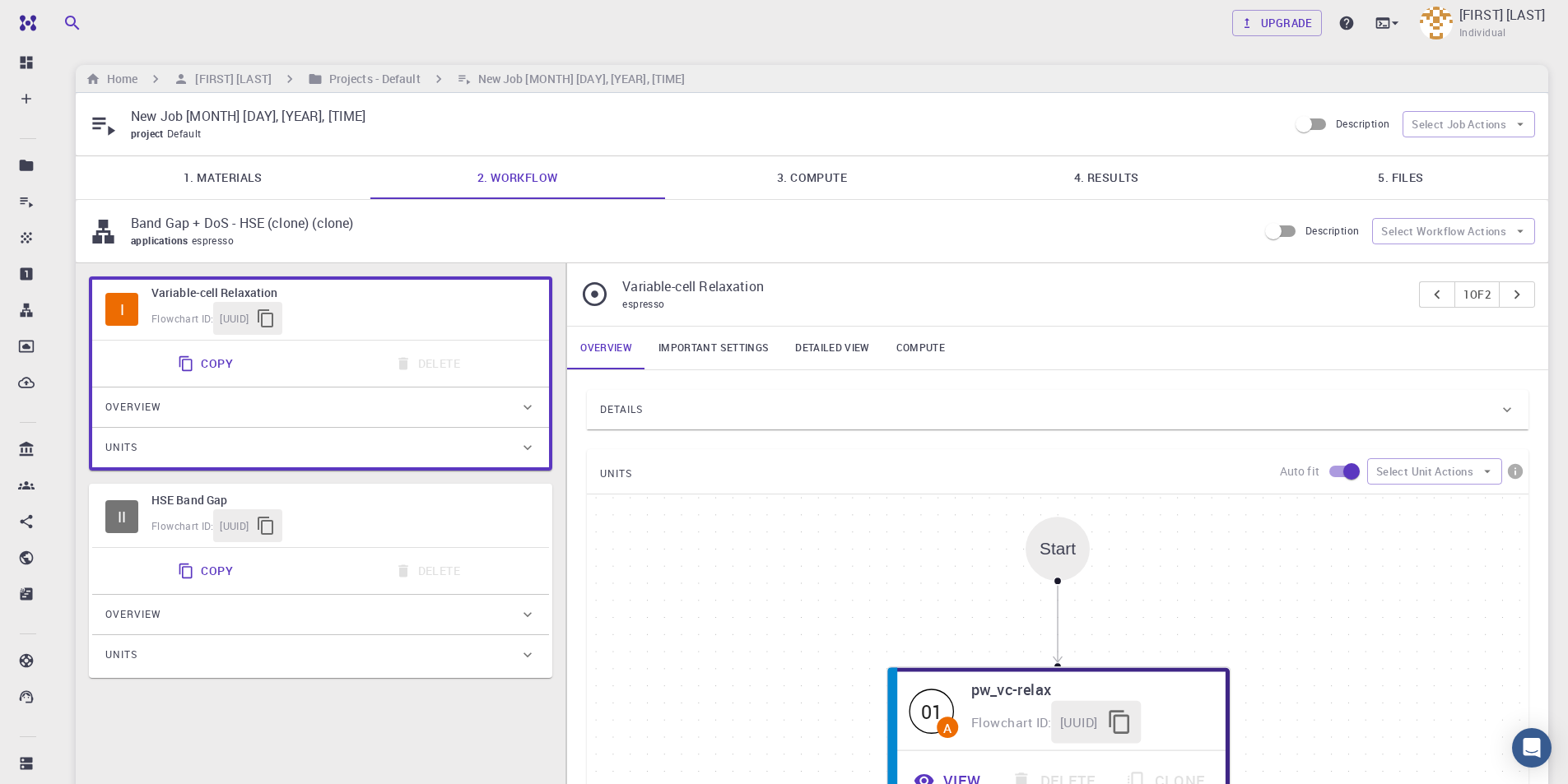 type on "/export/share/pseudo/fe/gga/pbe/gbrv/1.5/us/fe_pbe_gbrv_1.5.upf" 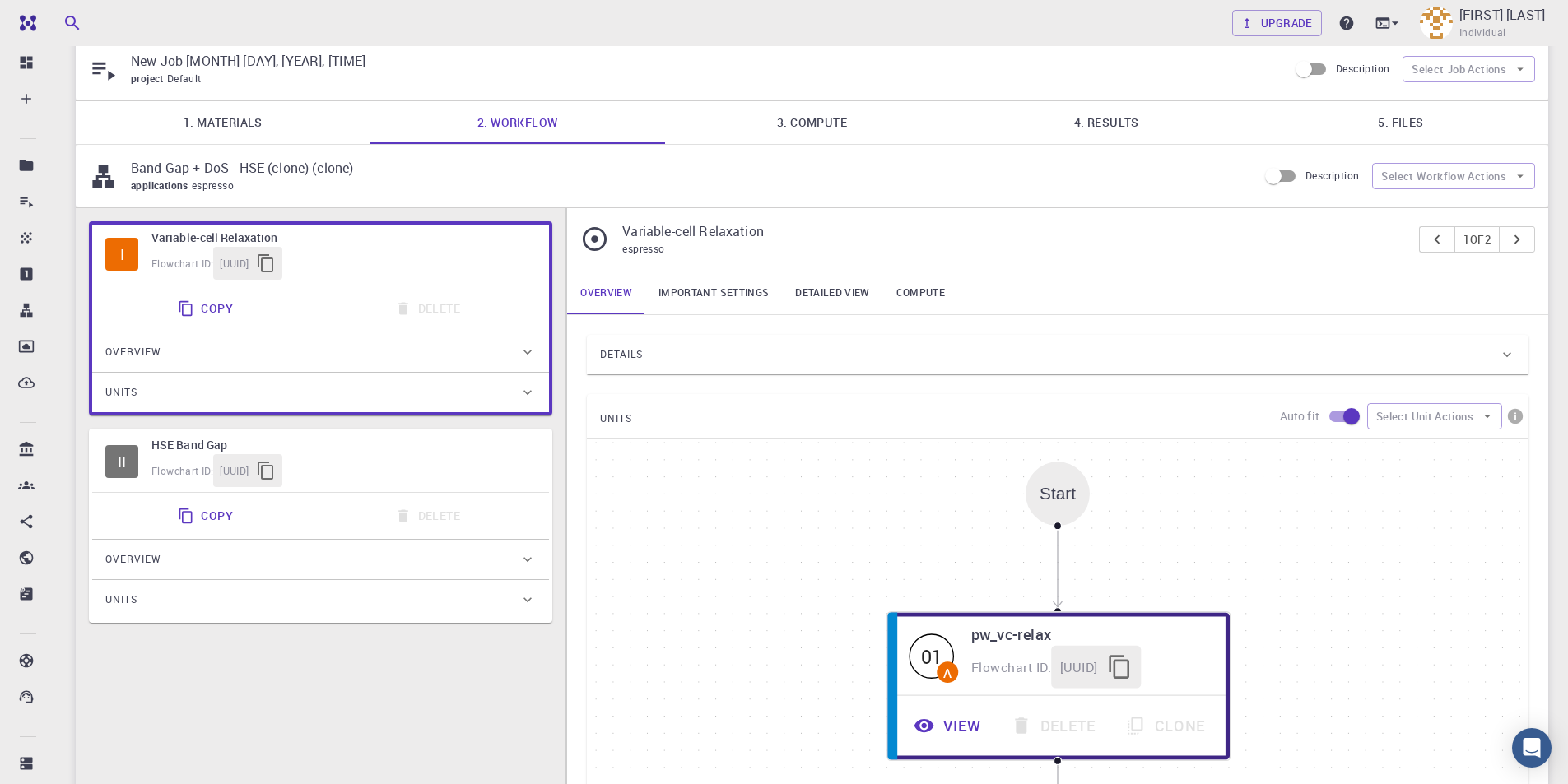 scroll, scrollTop: 82, scrollLeft: 0, axis: vertical 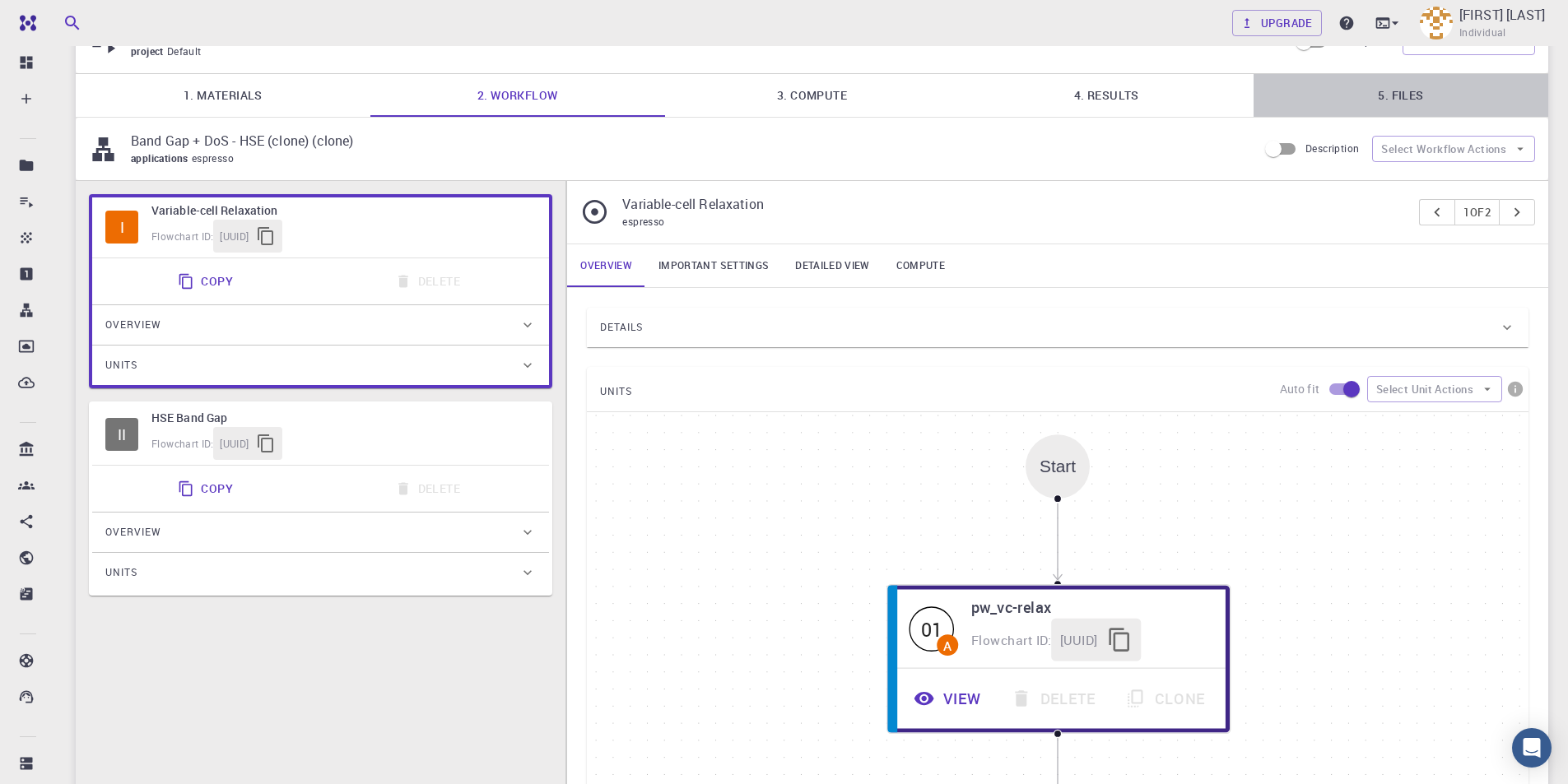 click on "5. Files" at bounding box center [1401, 95] 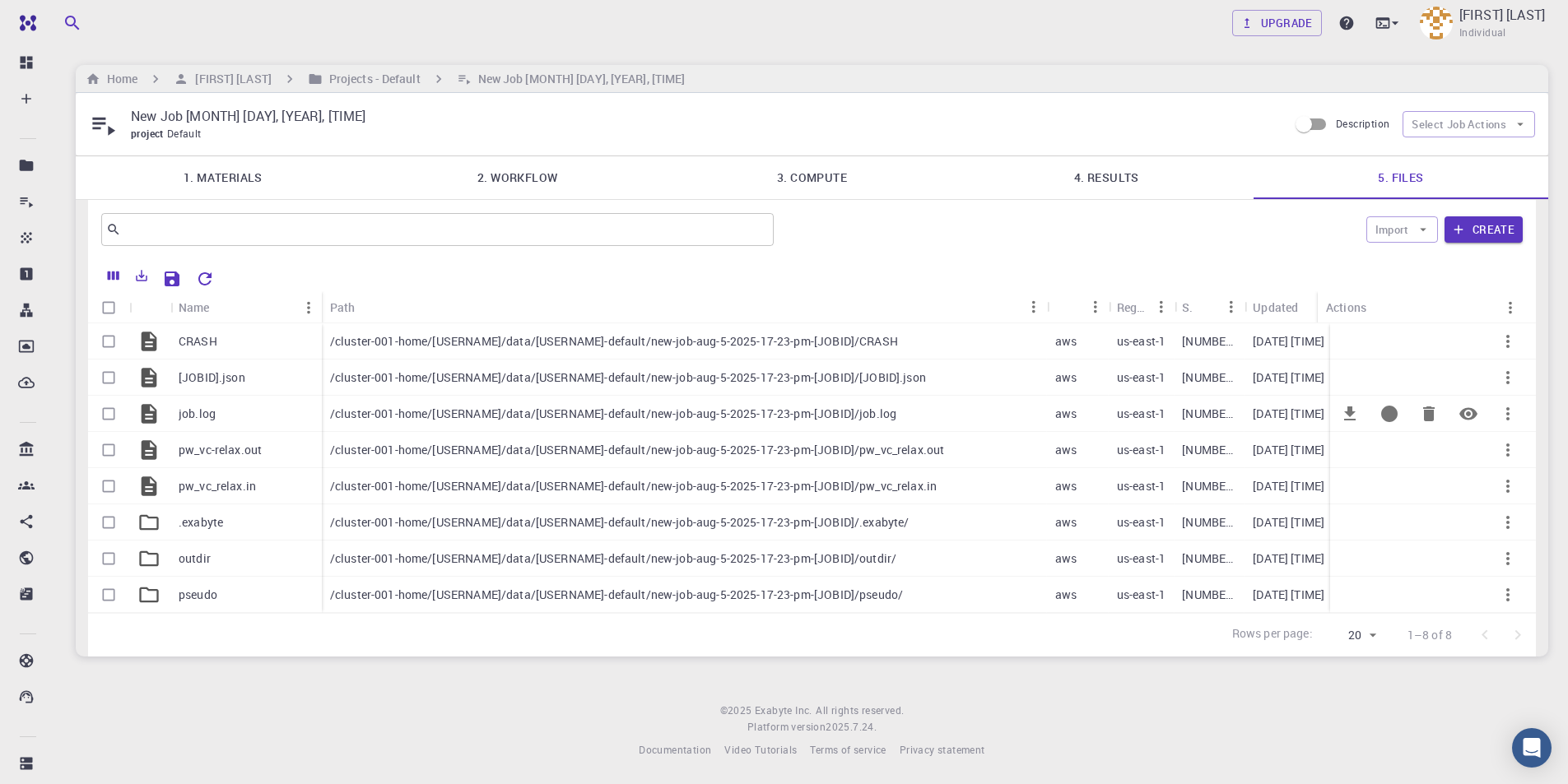 scroll, scrollTop: 13, scrollLeft: 0, axis: vertical 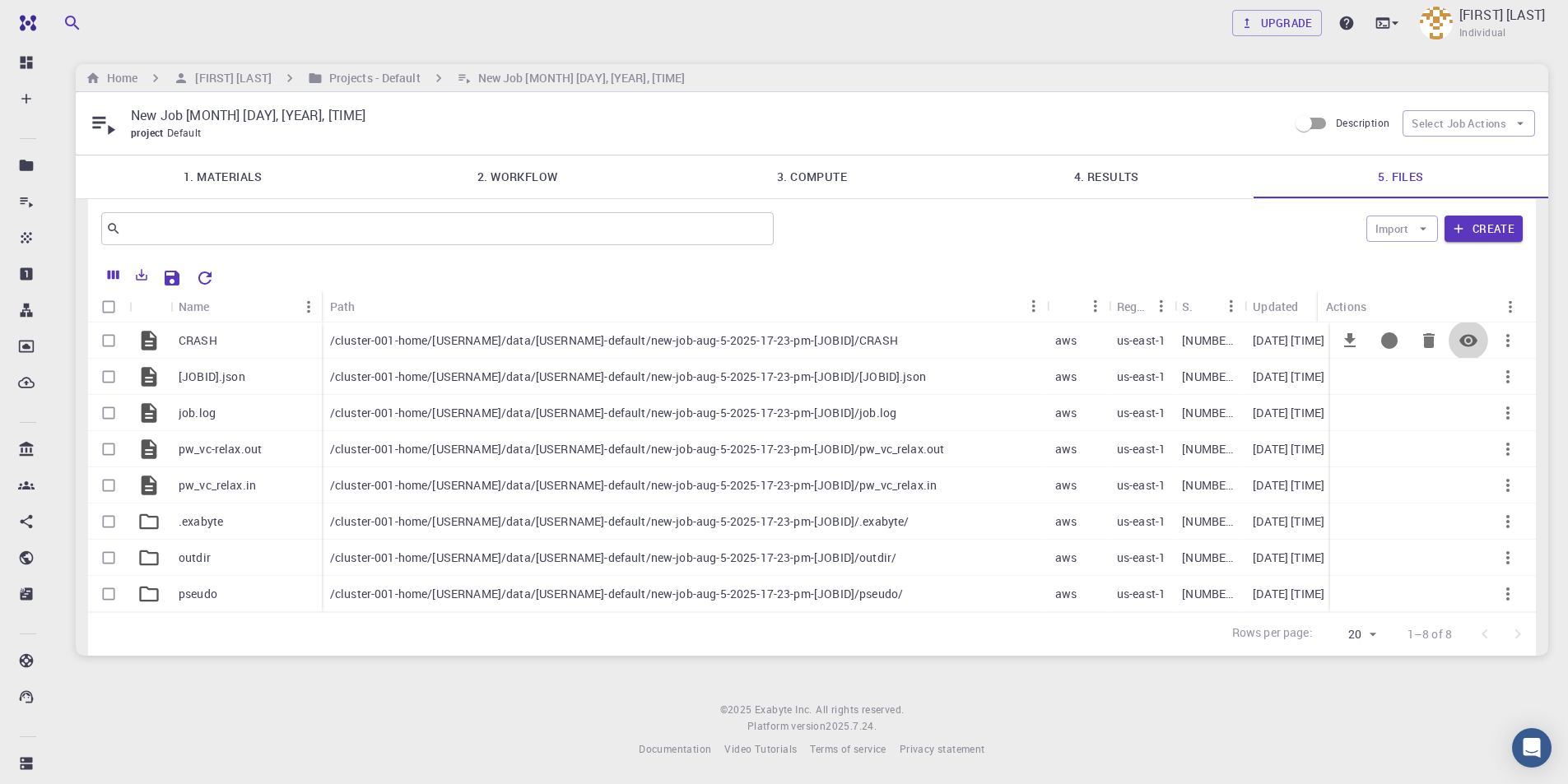 click at bounding box center (1468, 341) 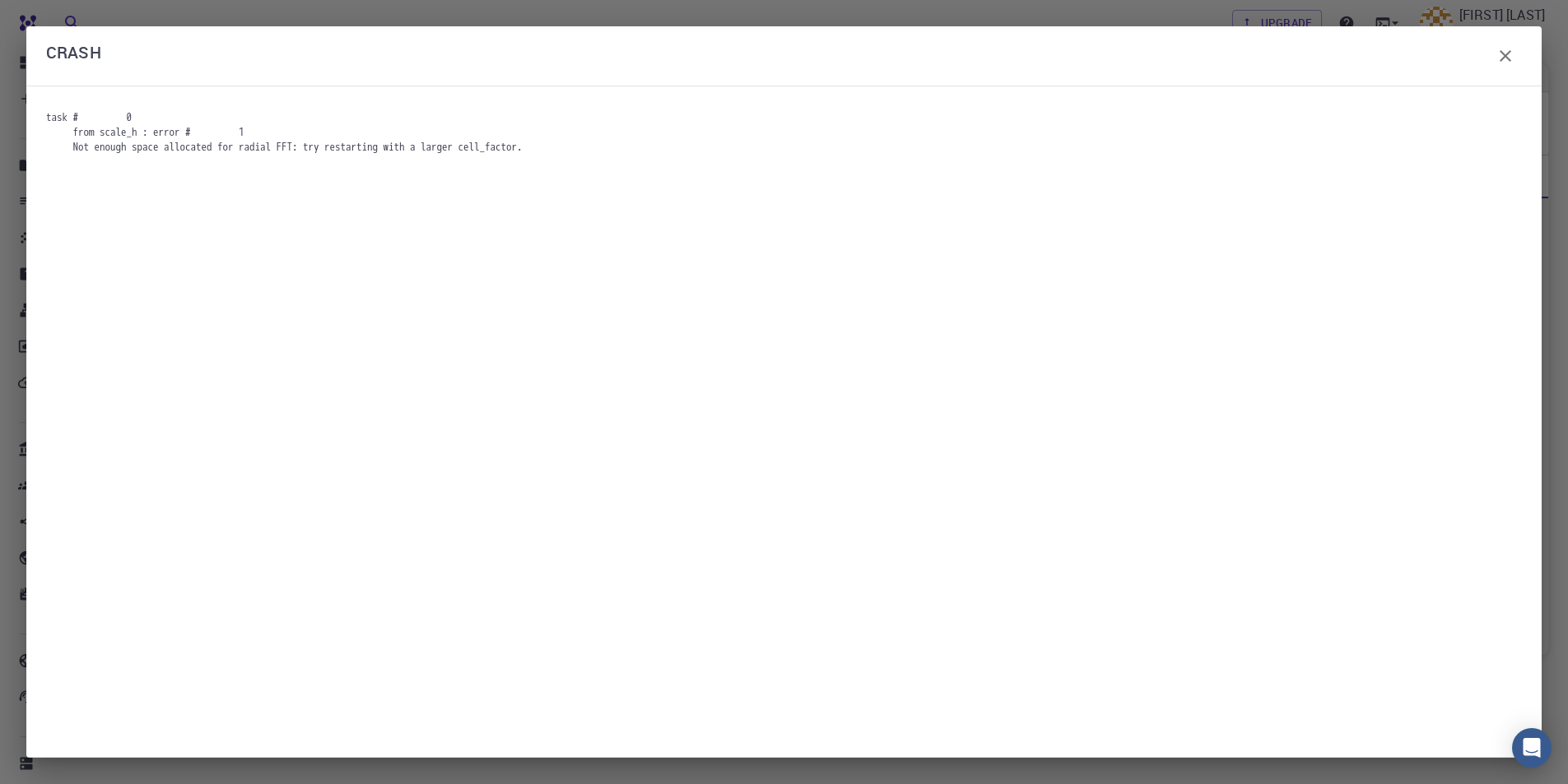 drag, startPoint x: 573, startPoint y: 168, endPoint x: 68, endPoint y: 141, distance: 505.72127 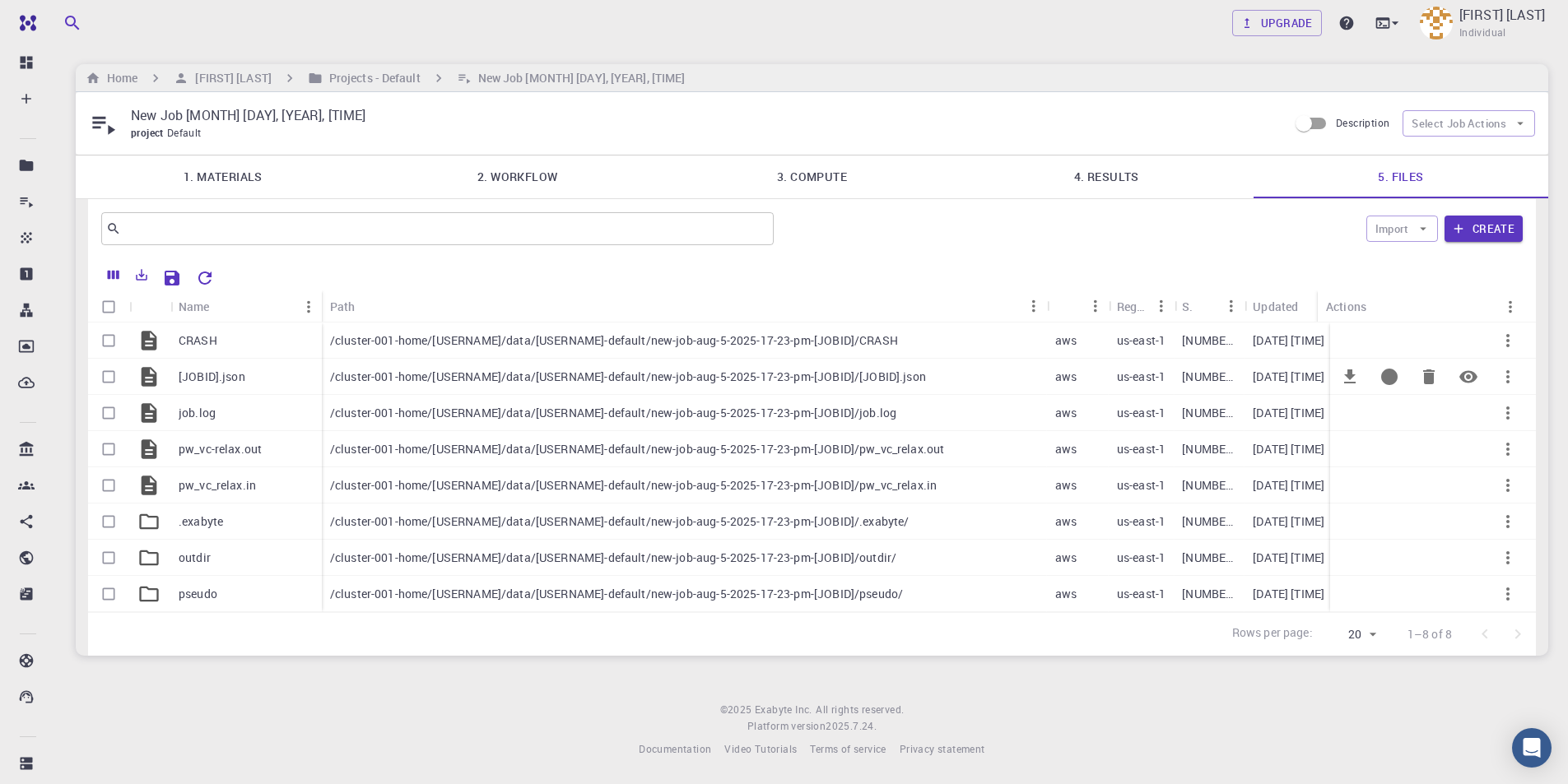 click on "/cluster-001-home/kundan123/data/kundan123-default/new-job-aug-5-2025-17-23-pm-c6auT2k3aSd46varE/c6auT2k3aSd46varE.json" at bounding box center (628, 377) 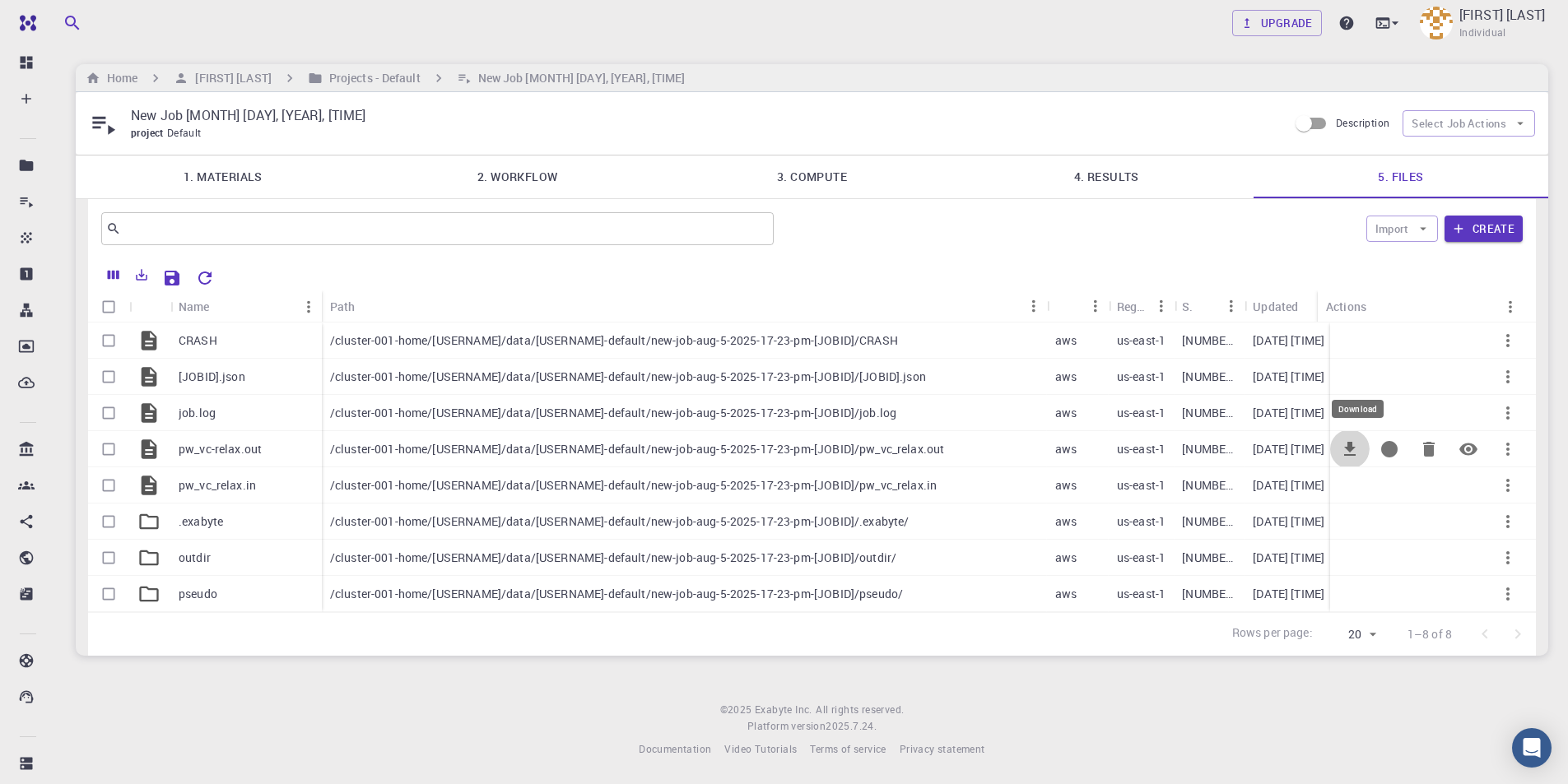 click at bounding box center [1350, 449] 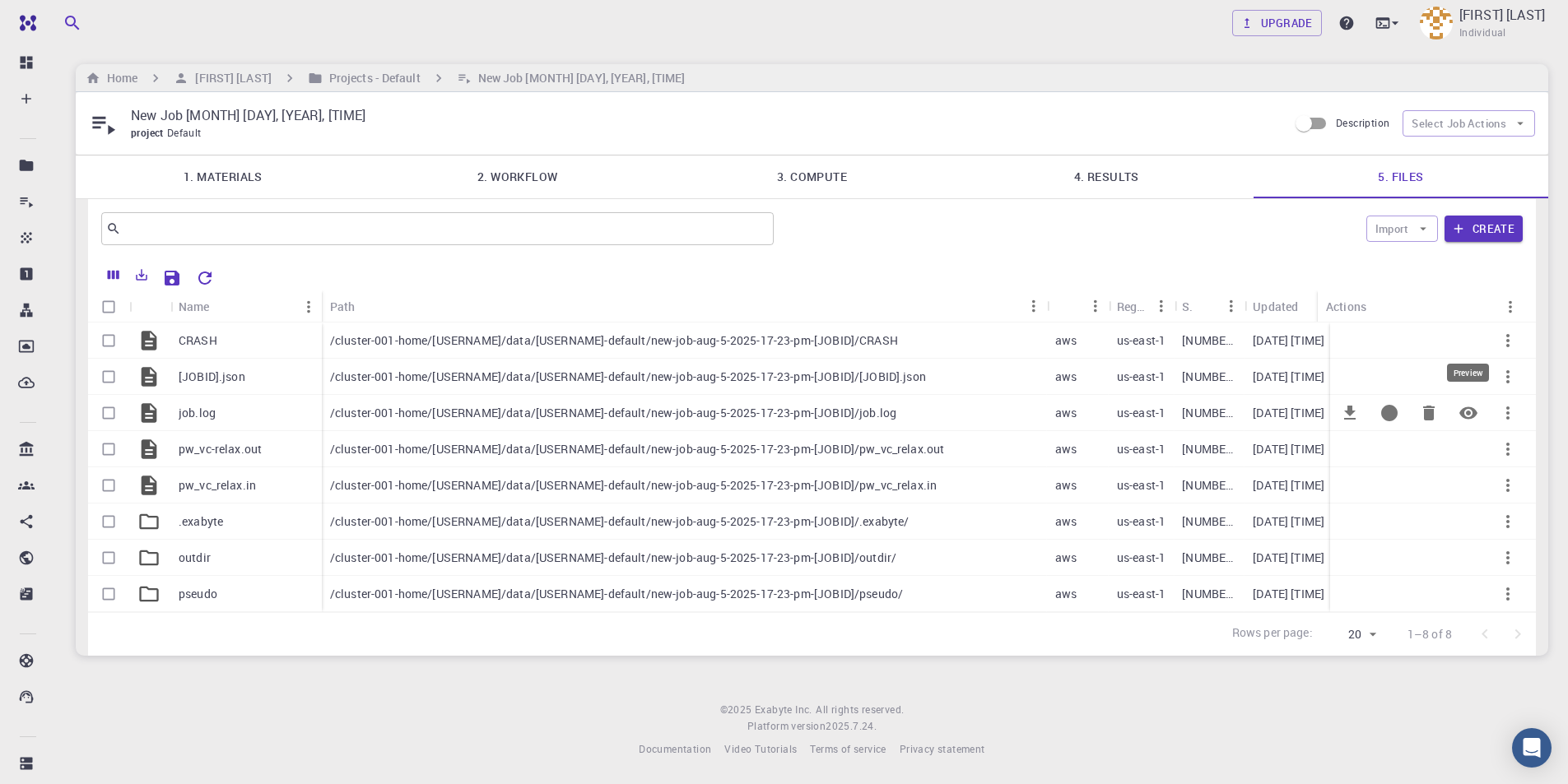 click at bounding box center (1468, 413) 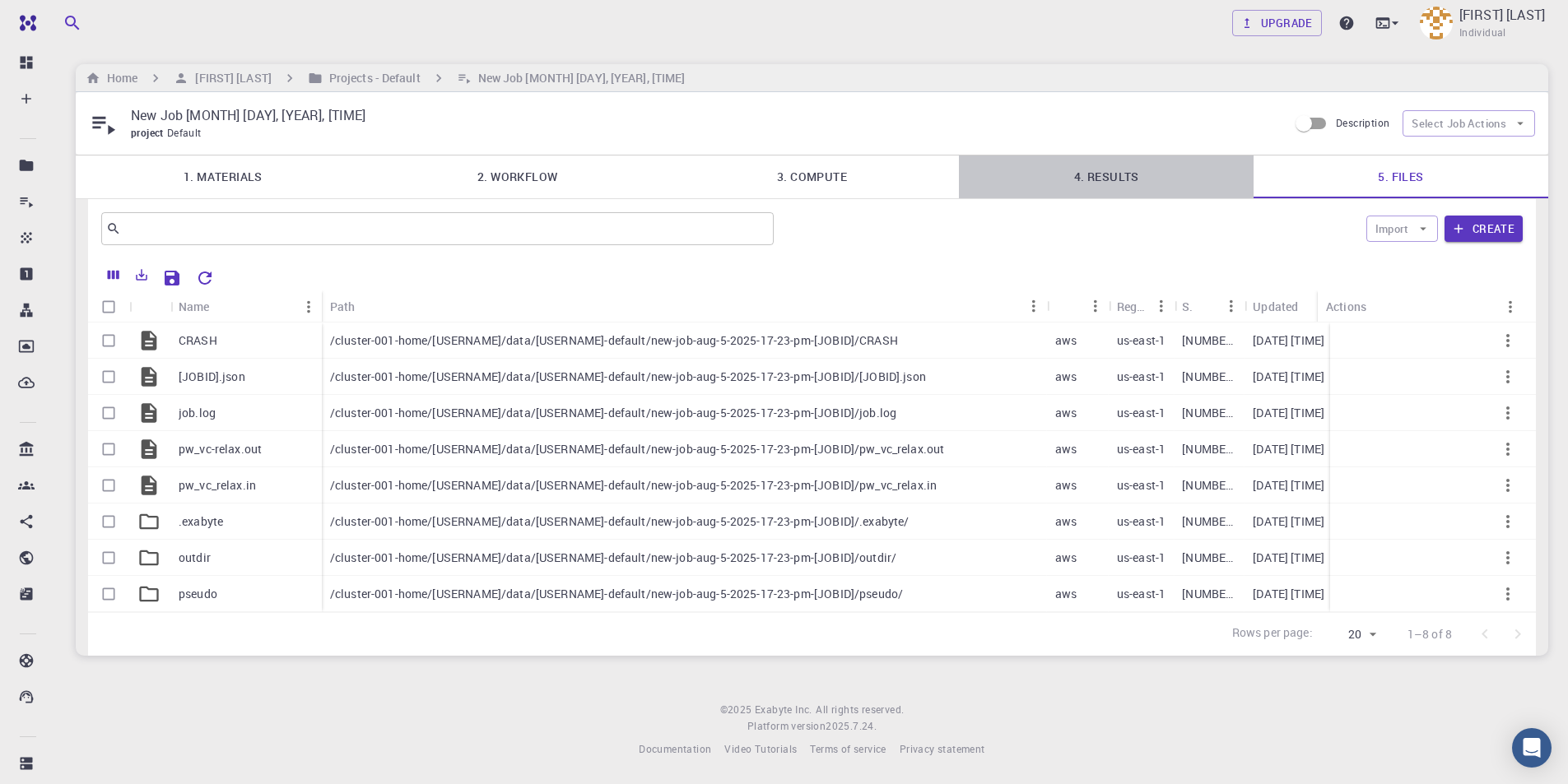click on "4. Results" at bounding box center [1106, 177] 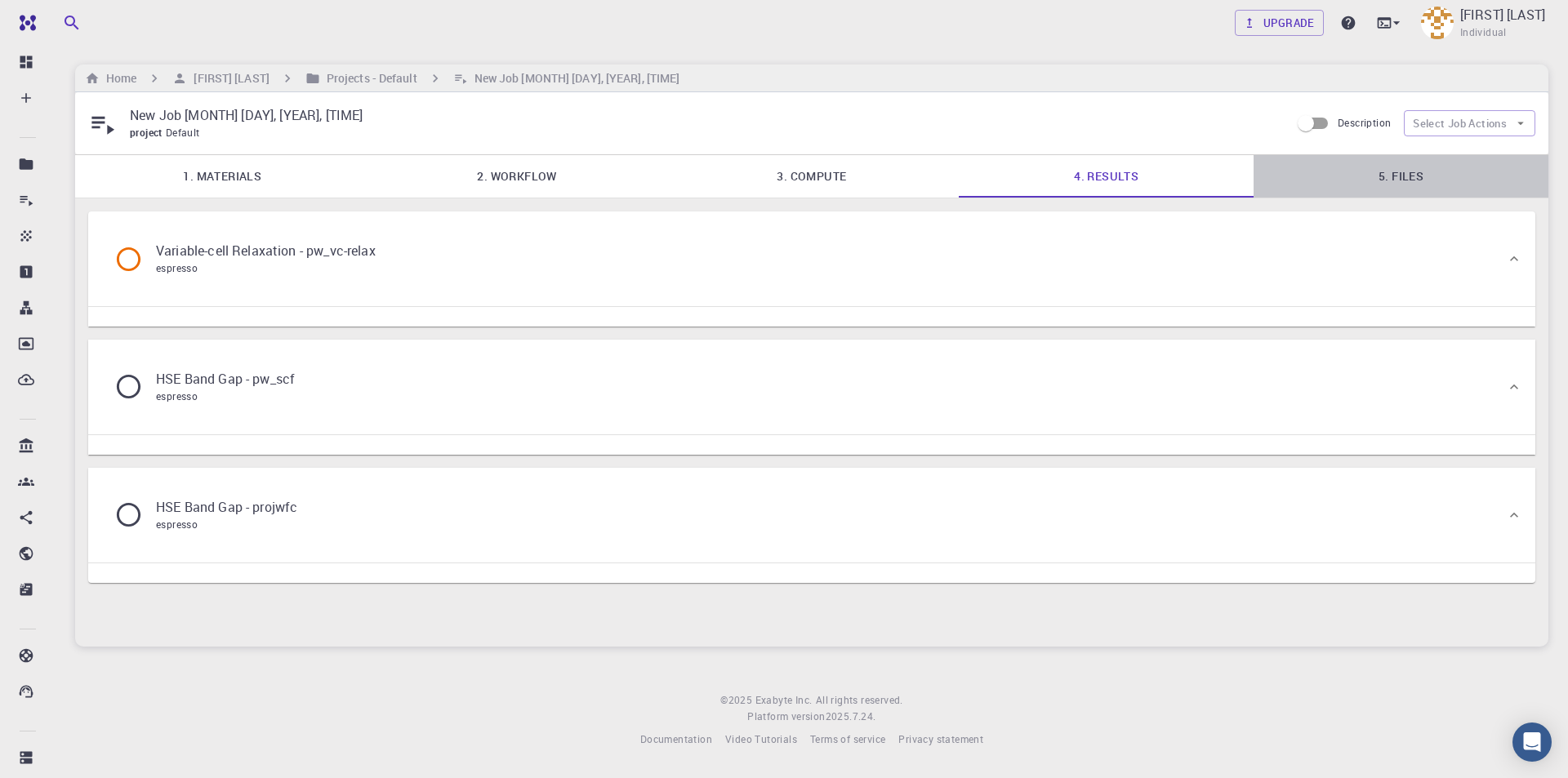 click on "5. Files" at bounding box center (1401, 176) 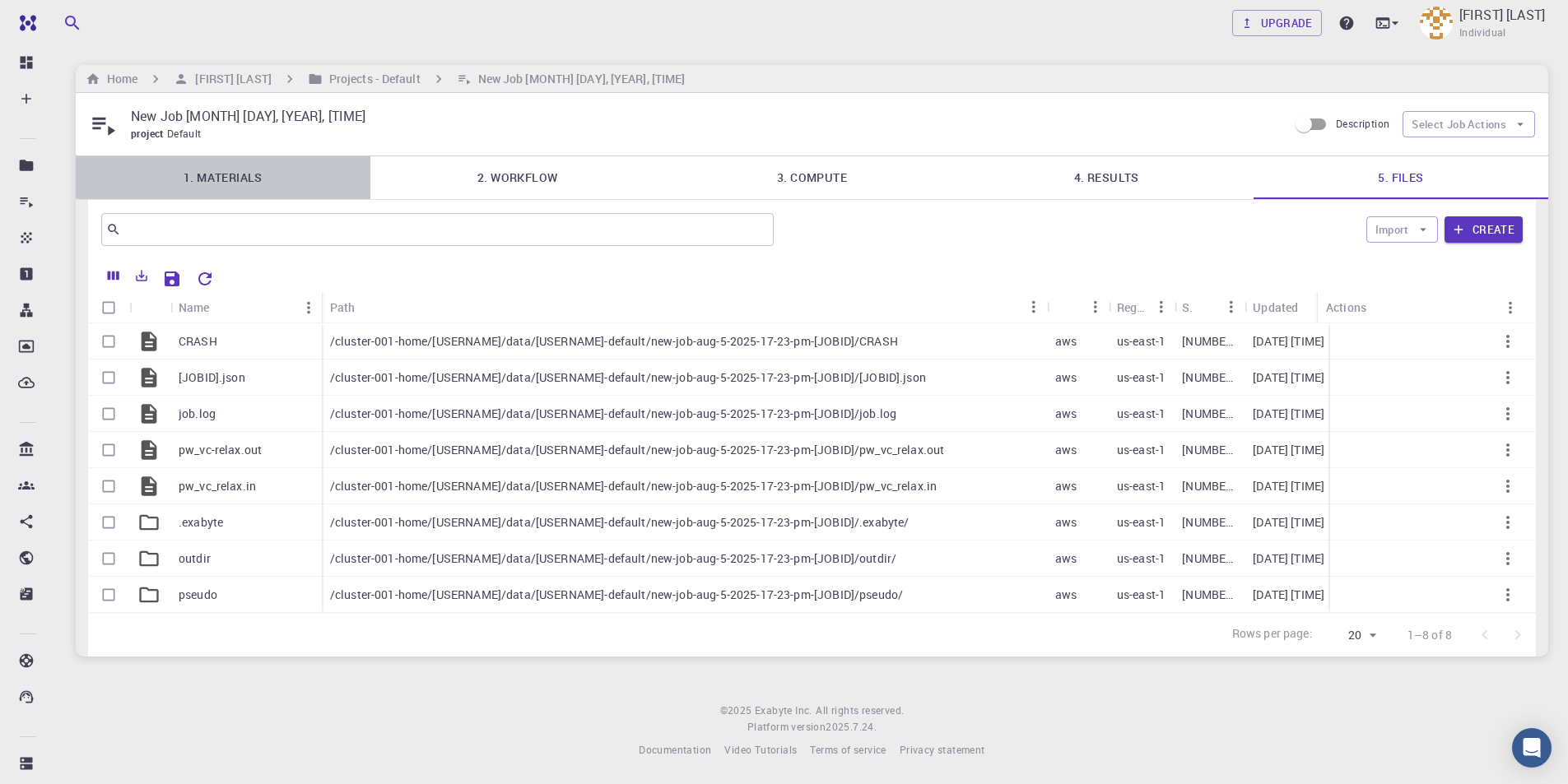 click on "1. Materials" at bounding box center [223, 178] 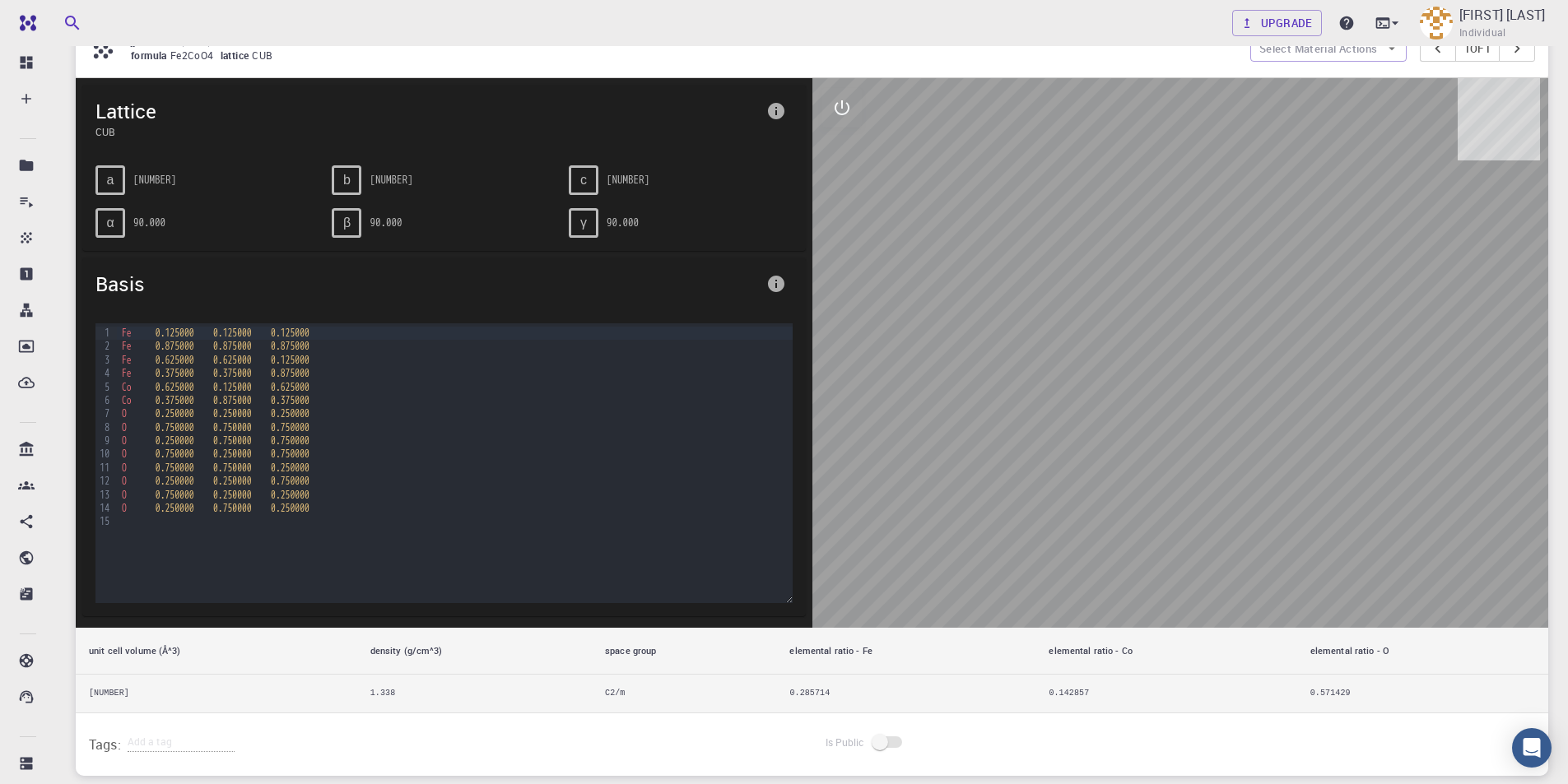 scroll, scrollTop: 0, scrollLeft: 0, axis: both 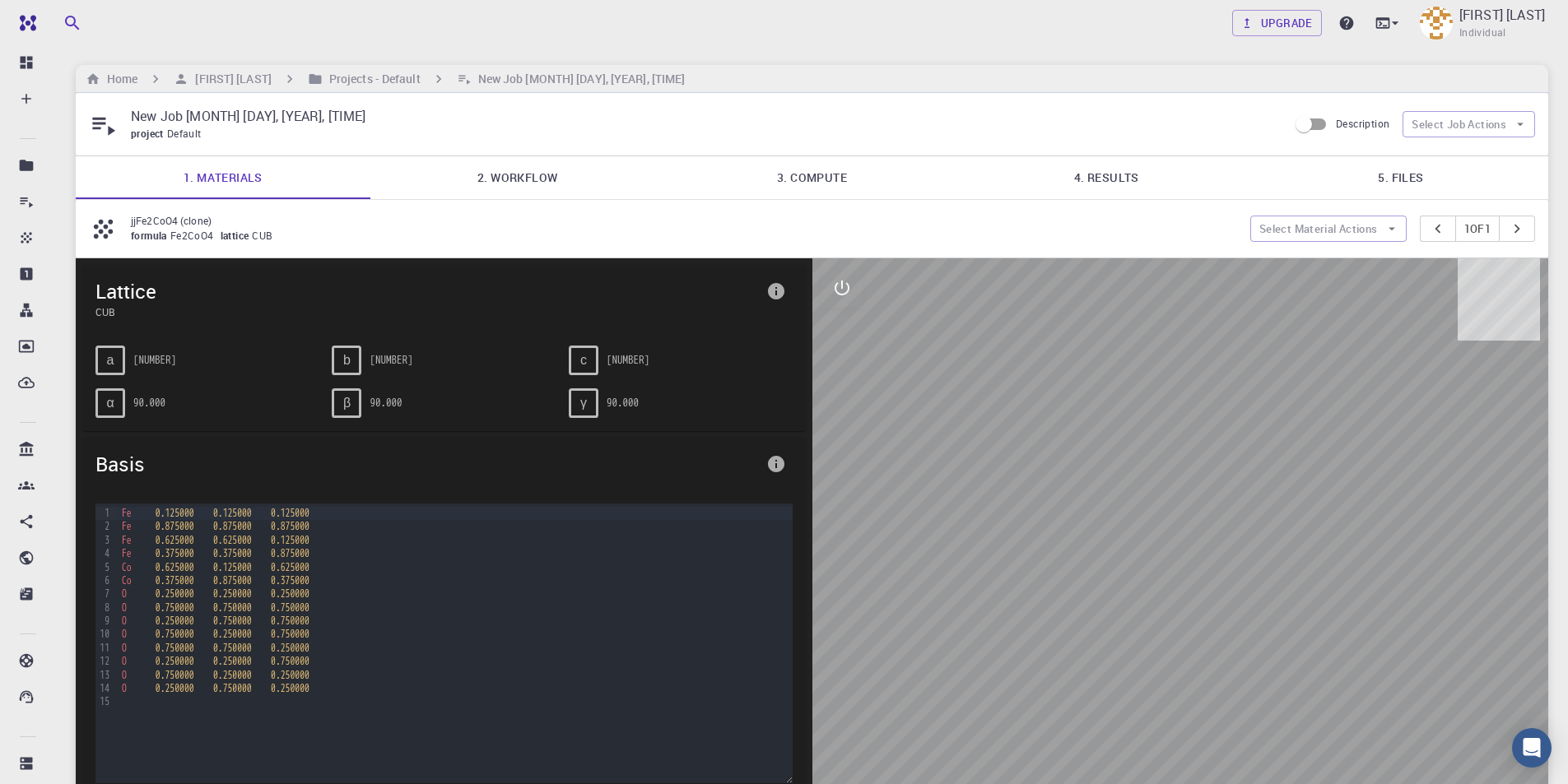 click on "2. Workflow" at bounding box center (518, 178) 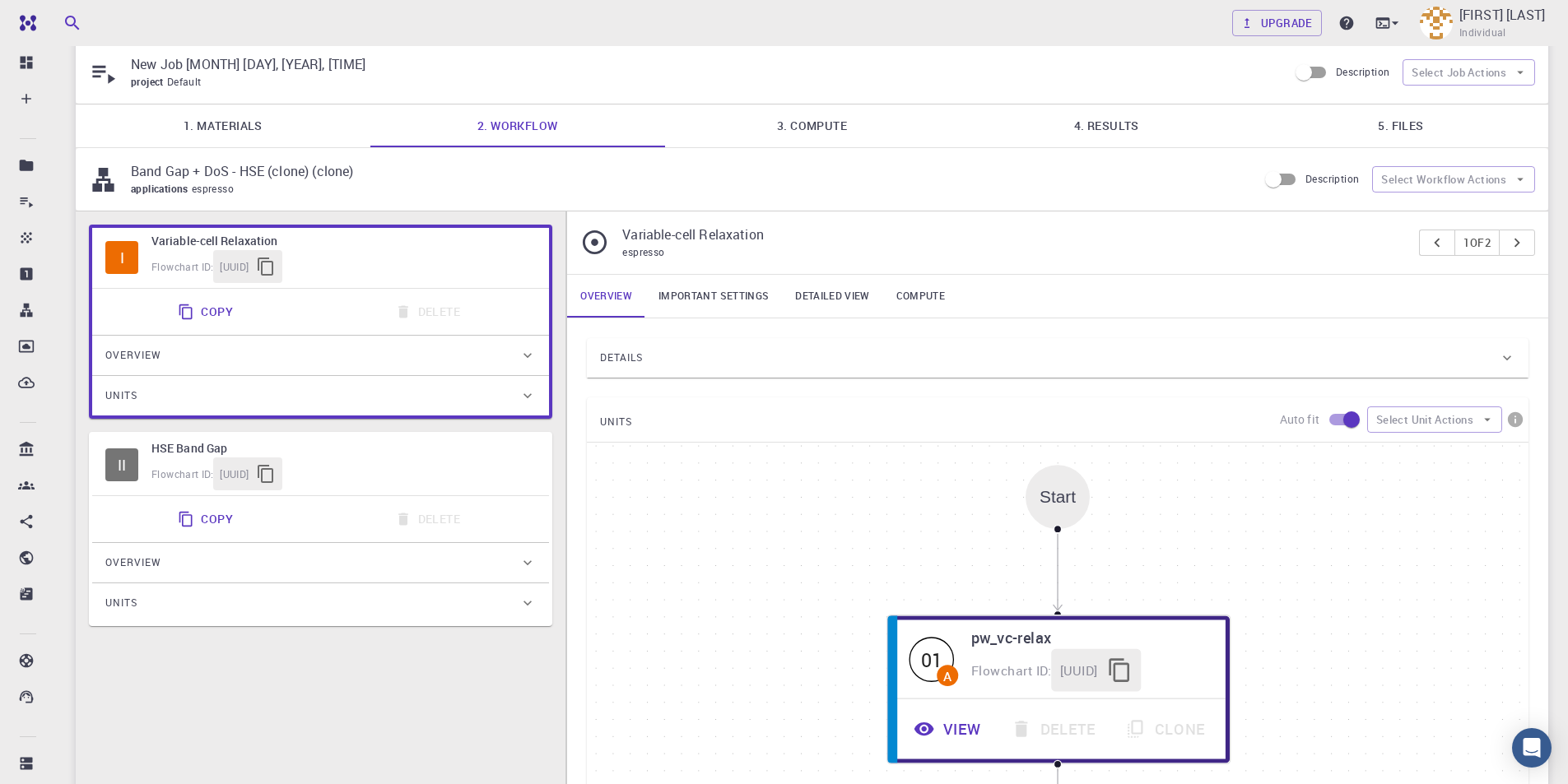 scroll, scrollTop: 165, scrollLeft: 0, axis: vertical 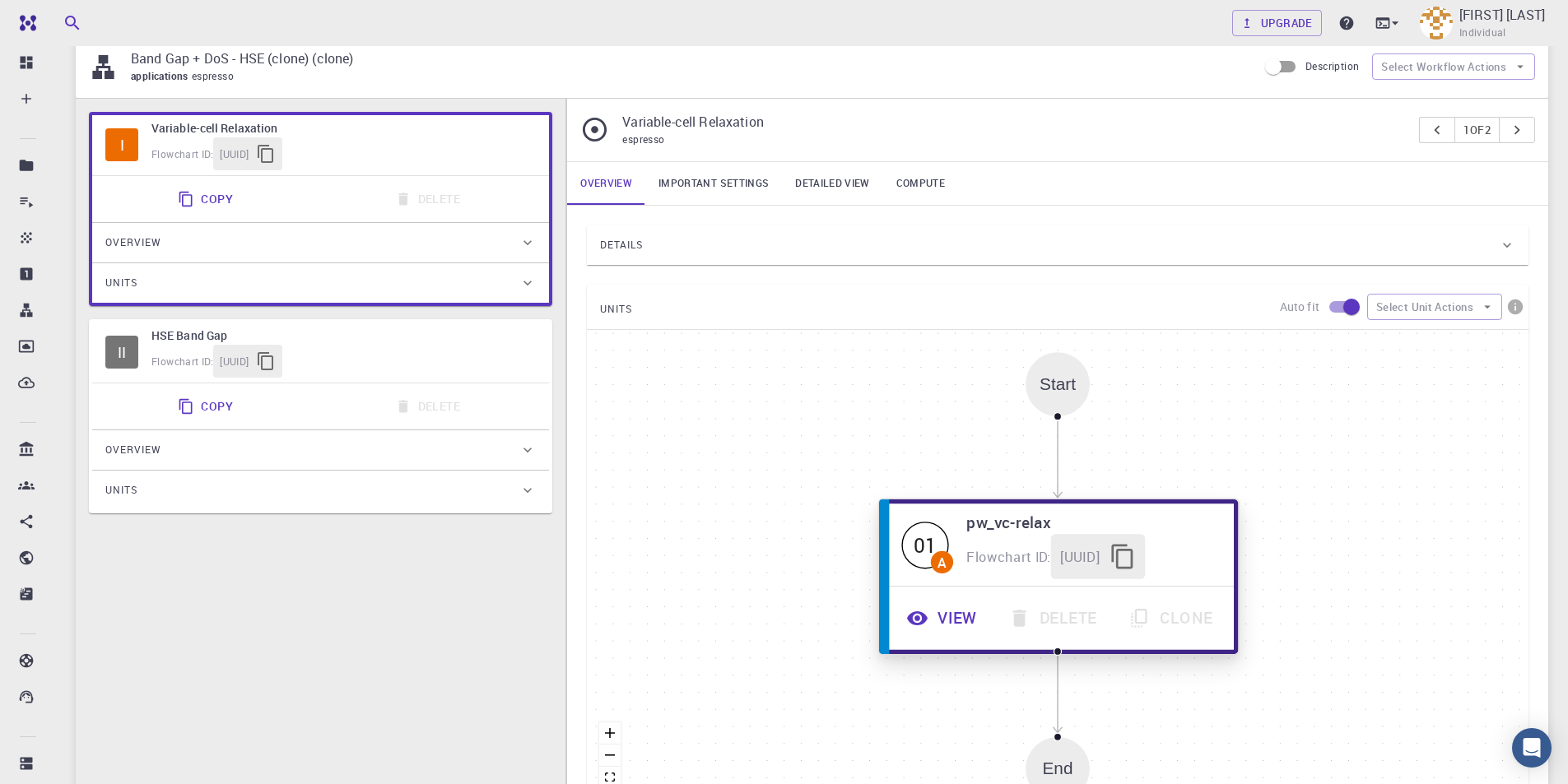 click on "View" at bounding box center [944, 618] 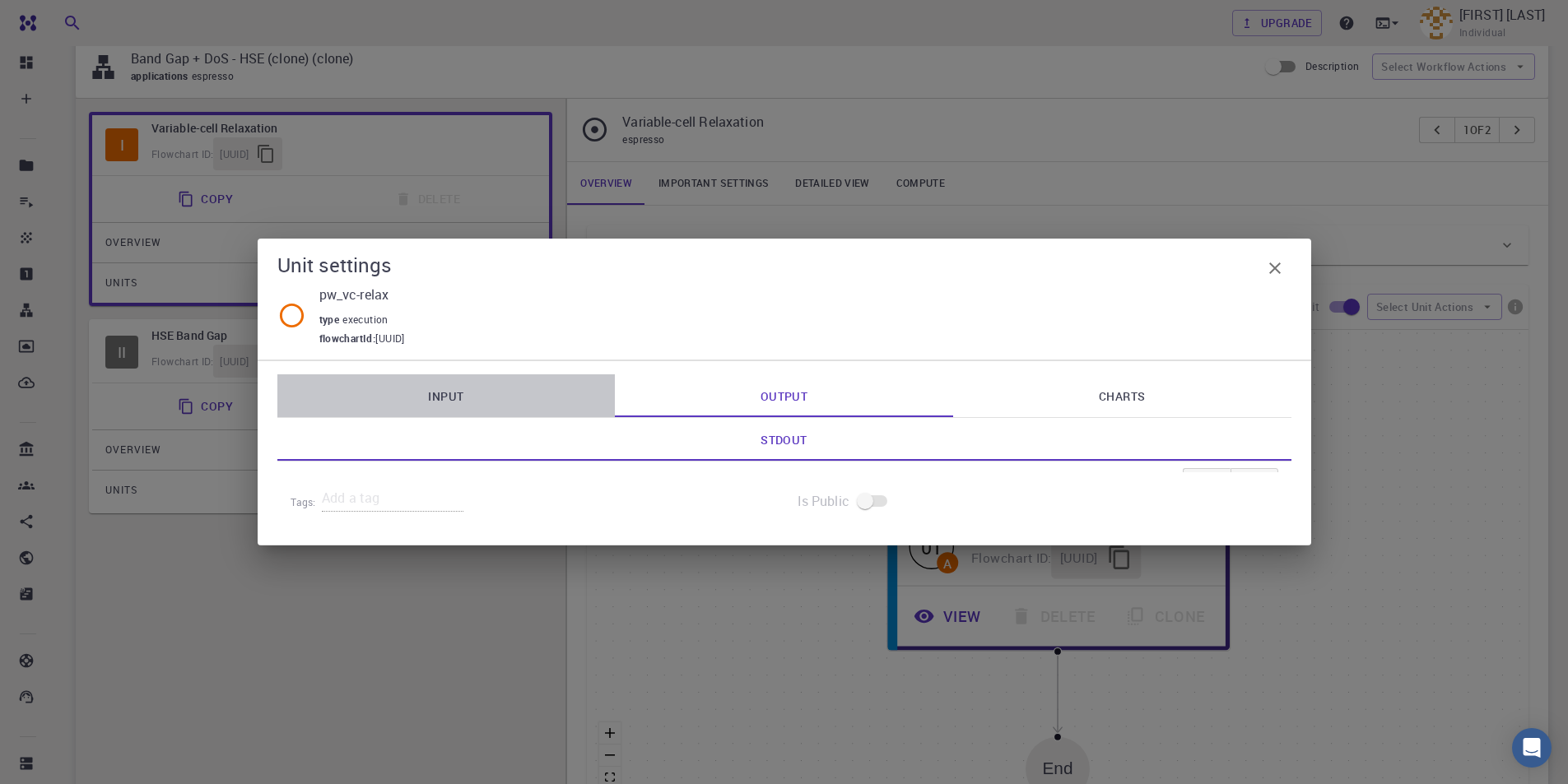 click on "Input" at bounding box center (446, 396) 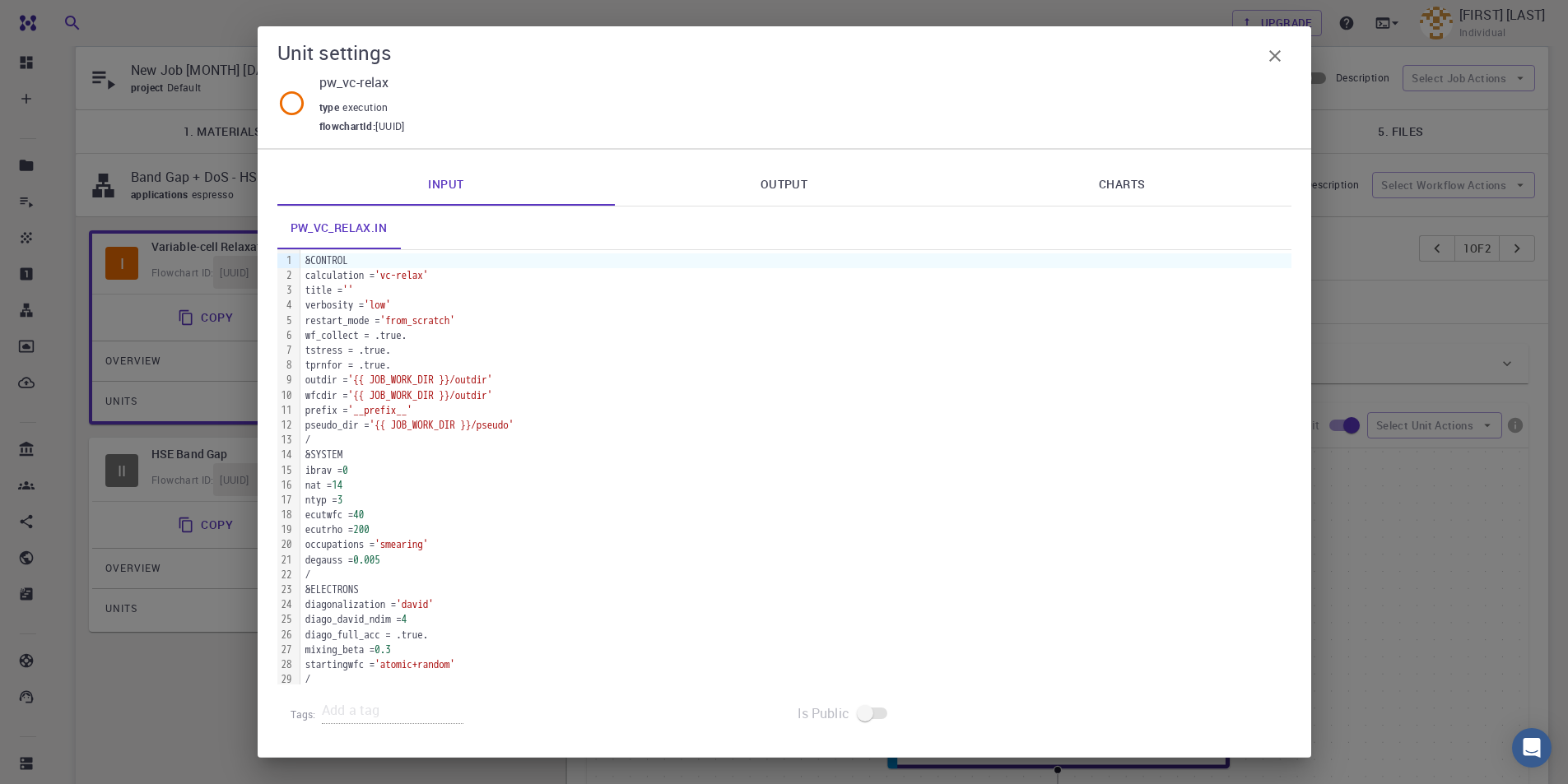 scroll, scrollTop: 0, scrollLeft: 0, axis: both 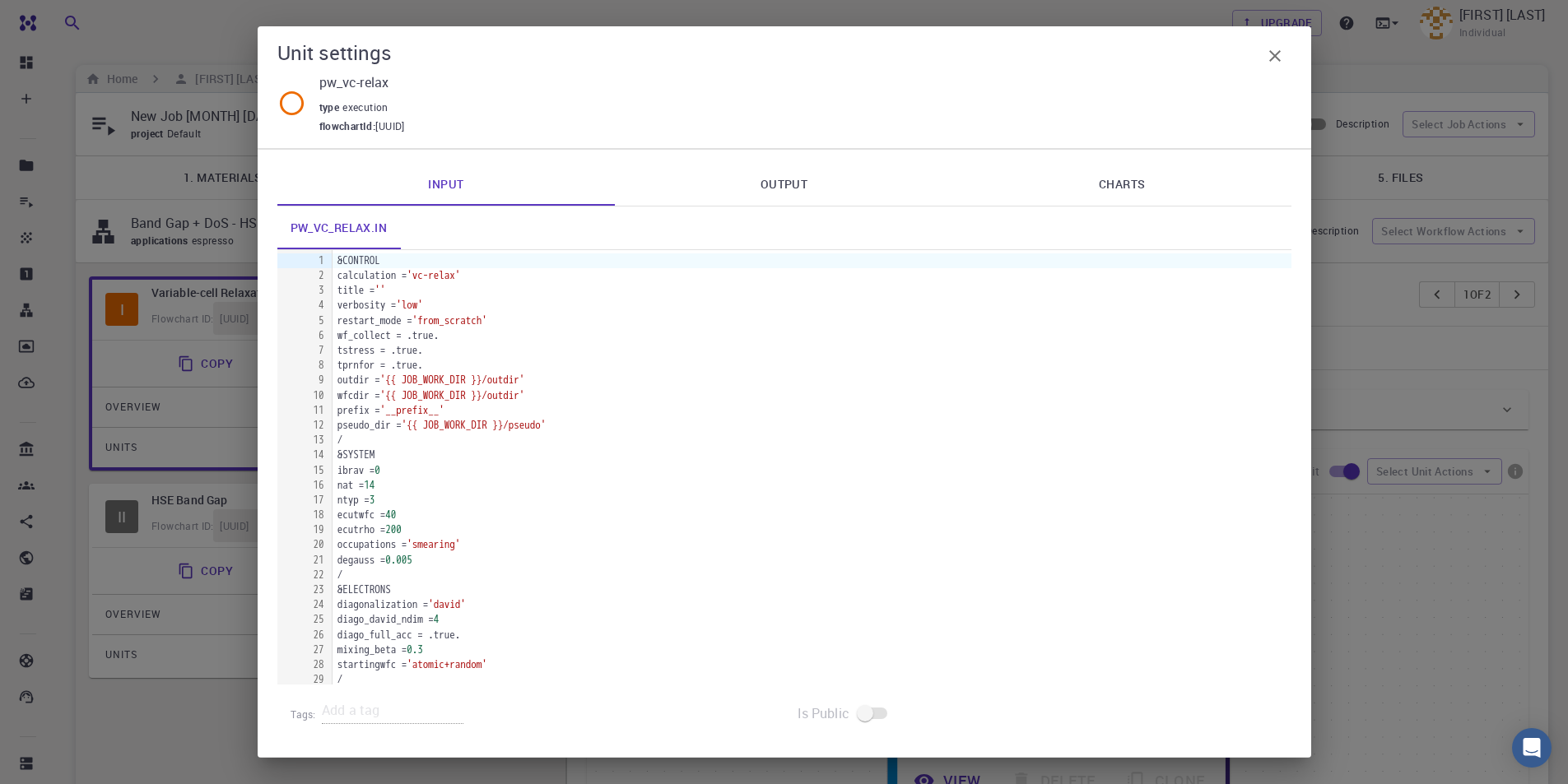 click on "Charts" at bounding box center [1122, 184] 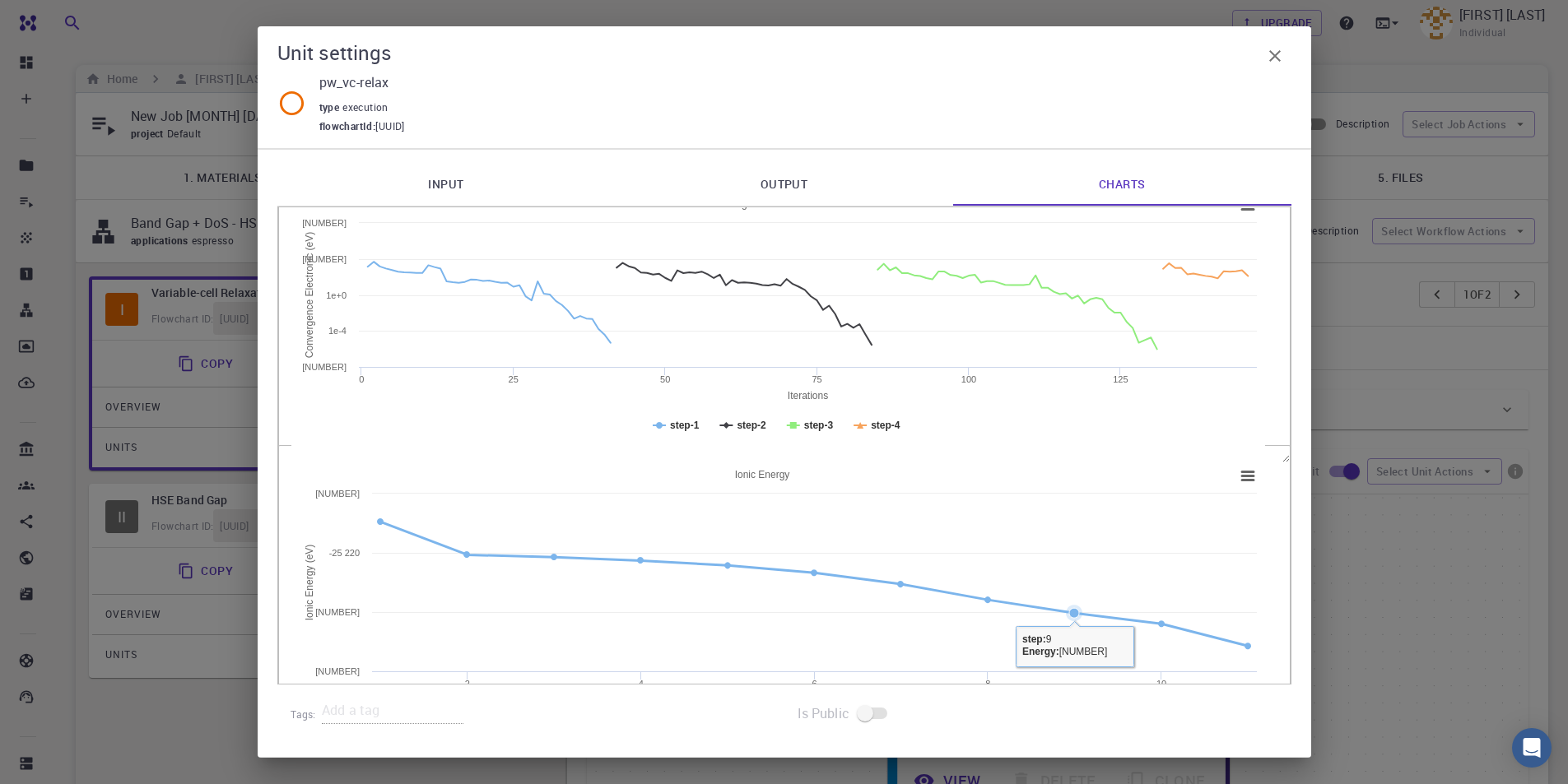 scroll, scrollTop: 0, scrollLeft: 0, axis: both 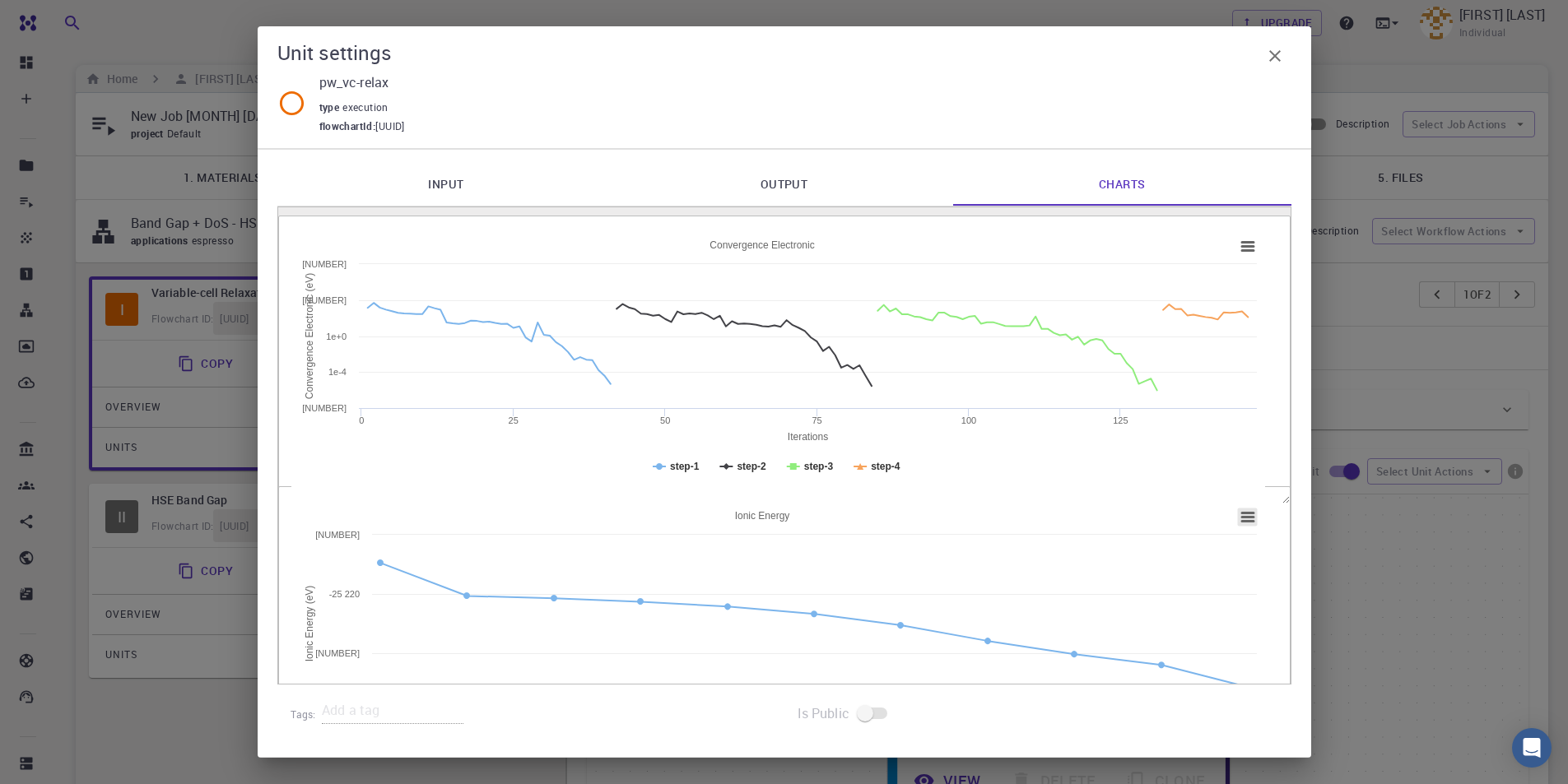 click 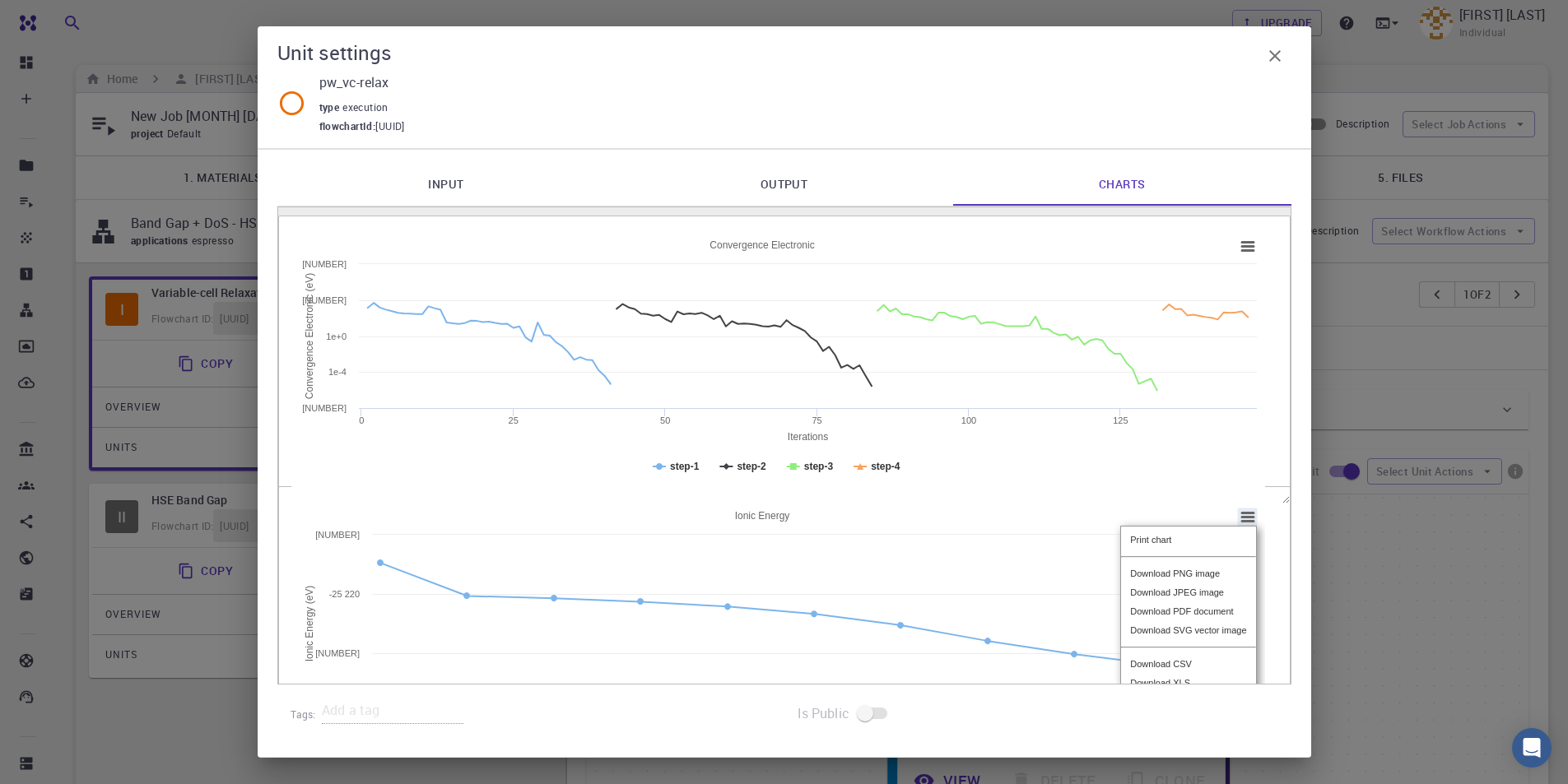click on "Print chart Download PNG image Download JPEG image Download PDF document Download SVG vector image Download CSV Download XLS View data table Open in Highcharts Cloud" at bounding box center (1188, 630) 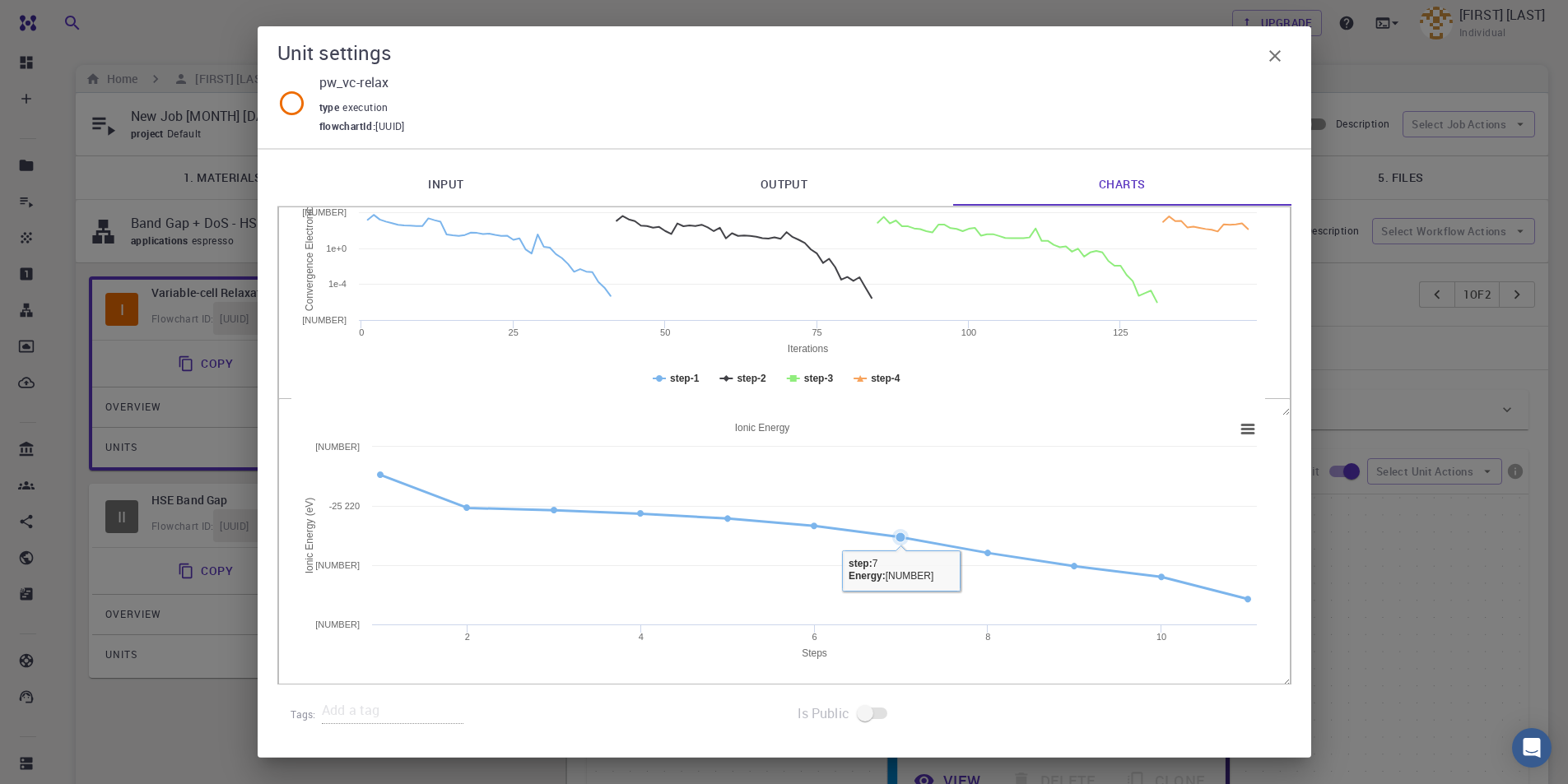 scroll, scrollTop: 91, scrollLeft: 0, axis: vertical 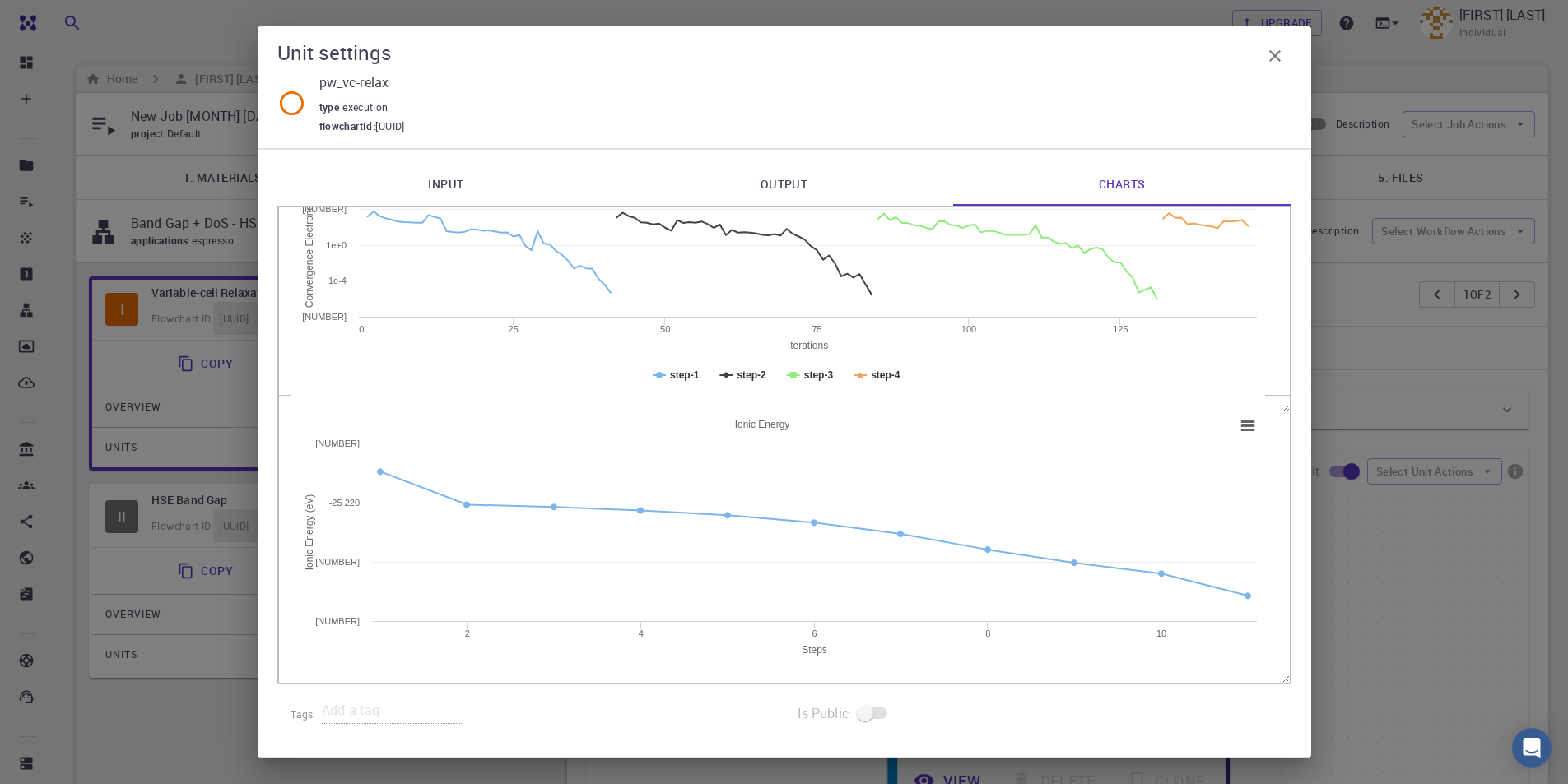 click on "Created with Highcharts 6.2.0 Steps Ionic Energy (eV) Chart context menu Ionic Energy 2 4 6 8 10 -25 240 -25 230 -25 220 -25 210 step:  11 Energy:  -25235.7218 Print chart Download PNG image Download JPEG image Download PDF document Download SVG vector image Download CSV Download XLS View data table Open in Highcharts Cloud" at bounding box center [784, 539] 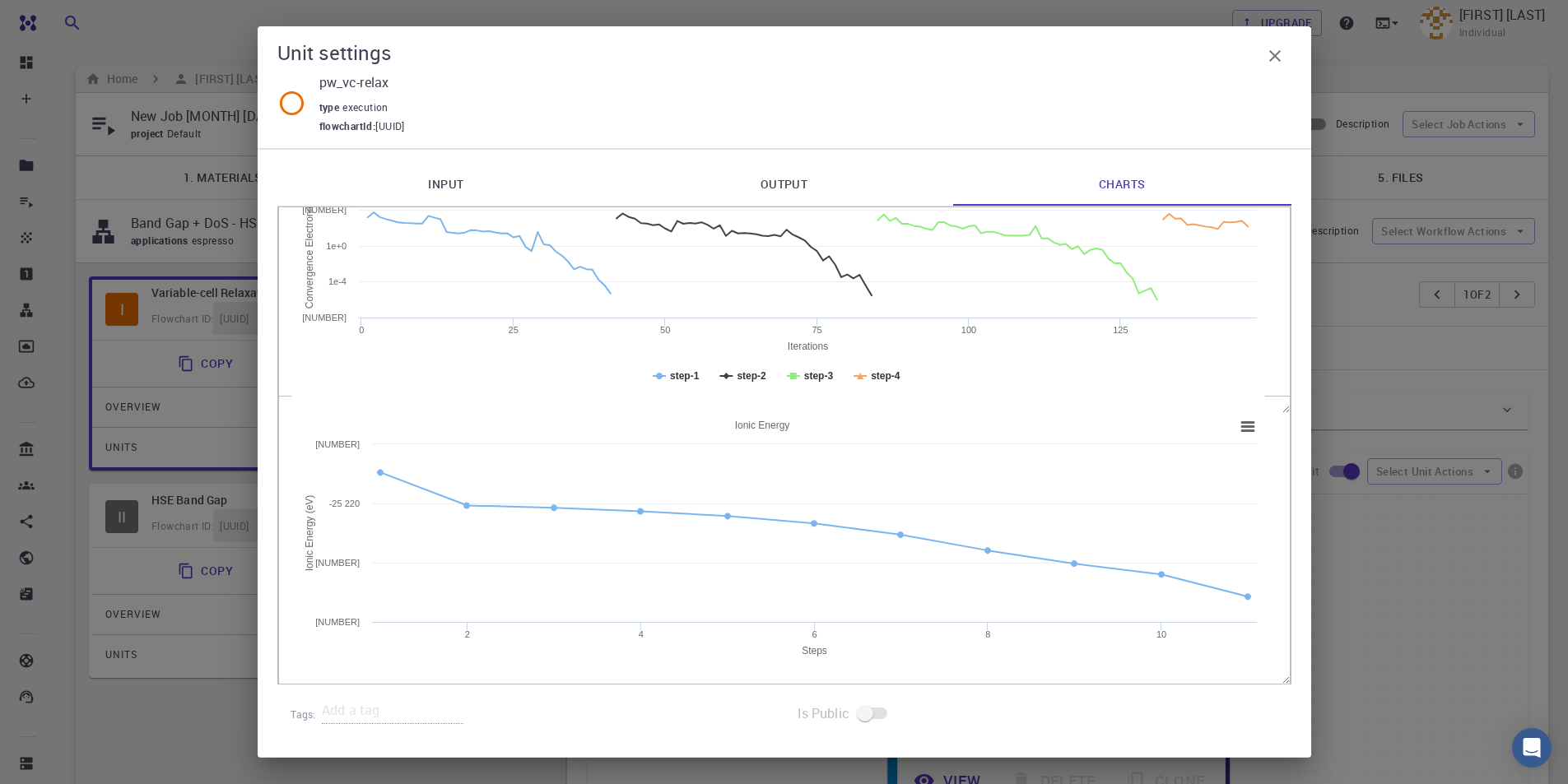 scroll, scrollTop: 91, scrollLeft: 0, axis: vertical 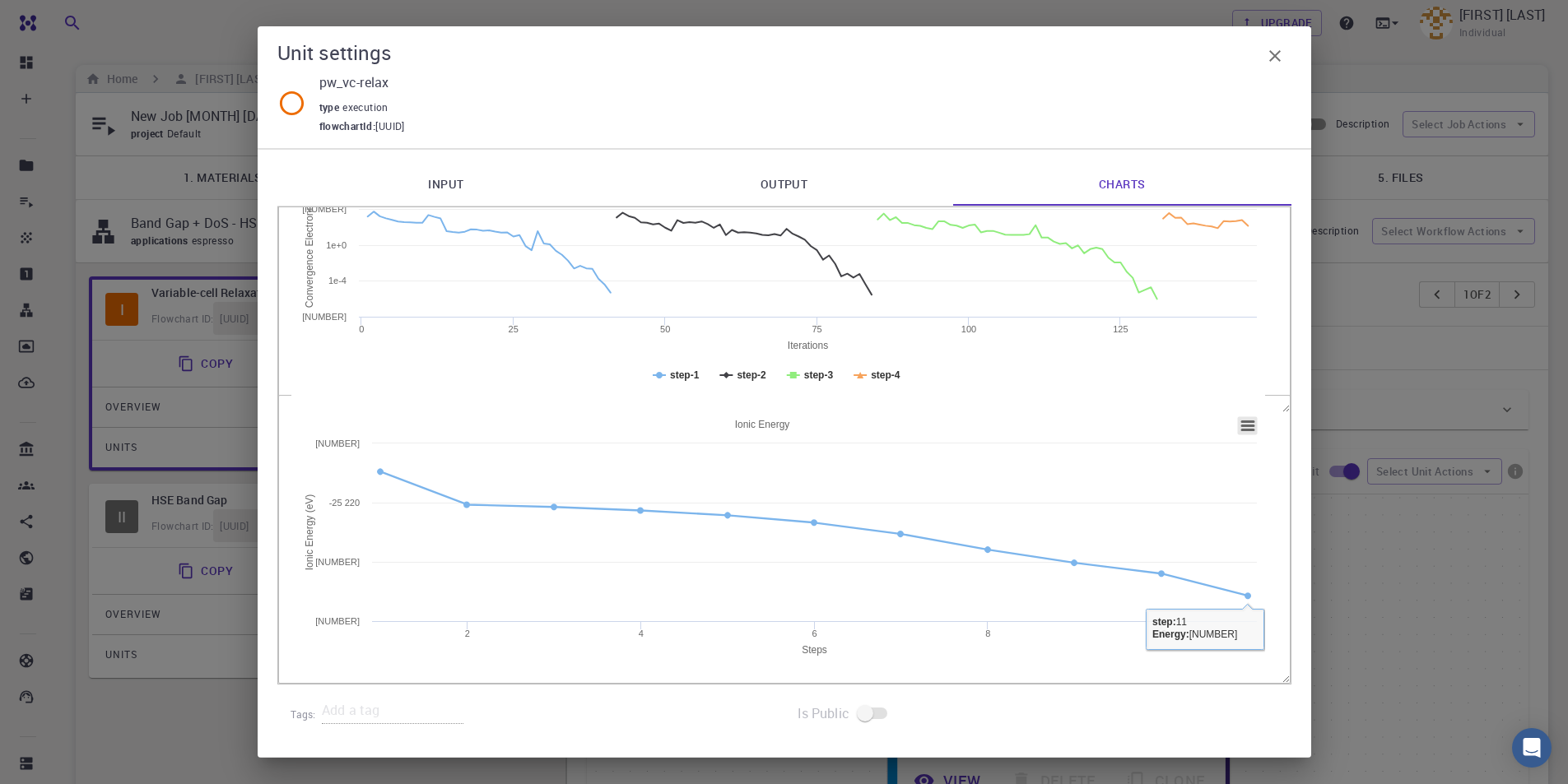 click 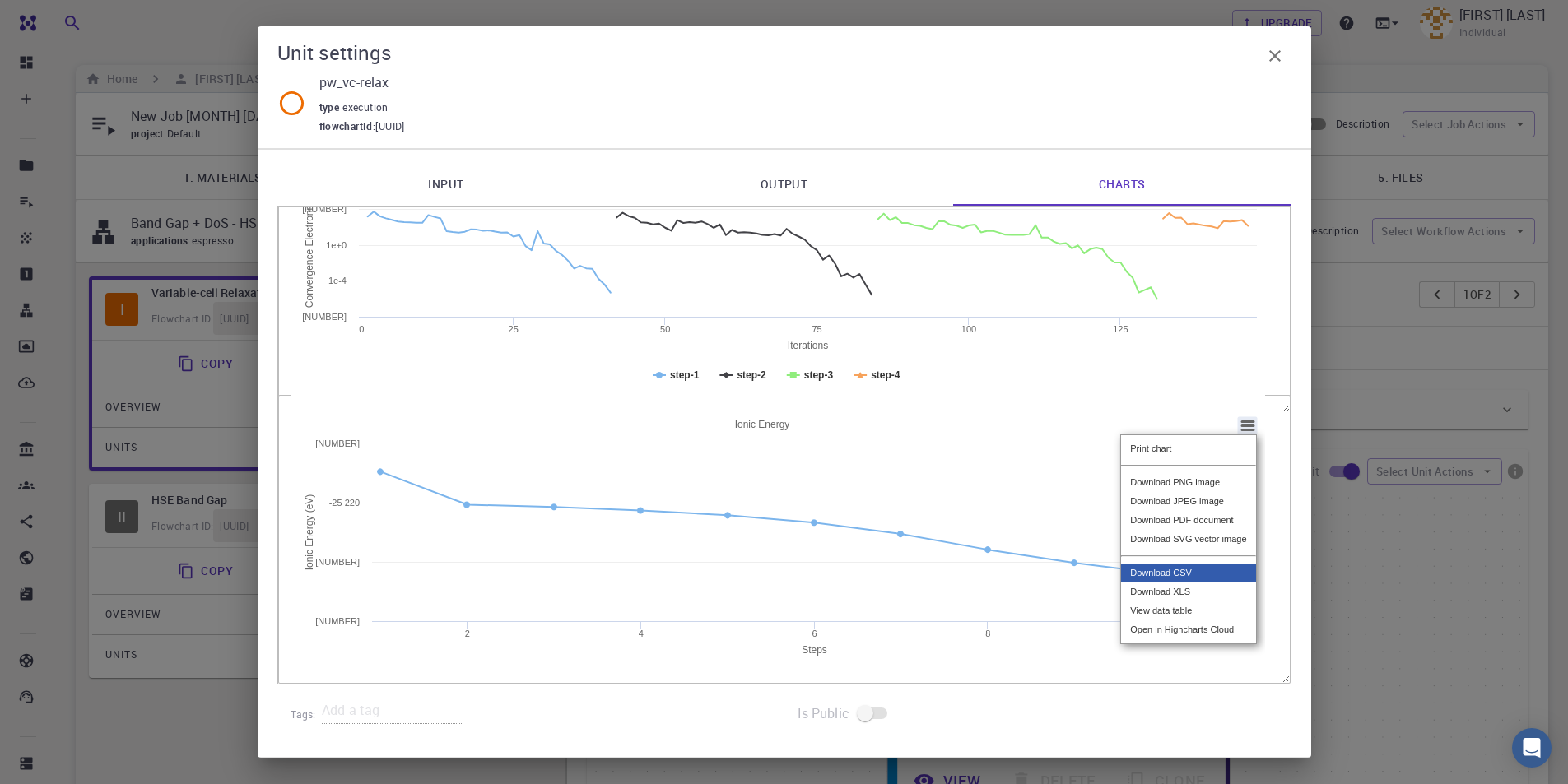 click on "Download CSV" at bounding box center [1188, 573] 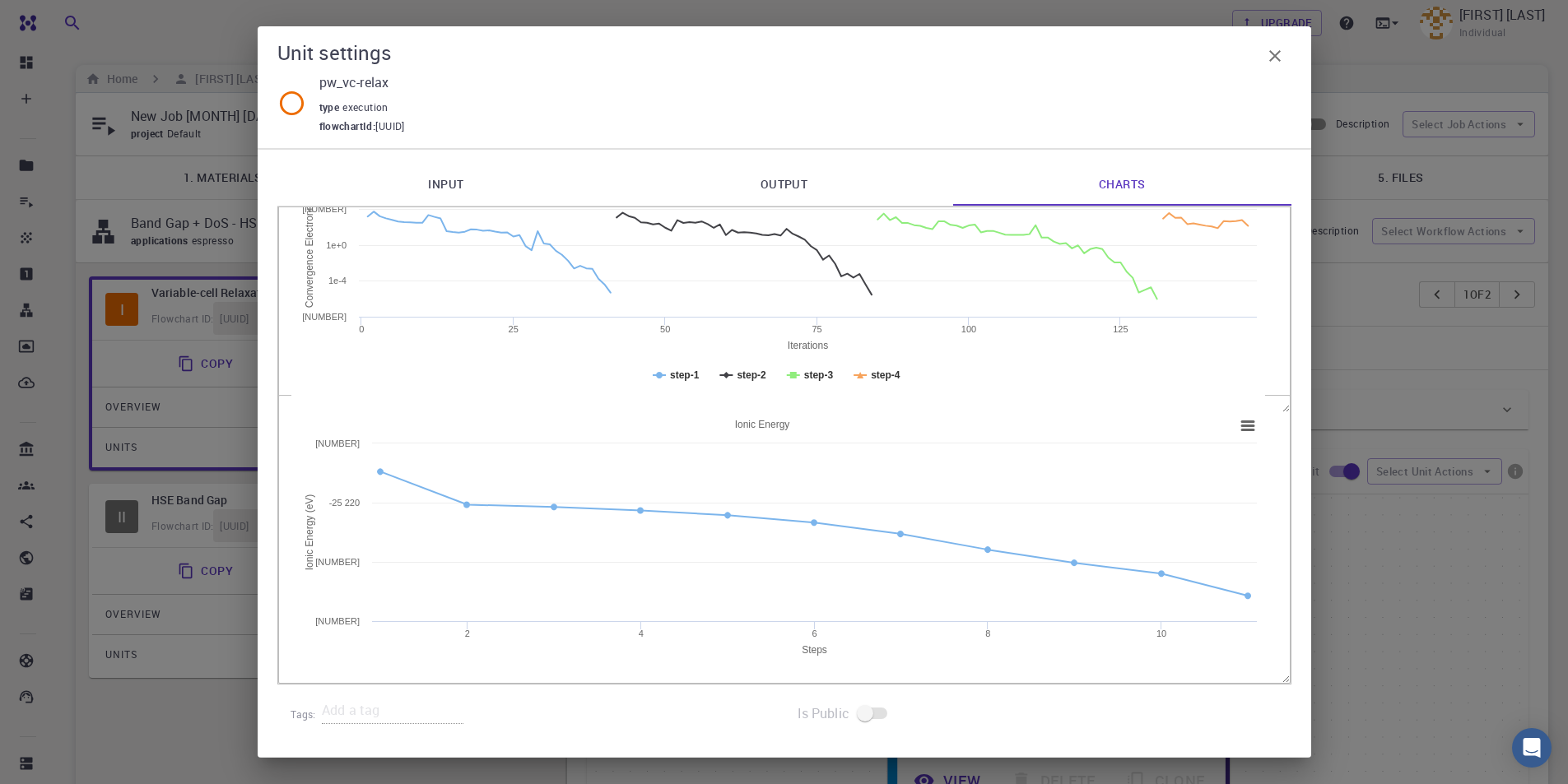 click 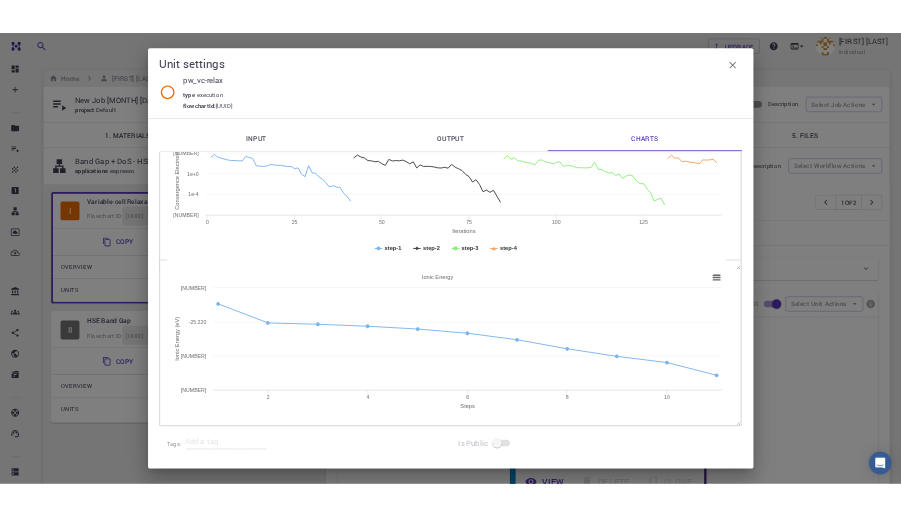 scroll, scrollTop: 0, scrollLeft: 0, axis: both 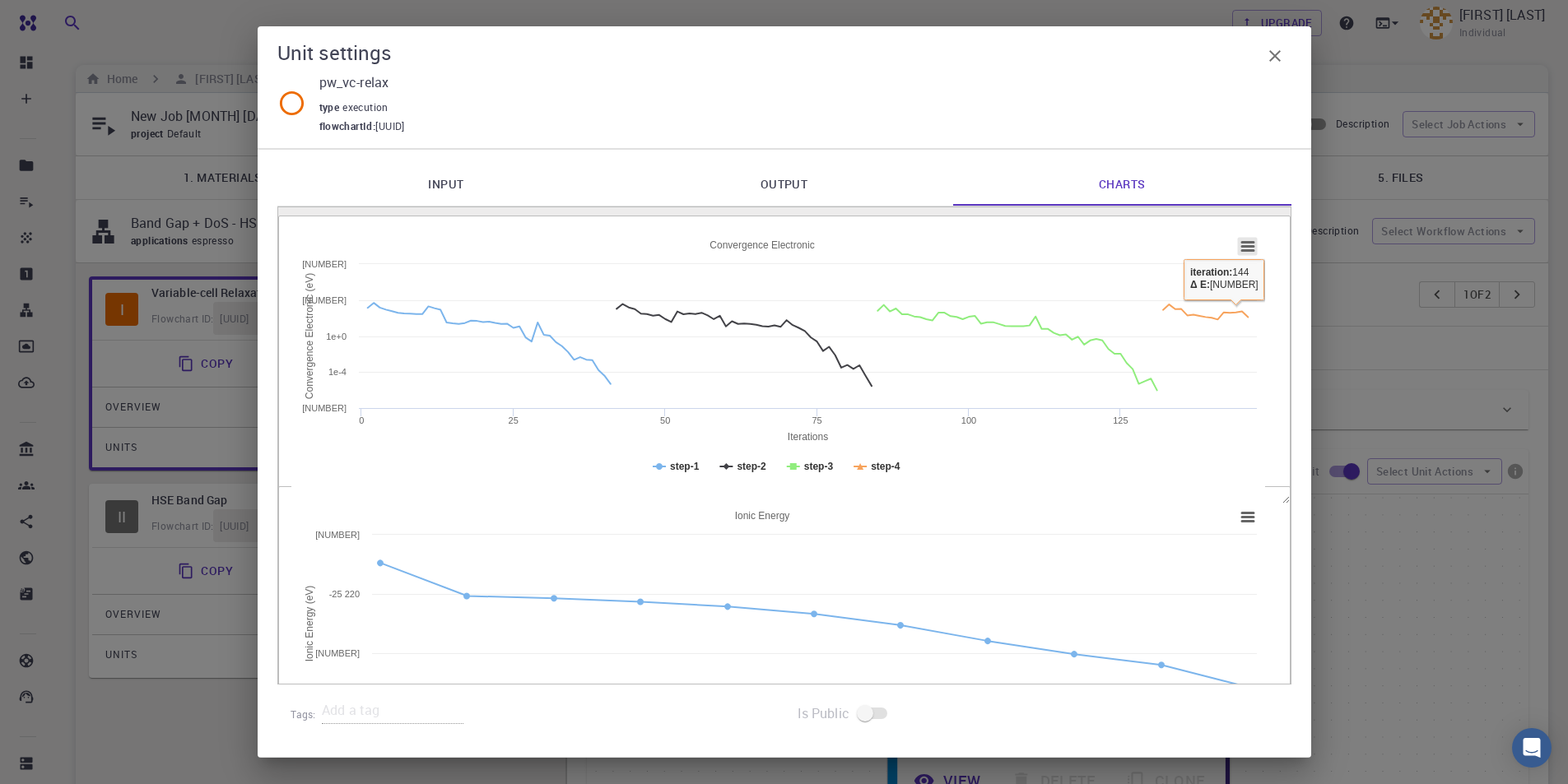 click 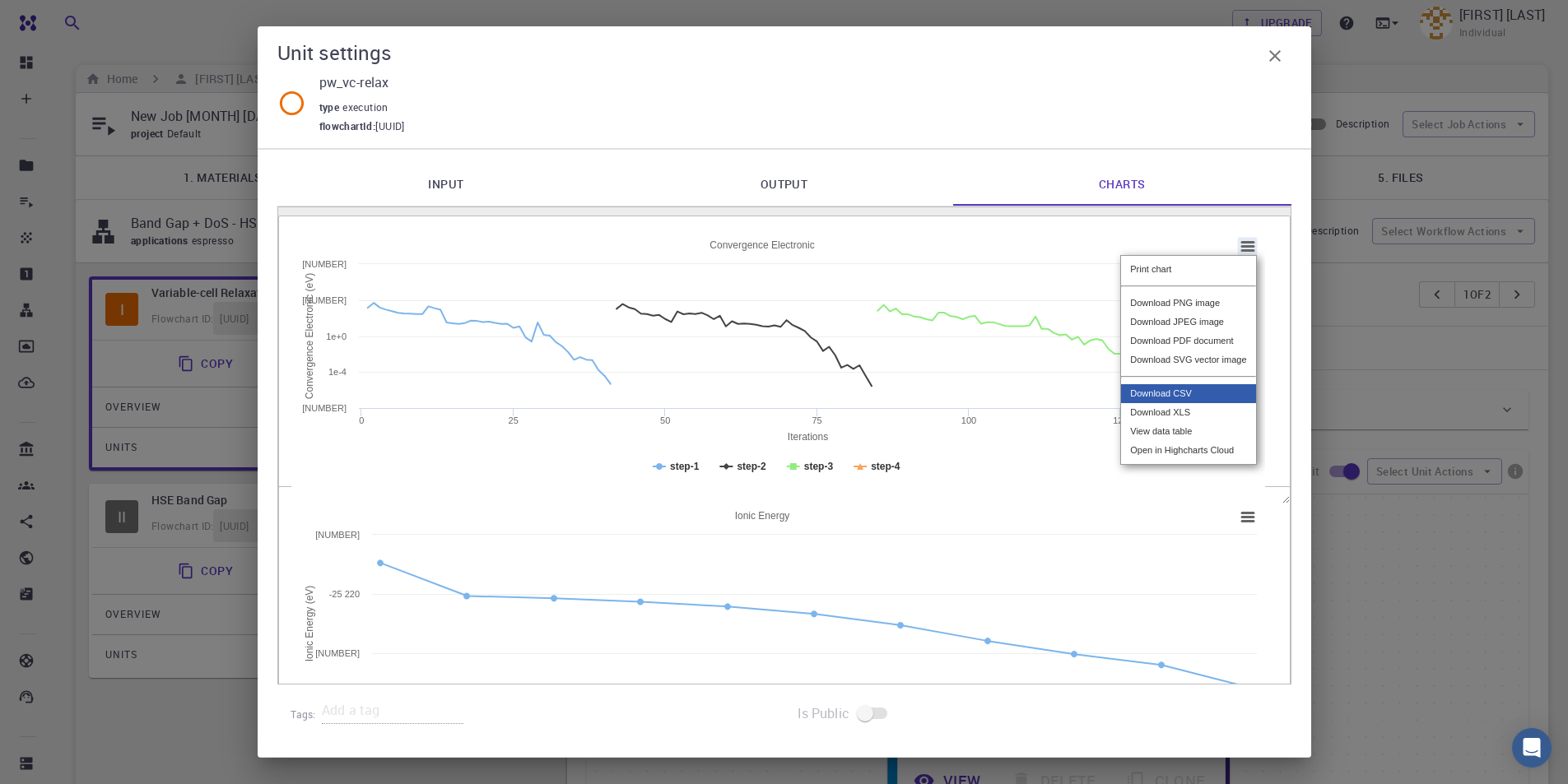 click on "Download CSV" at bounding box center [1188, 393] 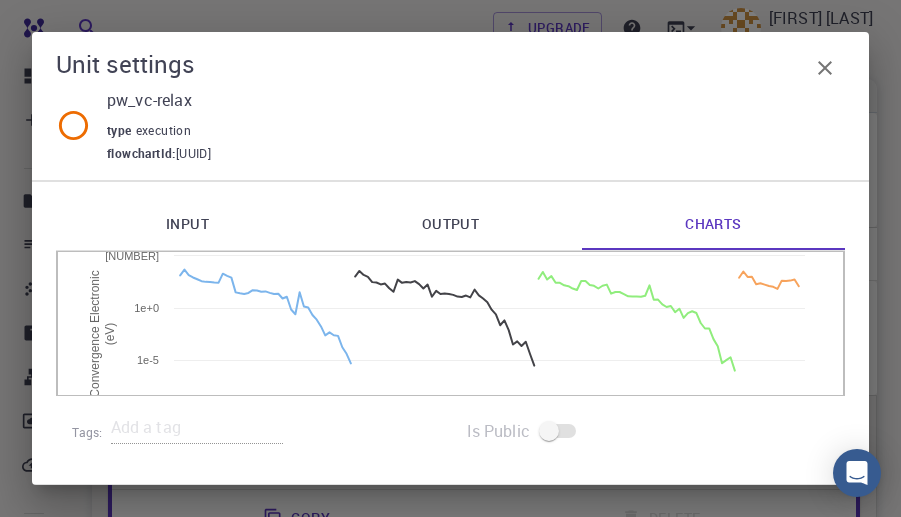 scroll, scrollTop: 100, scrollLeft: 0, axis: vertical 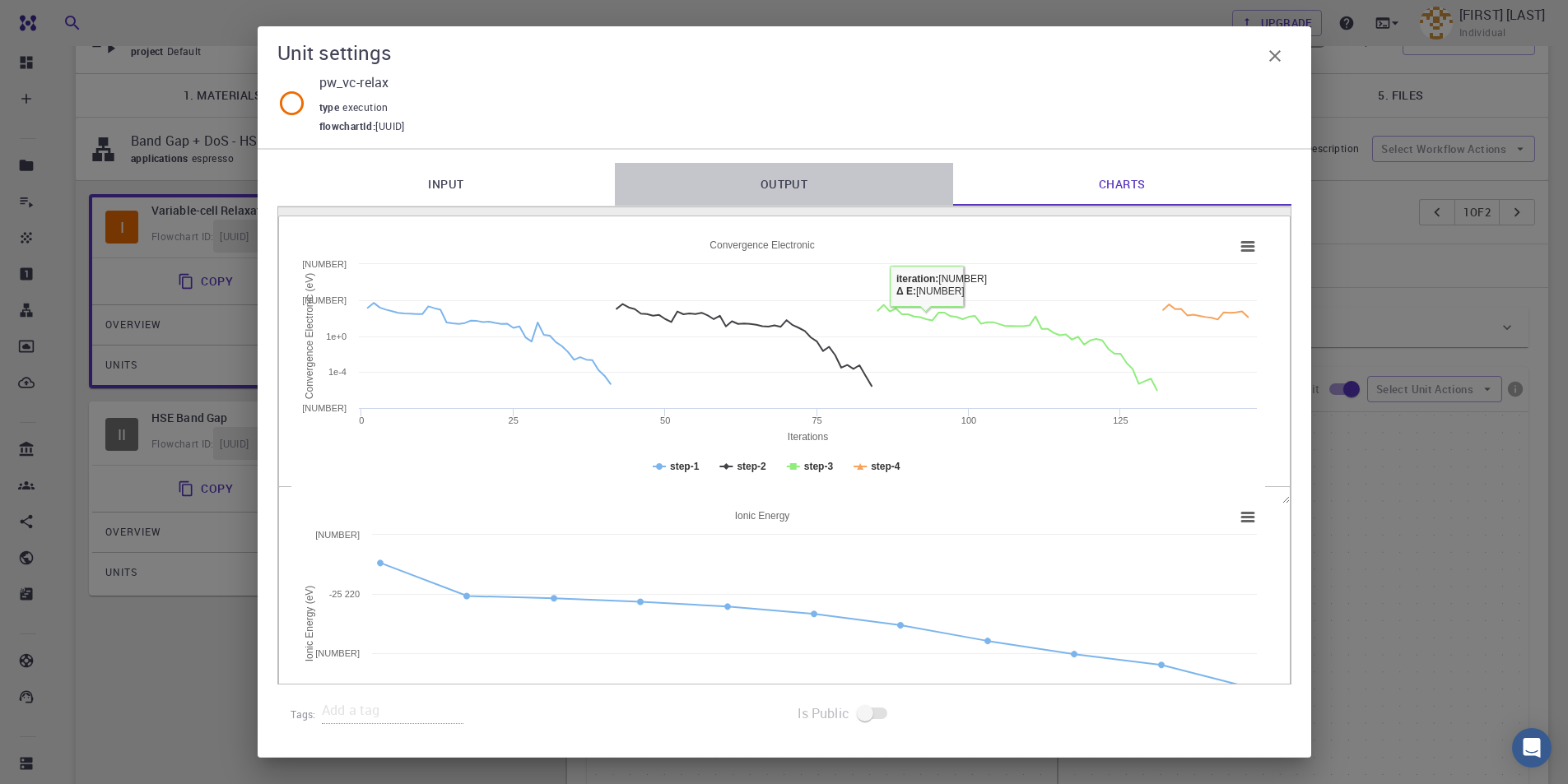 click on "Output" at bounding box center [784, 184] 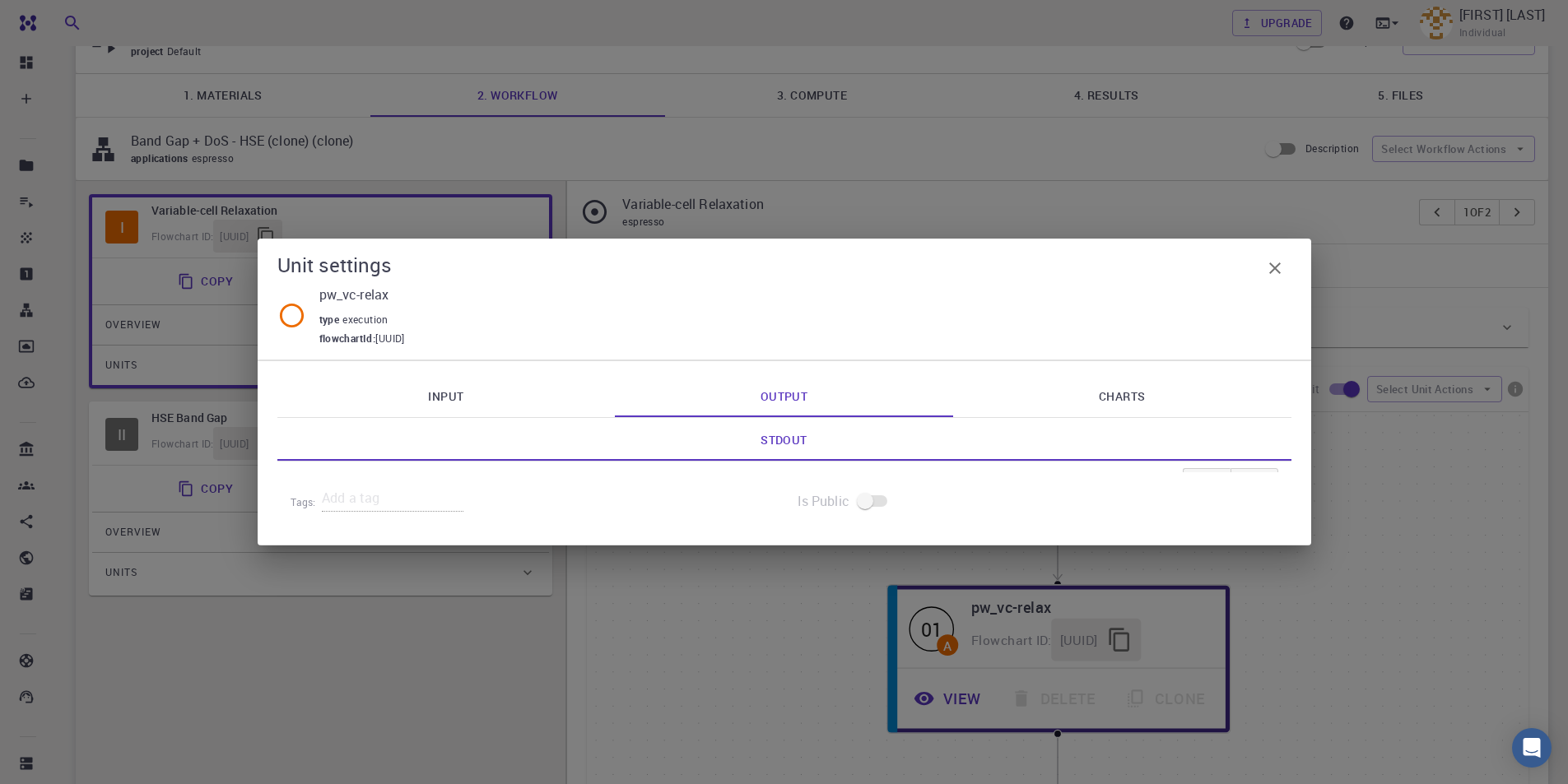click on "Stdout" at bounding box center [784, 439] 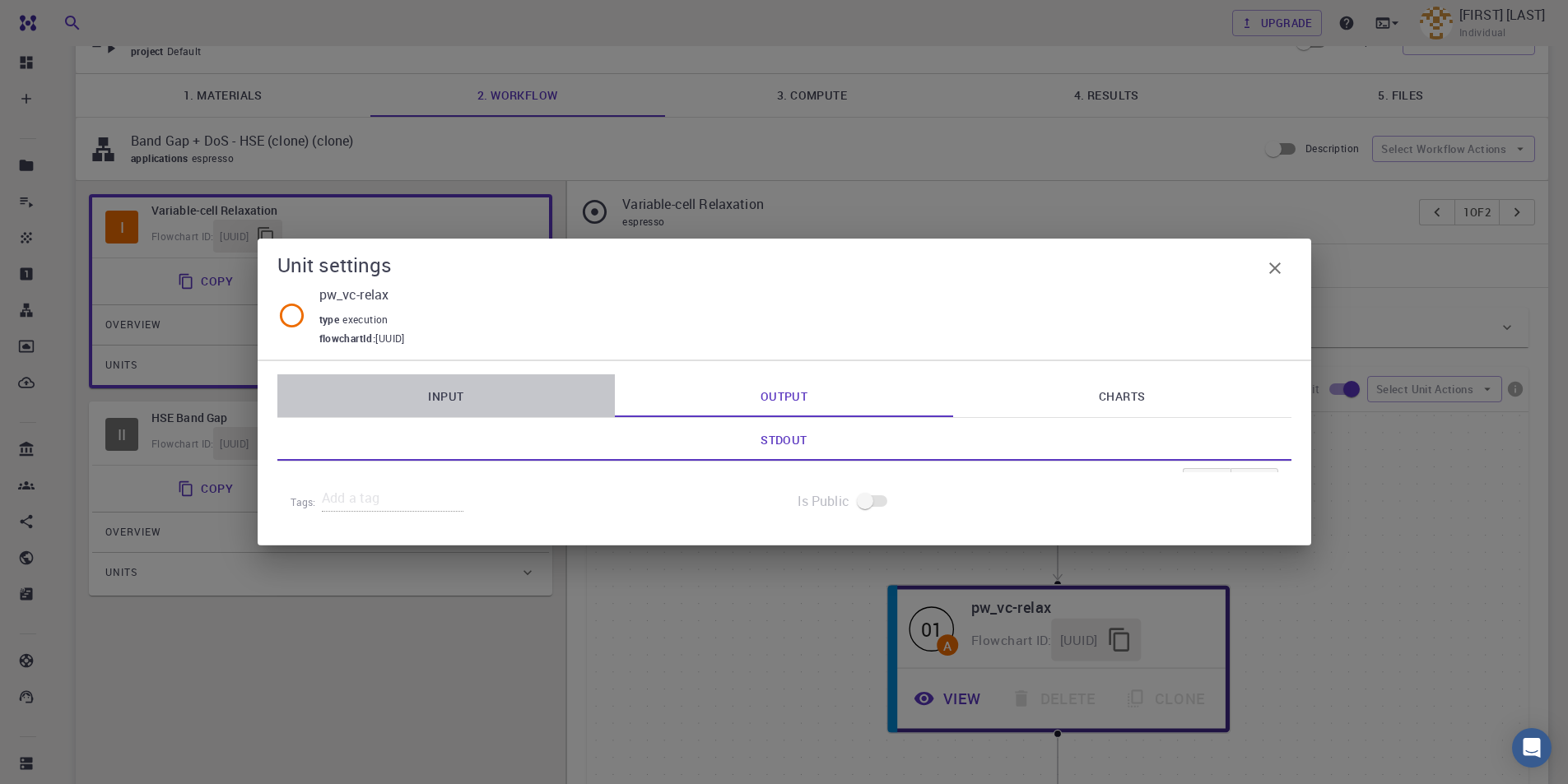click on "Input" at bounding box center (446, 396) 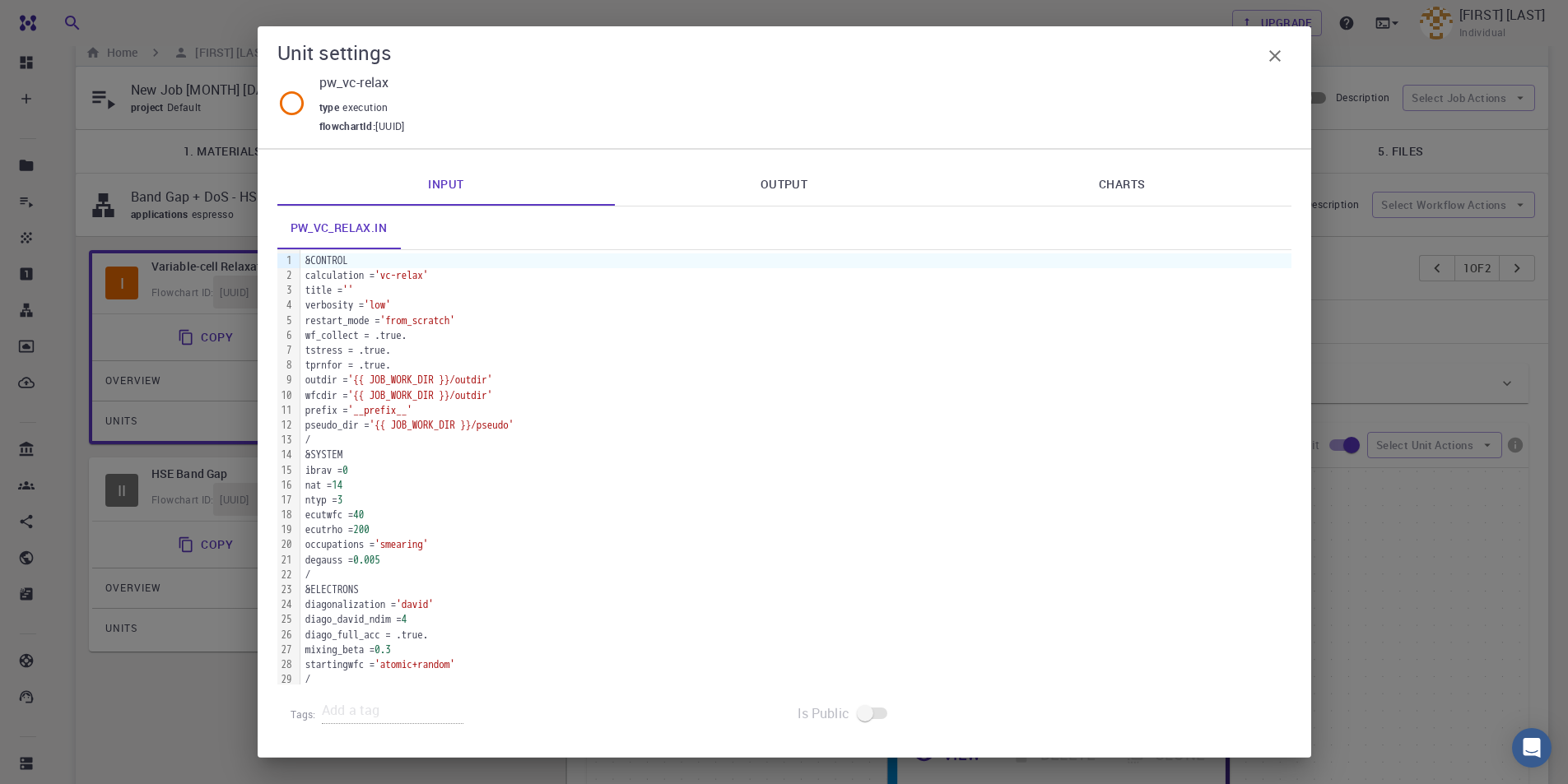 scroll, scrollTop: 0, scrollLeft: 0, axis: both 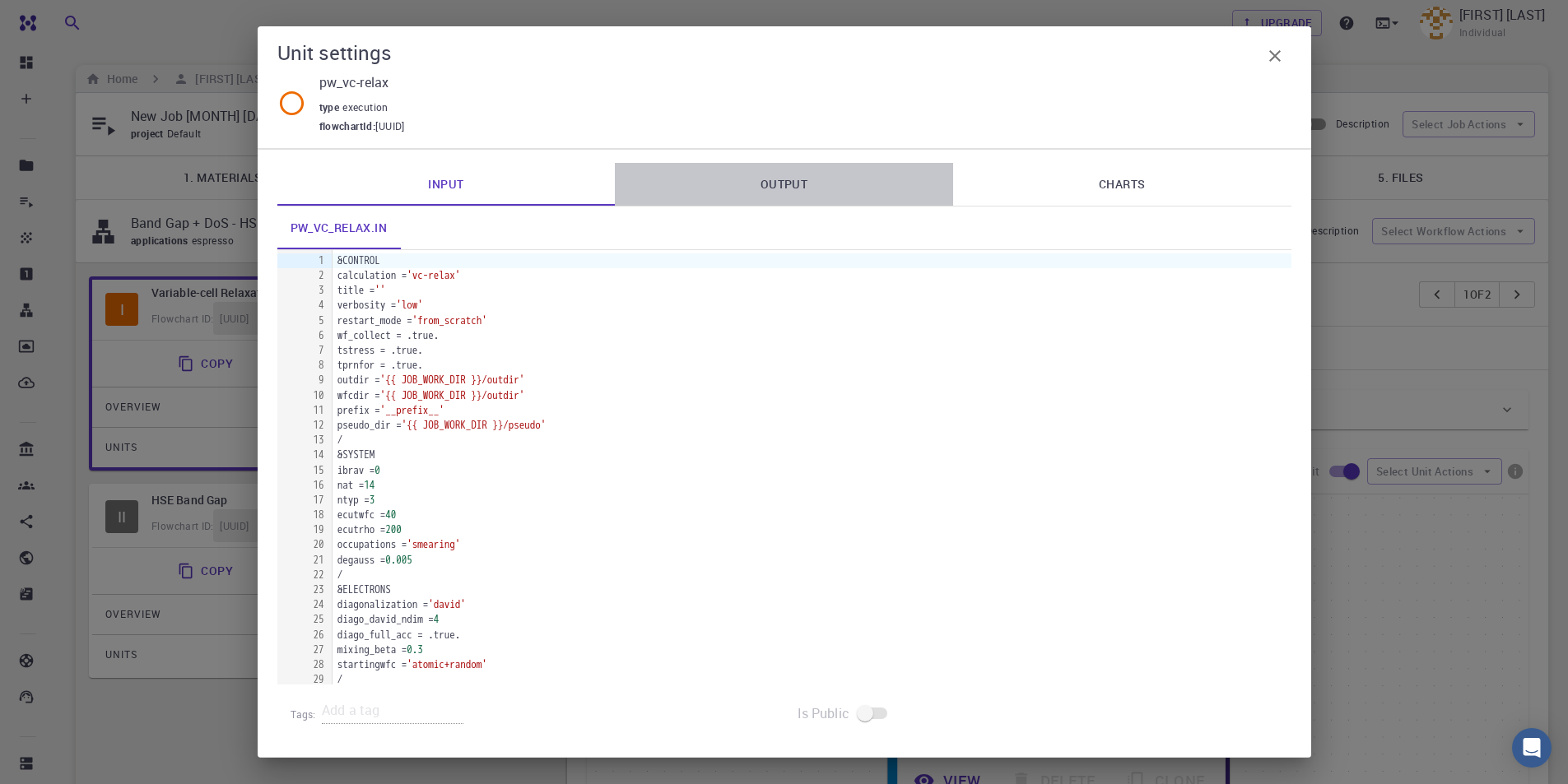 click on "Output" at bounding box center (784, 184) 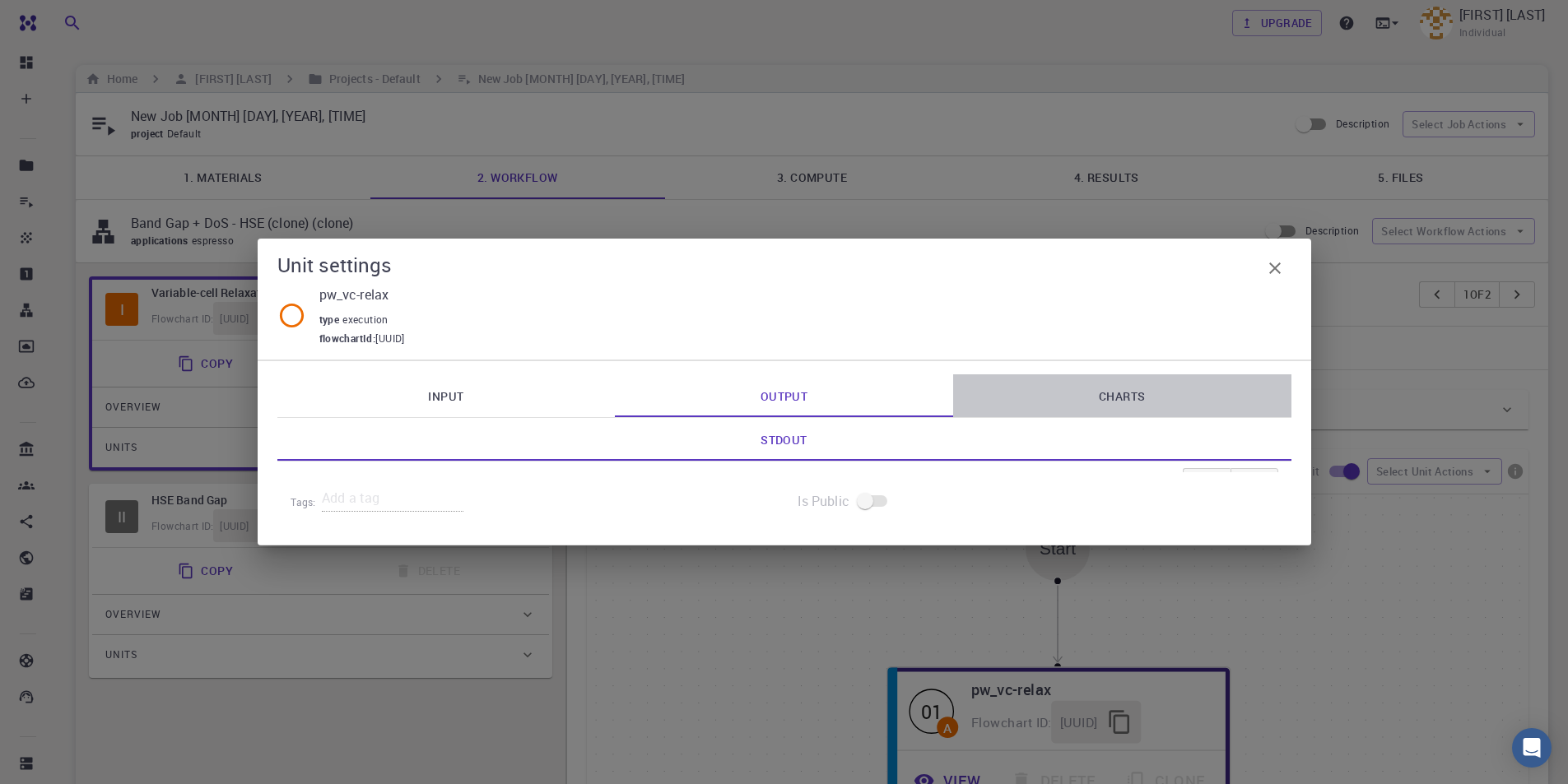 click on "Charts" at bounding box center (1122, 396) 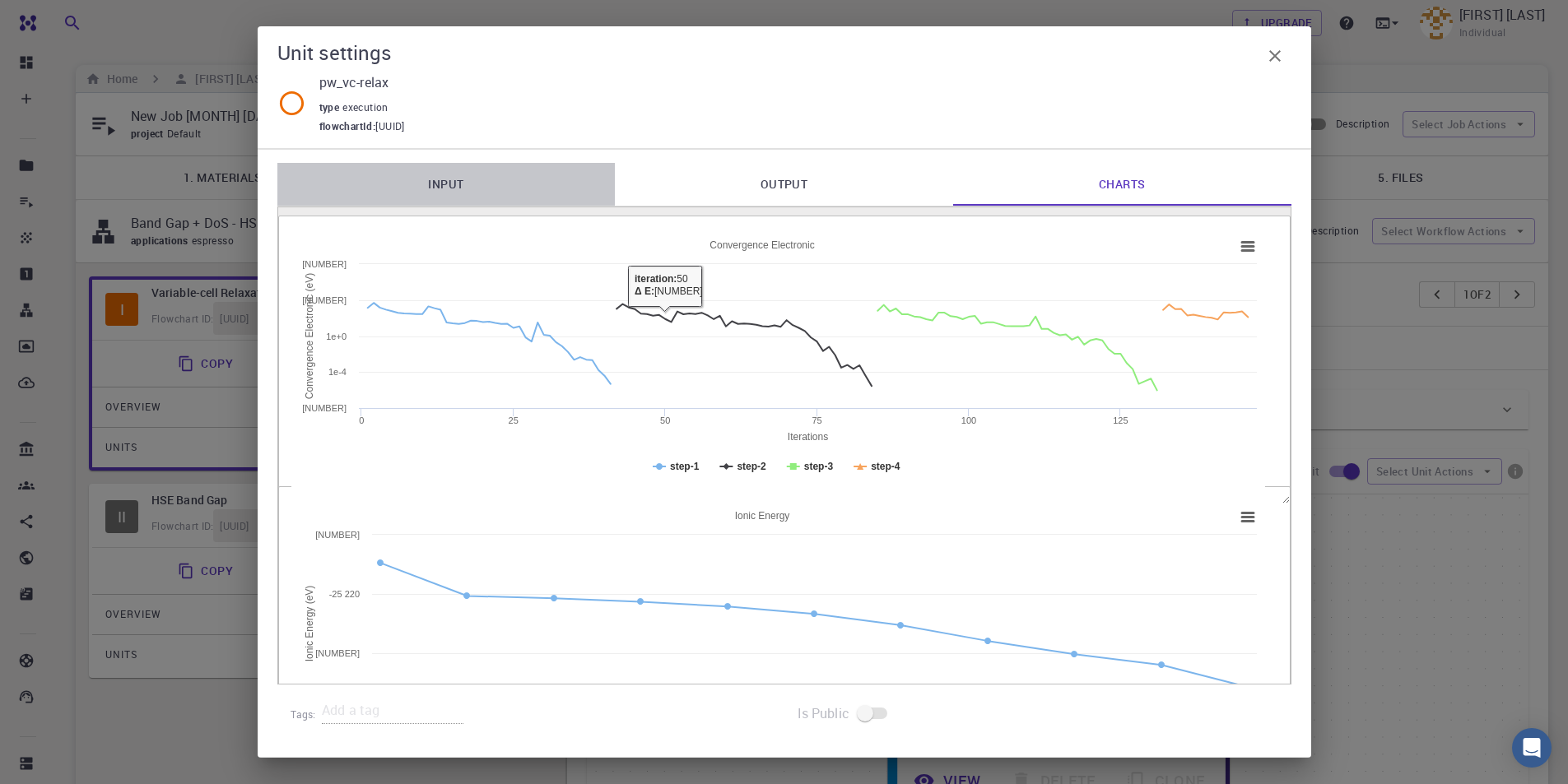 click on "Input" at bounding box center [446, 184] 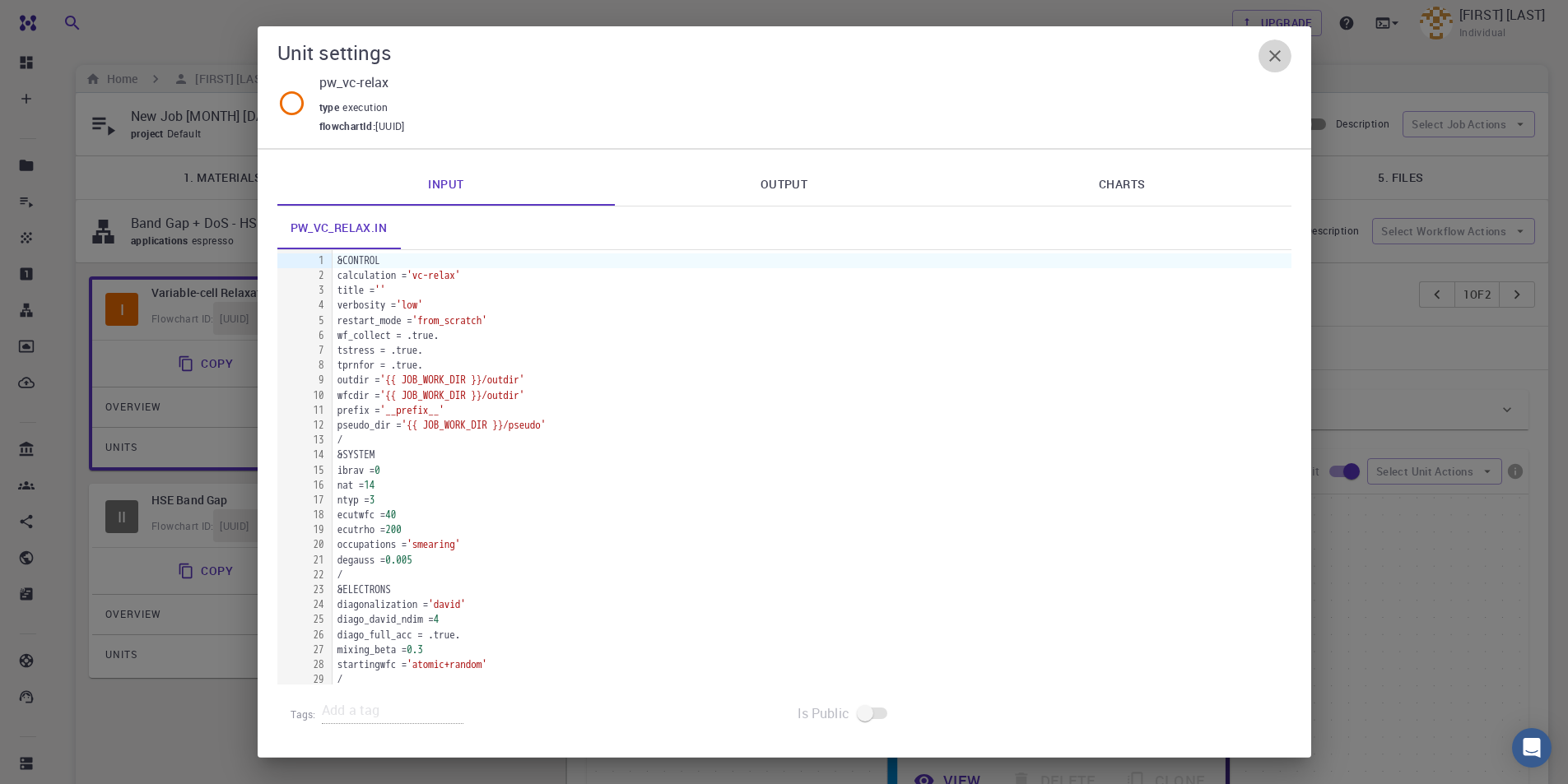 click 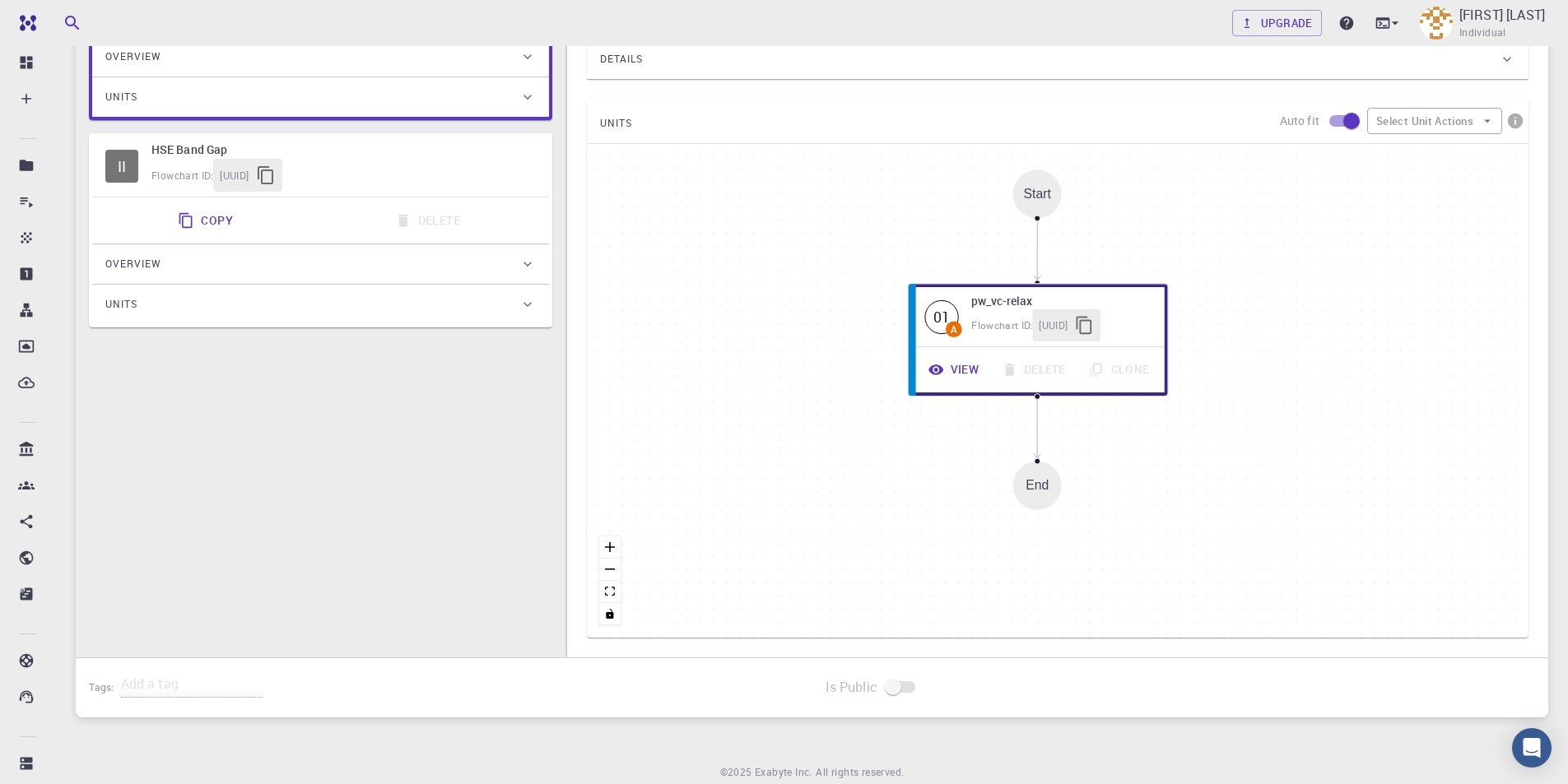 scroll, scrollTop: 360, scrollLeft: 0, axis: vertical 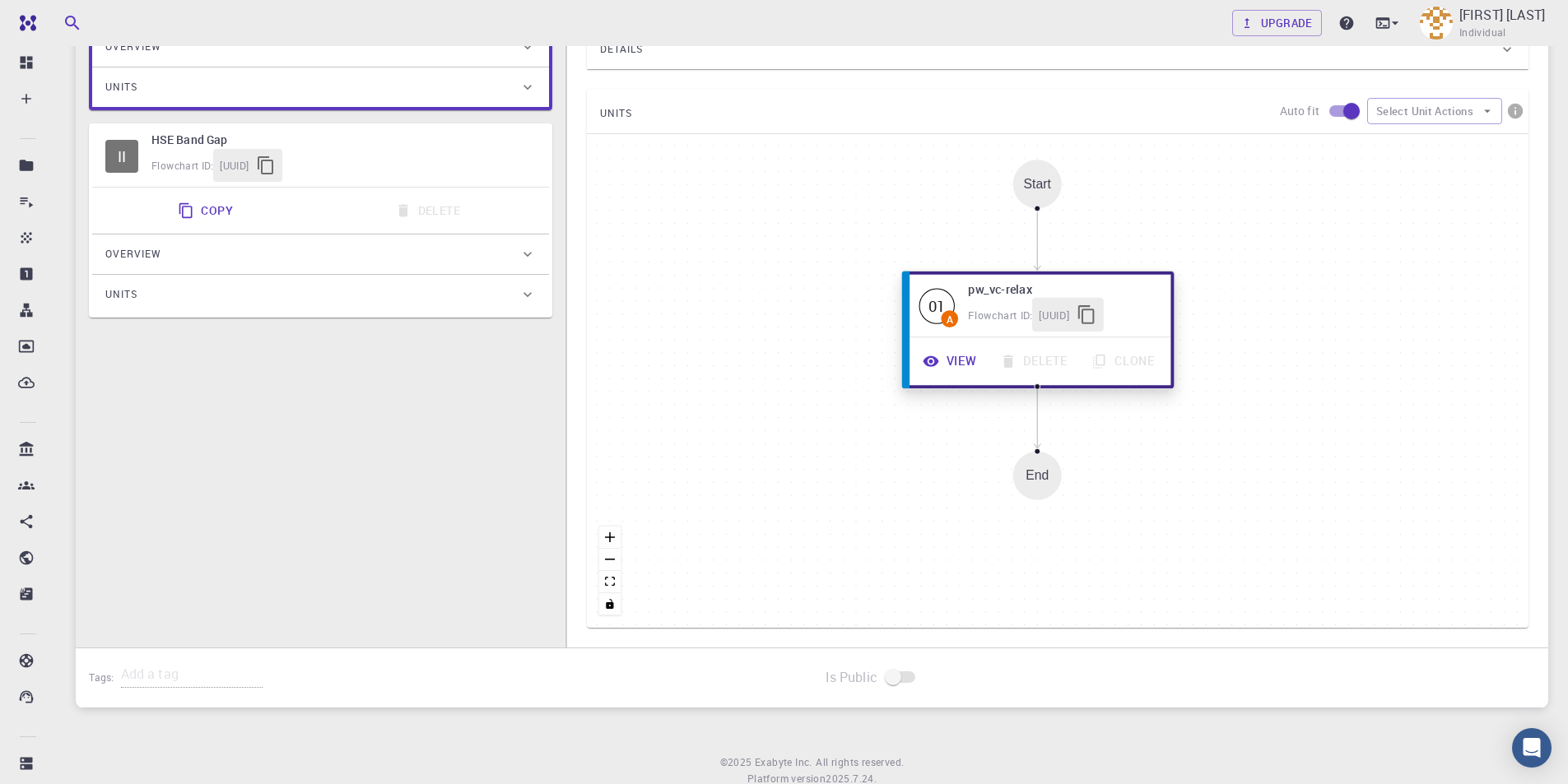 click on "View" at bounding box center (952, 360) 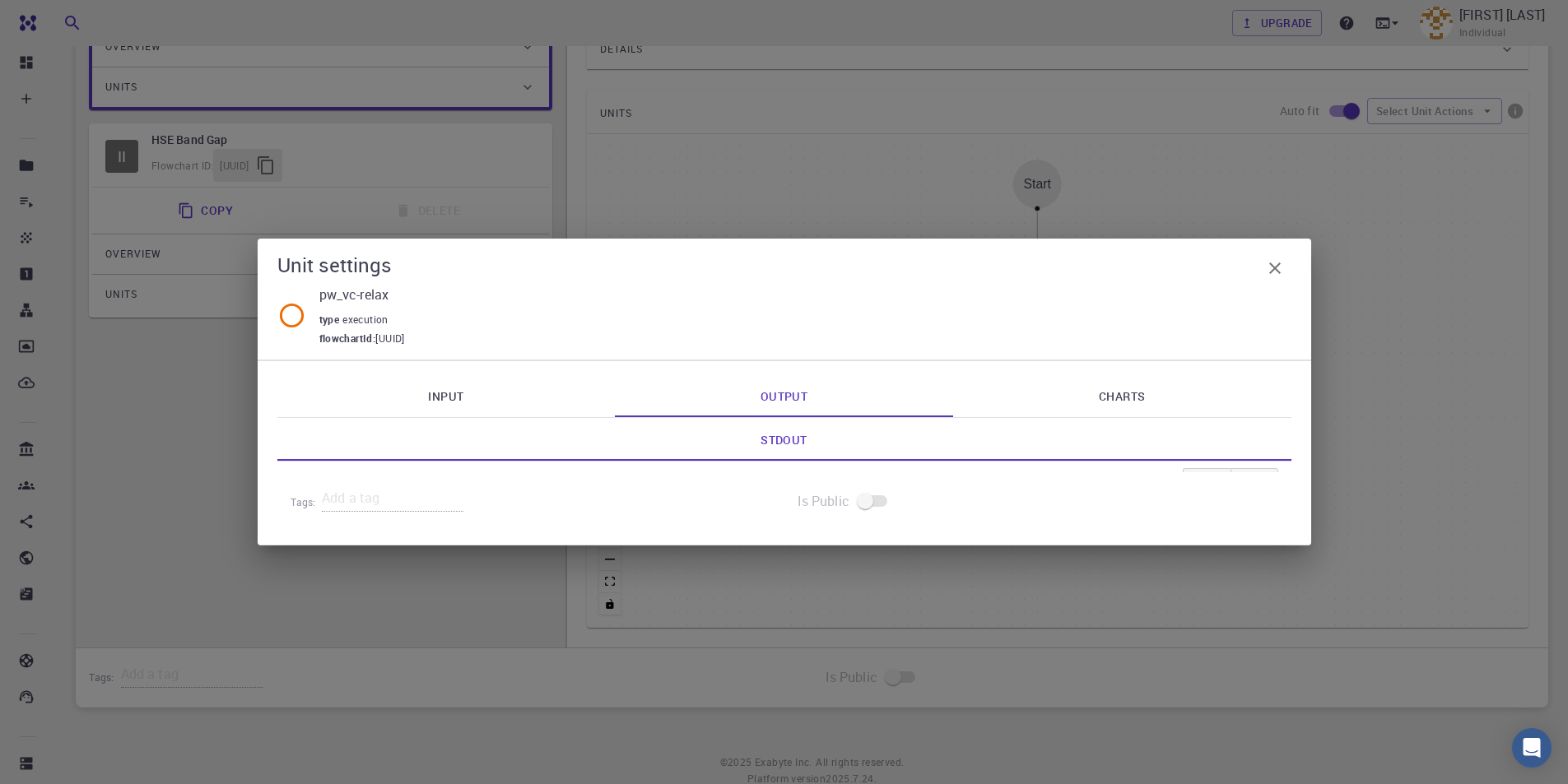 click 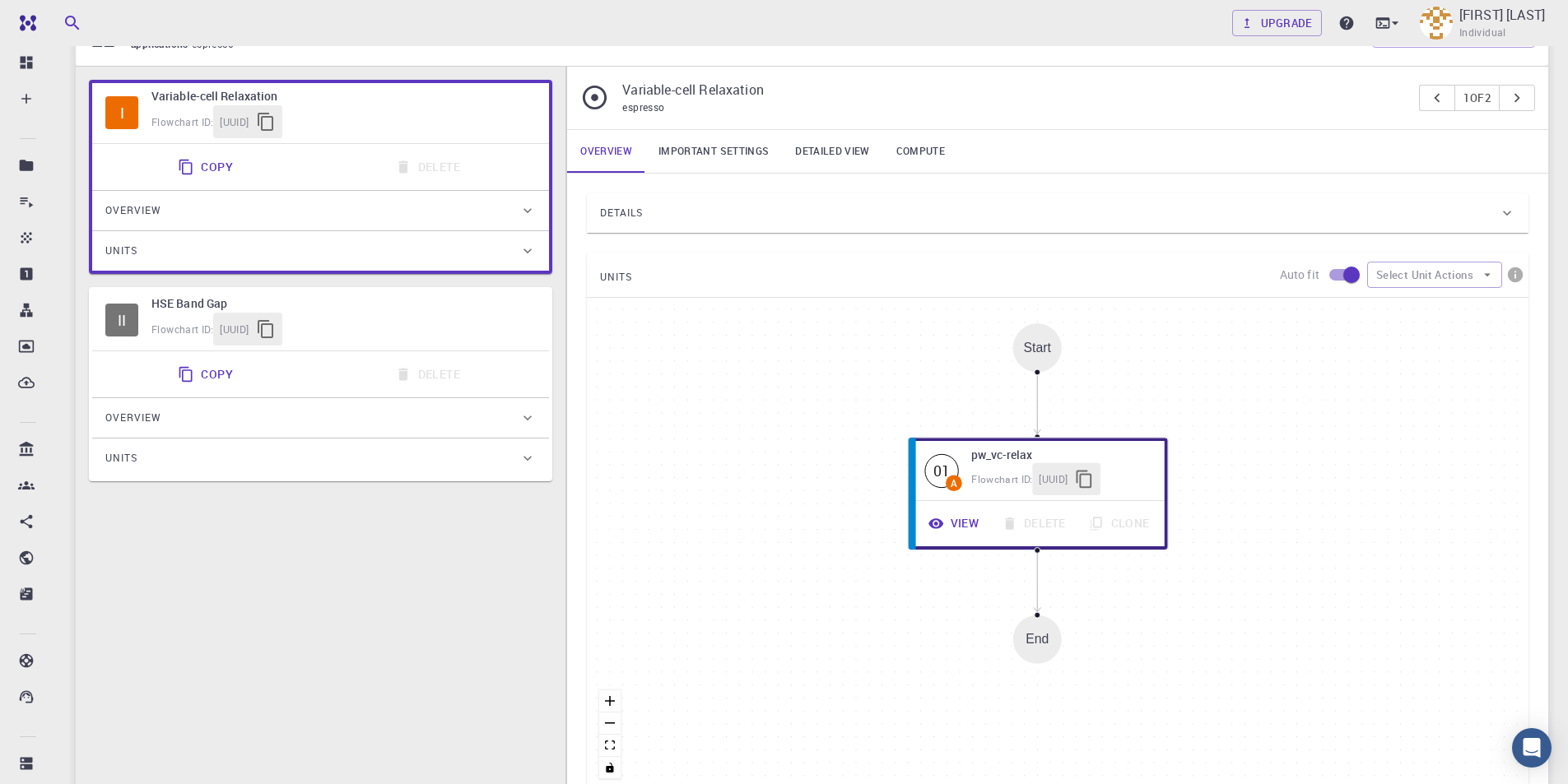 scroll, scrollTop: 196, scrollLeft: 0, axis: vertical 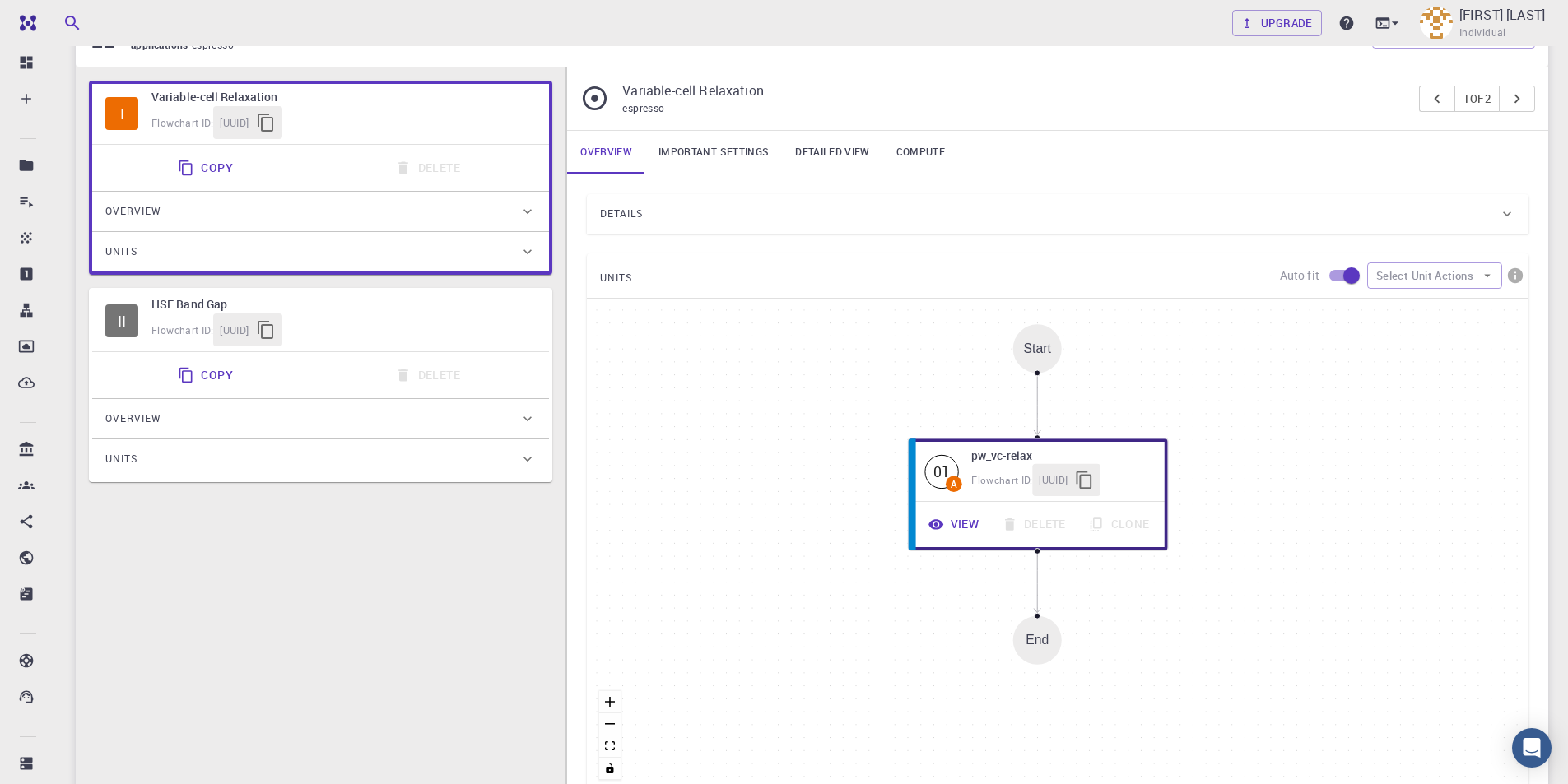 click on "da2c090ede4dc2fa6e66647f" at bounding box center (247, 330) 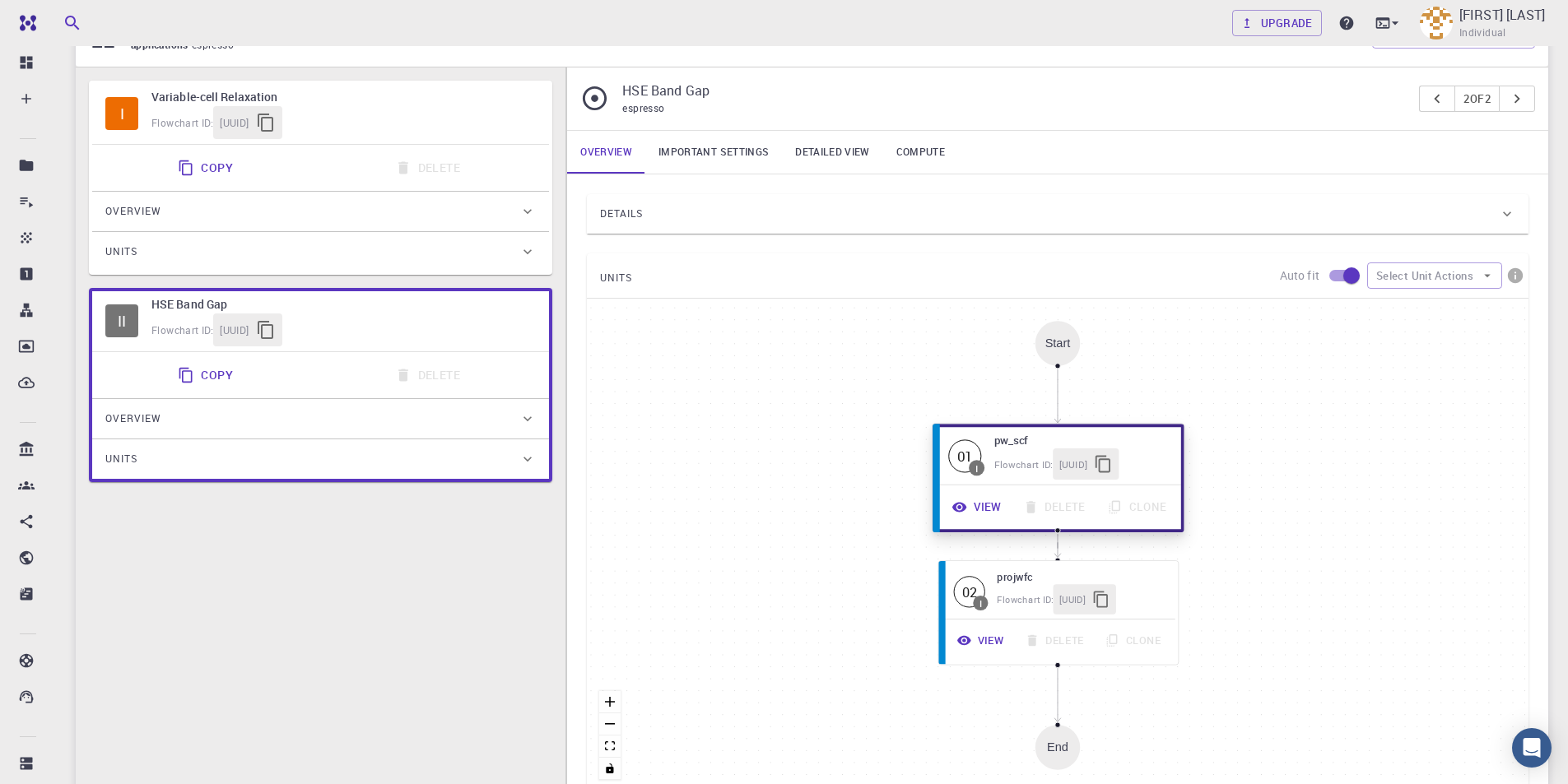 click on "View" at bounding box center (978, 507) 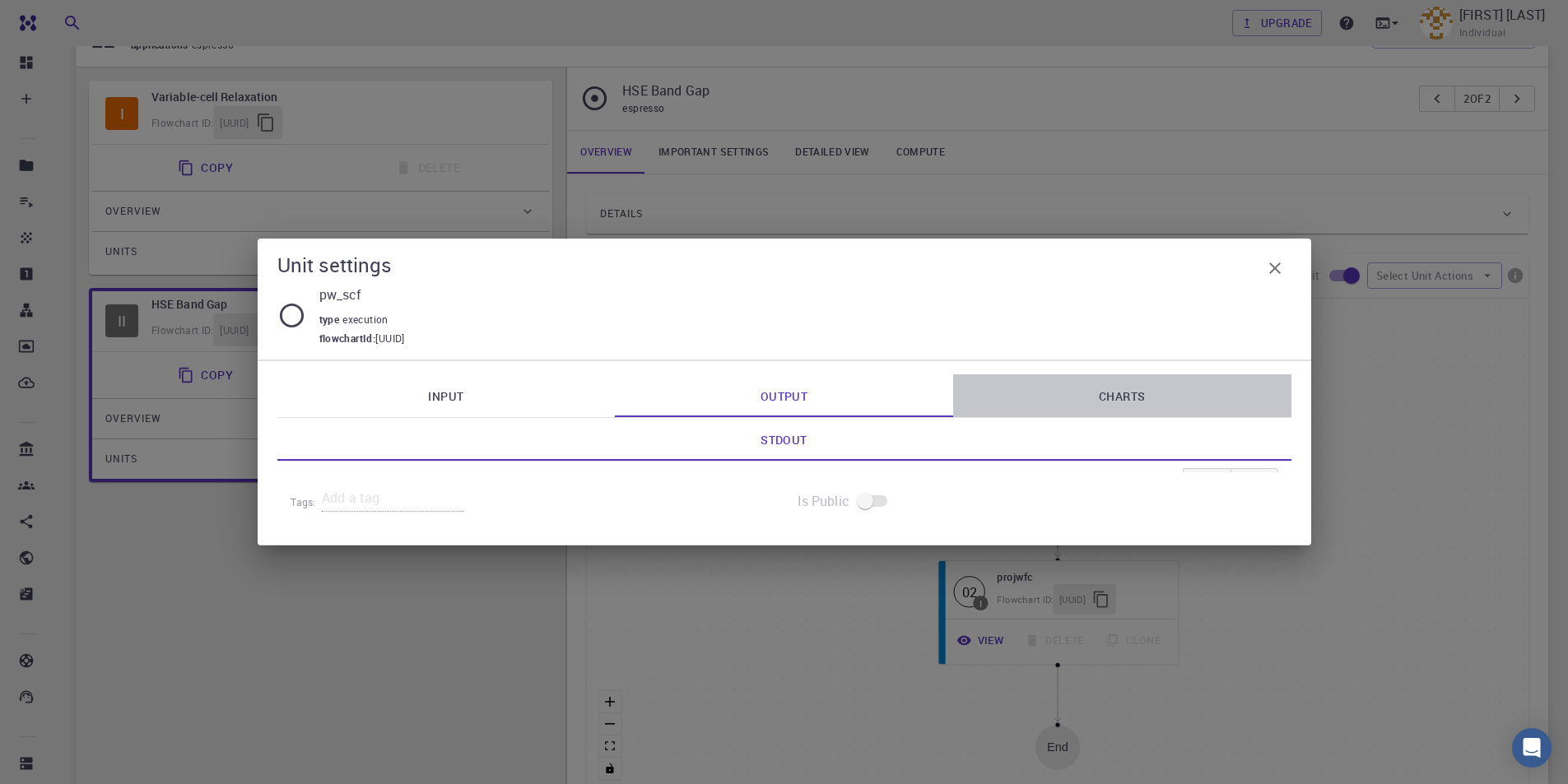 click on "Charts" at bounding box center [1122, 396] 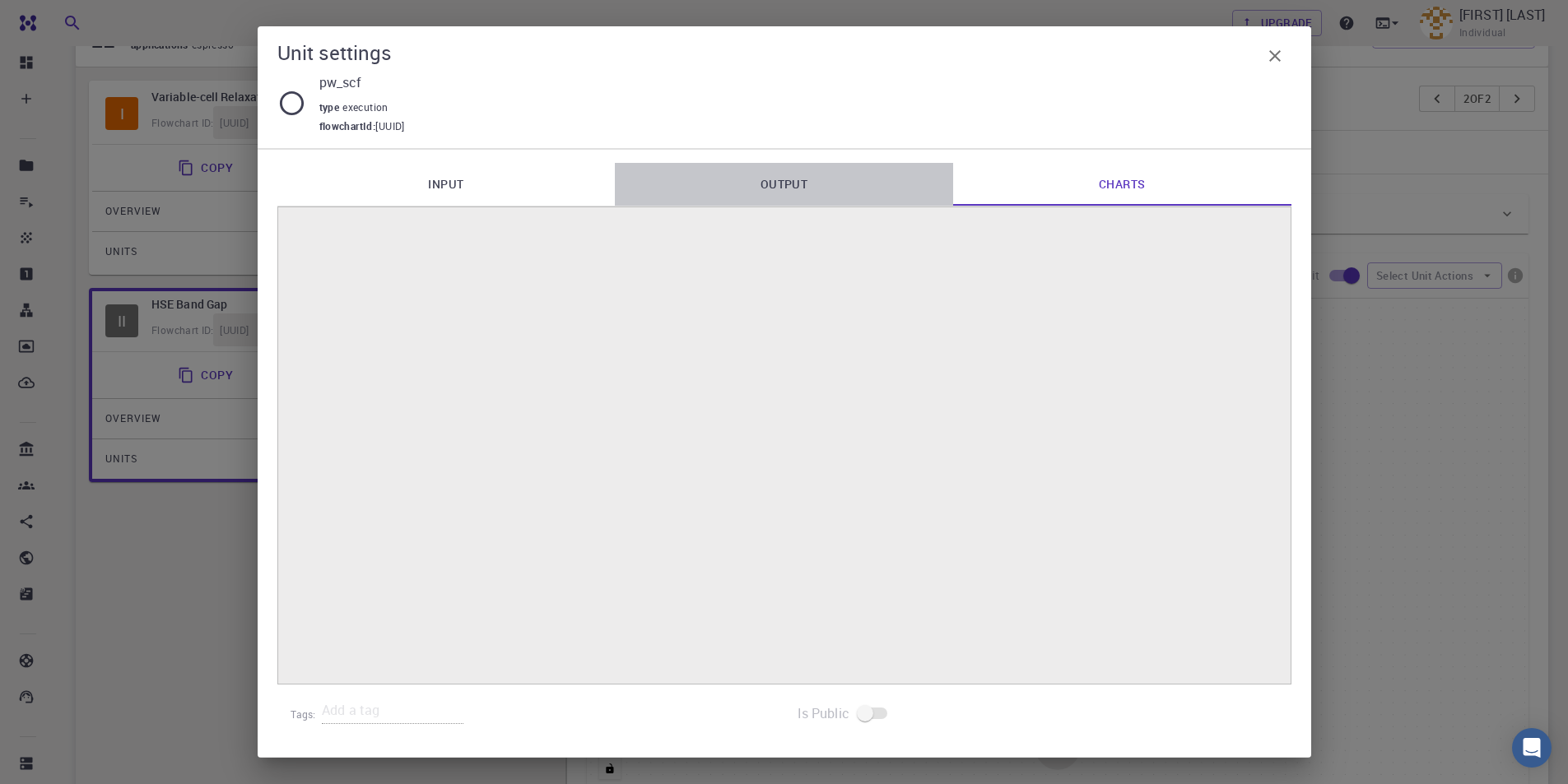 click on "Output" at bounding box center [784, 184] 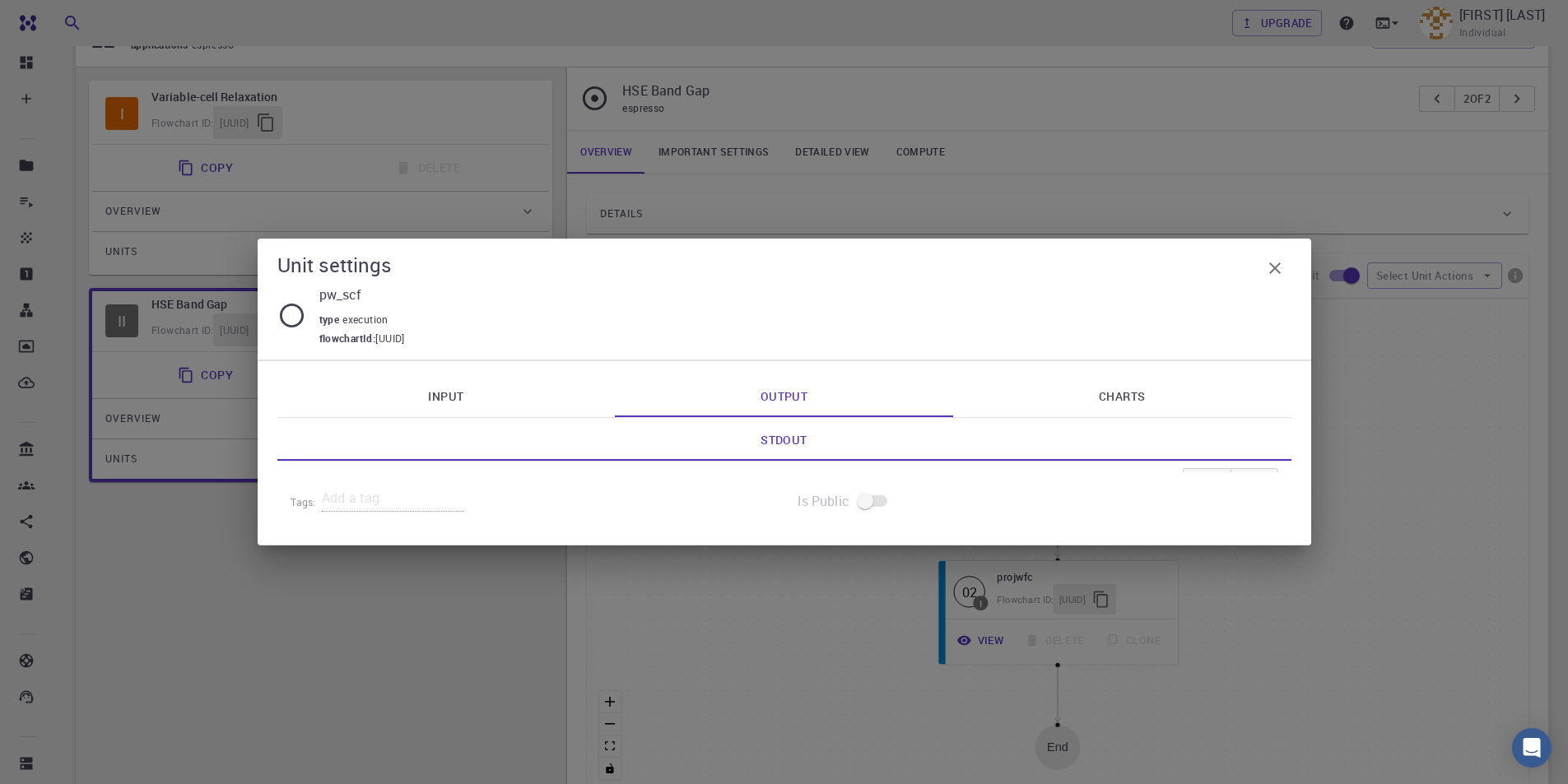 click 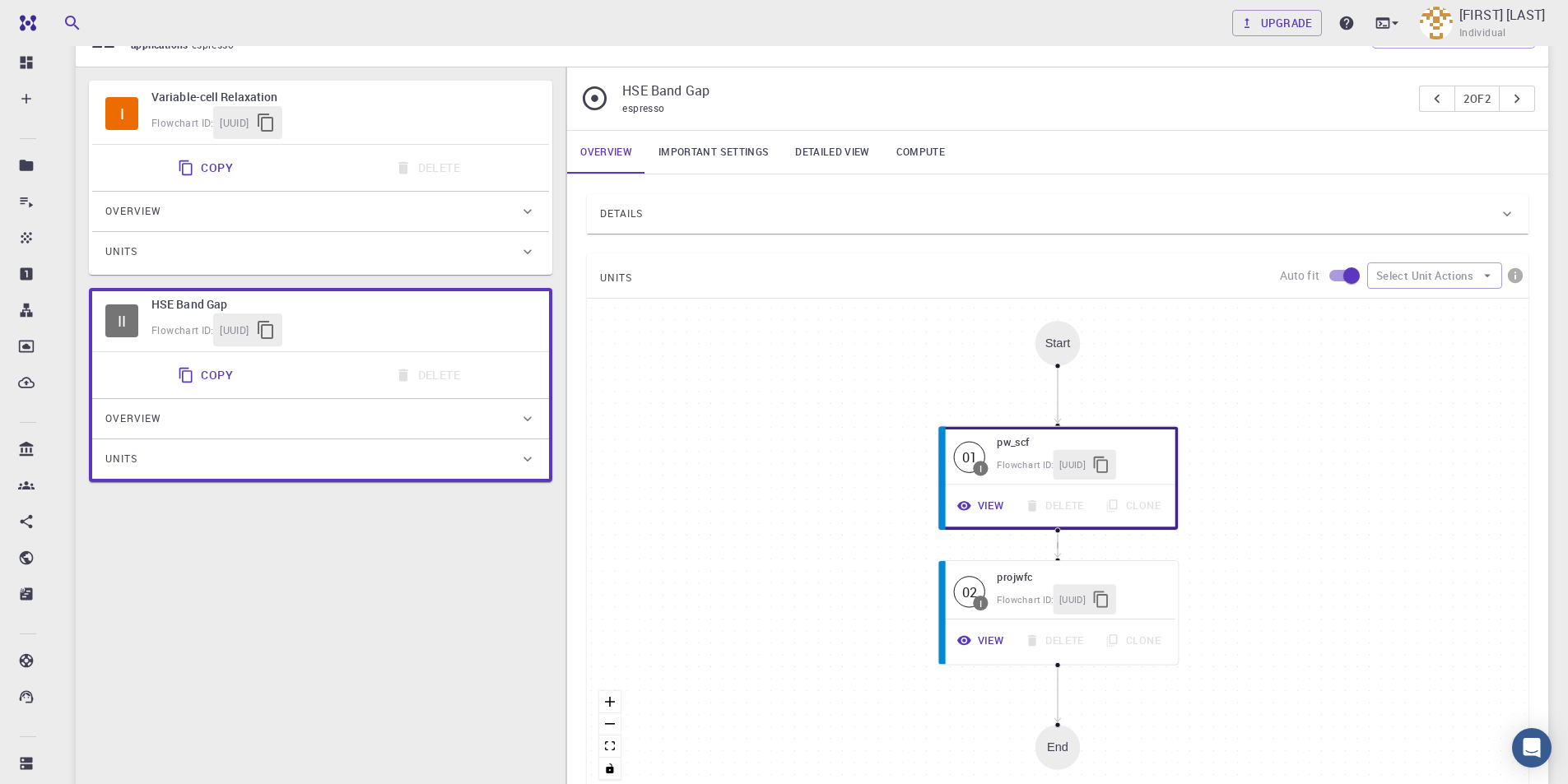 click on "Flowchart ID:  70c07d6323619936100bea32" at bounding box center [343, 123] 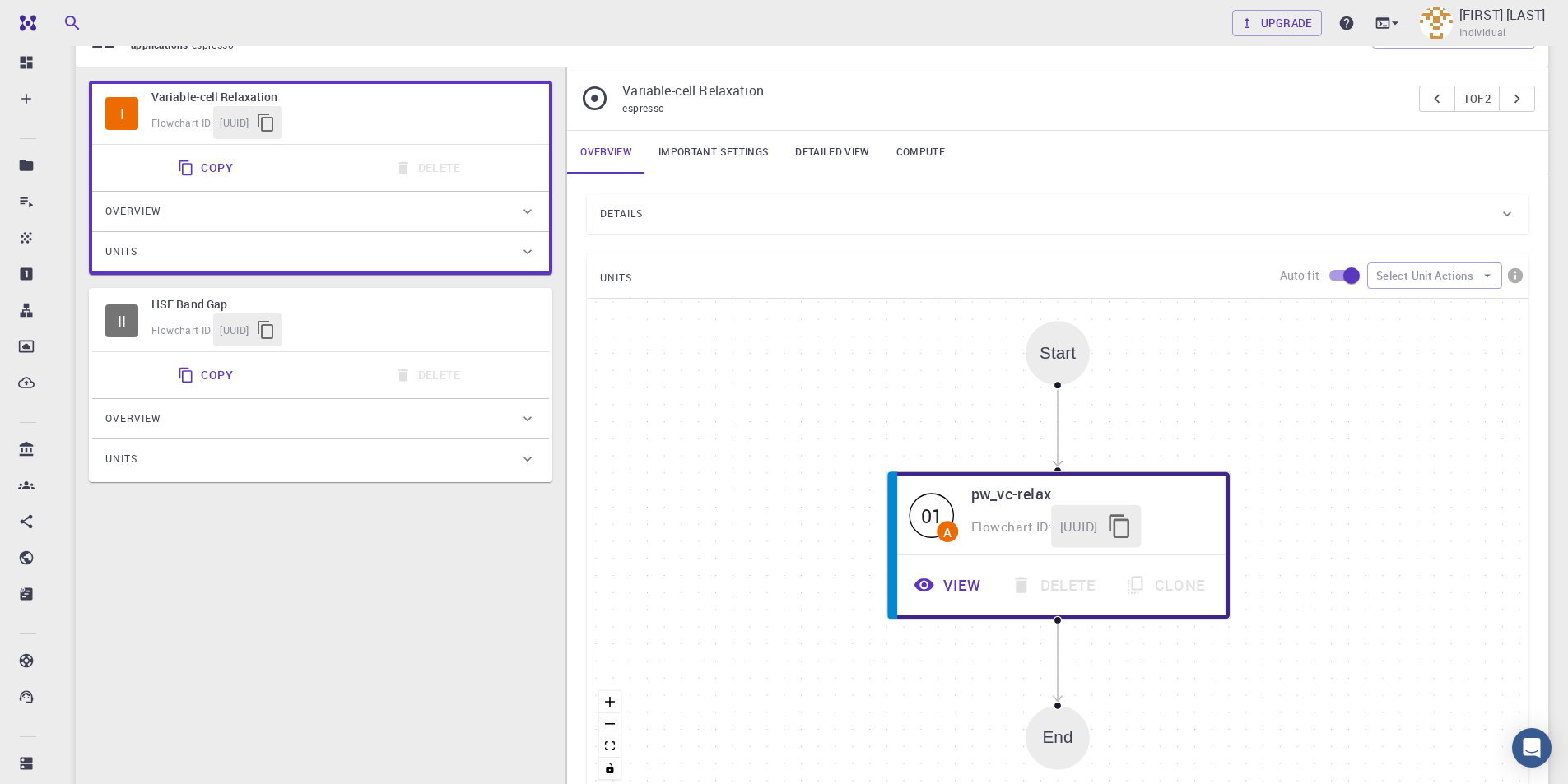 click on "Detailed view" at bounding box center (832, 152) 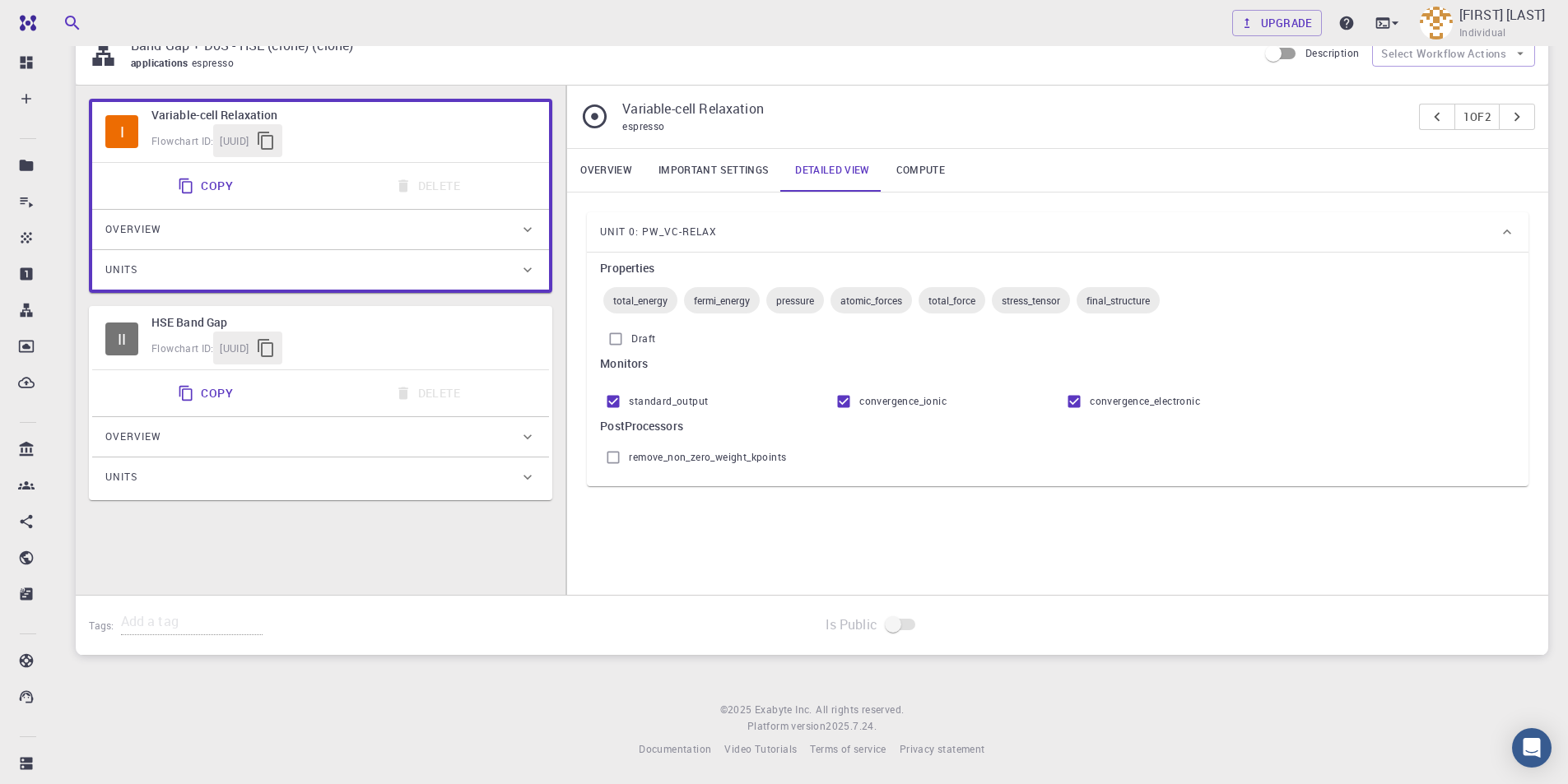 click on "Compute" at bounding box center [920, 170] 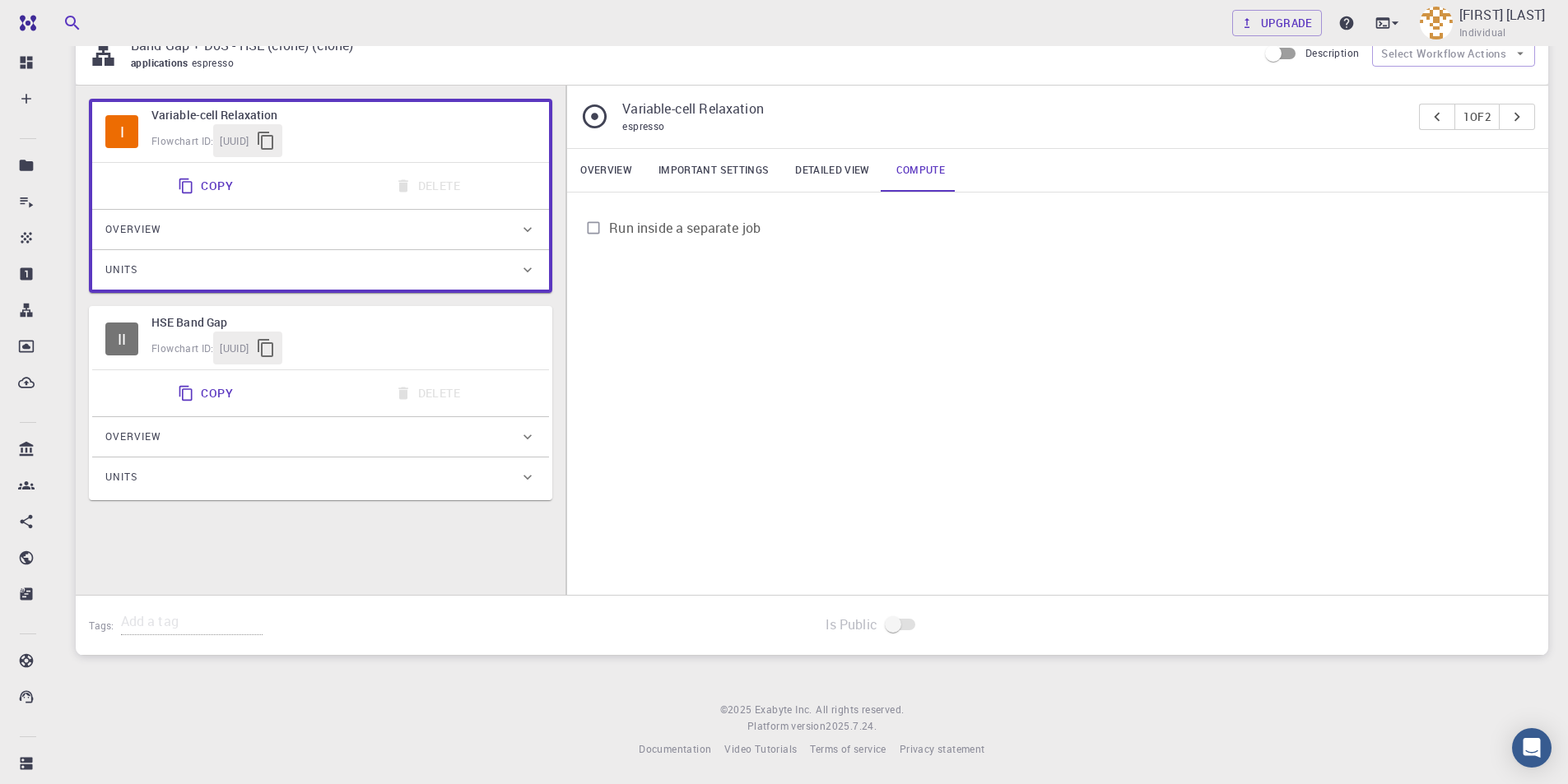 click on "Important settings" at bounding box center (714, 170) 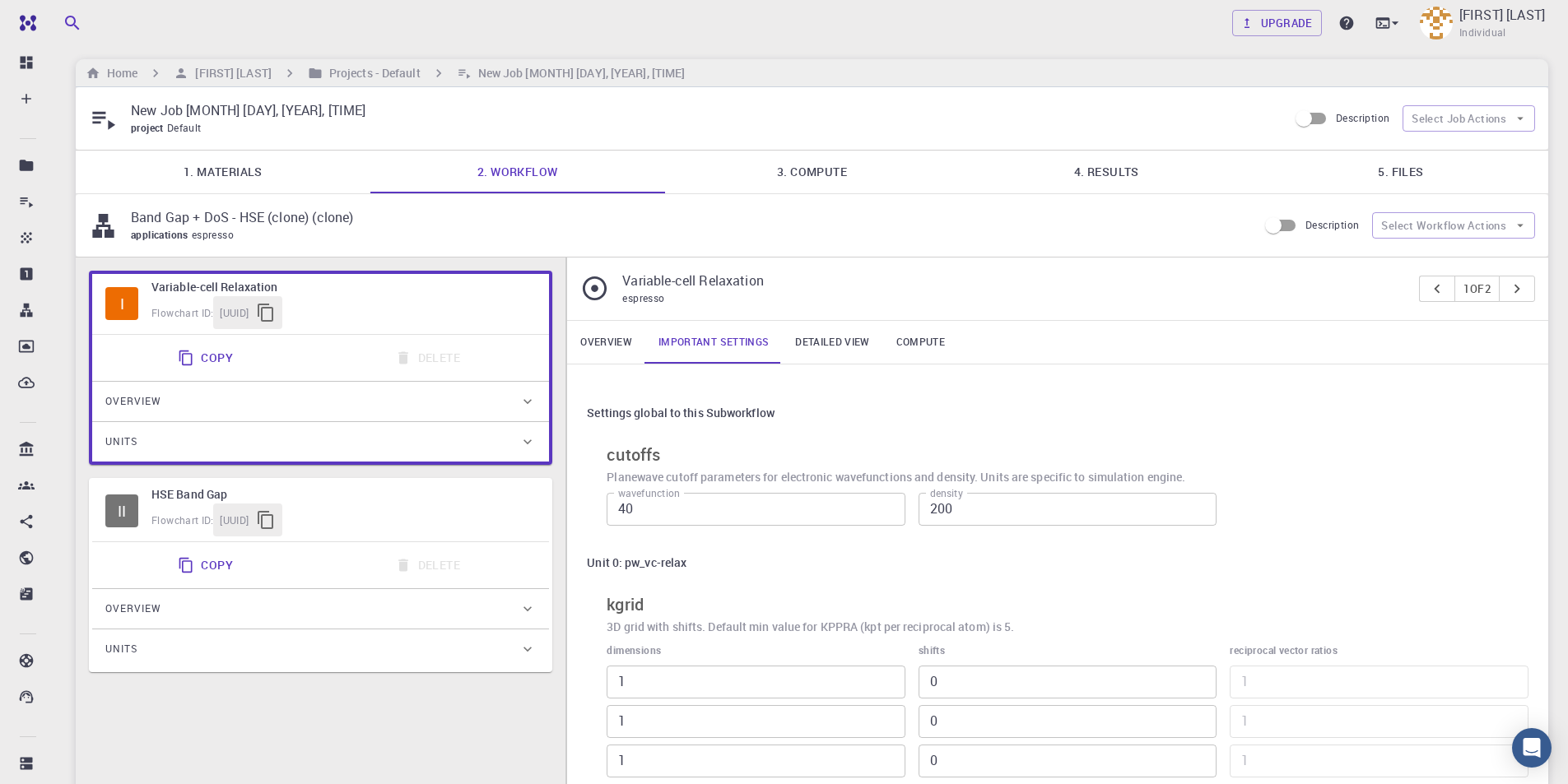 scroll, scrollTop: 0, scrollLeft: 0, axis: both 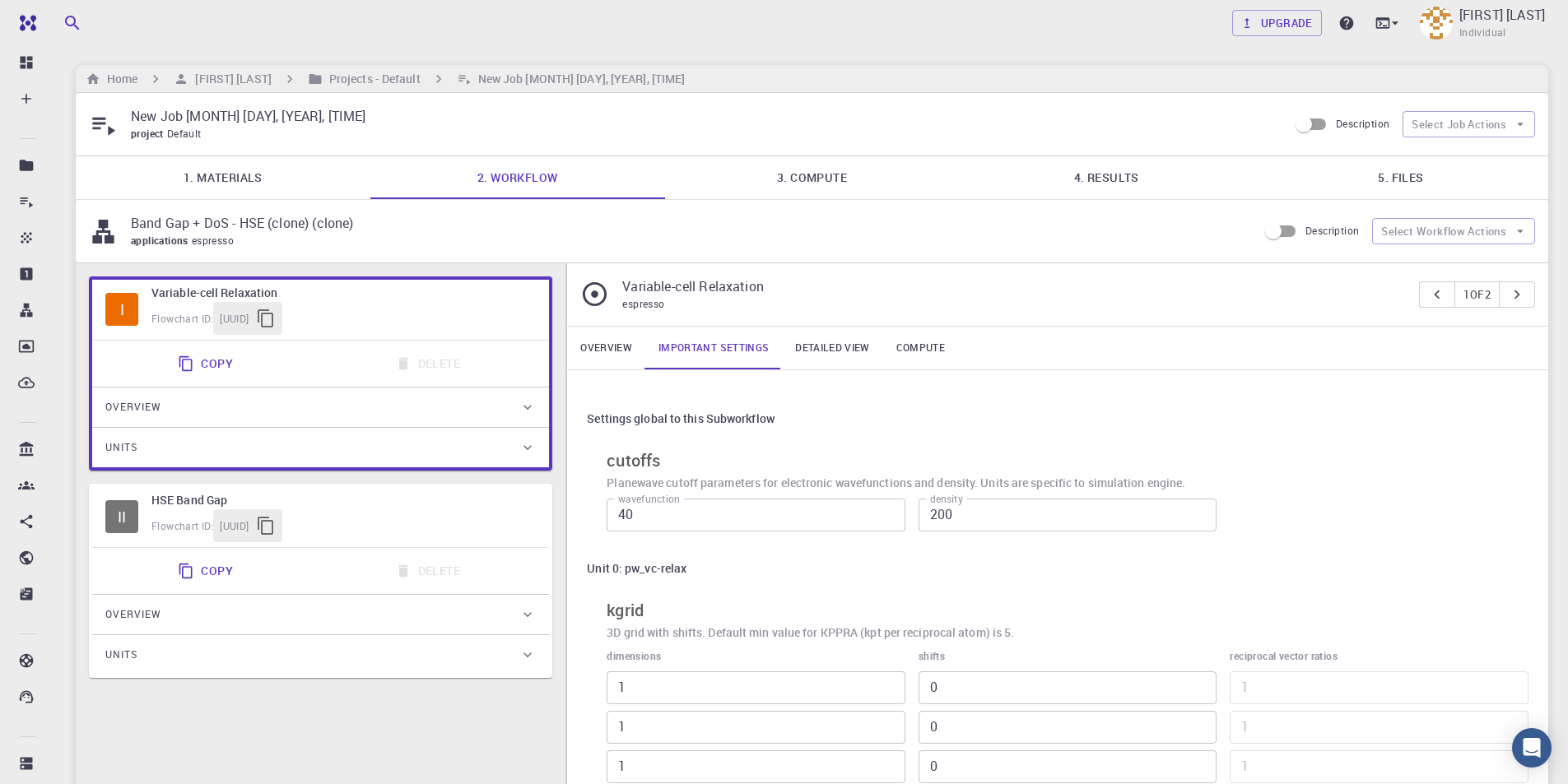 click on "Band Gap + DoS - HSE (clone) (clone) applications espresso Description Select Workflow Actions" at bounding box center (812, 231) 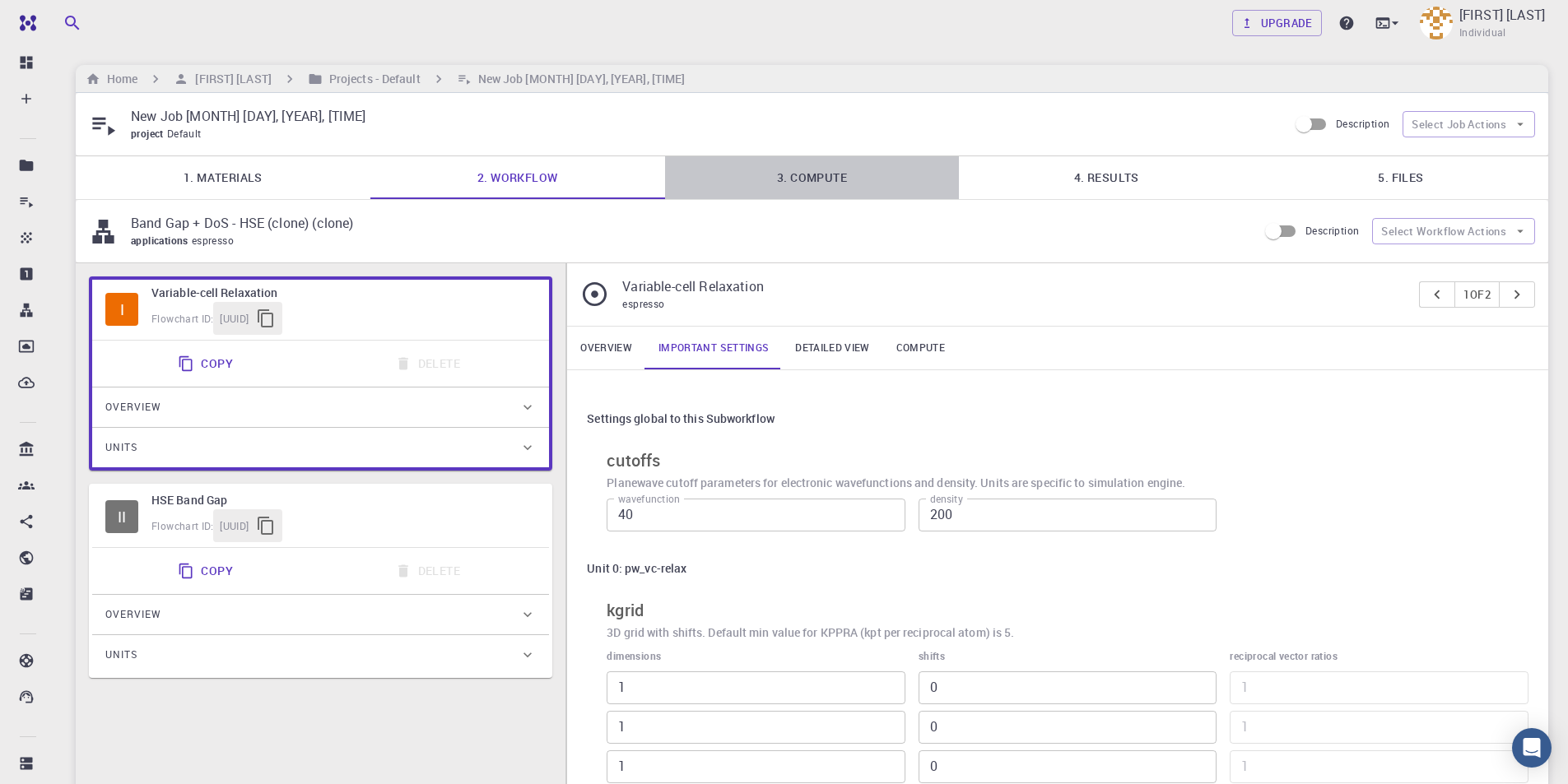click on "3. Compute" at bounding box center (812, 178) 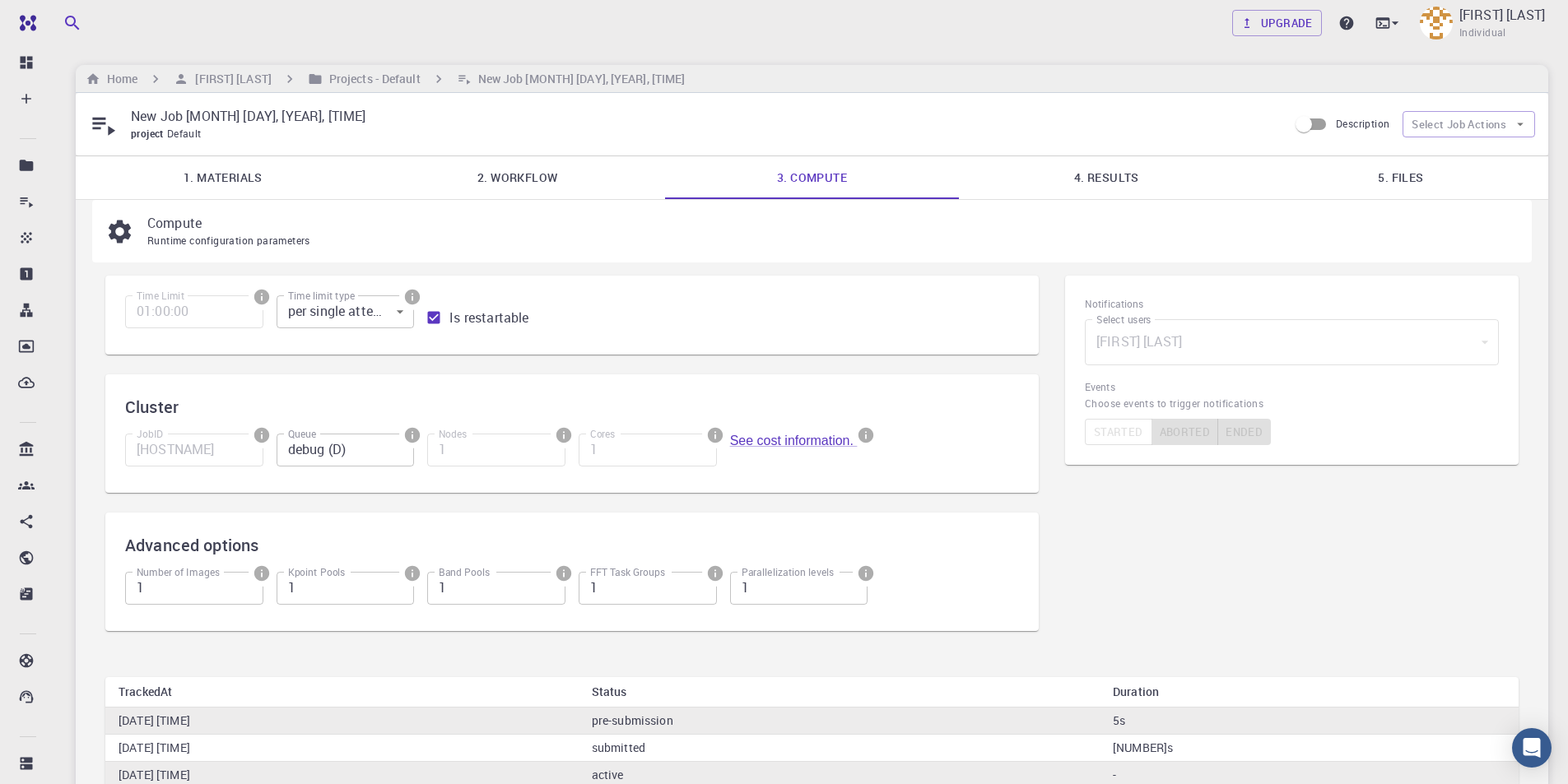 click on "4. Results" at bounding box center [1106, 178] 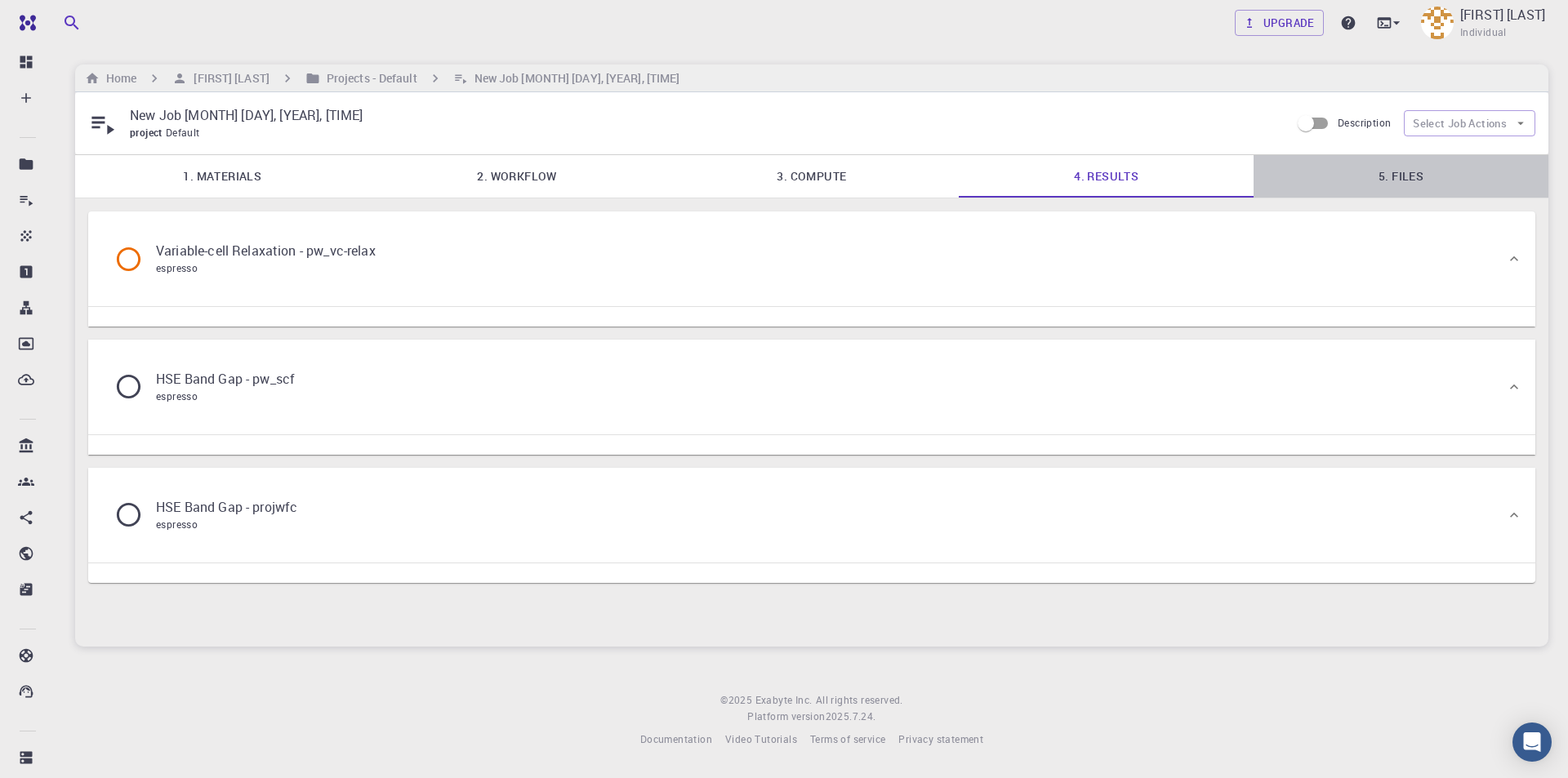 click on "5. Files" at bounding box center [1401, 176] 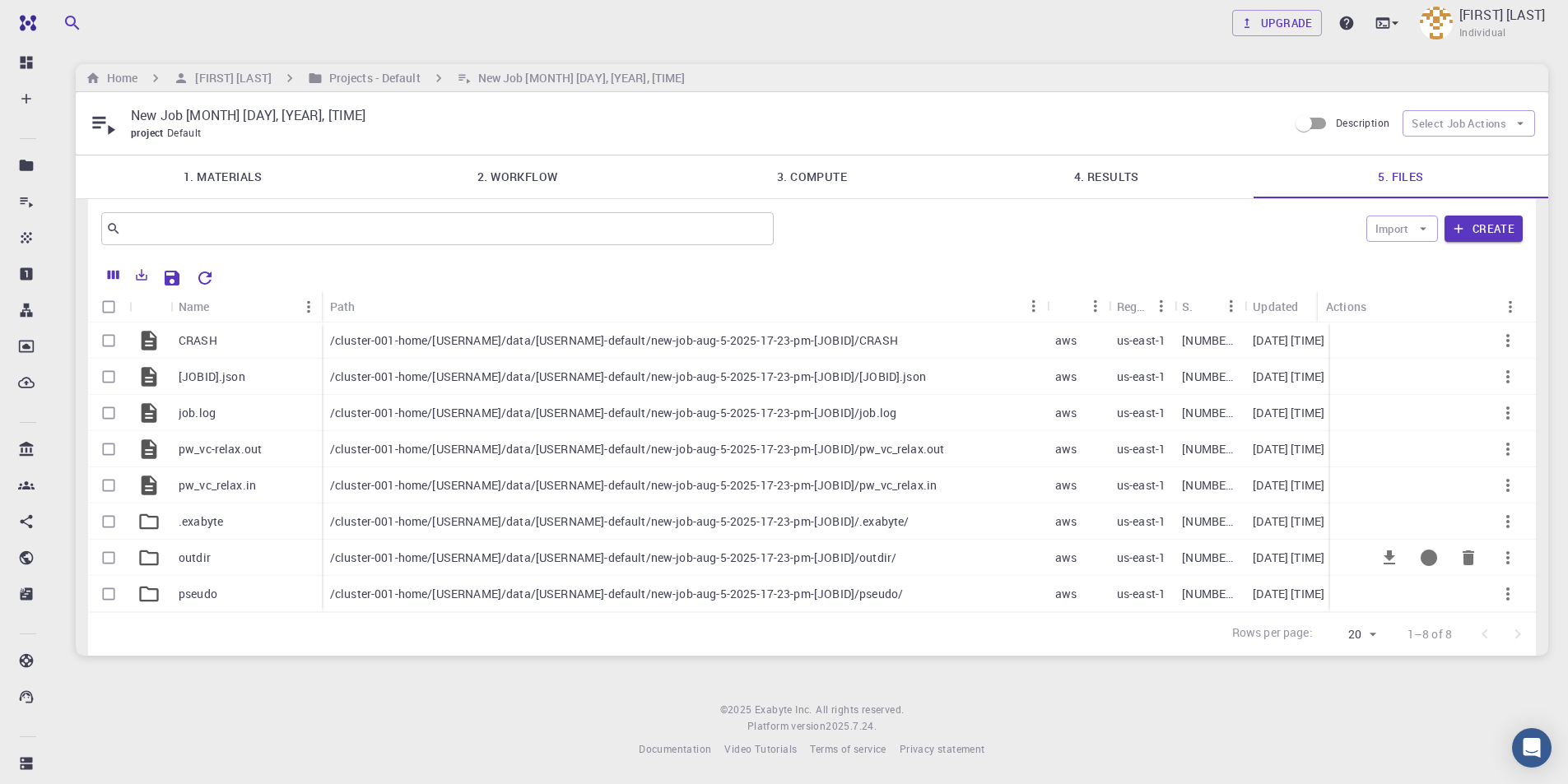 scroll, scrollTop: 13, scrollLeft: 0, axis: vertical 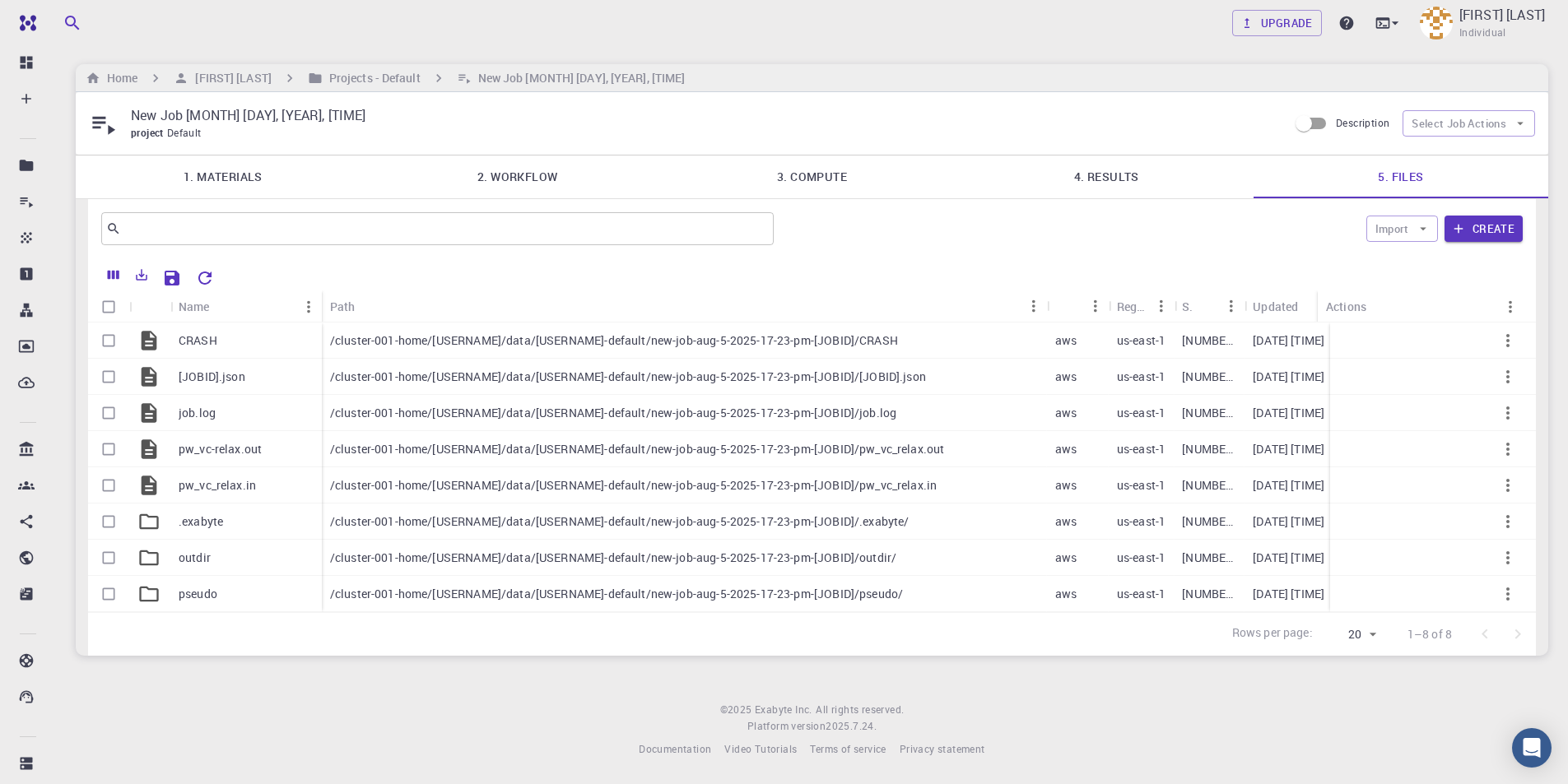 click on "1. Materials" at bounding box center [223, 177] 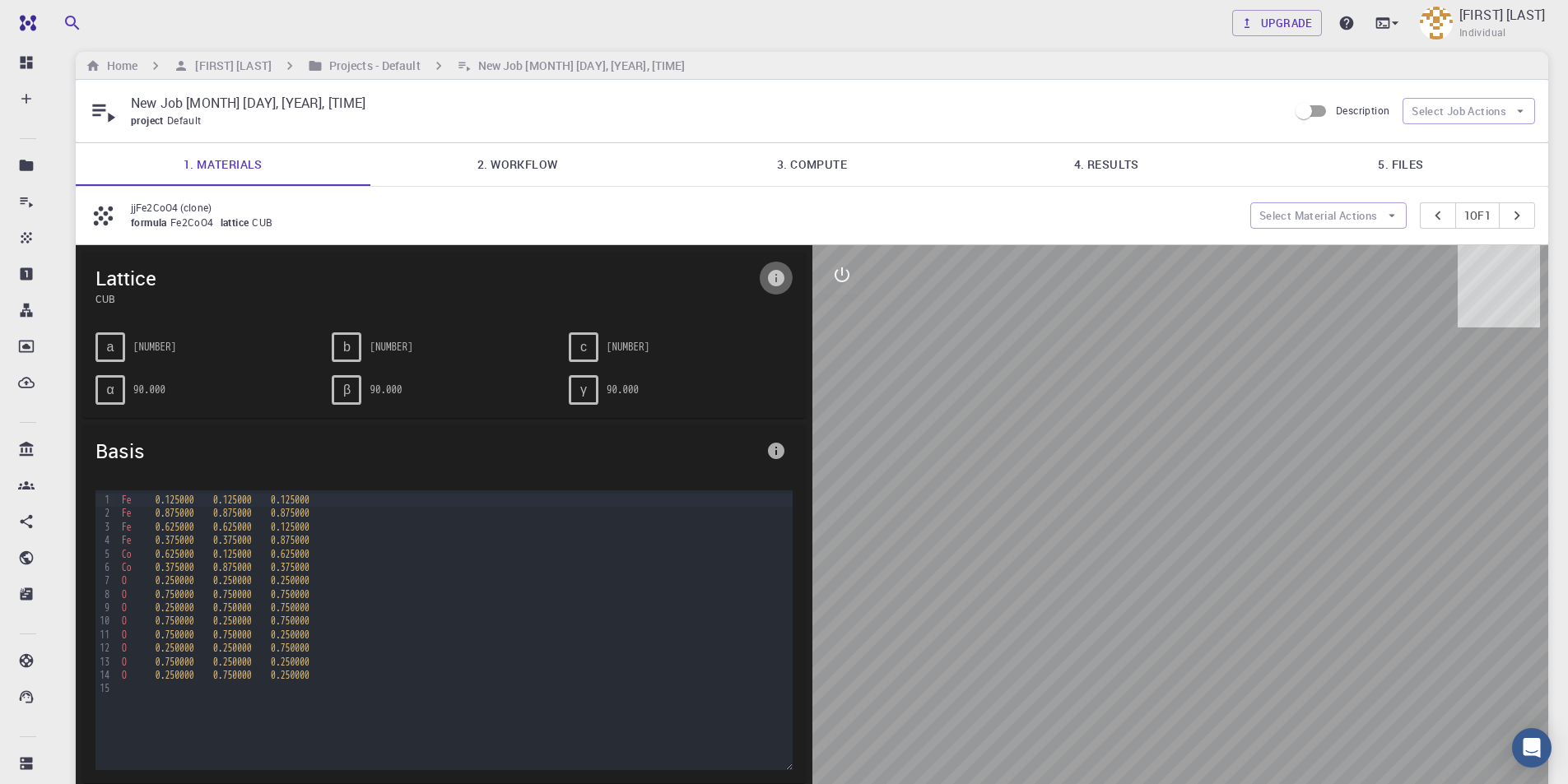 click 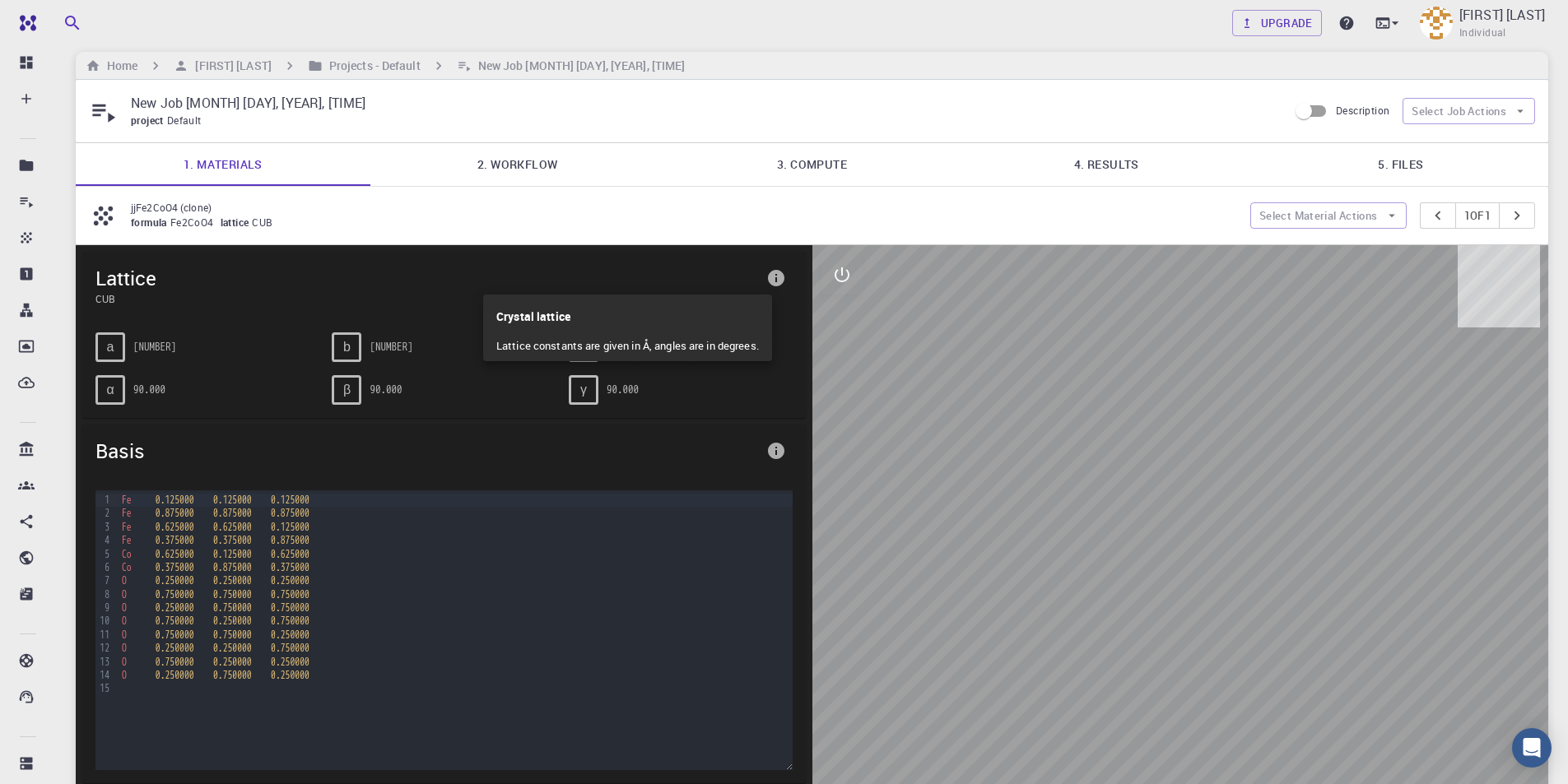 click at bounding box center (784, 392) 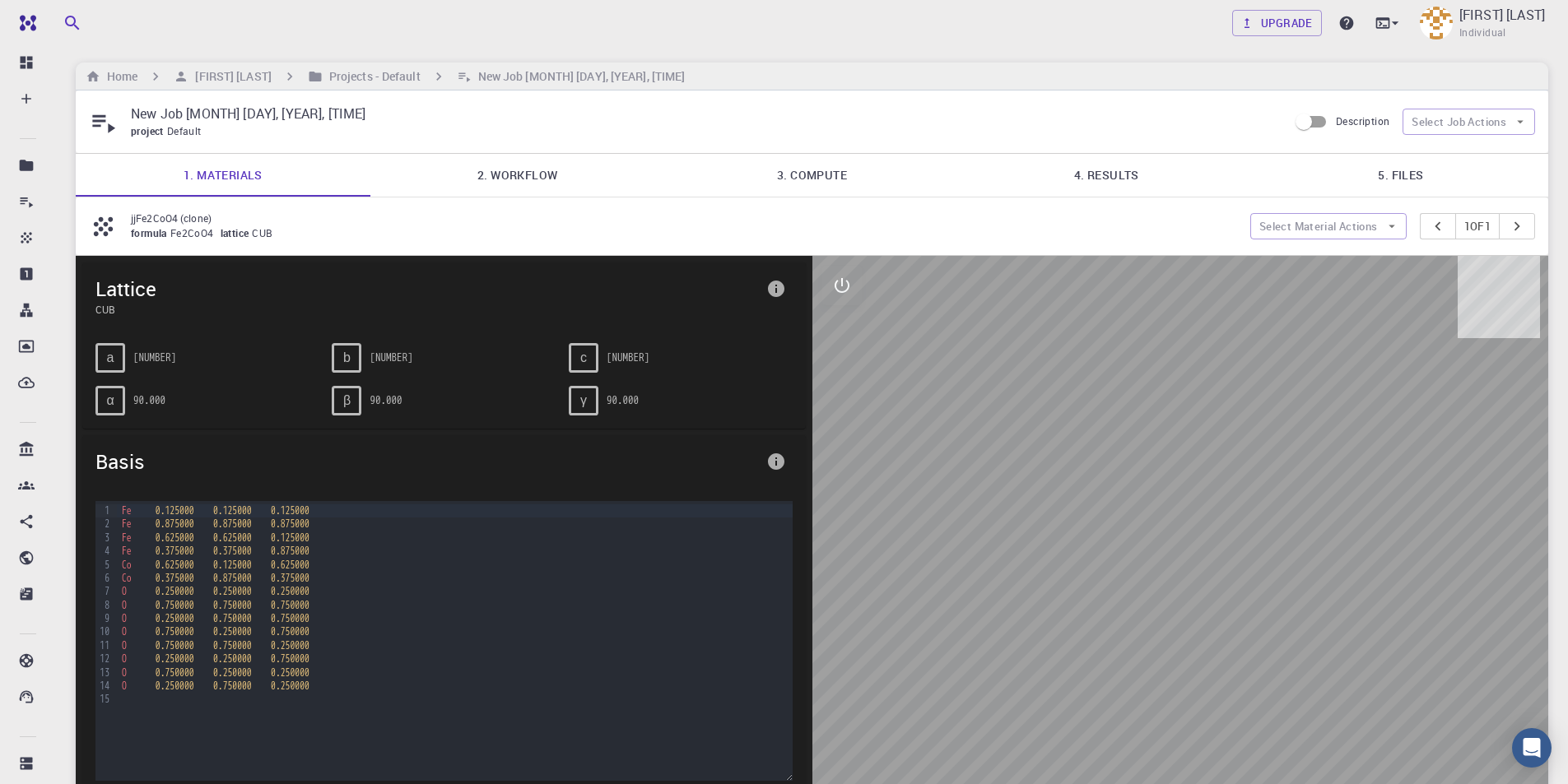 scroll, scrollTop: 0, scrollLeft: 0, axis: both 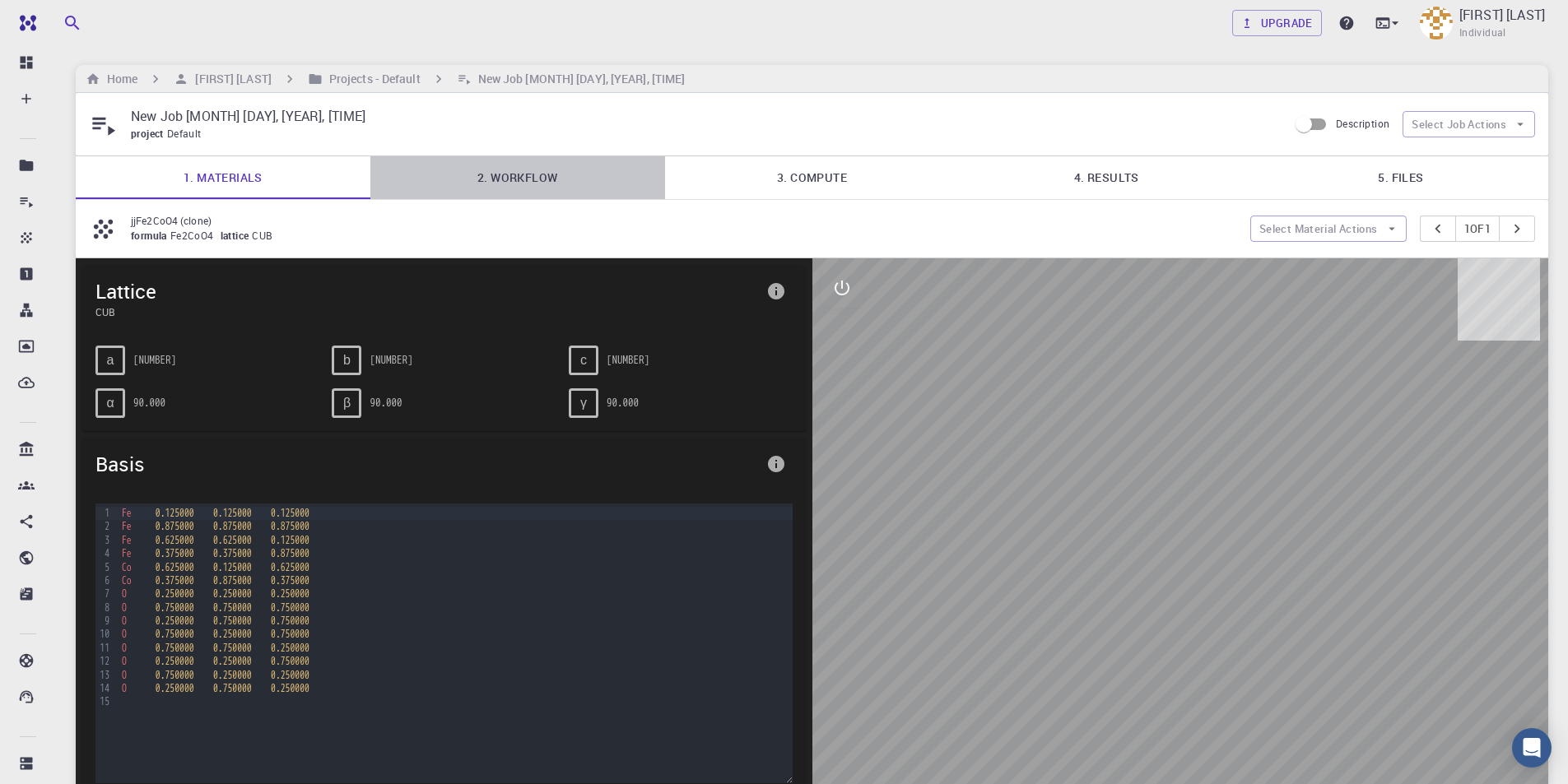 click on "2. Workflow" at bounding box center (518, 178) 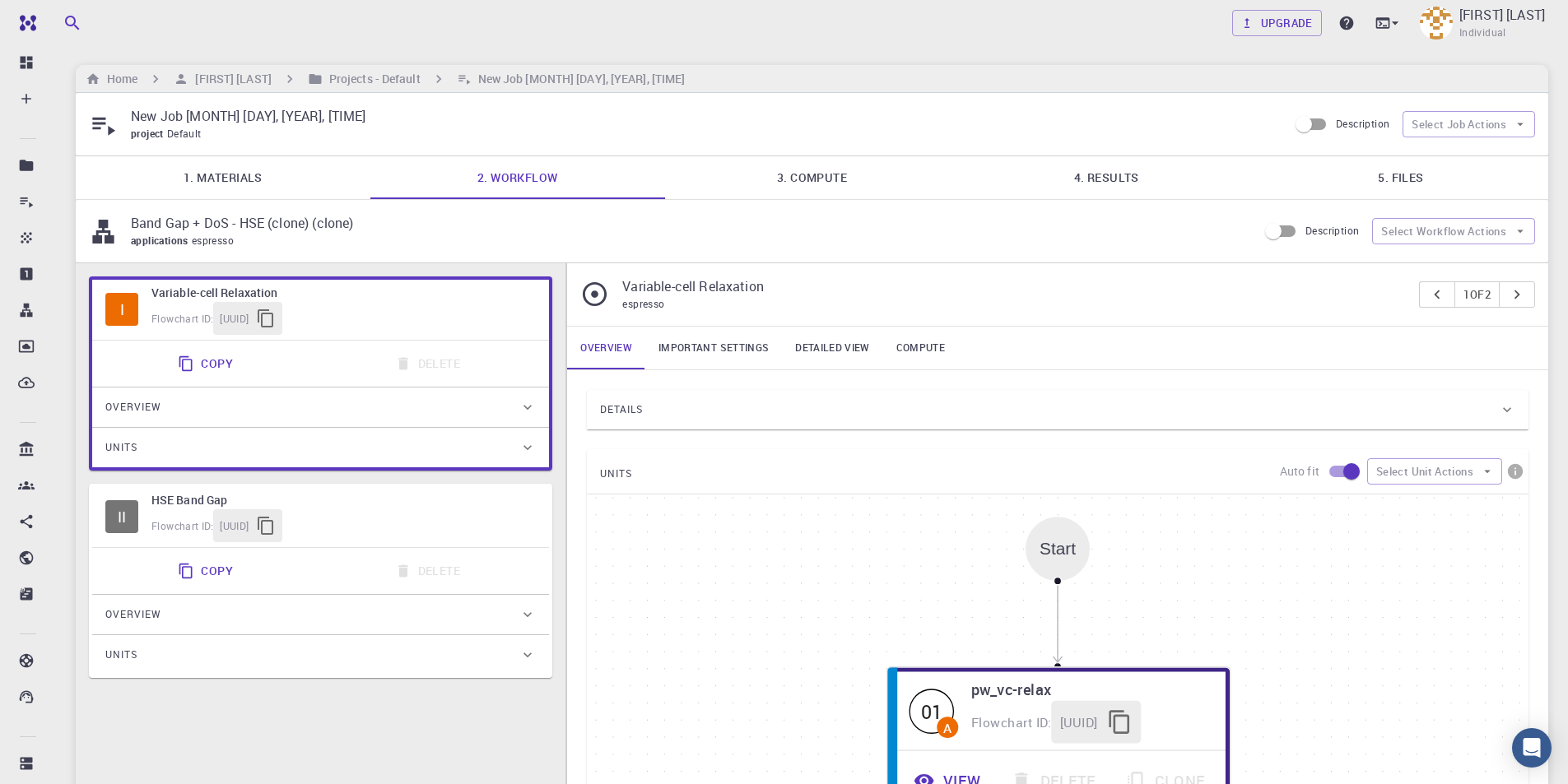 click on "Important settings" at bounding box center [714, 348] 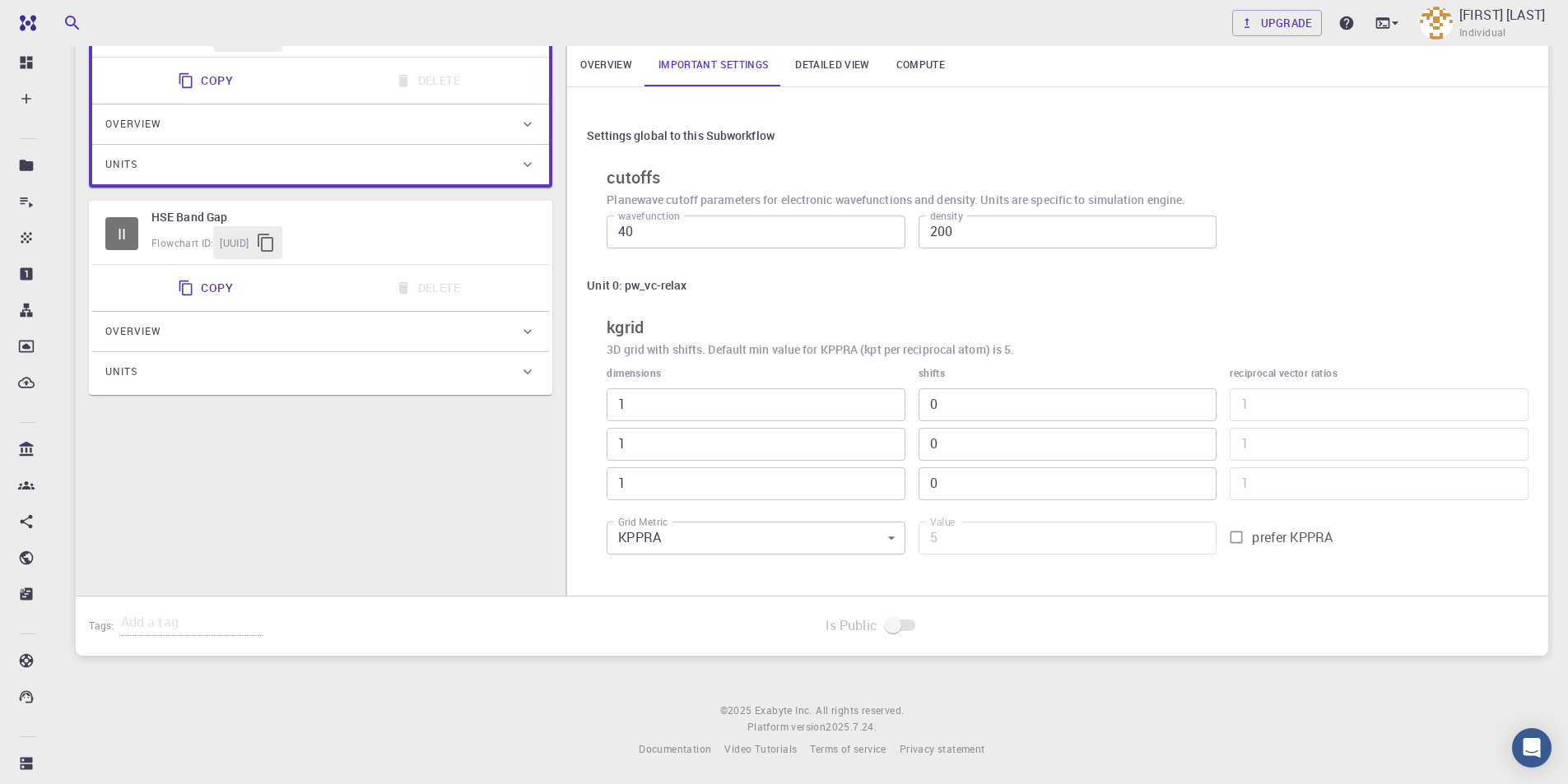 scroll, scrollTop: 118, scrollLeft: 0, axis: vertical 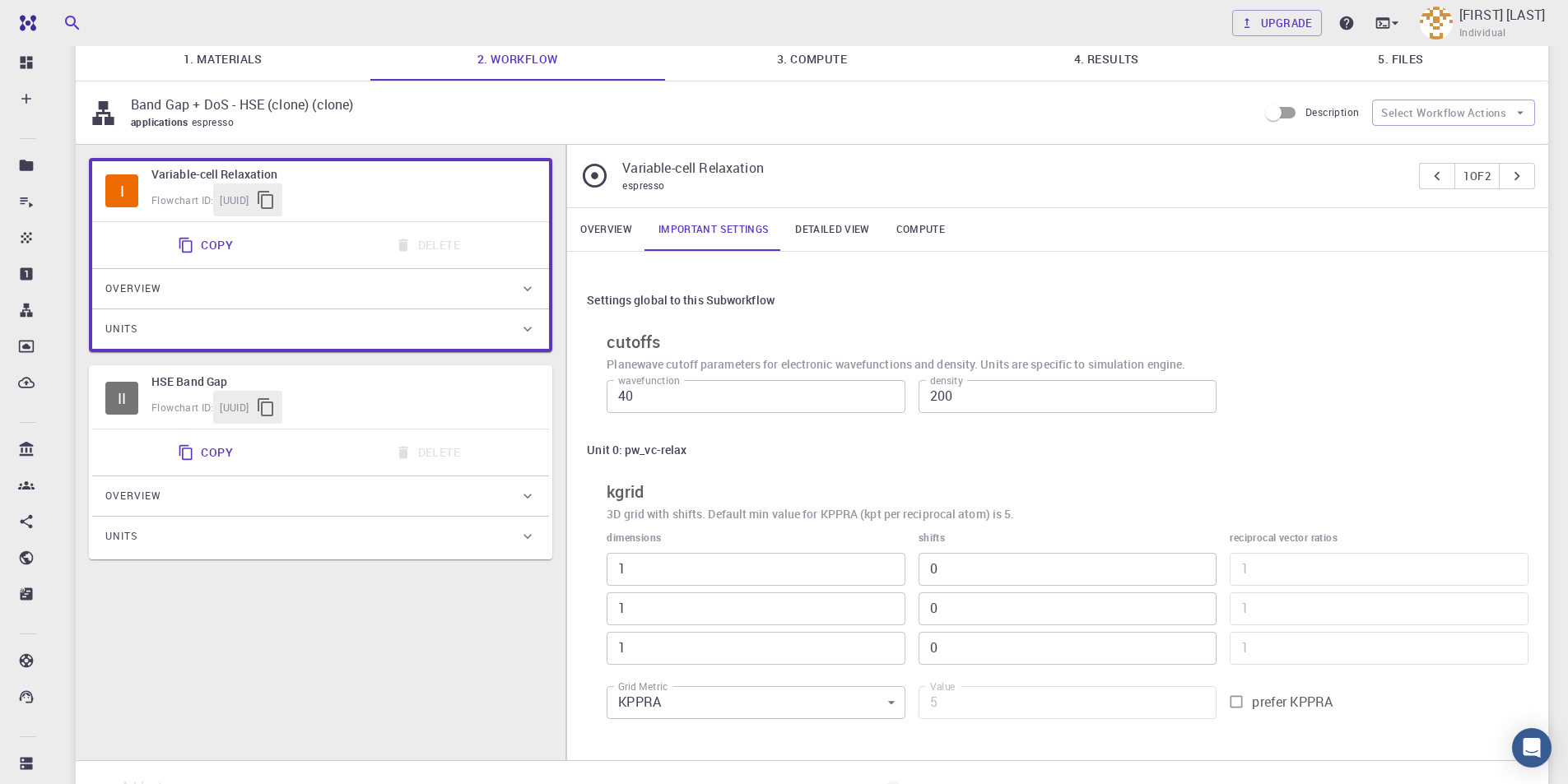 click on "Detailed view" at bounding box center (832, 230) 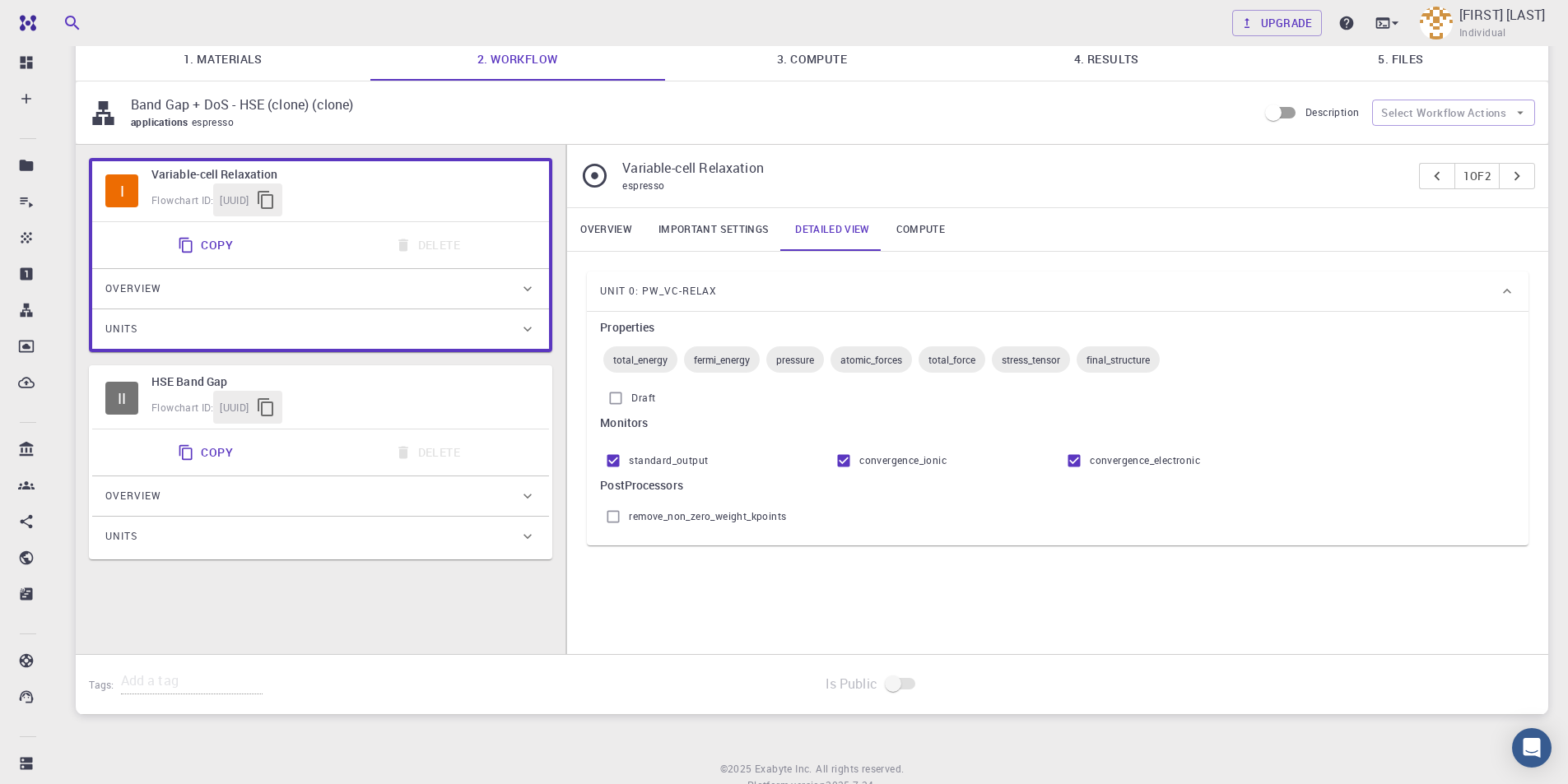 click on "Compute" at bounding box center [920, 230] 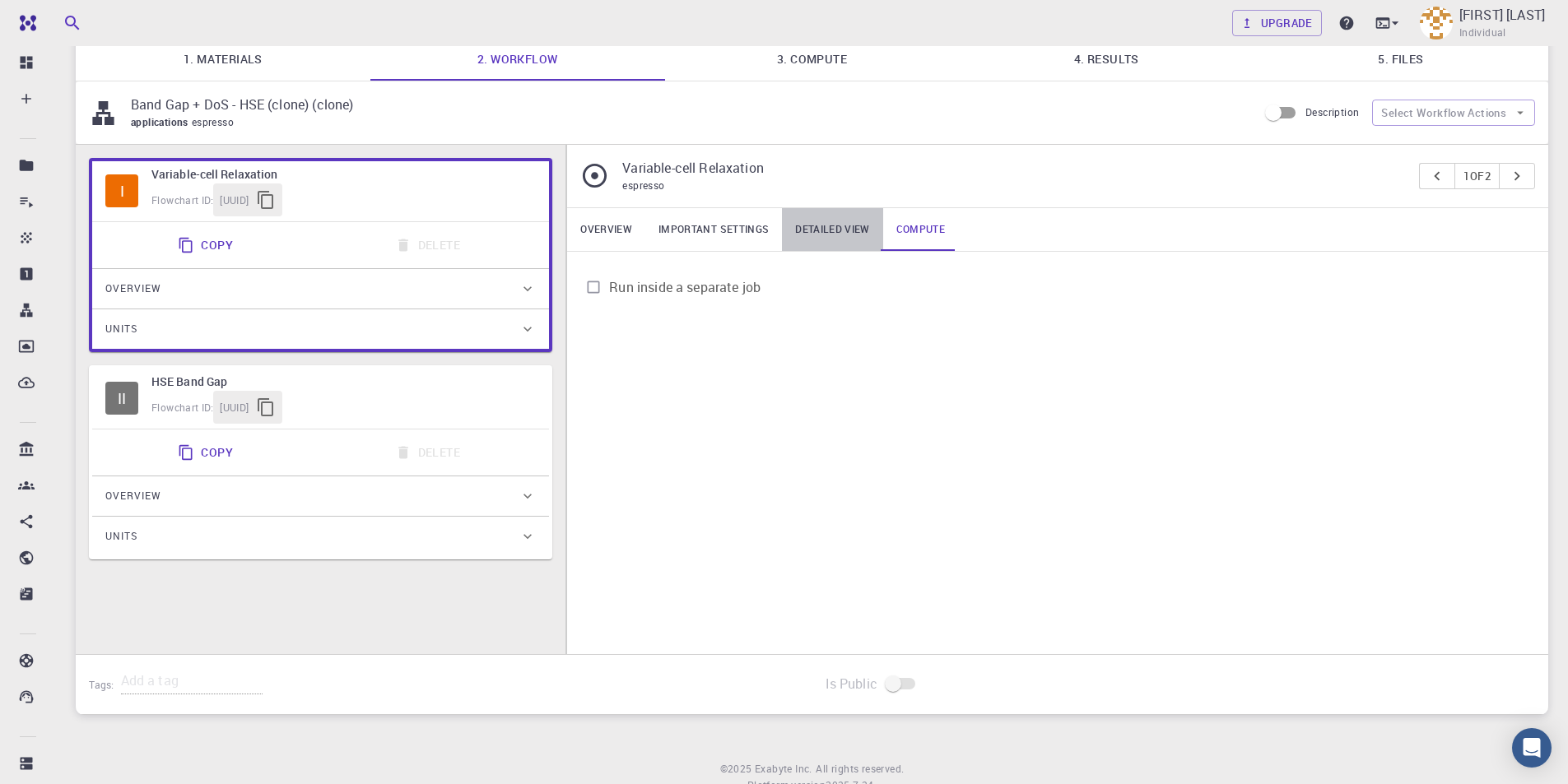 click on "Detailed view" at bounding box center (832, 230) 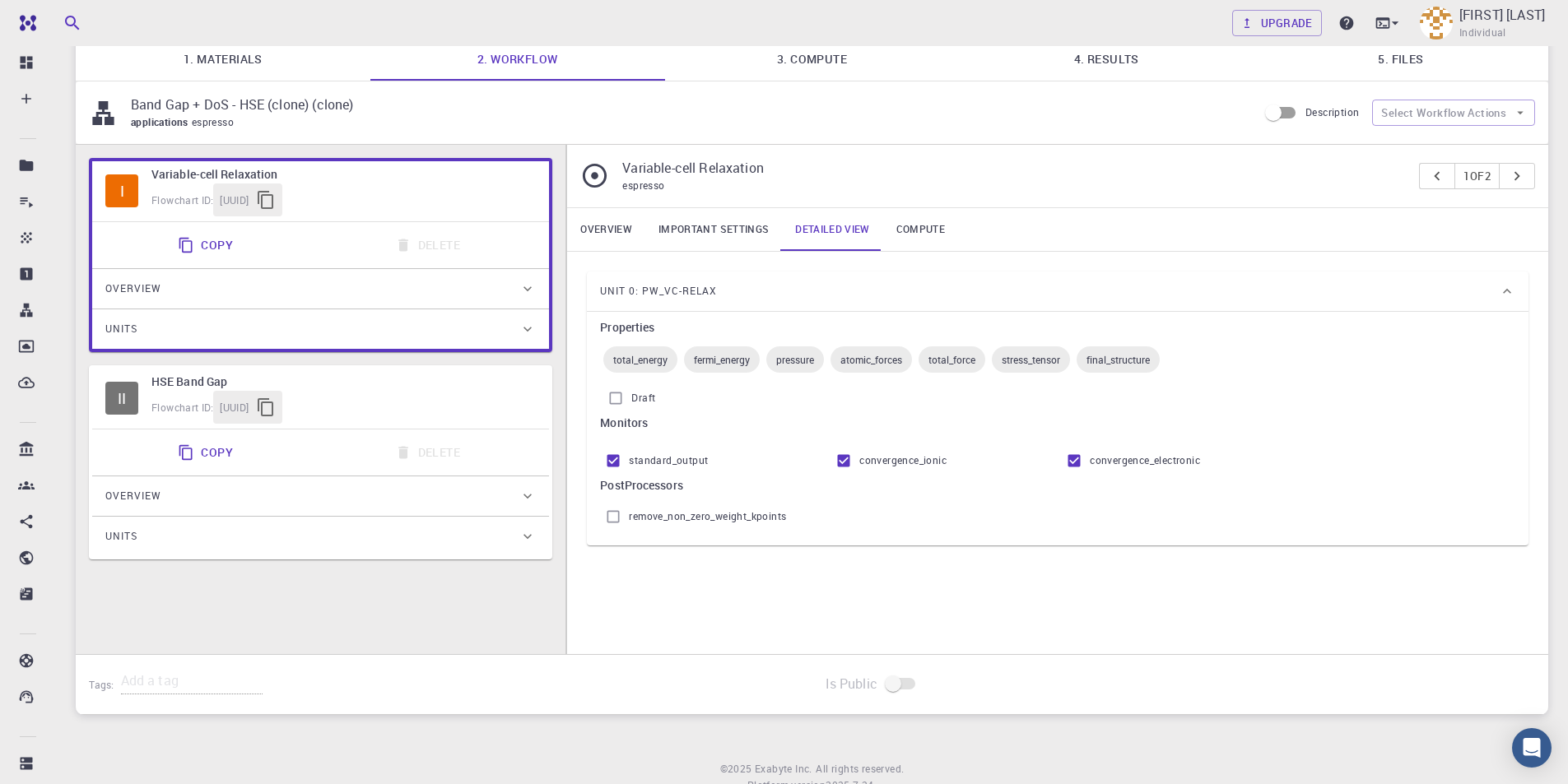 click on "Compute" at bounding box center (920, 230) 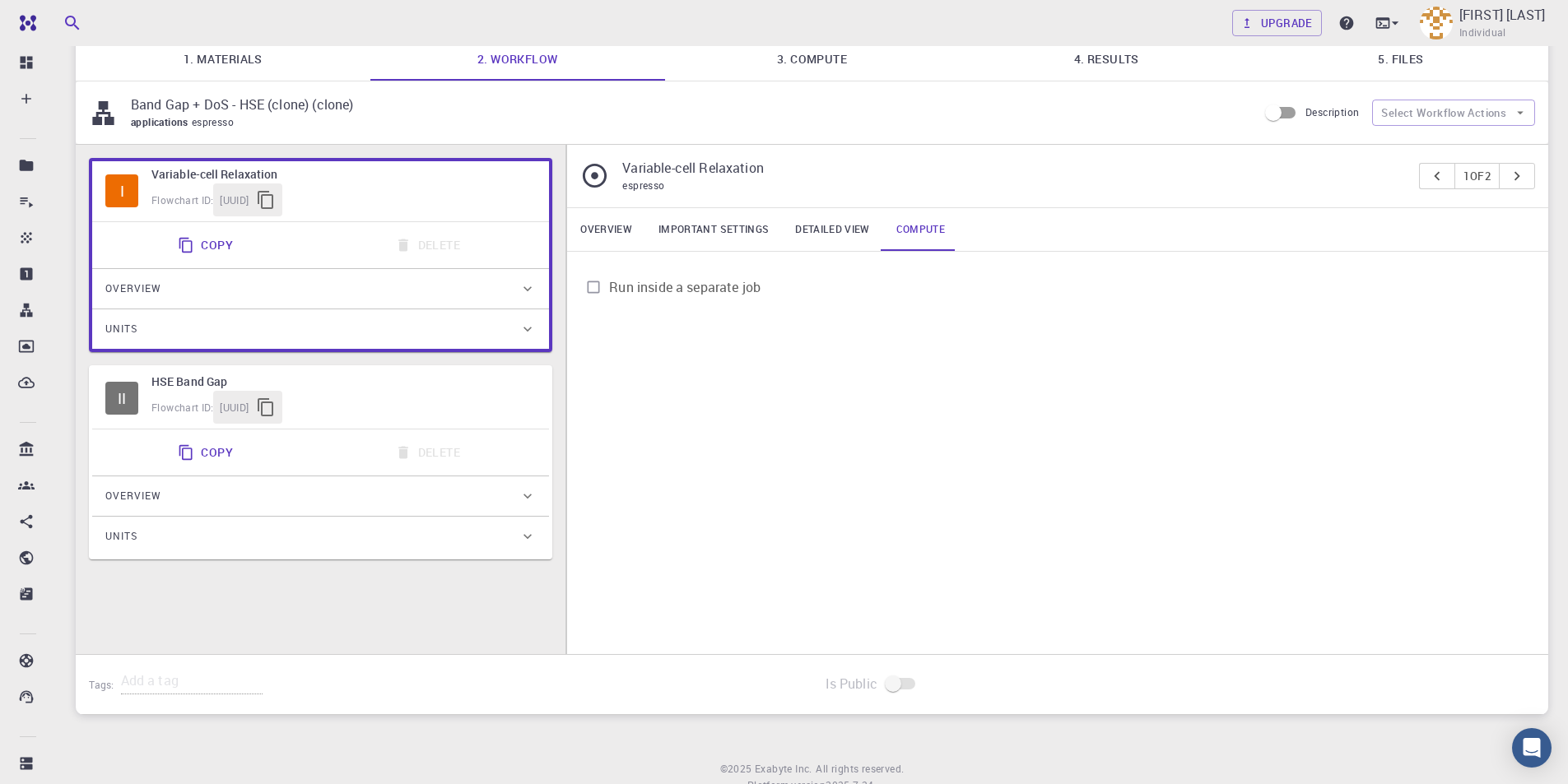 click on "Variable-cell Relaxation" at bounding box center (1014, 168) 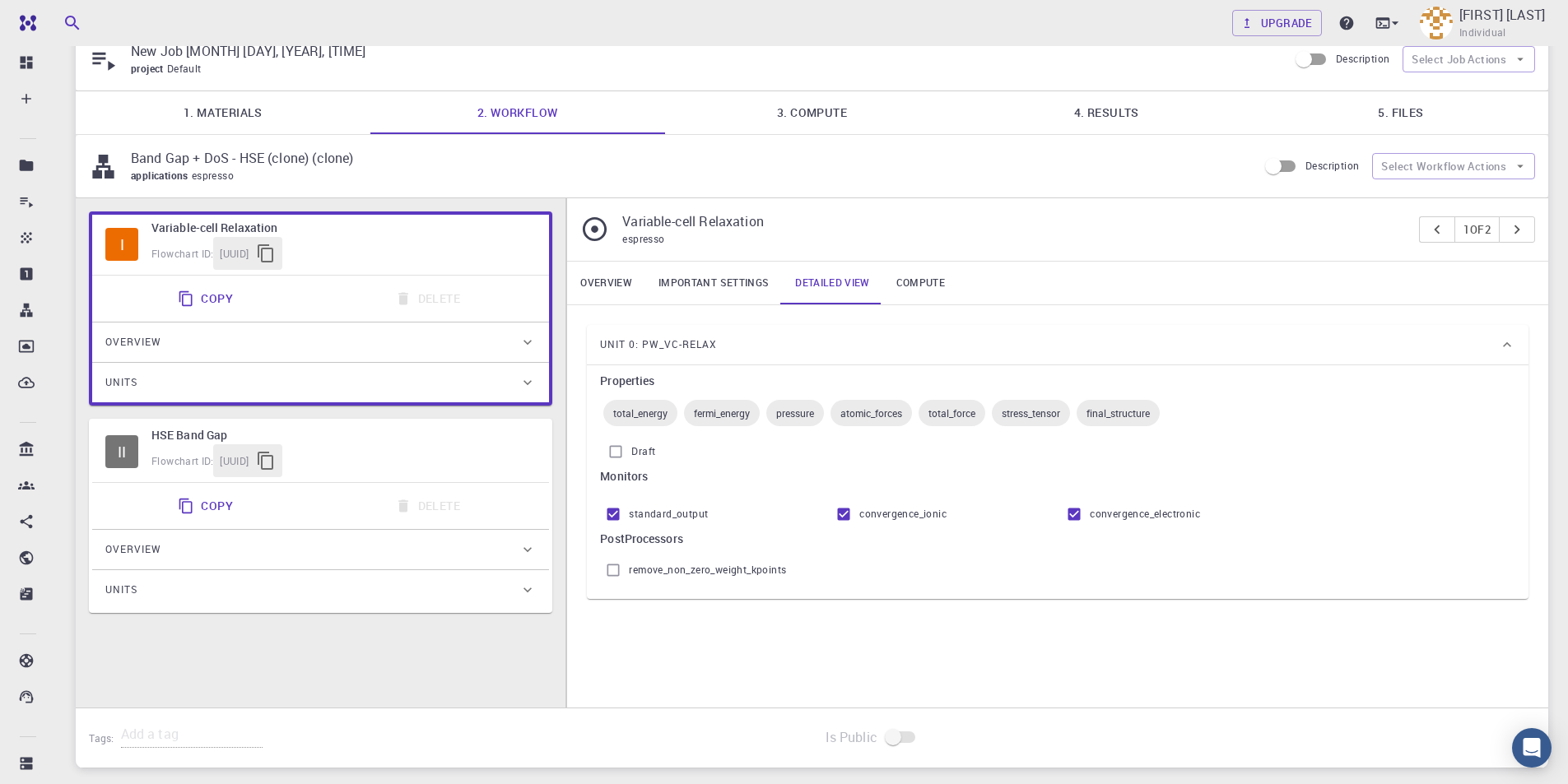 scroll, scrollTop: 36, scrollLeft: 0, axis: vertical 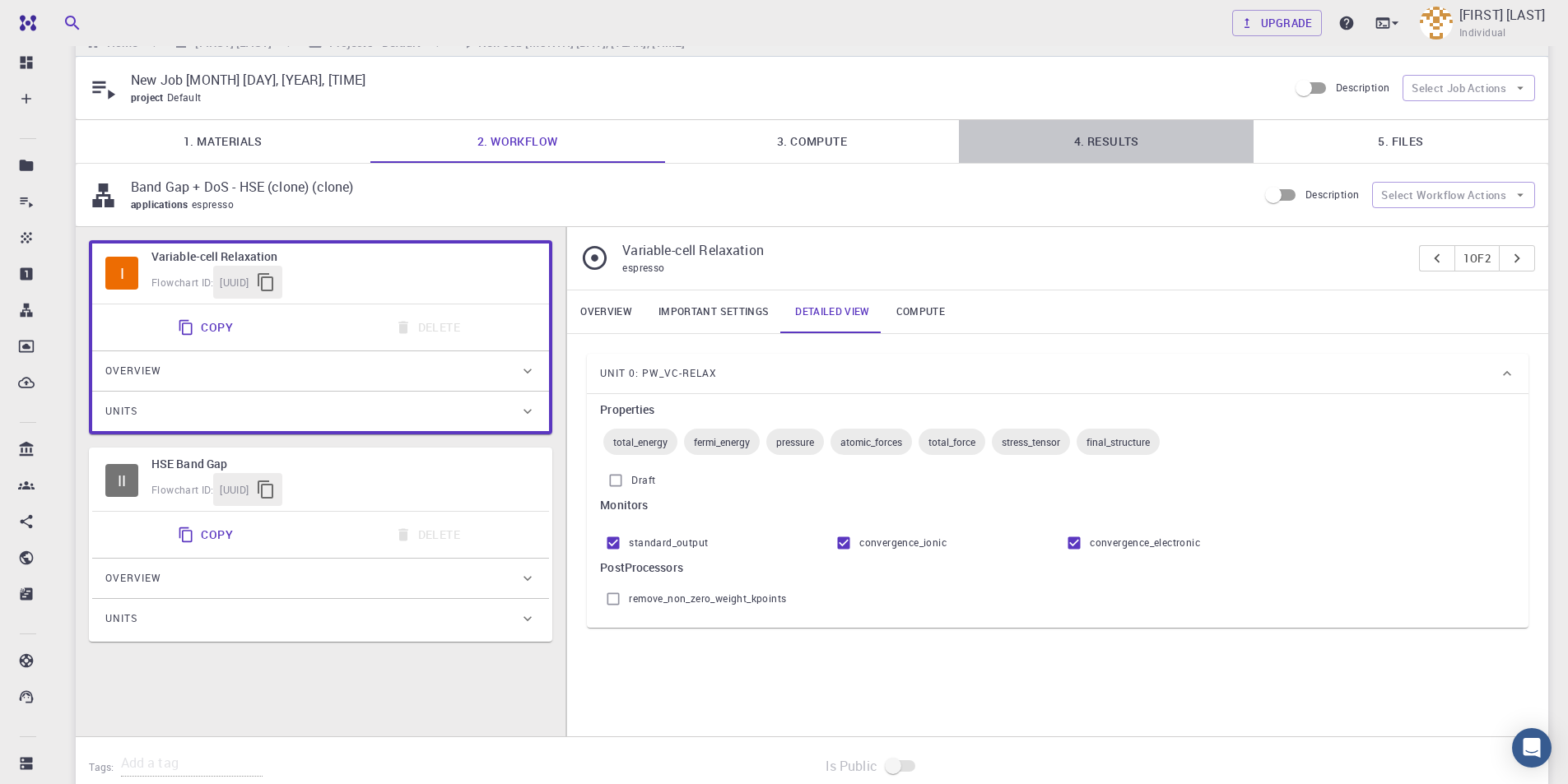 click on "4. Results" at bounding box center [1106, 141] 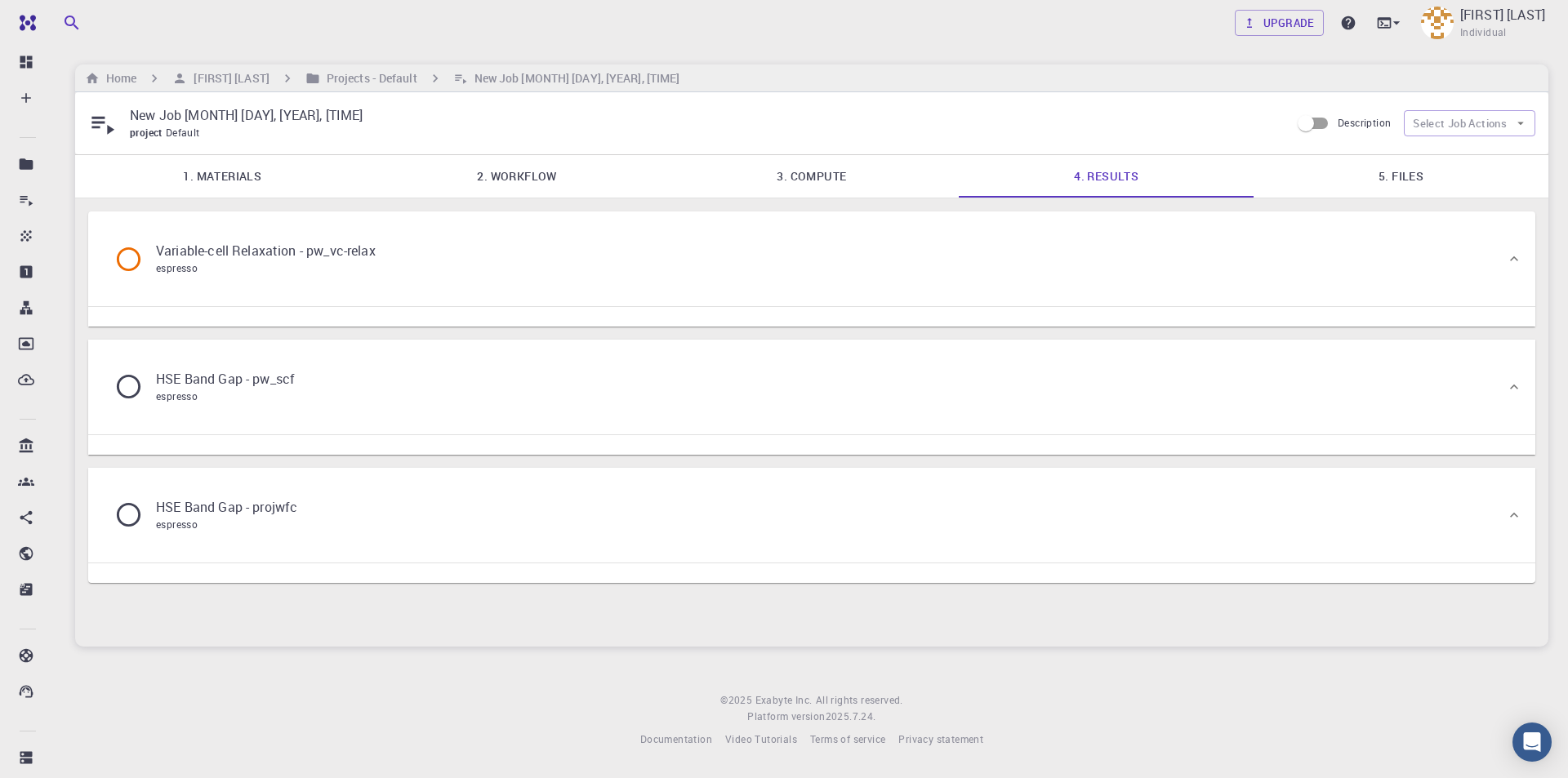 click on "New Job Aug 5, 2025, 17:23 PM project Default Description Select Job Actions" at bounding box center (812, 123) 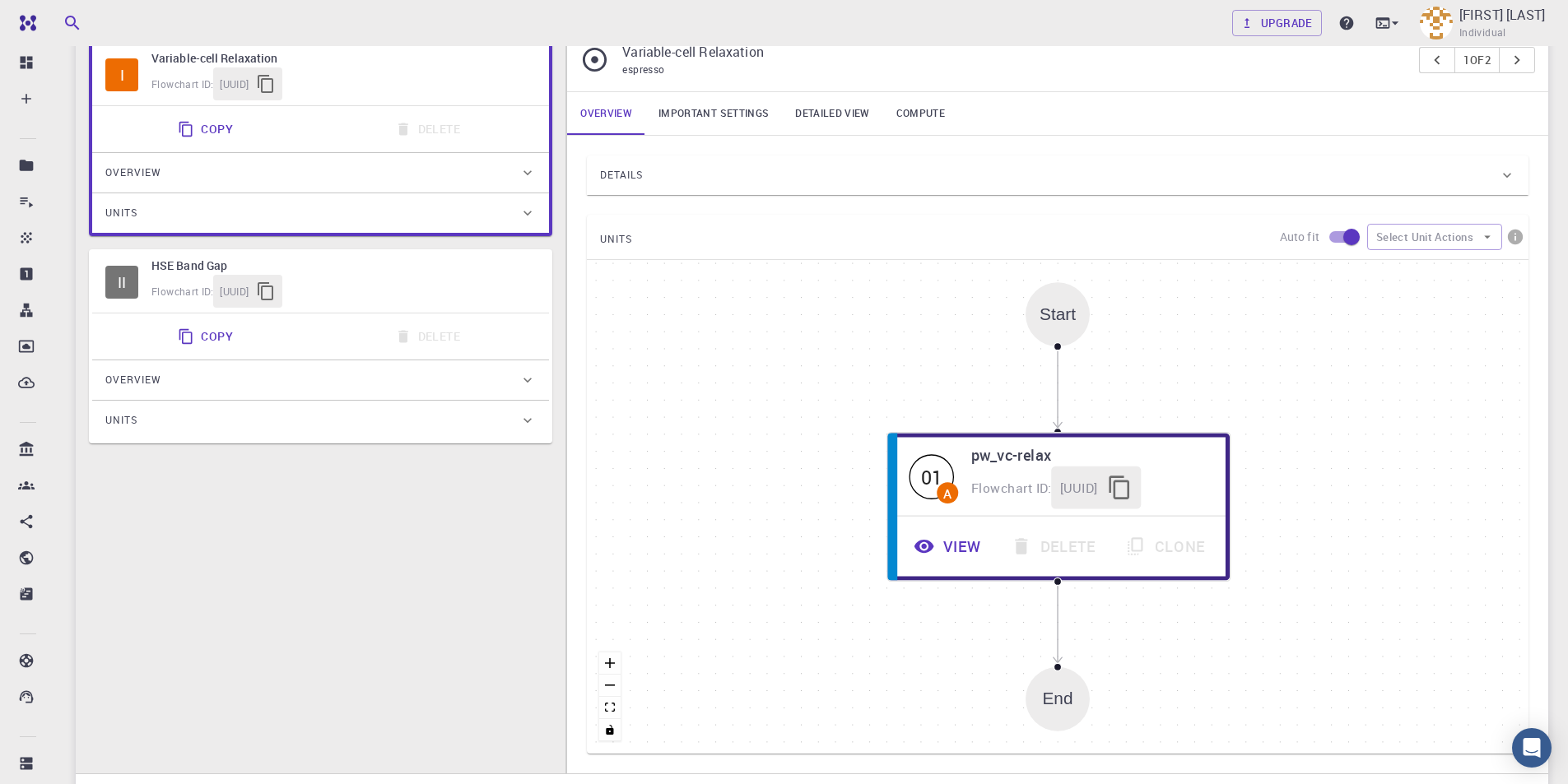scroll, scrollTop: 329, scrollLeft: 0, axis: vertical 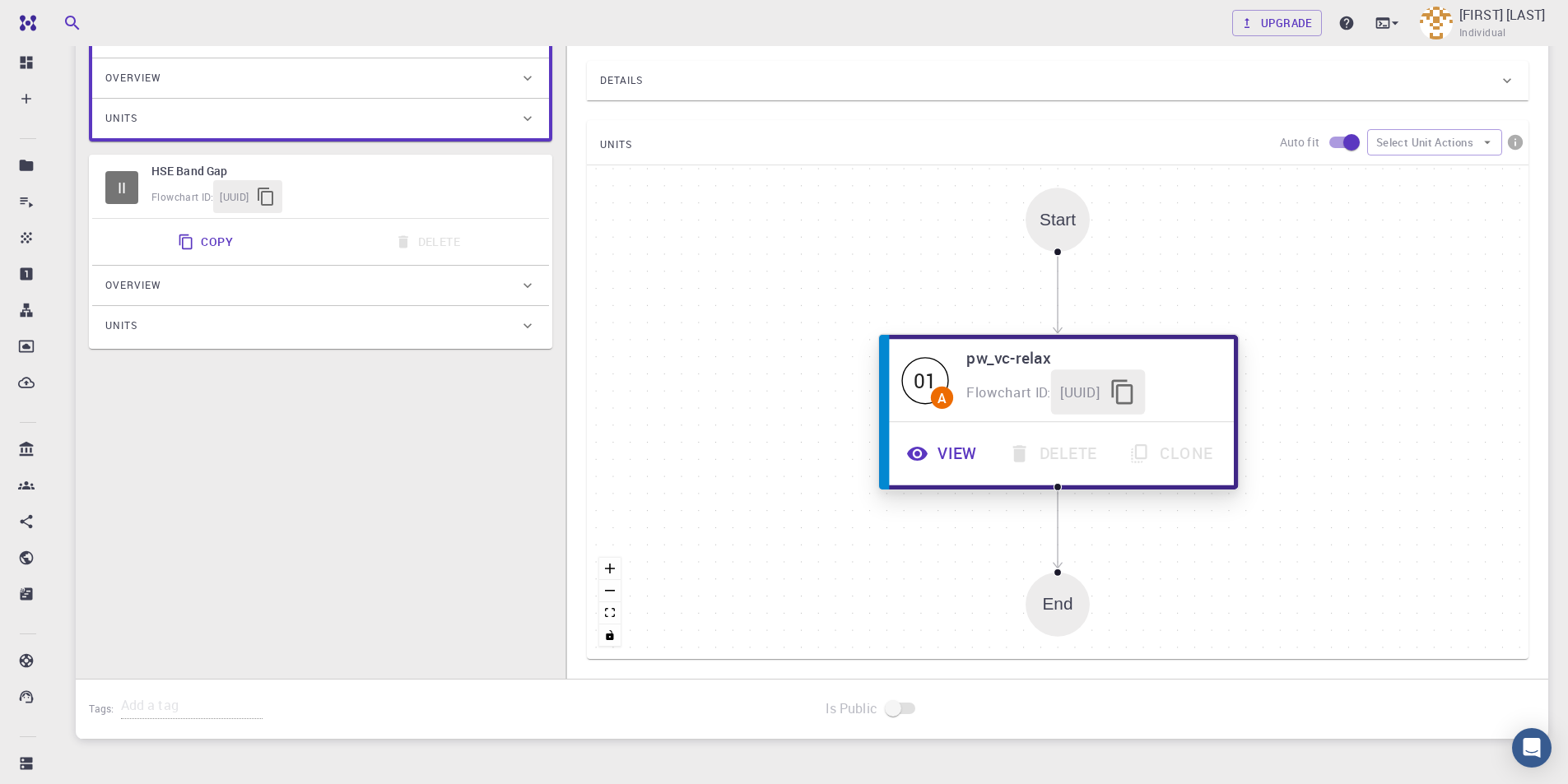 click on "View" at bounding box center (944, 453) 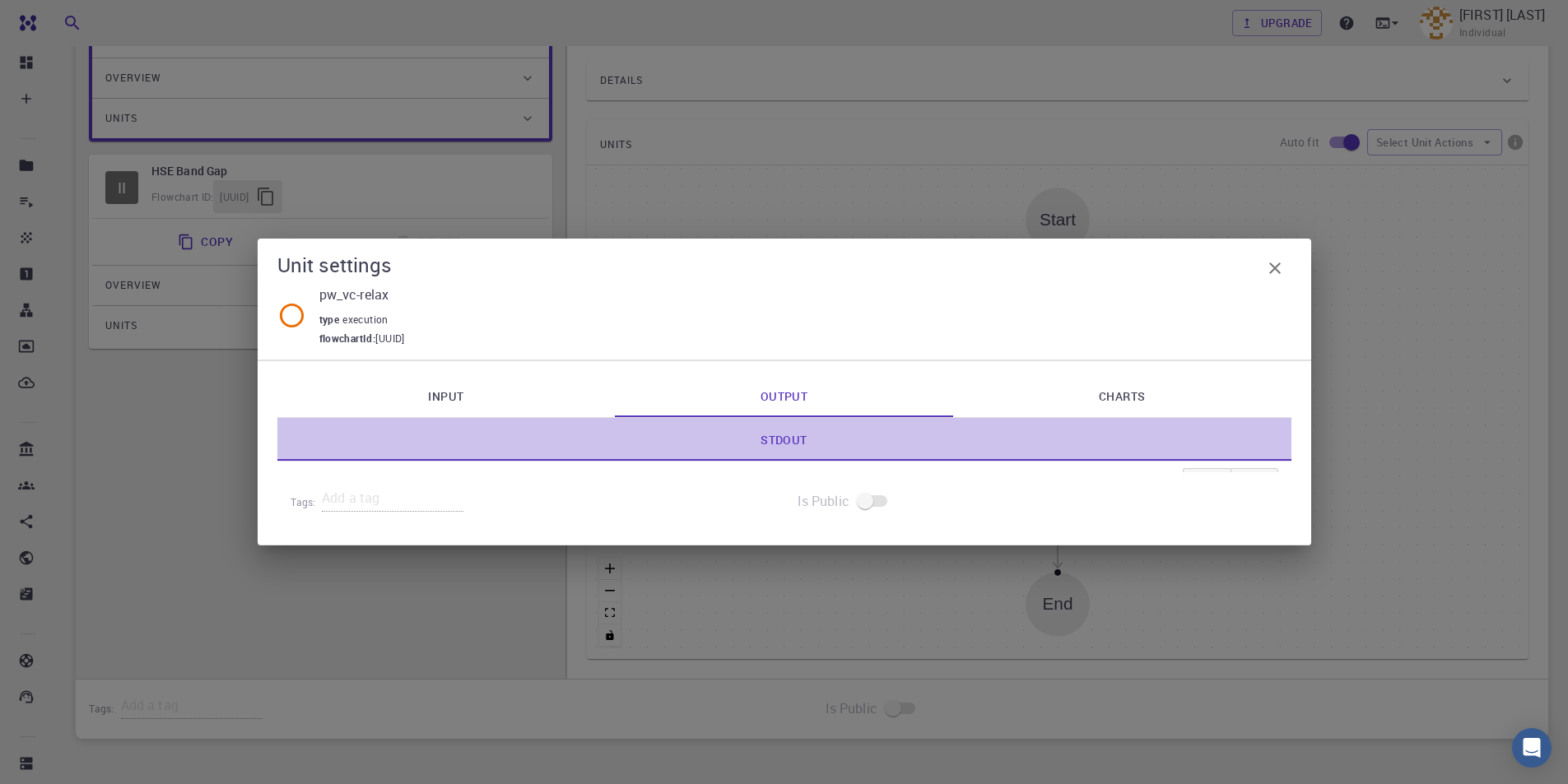 click on "Stdout" at bounding box center (784, 439) 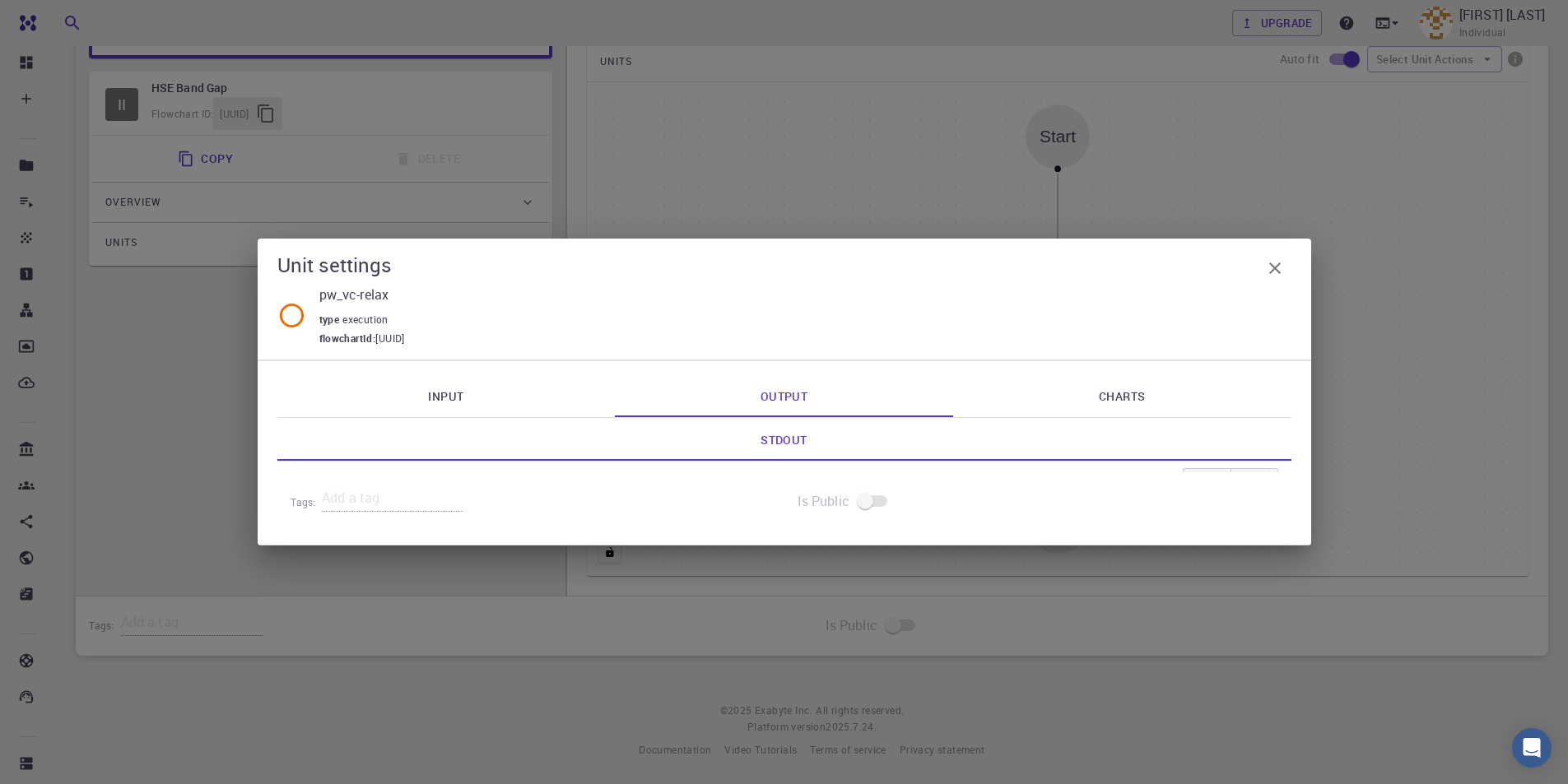 scroll, scrollTop: 413, scrollLeft: 0, axis: vertical 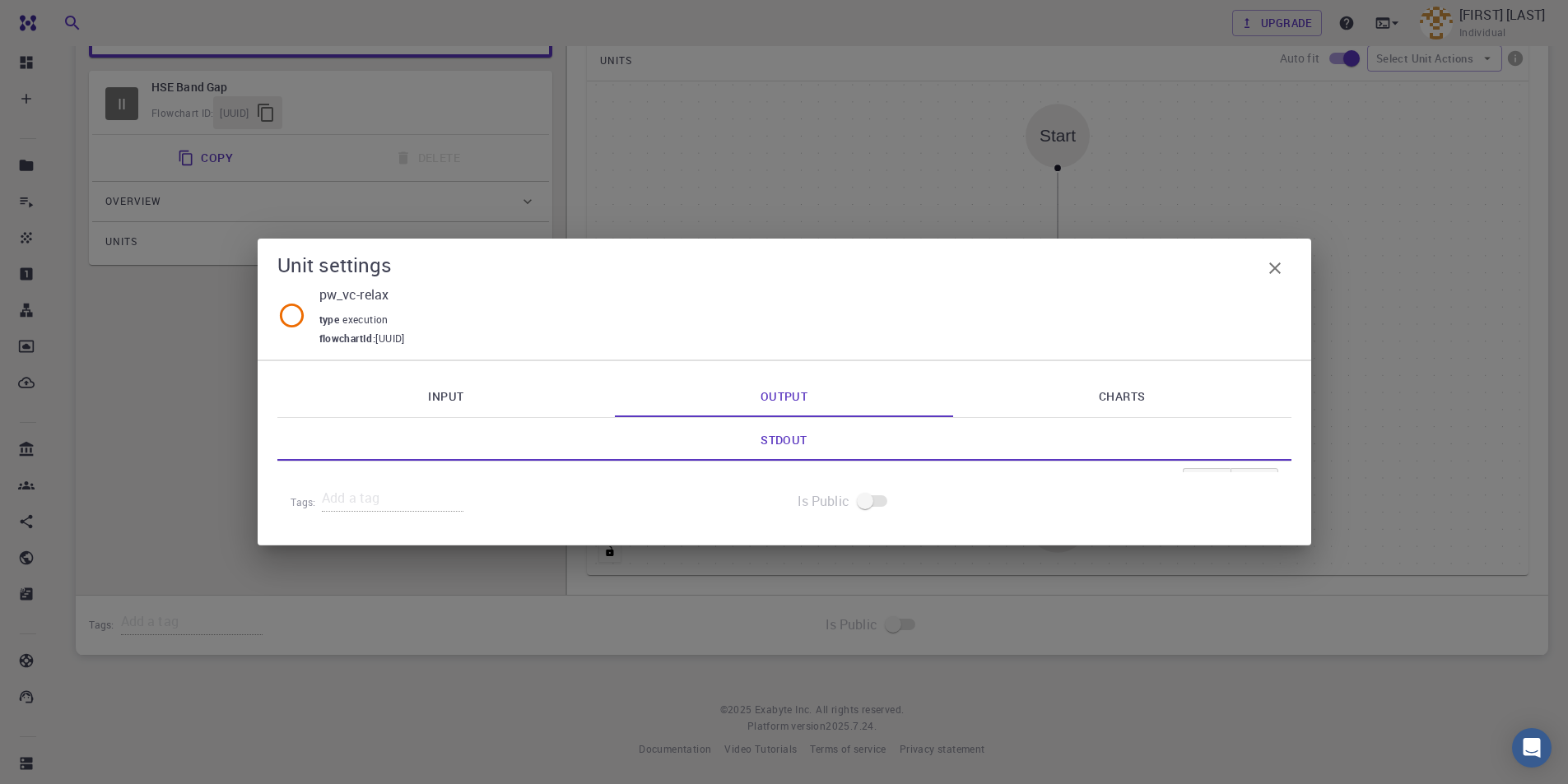 click at bounding box center [873, 501] 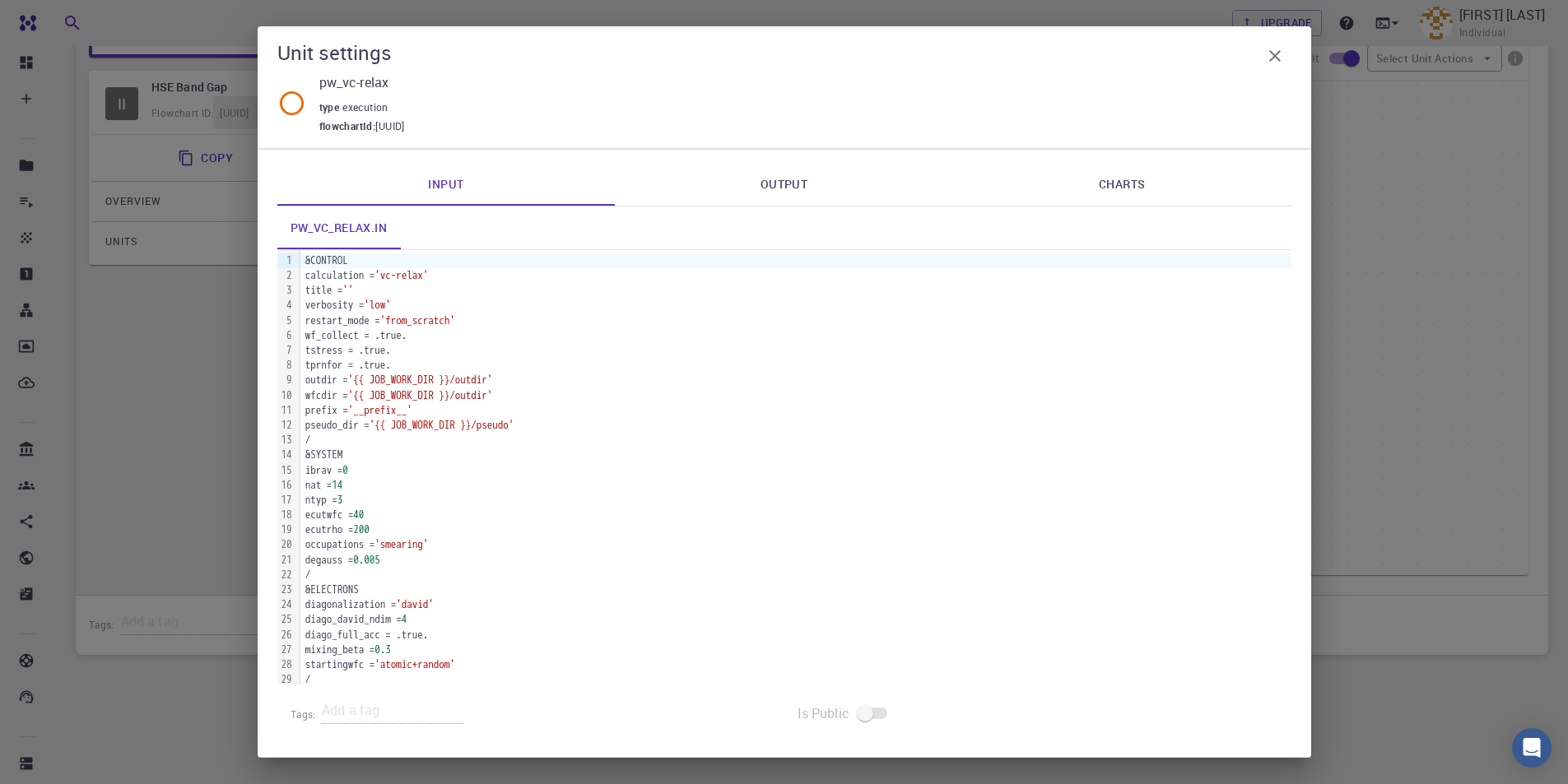 click on "Output" at bounding box center (784, 184) 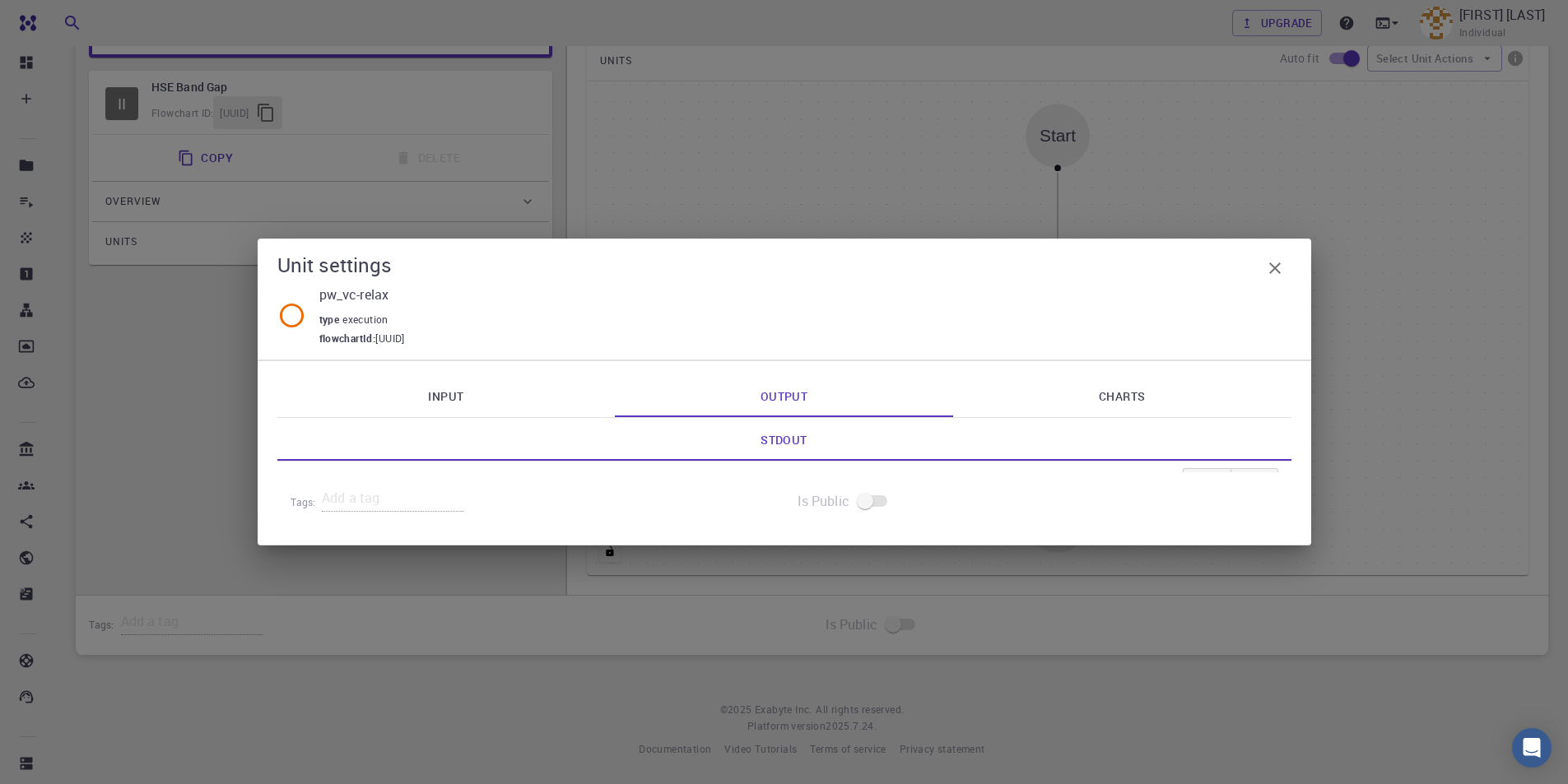 click on "Input" at bounding box center [446, 396] 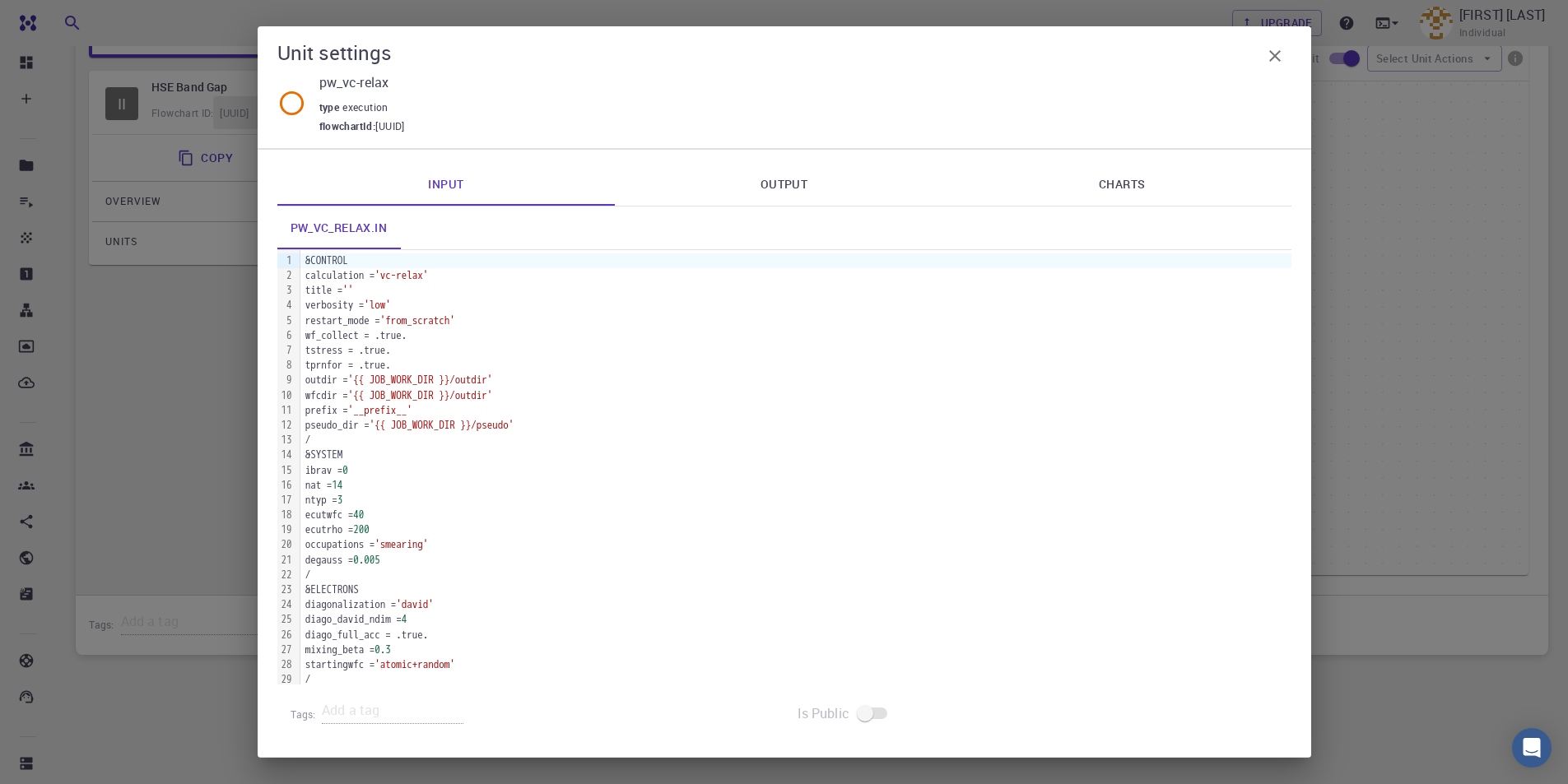 click on "Charts" at bounding box center [1122, 184] 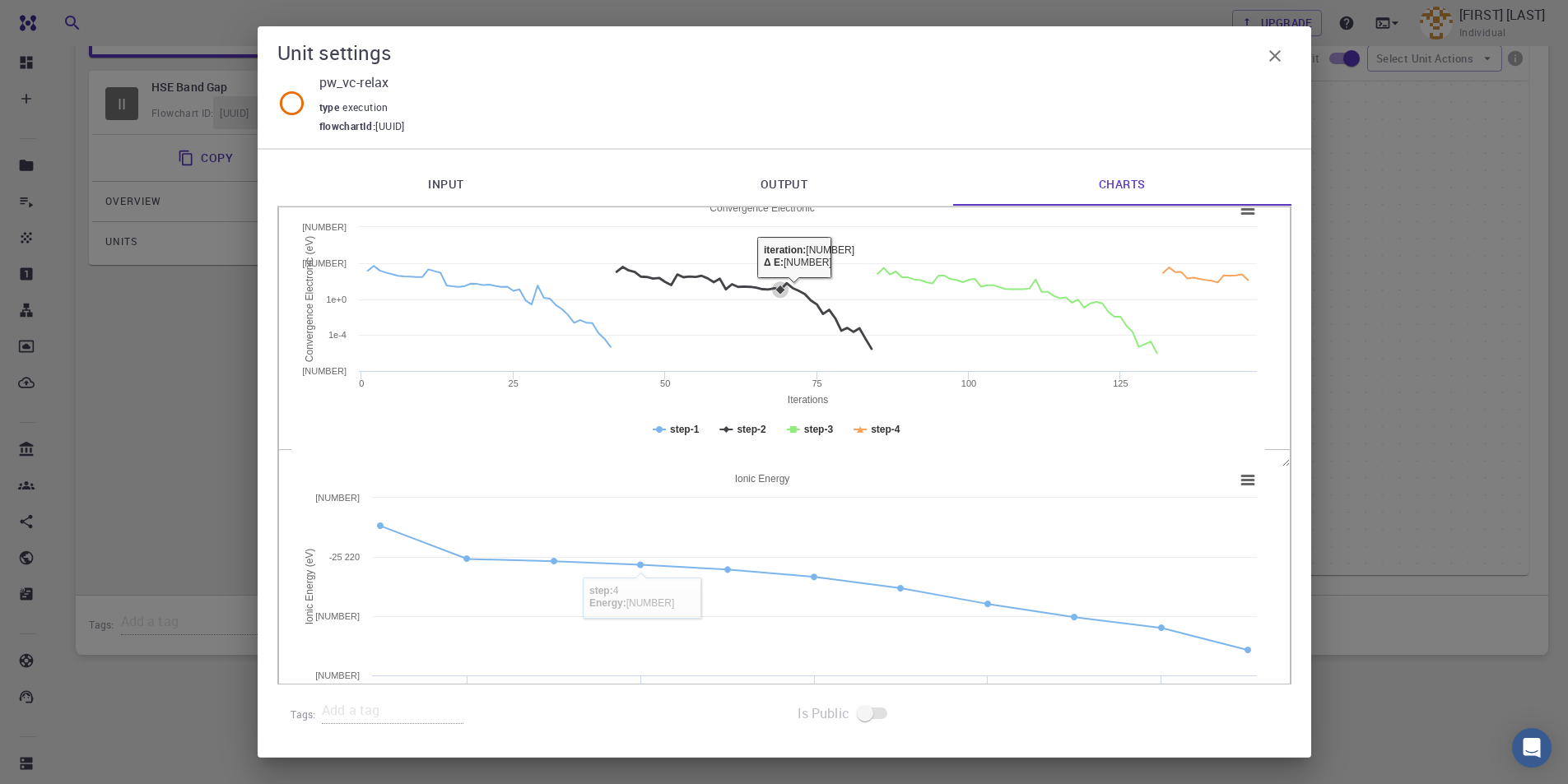 scroll, scrollTop: 9, scrollLeft: 0, axis: vertical 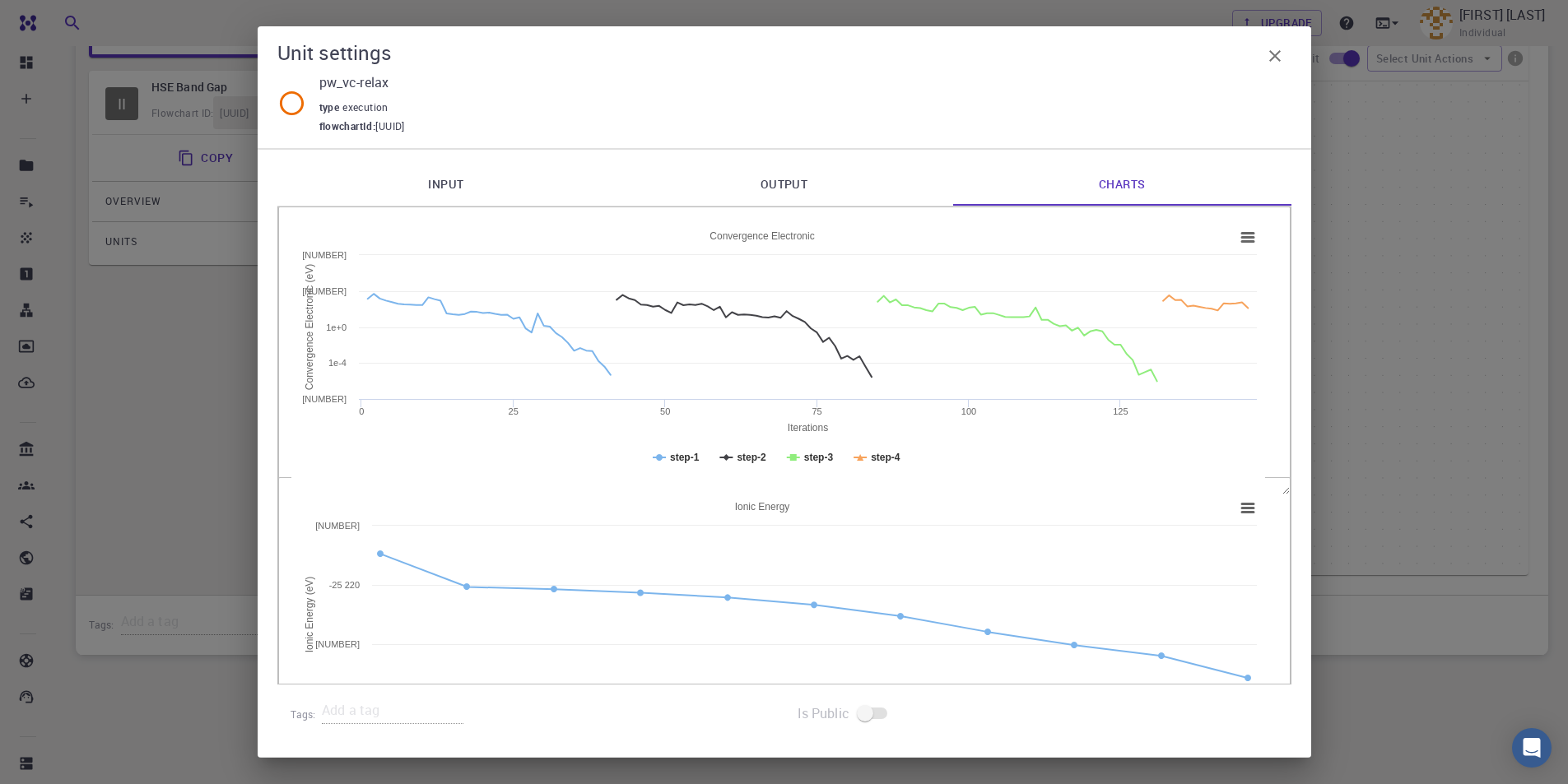 click 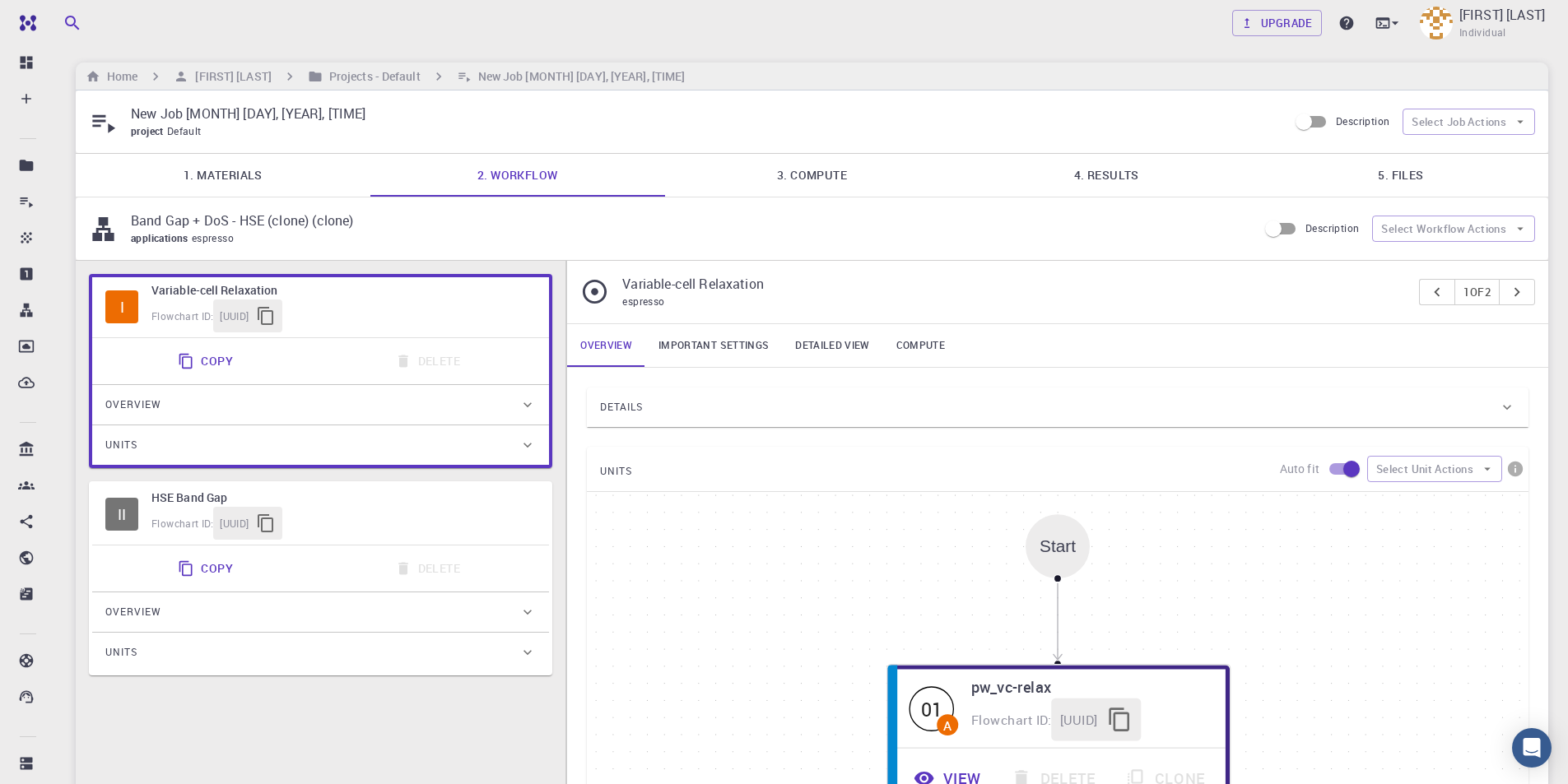 scroll, scrollTop: 2, scrollLeft: 0, axis: vertical 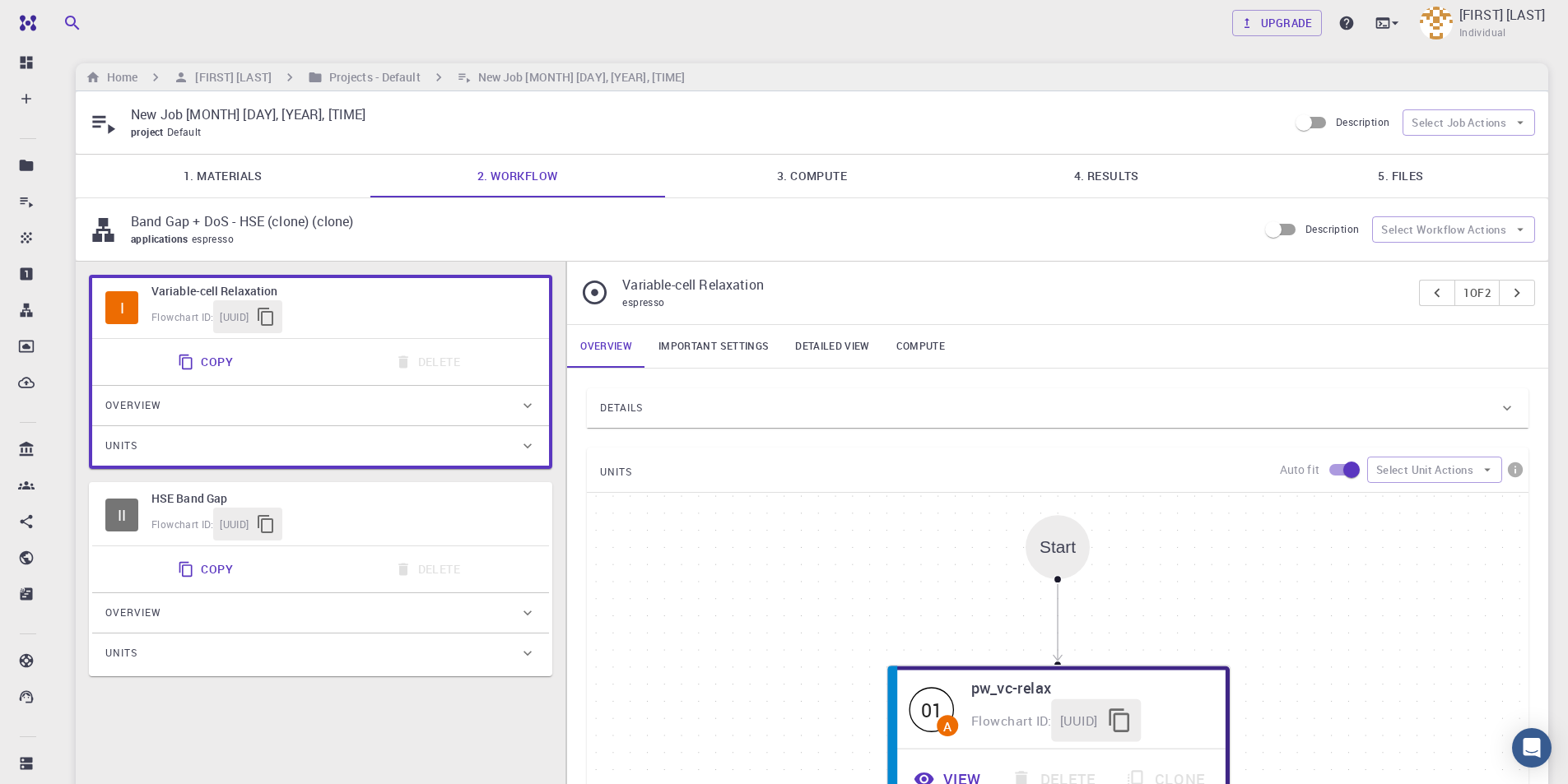 click on "1. Materials" at bounding box center (223, 176) 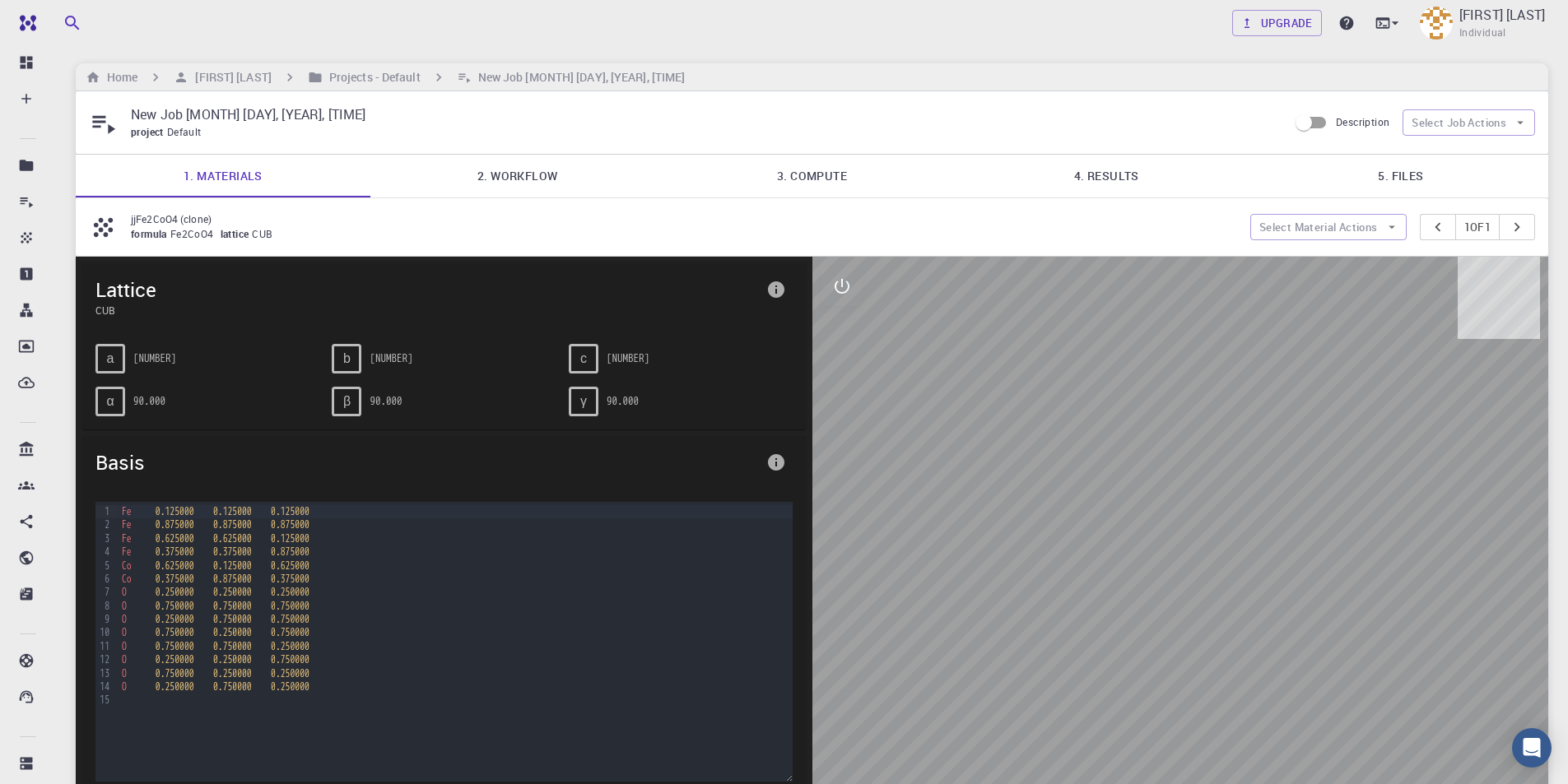 scroll, scrollTop: 166, scrollLeft: 0, axis: vertical 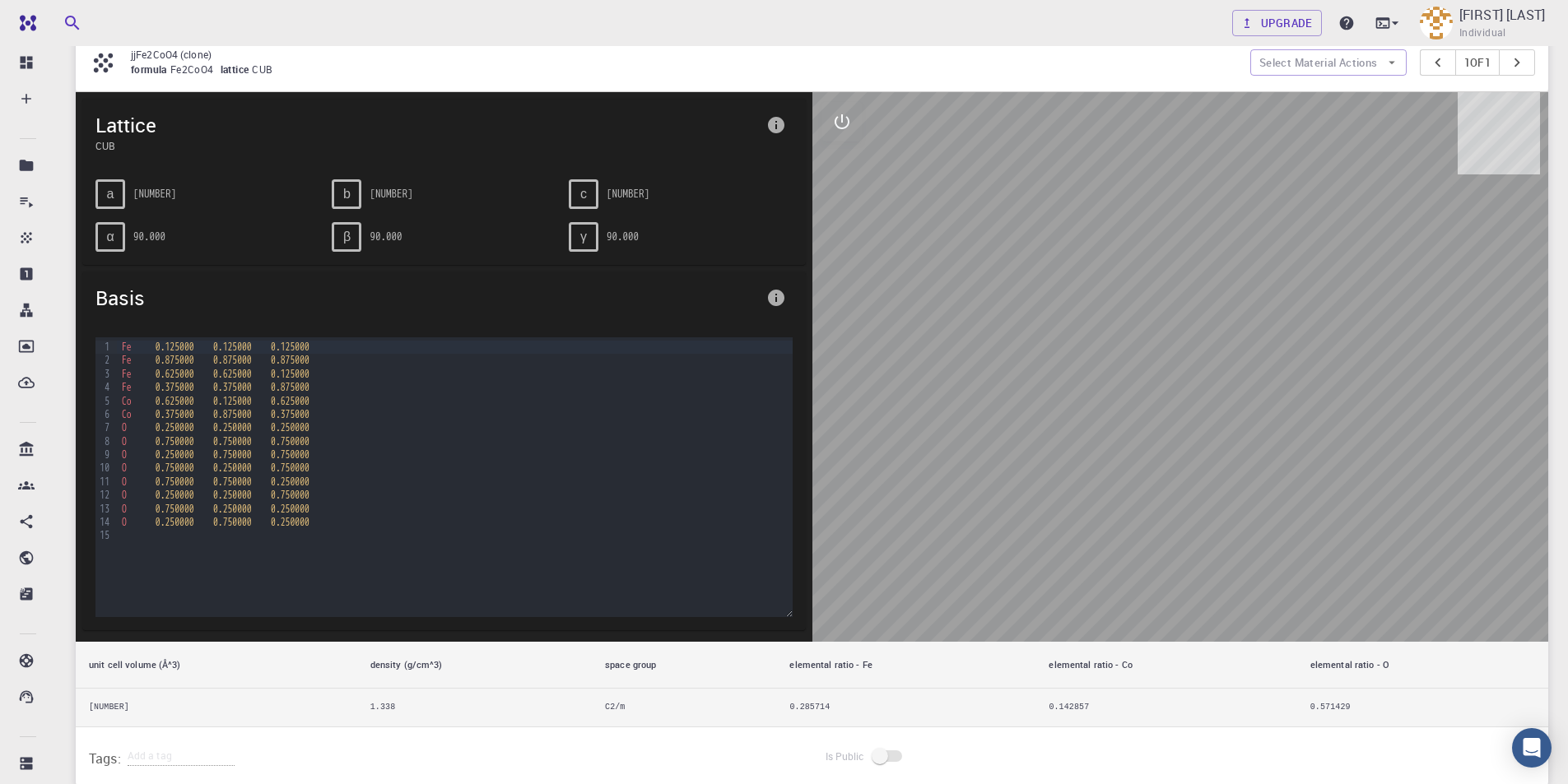 drag, startPoint x: 1177, startPoint y: 322, endPoint x: 1017, endPoint y: 299, distance: 161.64467 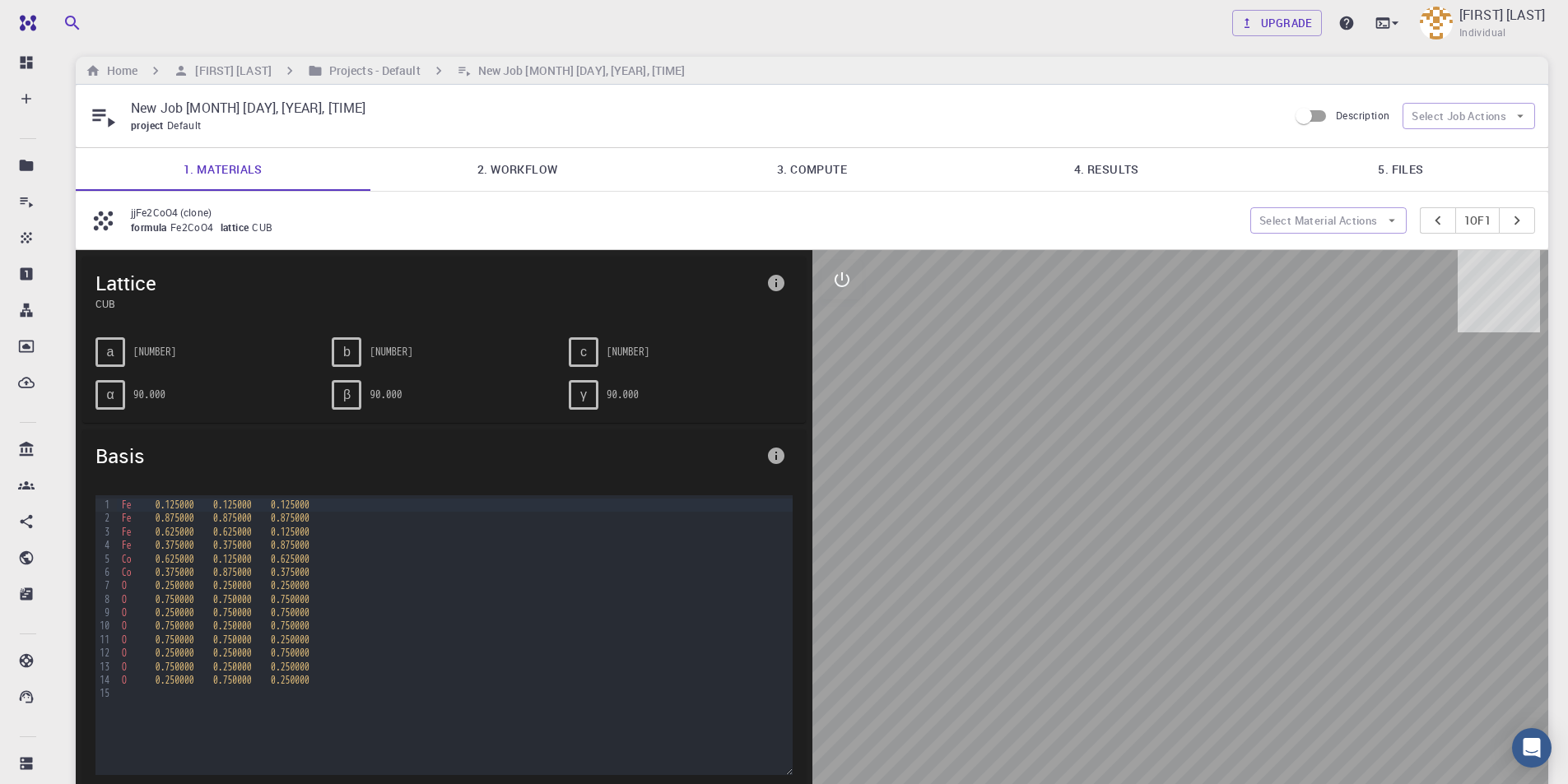 scroll, scrollTop: 0, scrollLeft: 0, axis: both 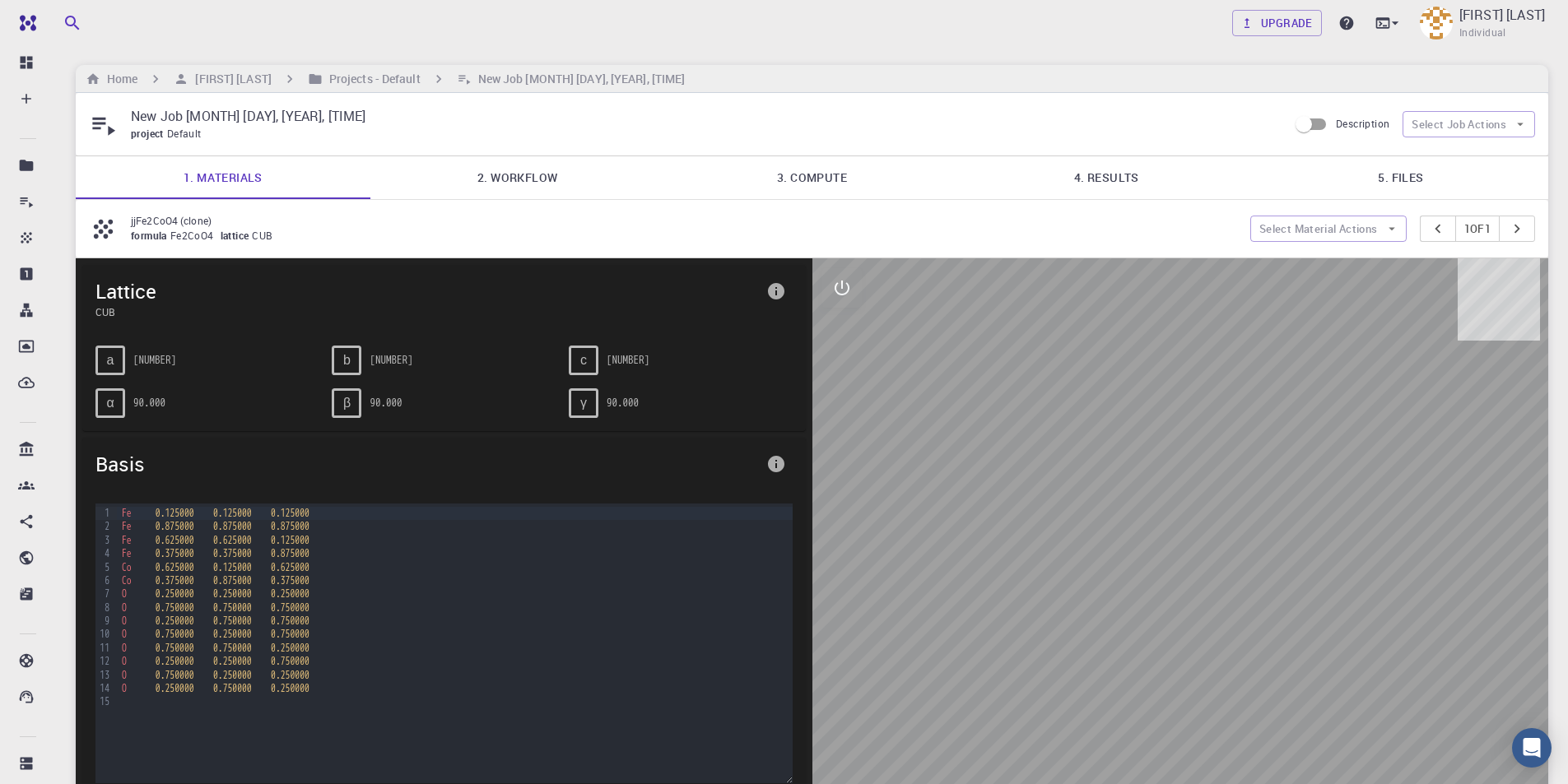 click on "2. Workflow" at bounding box center (518, 178) 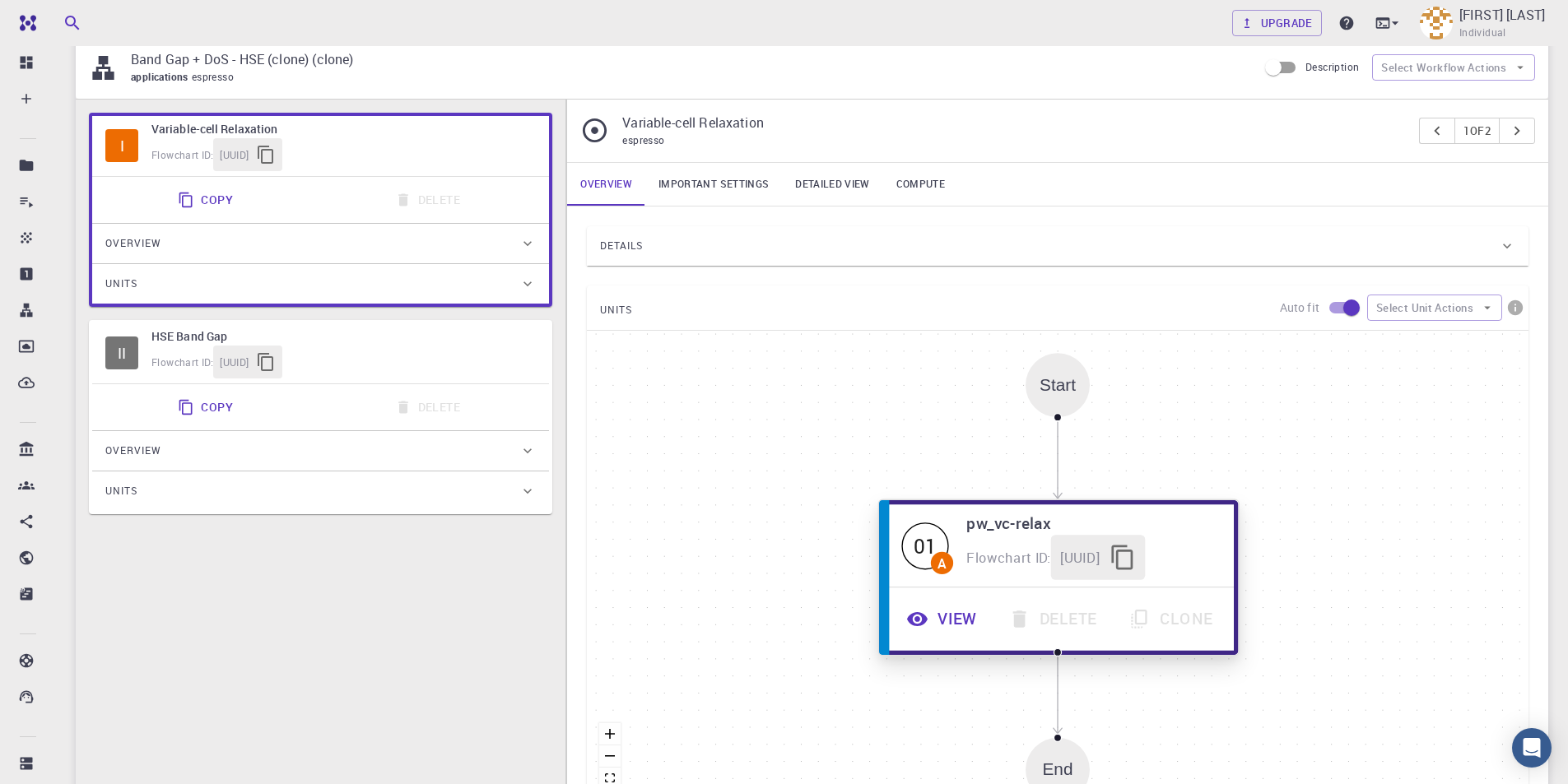 scroll, scrollTop: 165, scrollLeft: 0, axis: vertical 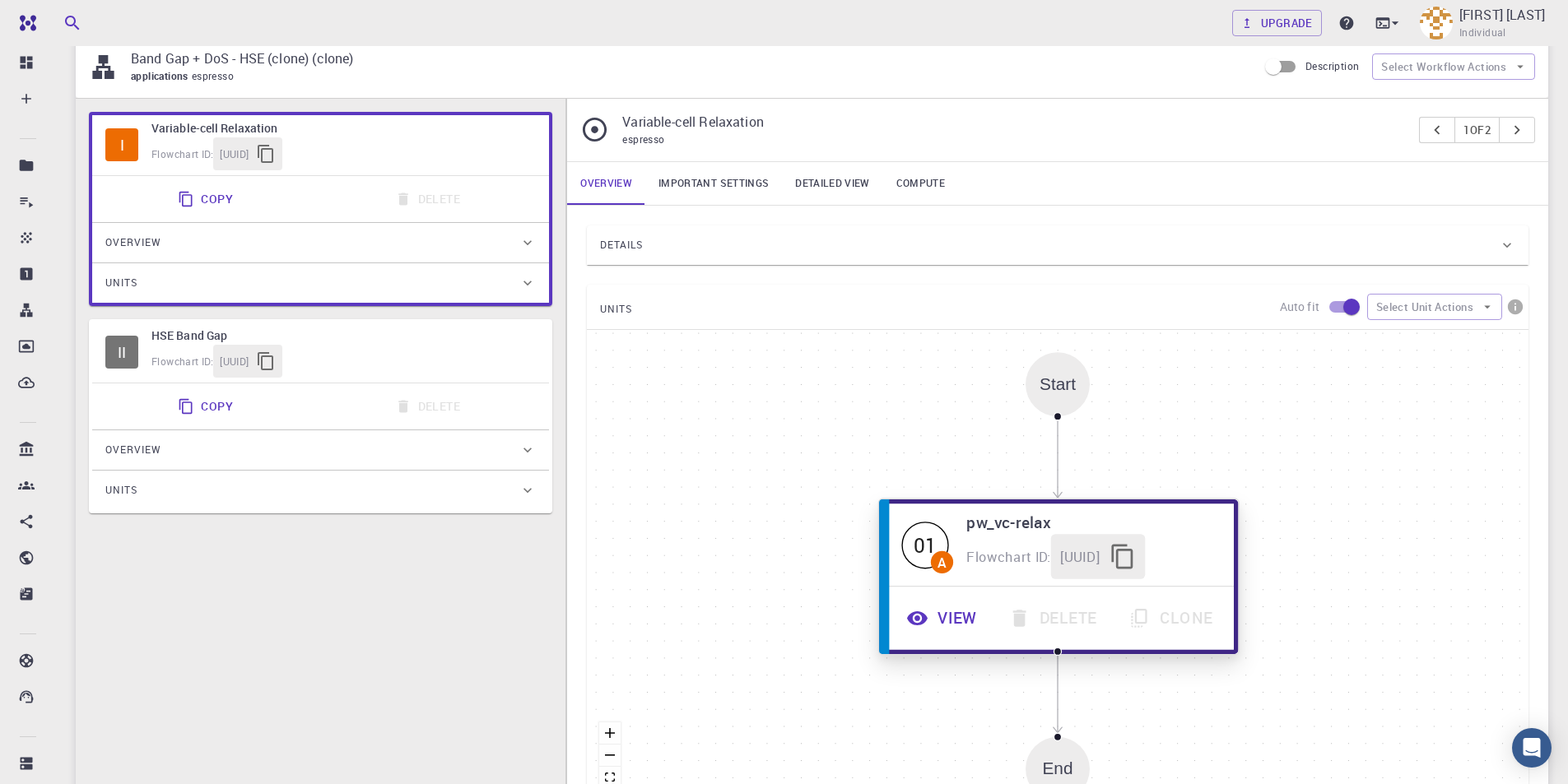 click on "View" at bounding box center (944, 618) 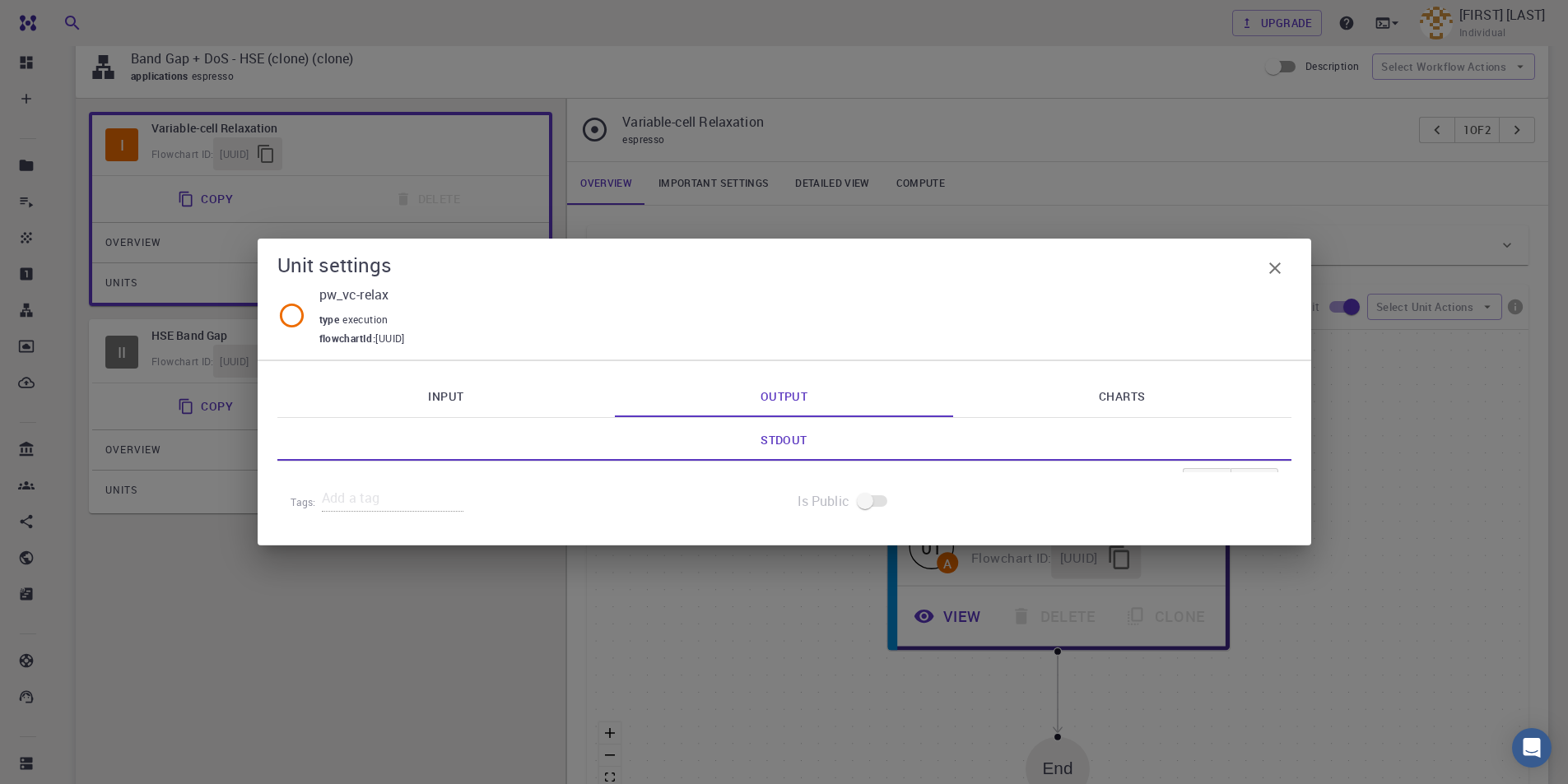 click on "Input" at bounding box center [446, 396] 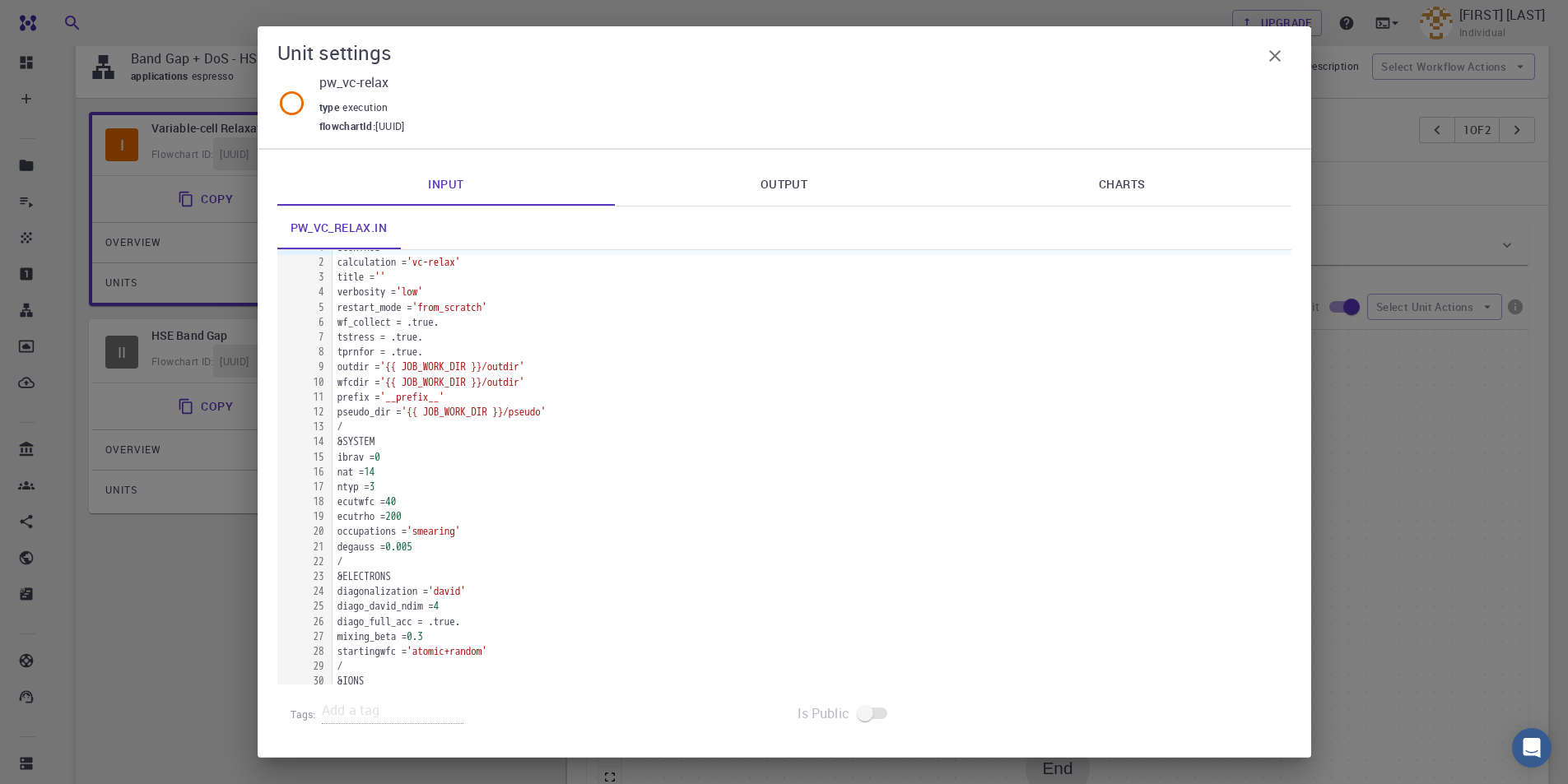 scroll, scrollTop: 0, scrollLeft: 0, axis: both 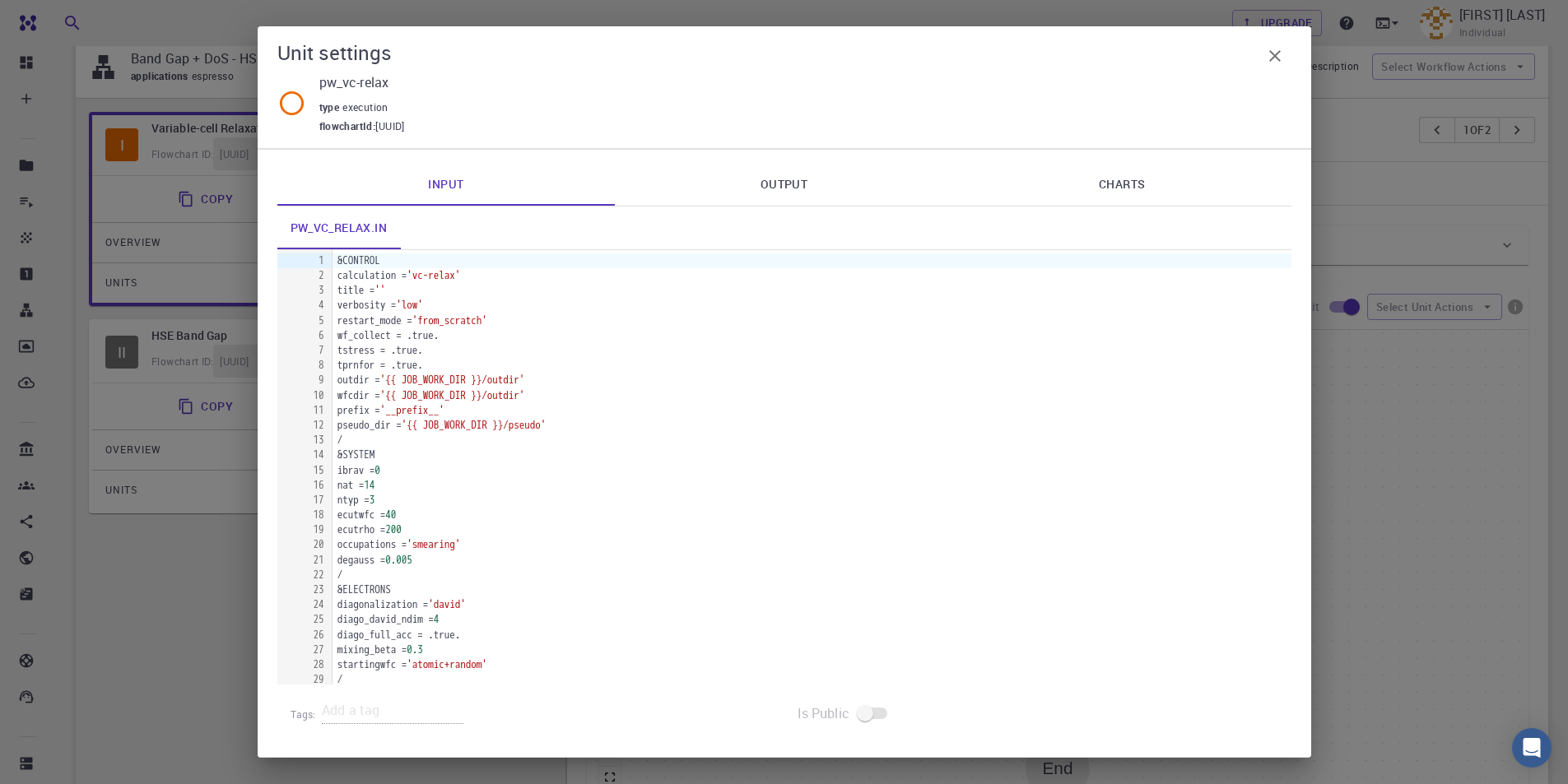 click on "Output" at bounding box center [784, 184] 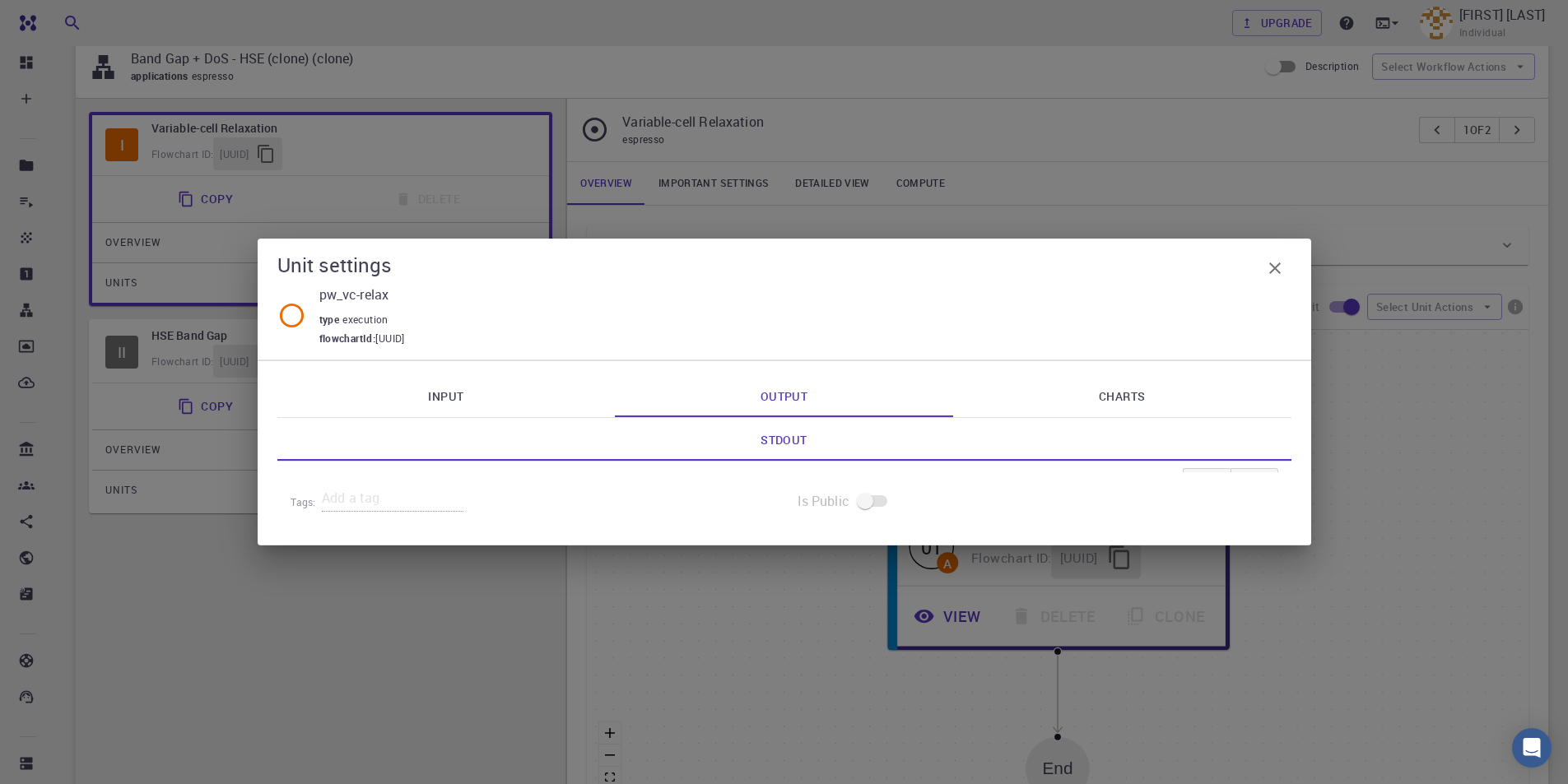 click on "Charts" at bounding box center [1122, 396] 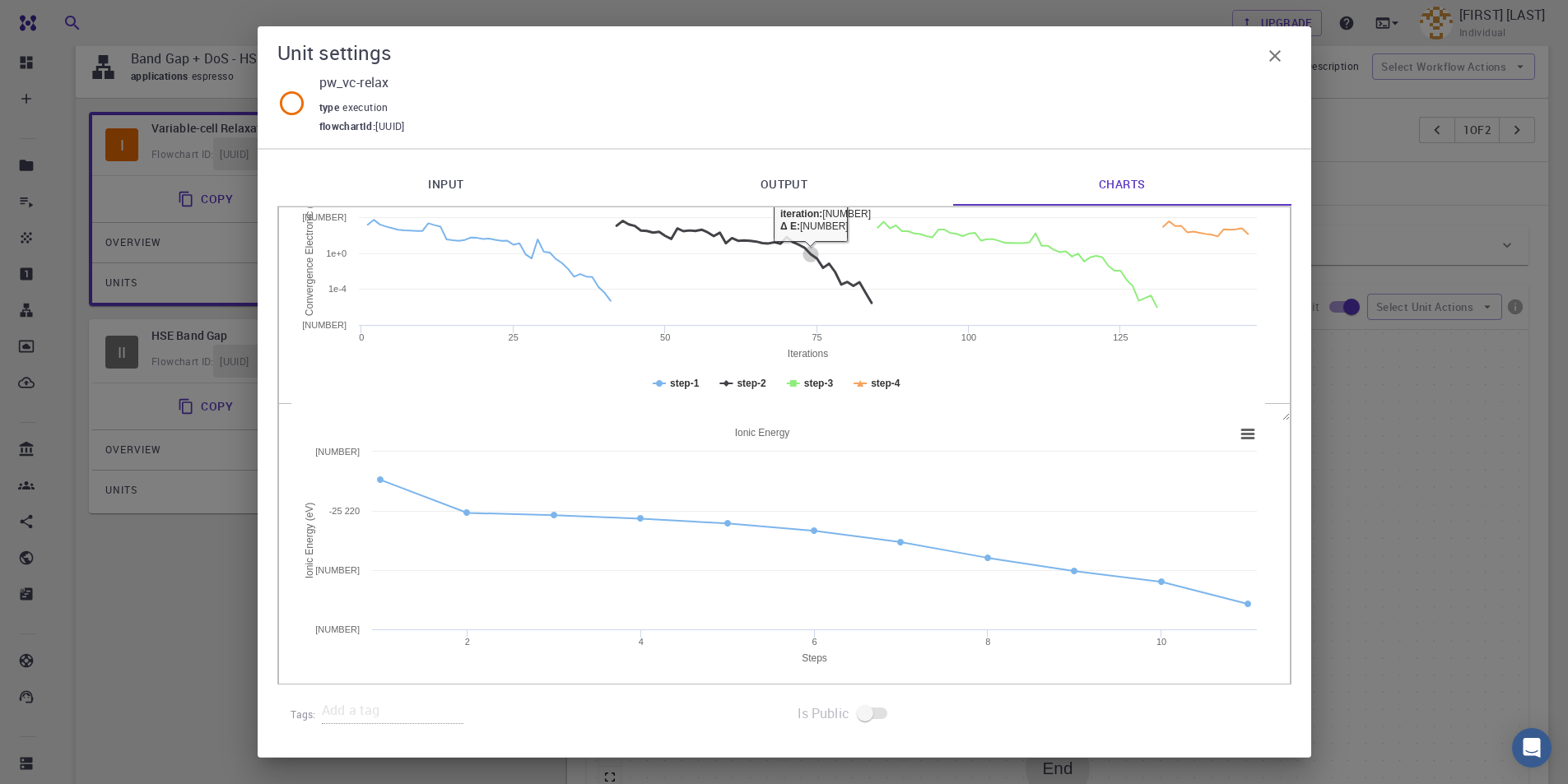 scroll, scrollTop: 91, scrollLeft: 0, axis: vertical 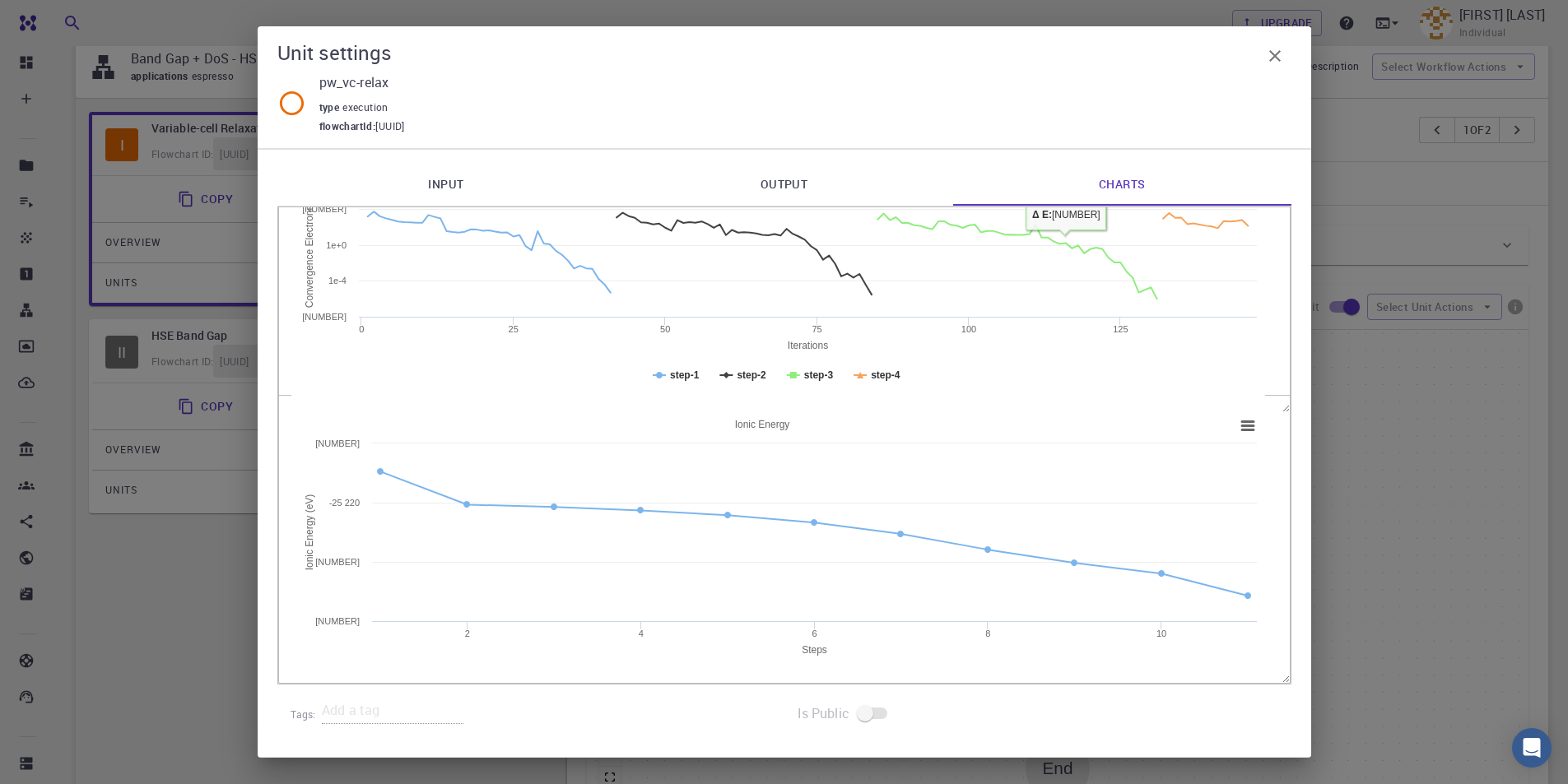 click at bounding box center (1275, 56) 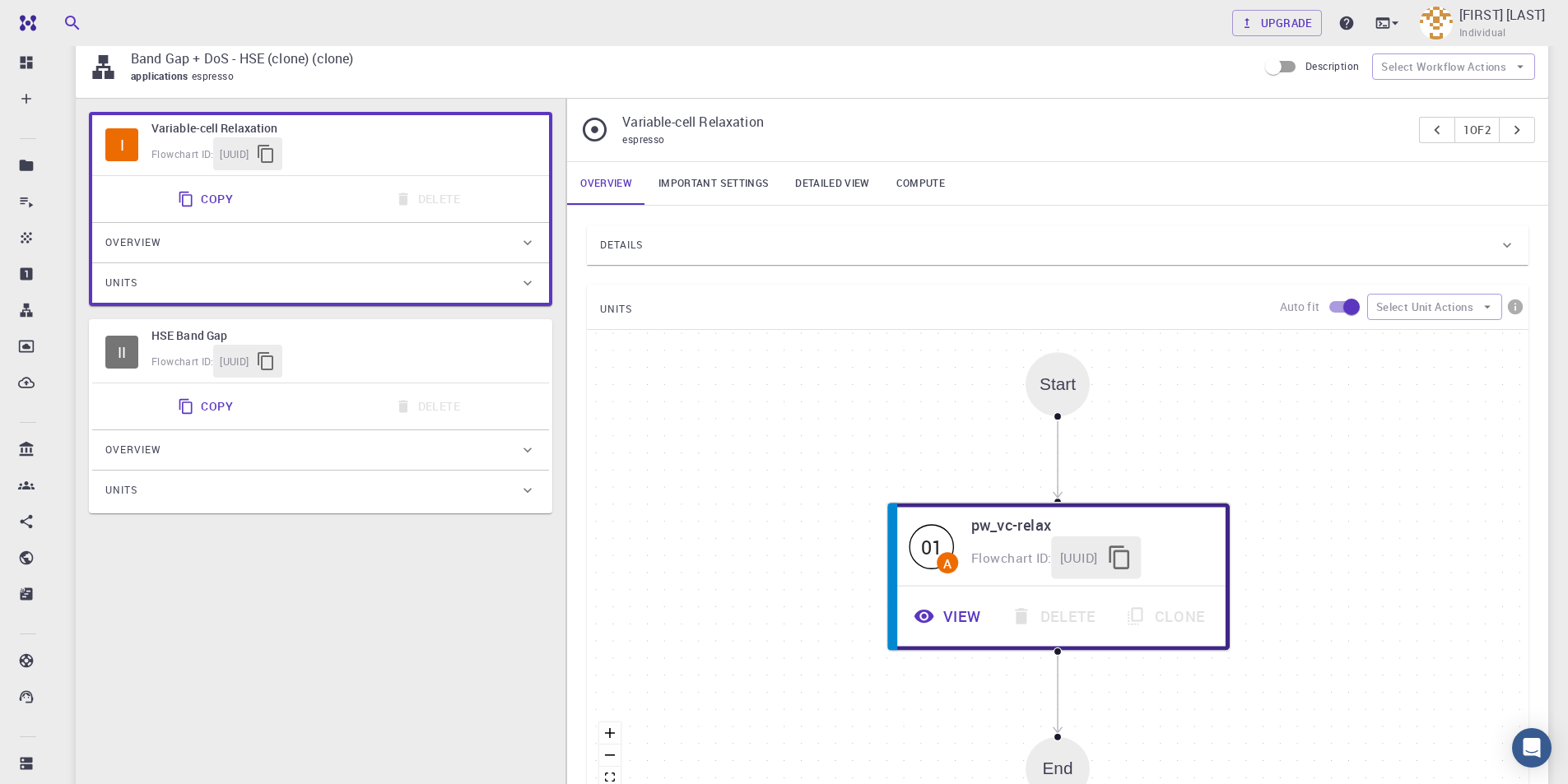 scroll, scrollTop: 0, scrollLeft: 0, axis: both 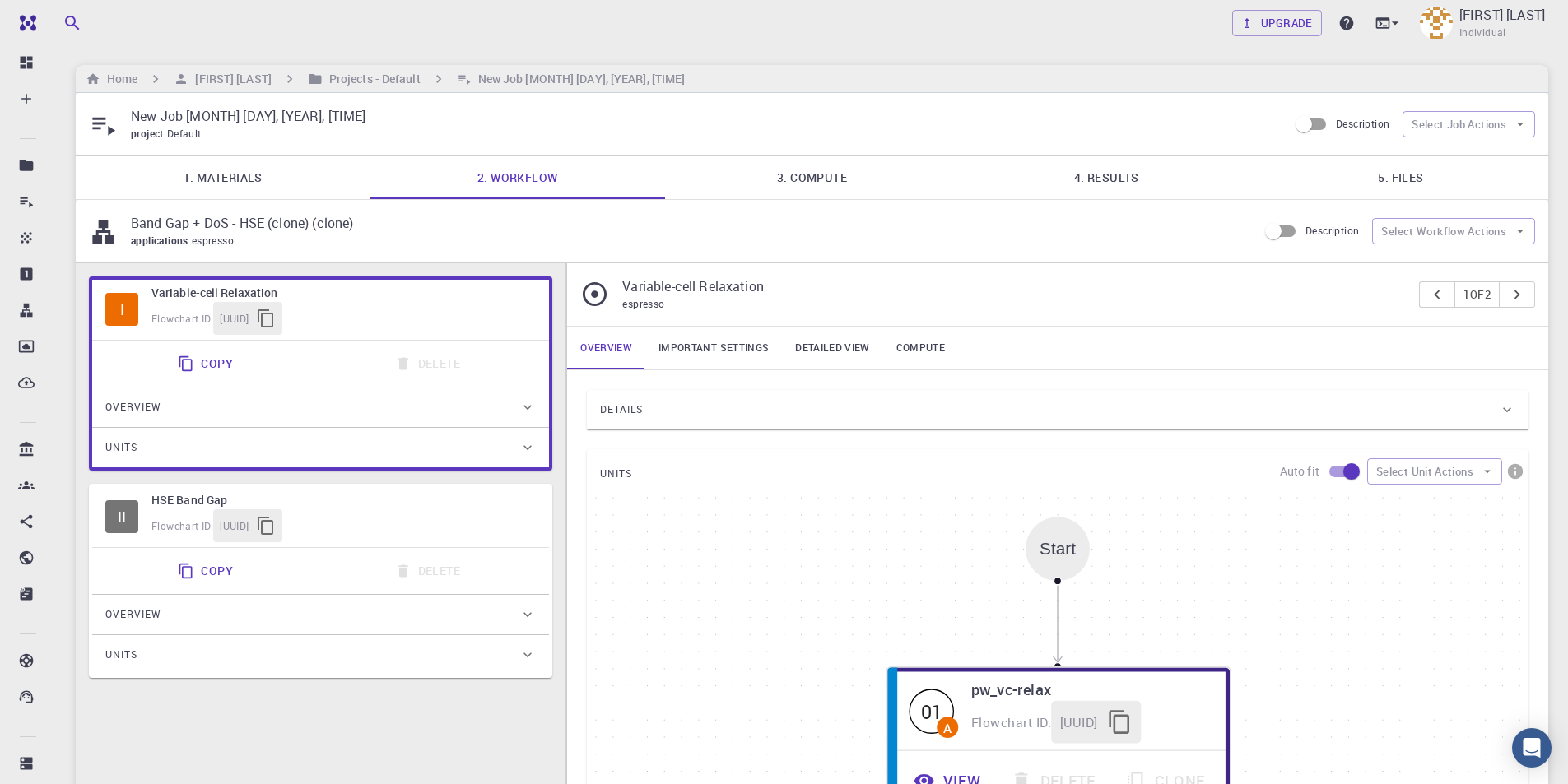 click on "4. Results" at bounding box center (1106, 178) 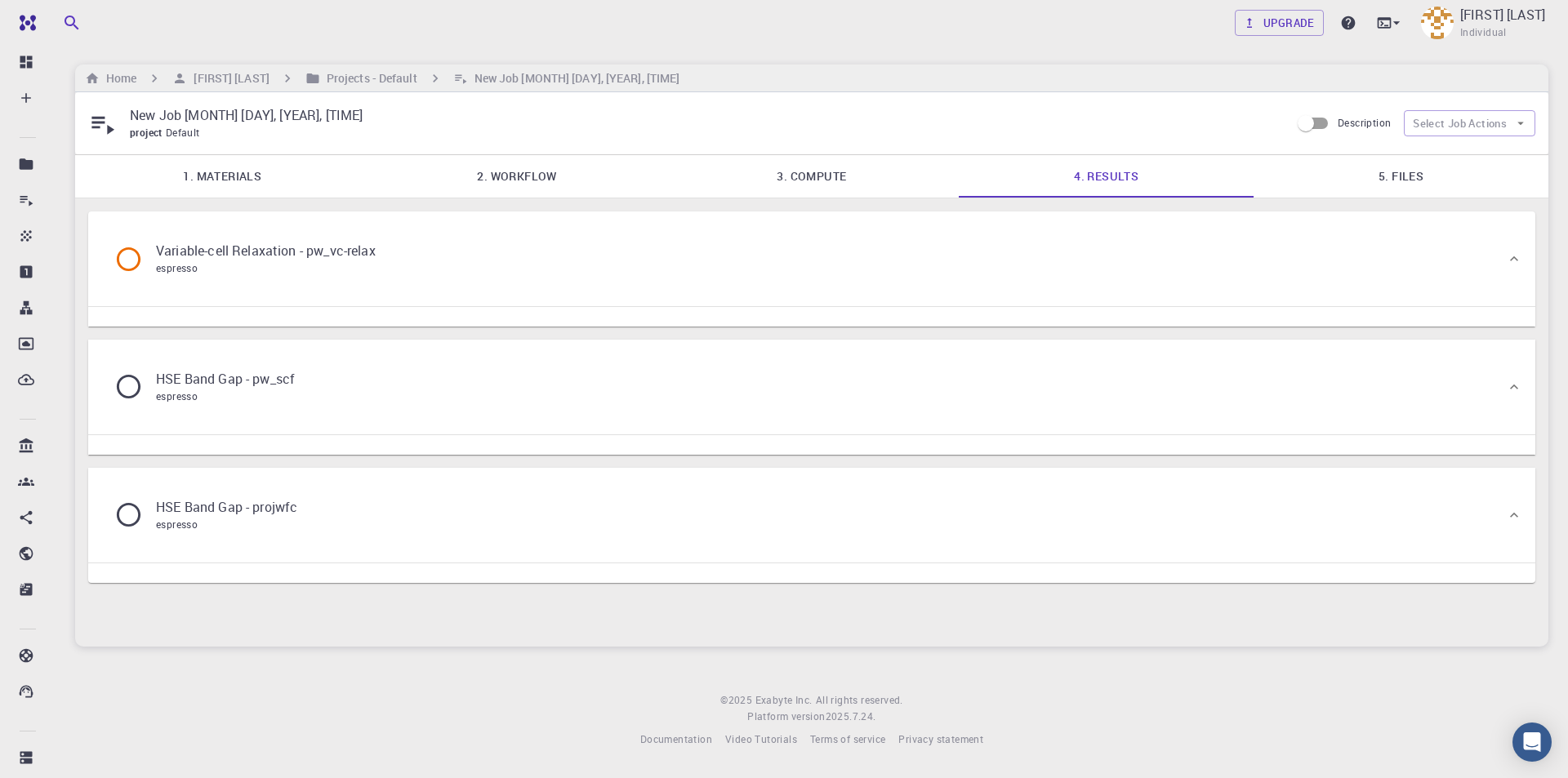 click on "5. Files" at bounding box center [1401, 176] 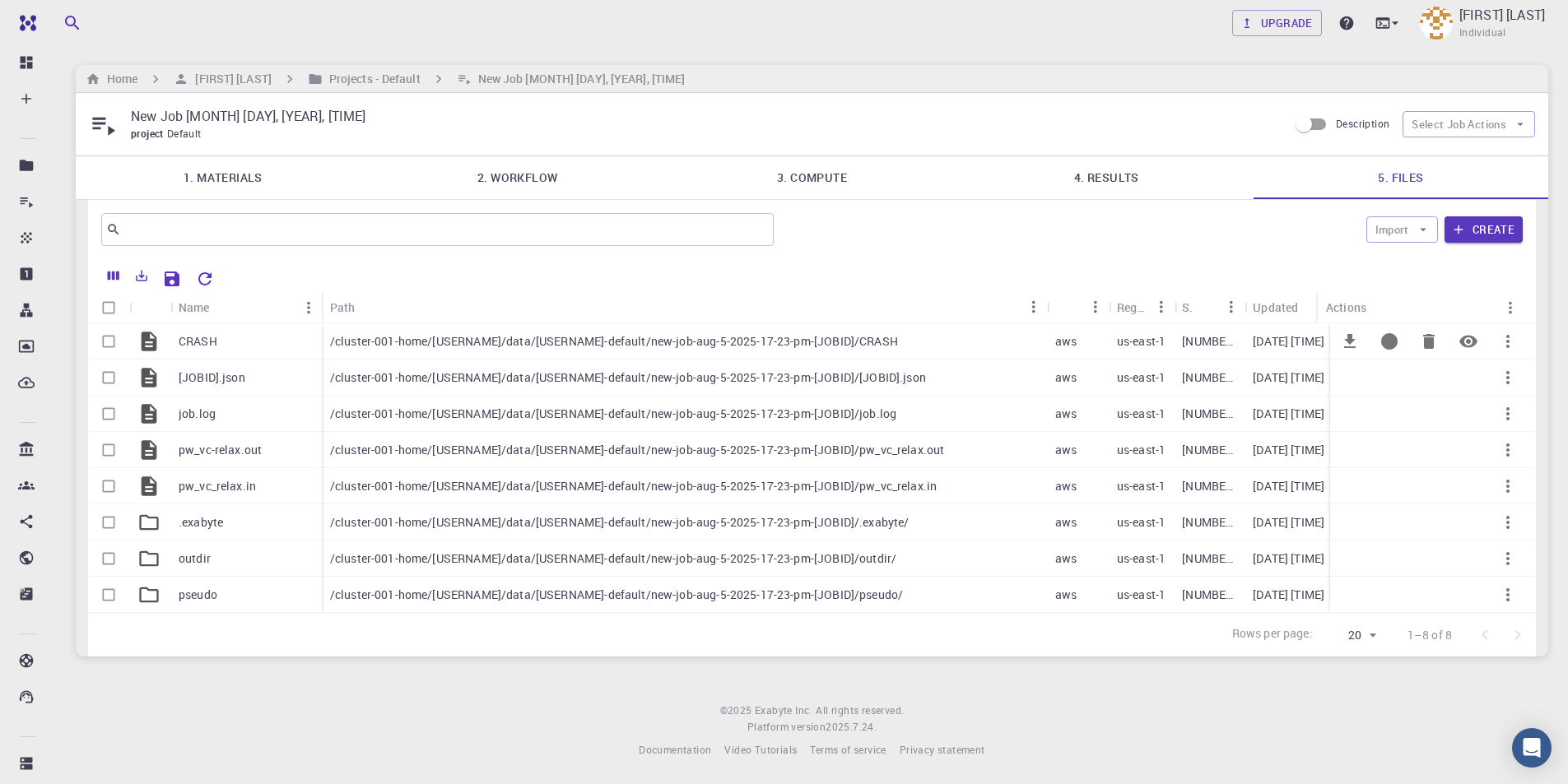 click 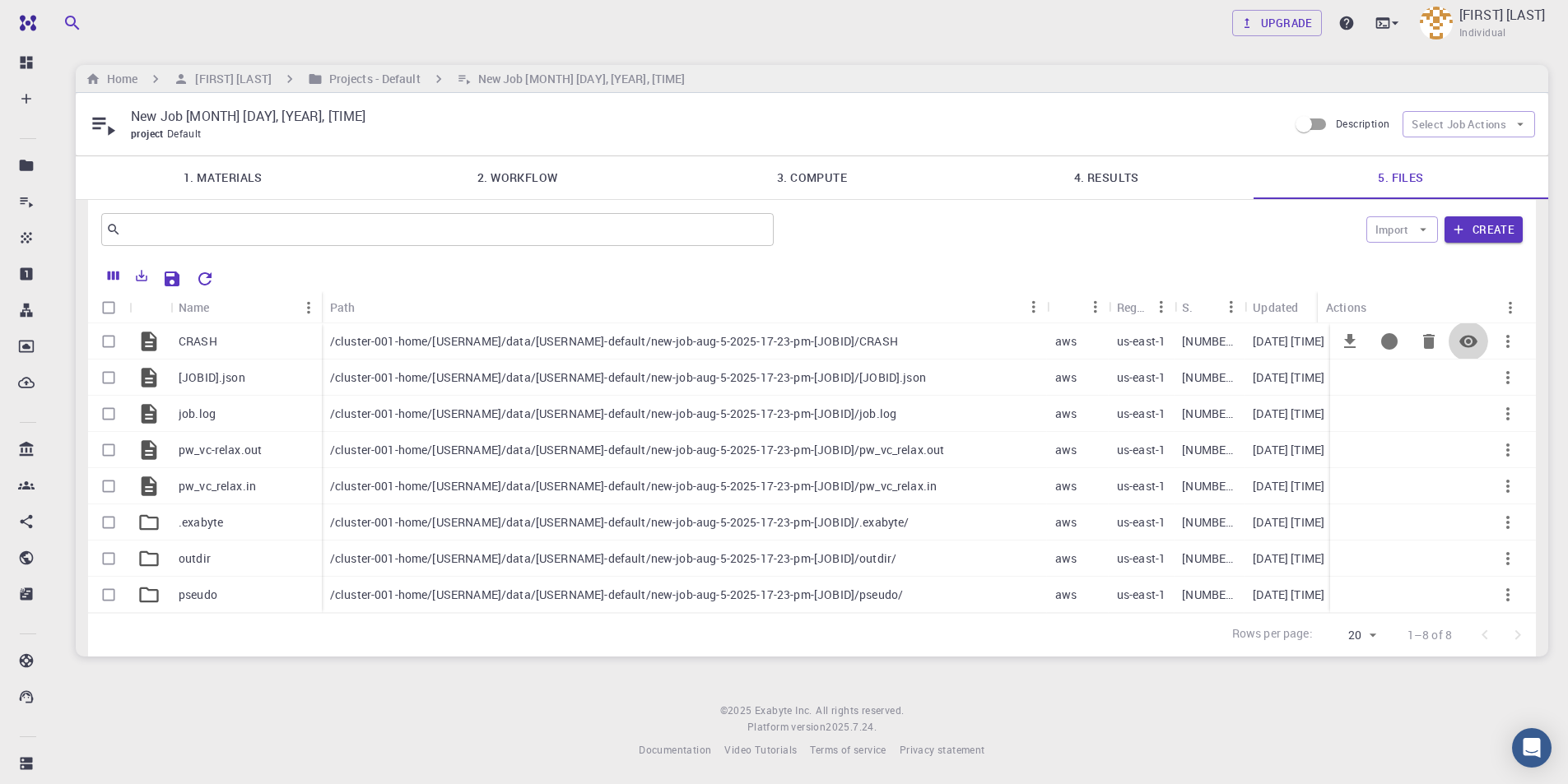 click 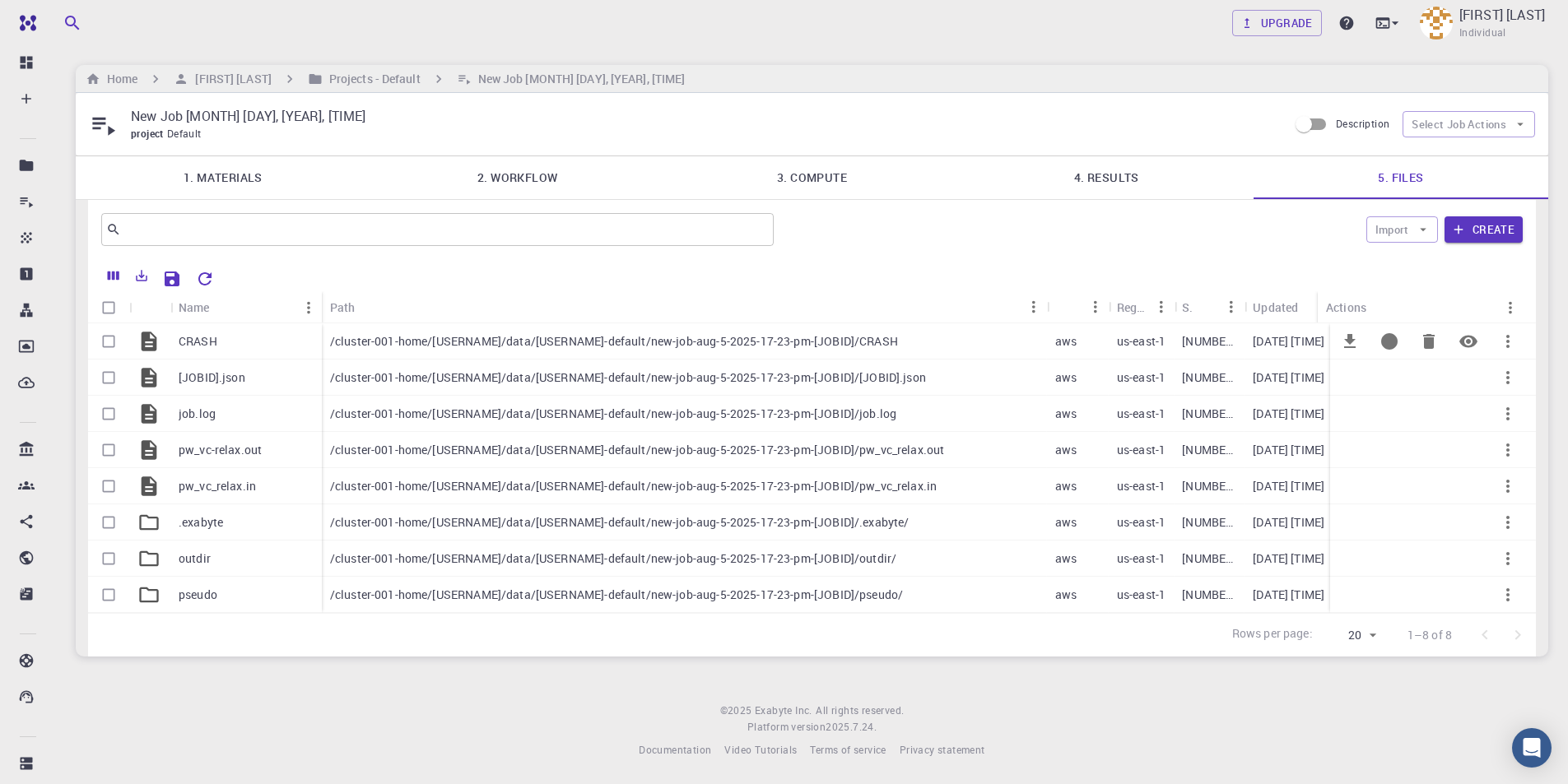 click 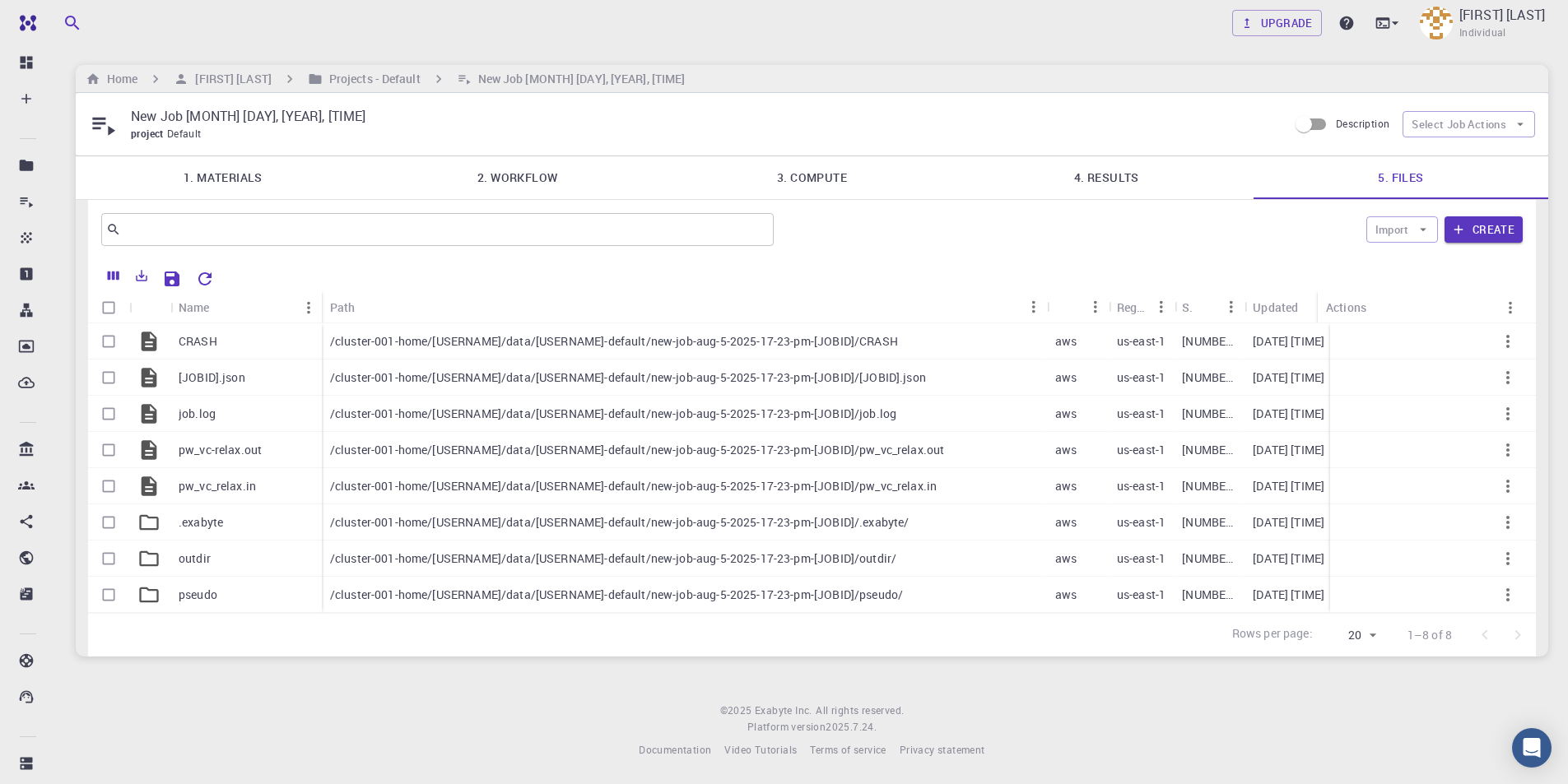click on "1. Materials" at bounding box center [223, 178] 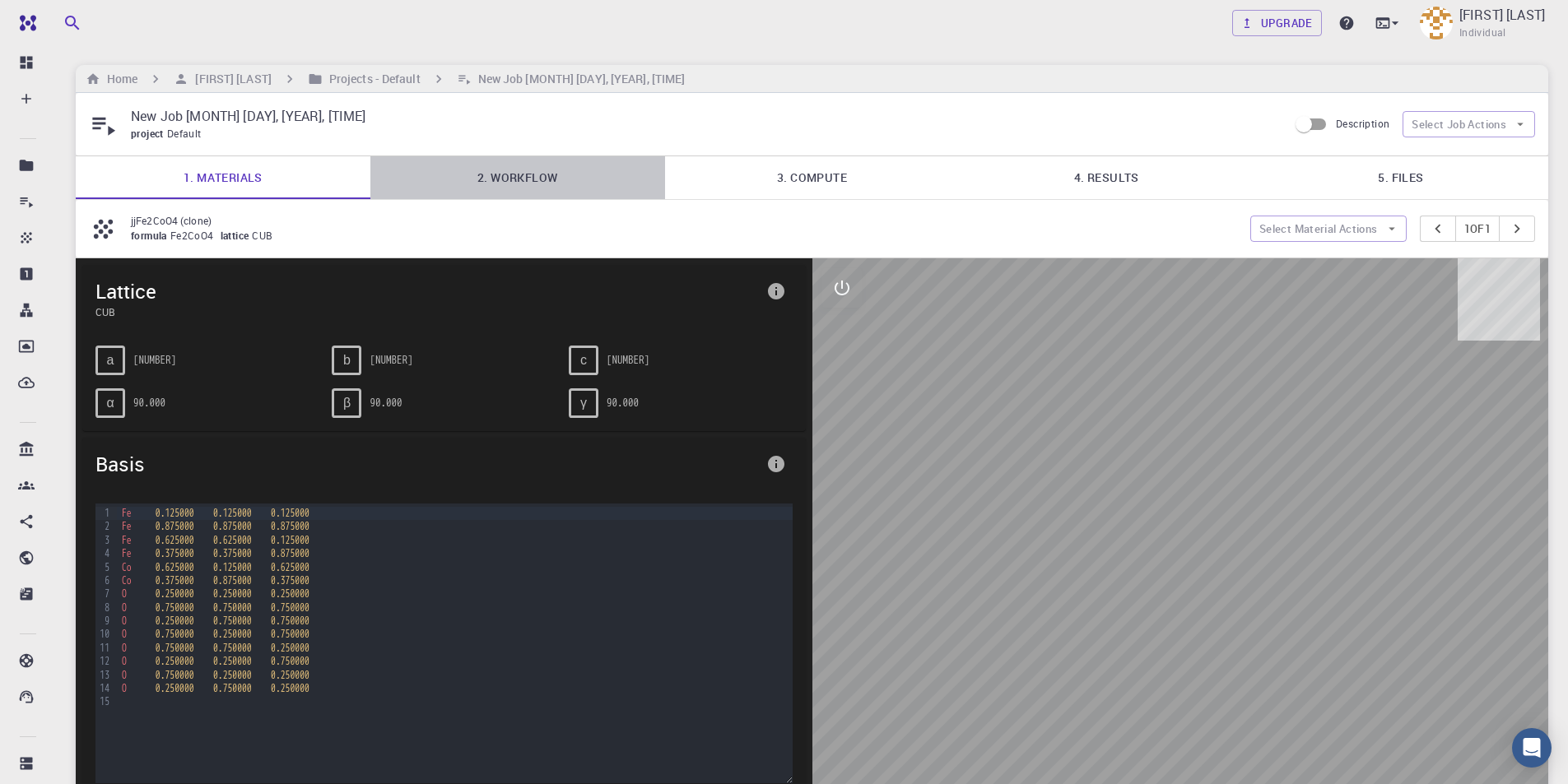 click on "2. Workflow" at bounding box center (518, 178) 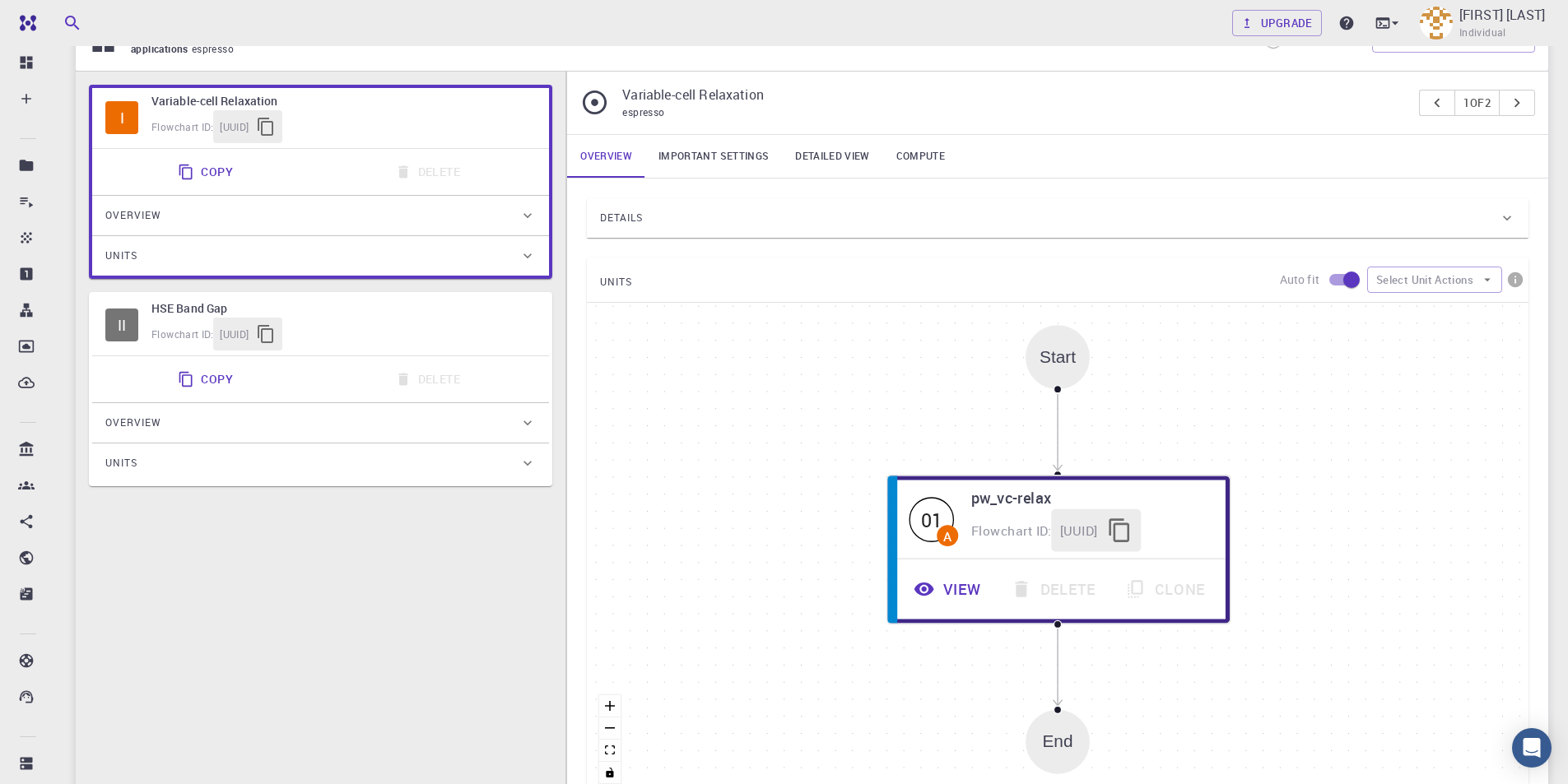 scroll, scrollTop: 165, scrollLeft: 0, axis: vertical 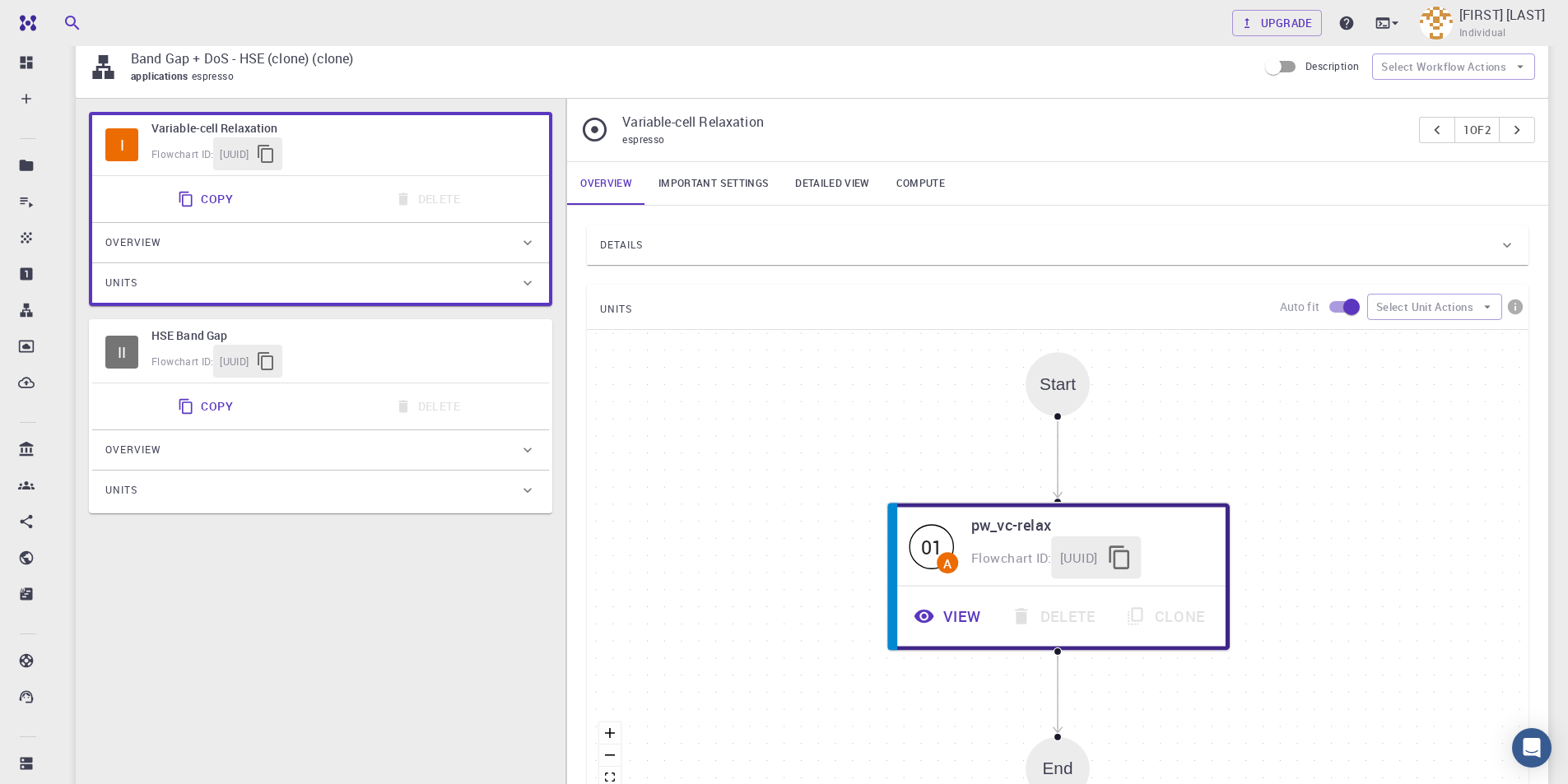 click on "Important settings" at bounding box center [714, 183] 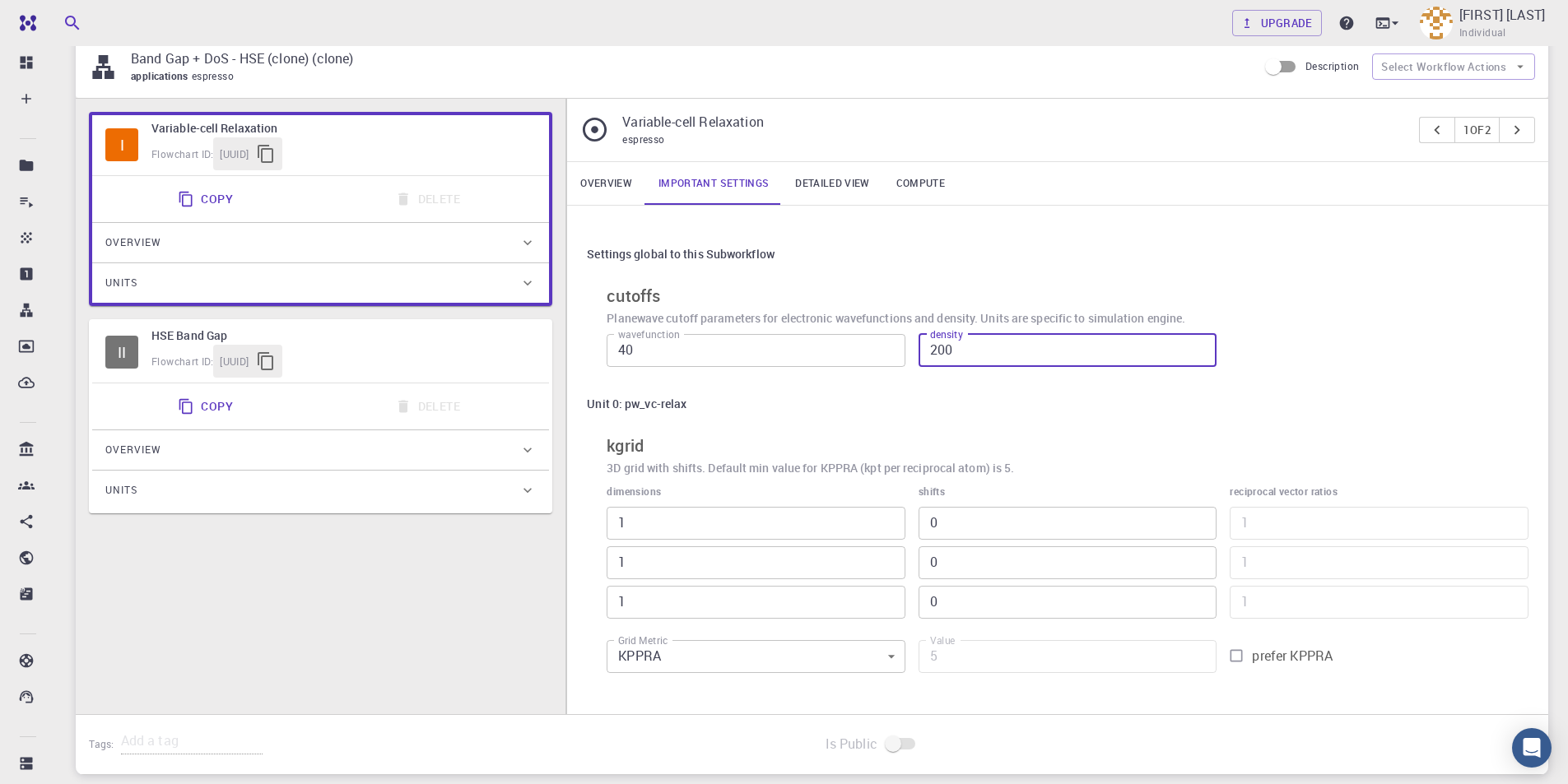 drag, startPoint x: 1049, startPoint y: 355, endPoint x: 855, endPoint y: 355, distance: 194 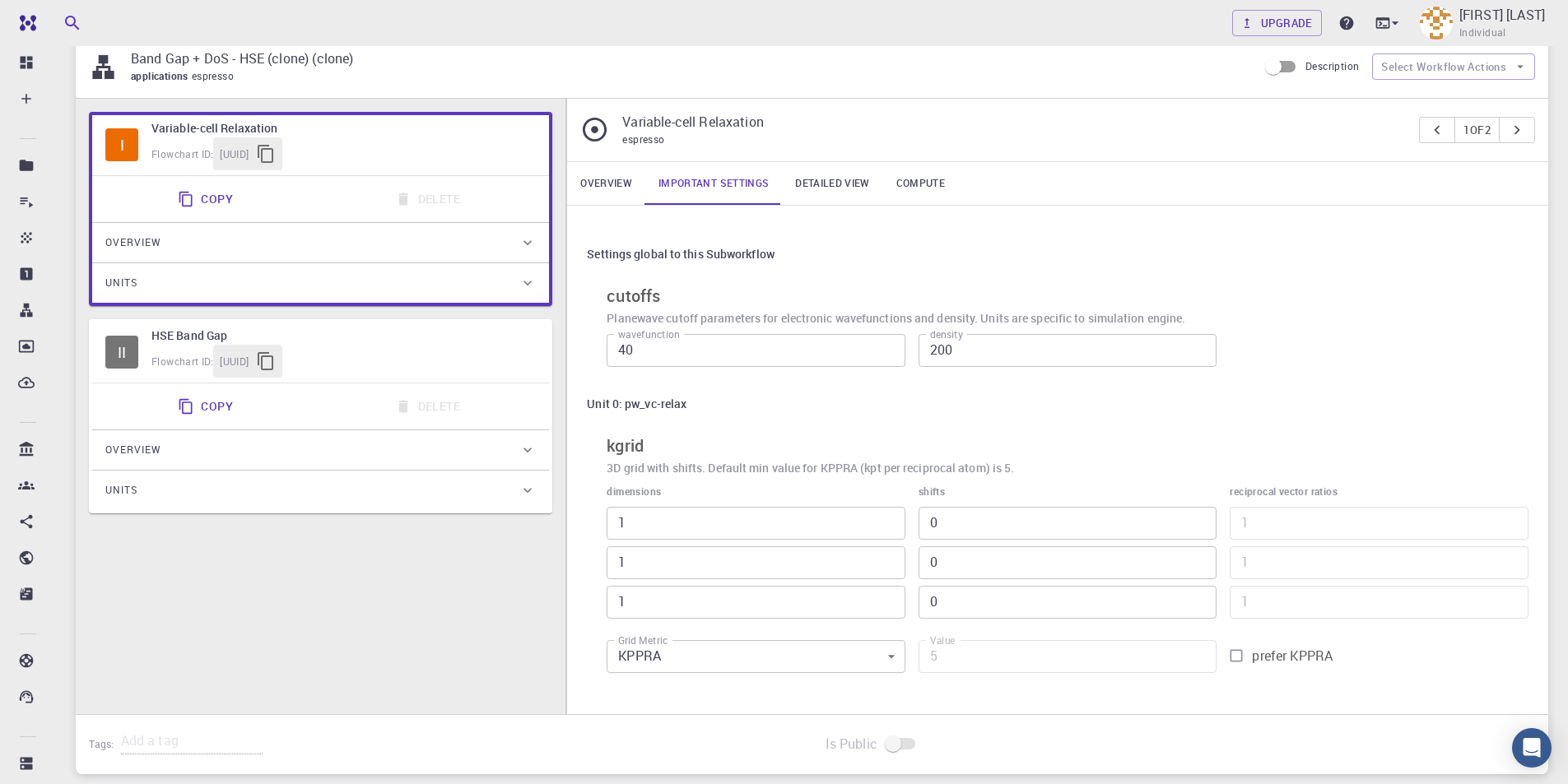 click on "Unit 0: pw_vc-relax" at bounding box center [1058, 404] 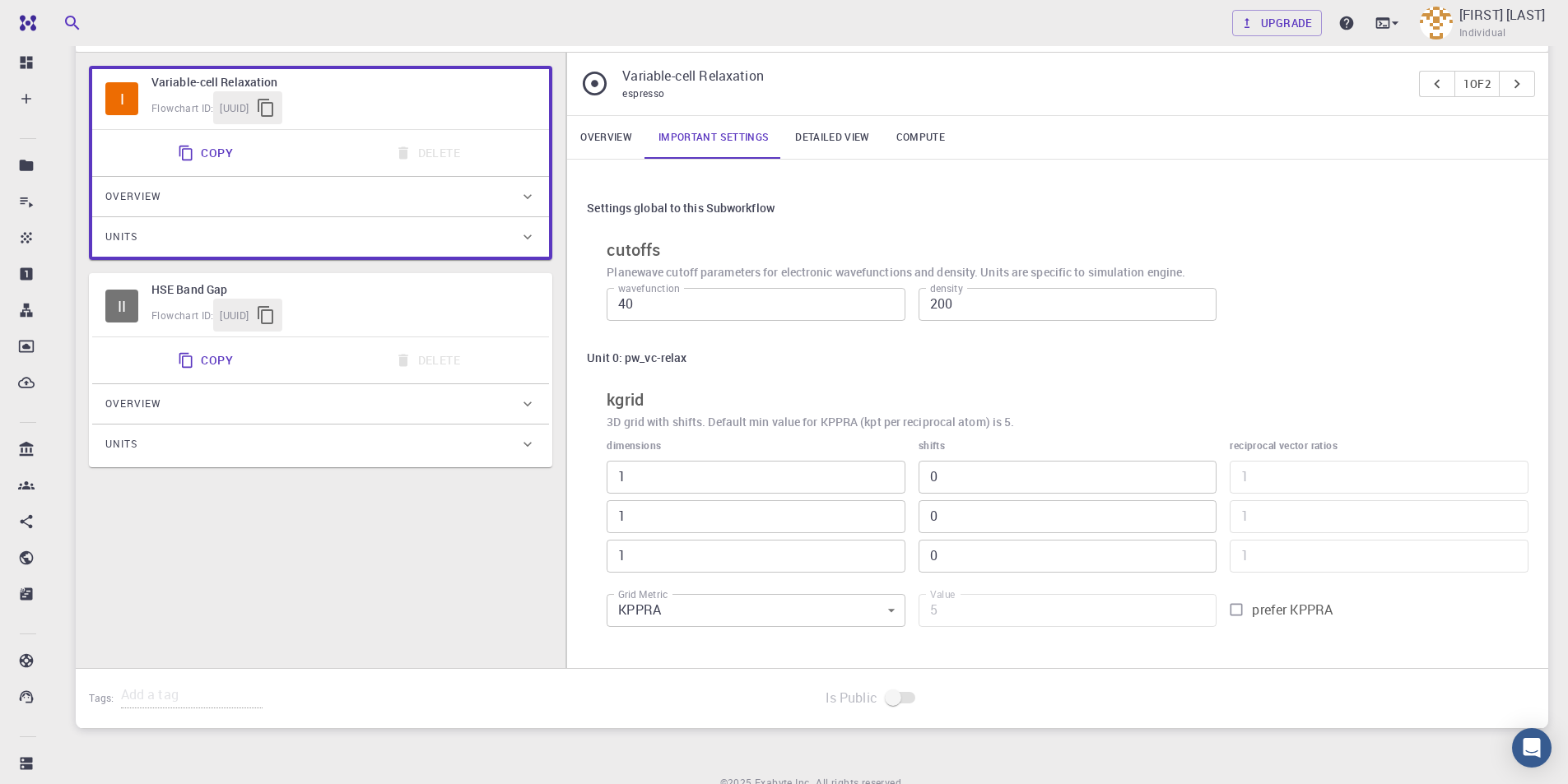 scroll, scrollTop: 283, scrollLeft: 0, axis: vertical 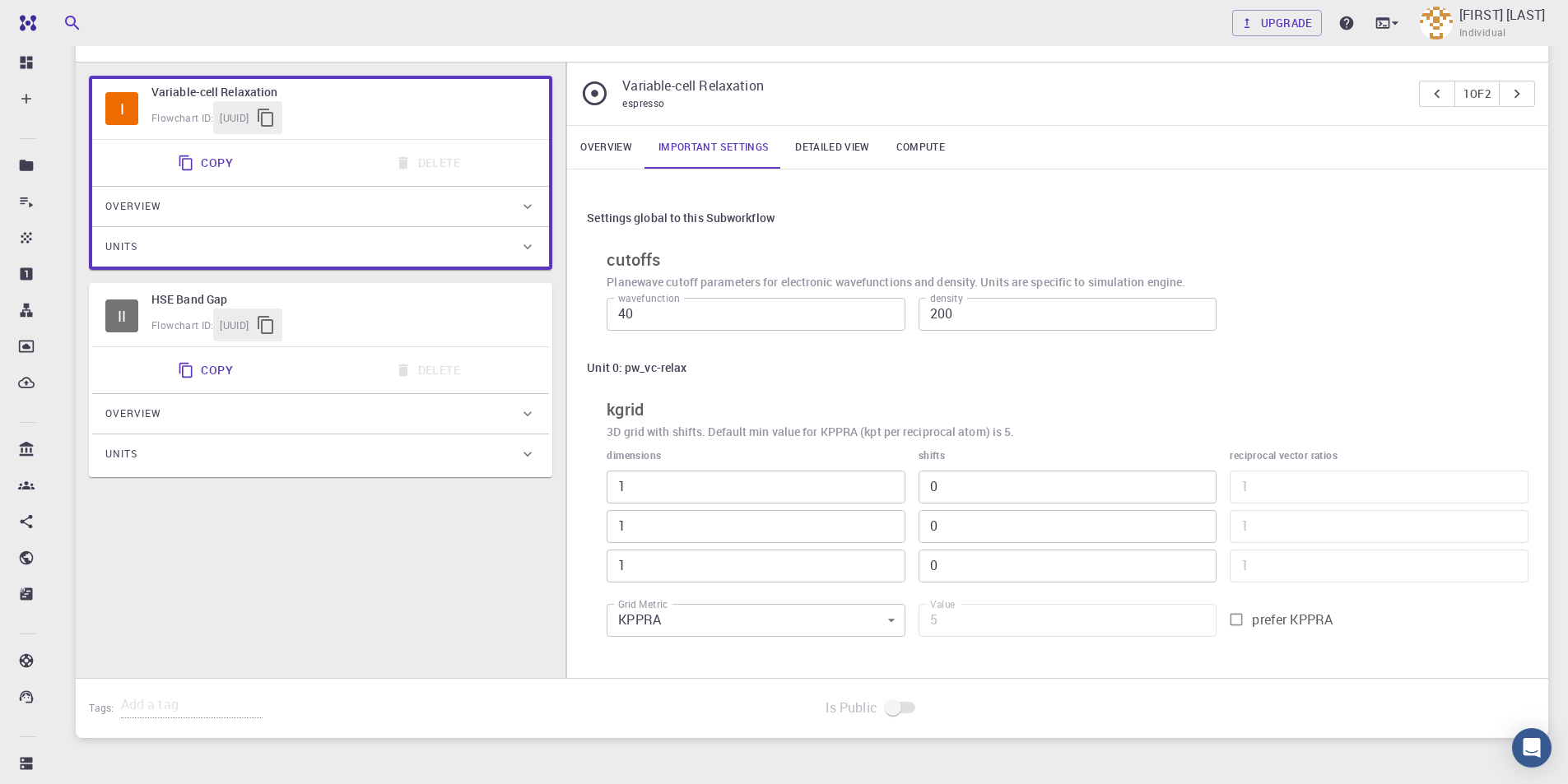 click on "Detailed view" at bounding box center [832, 147] 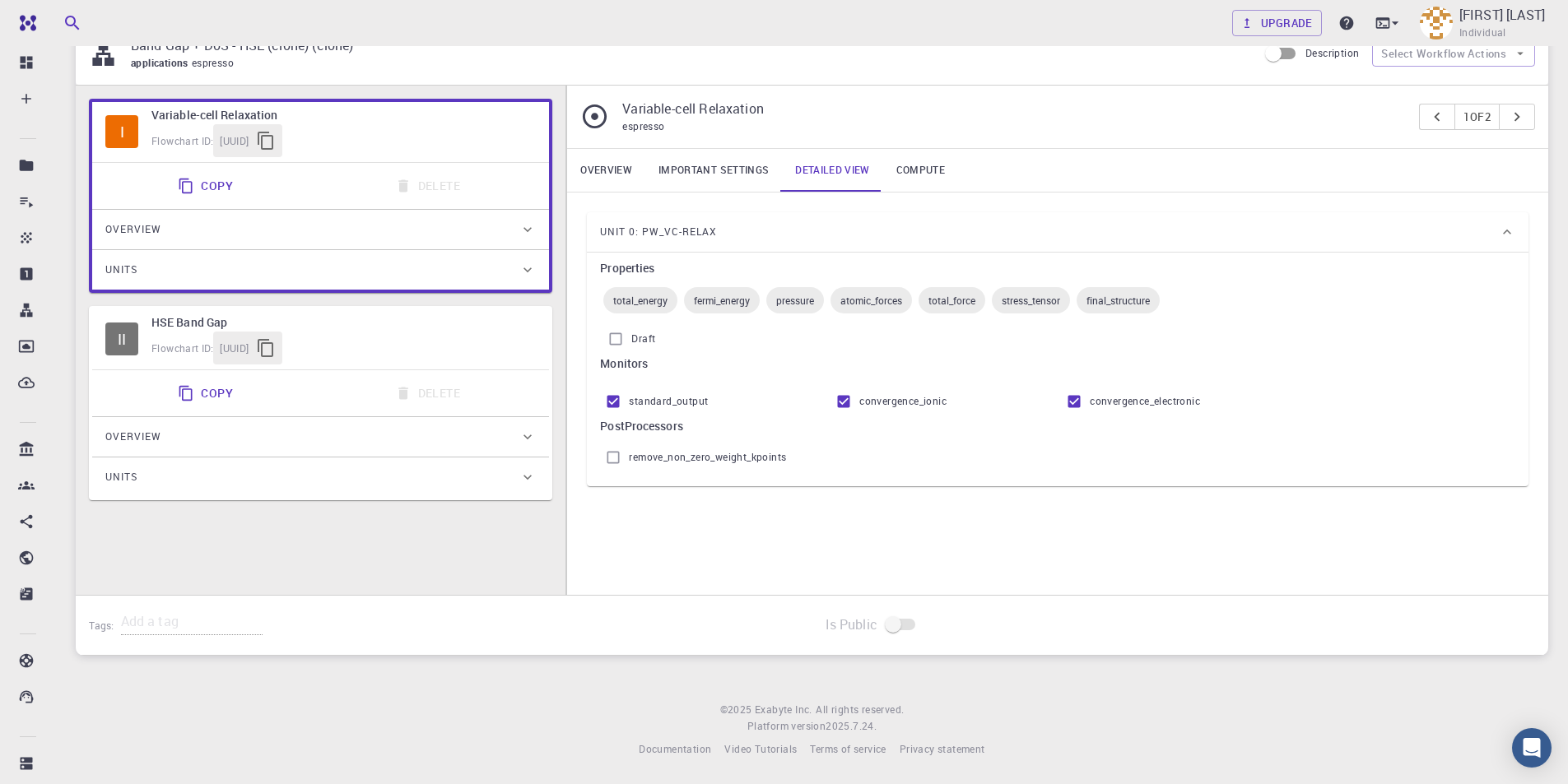 scroll, scrollTop: 178, scrollLeft: 0, axis: vertical 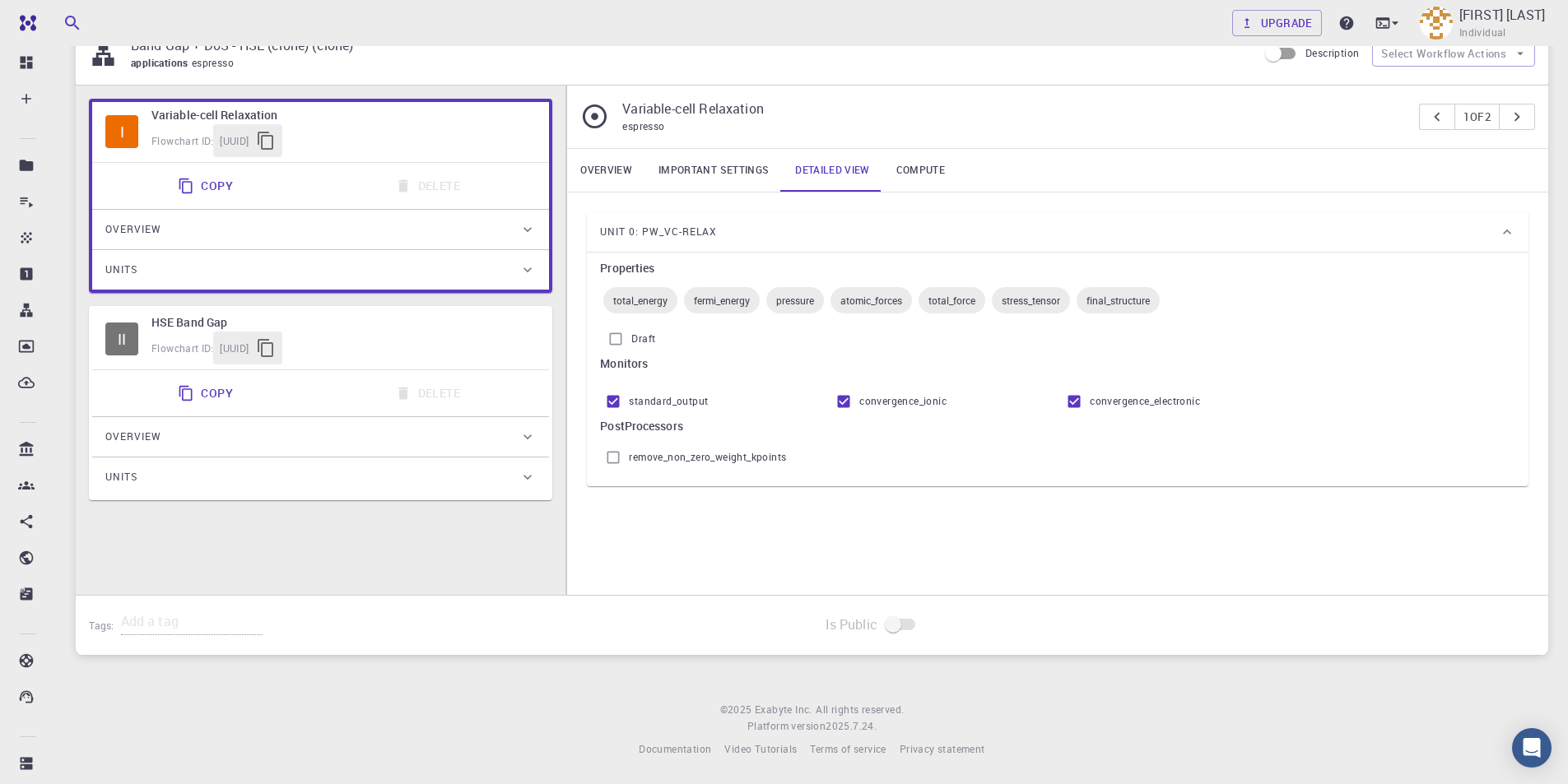 click on "espresso" at bounding box center (643, 126) 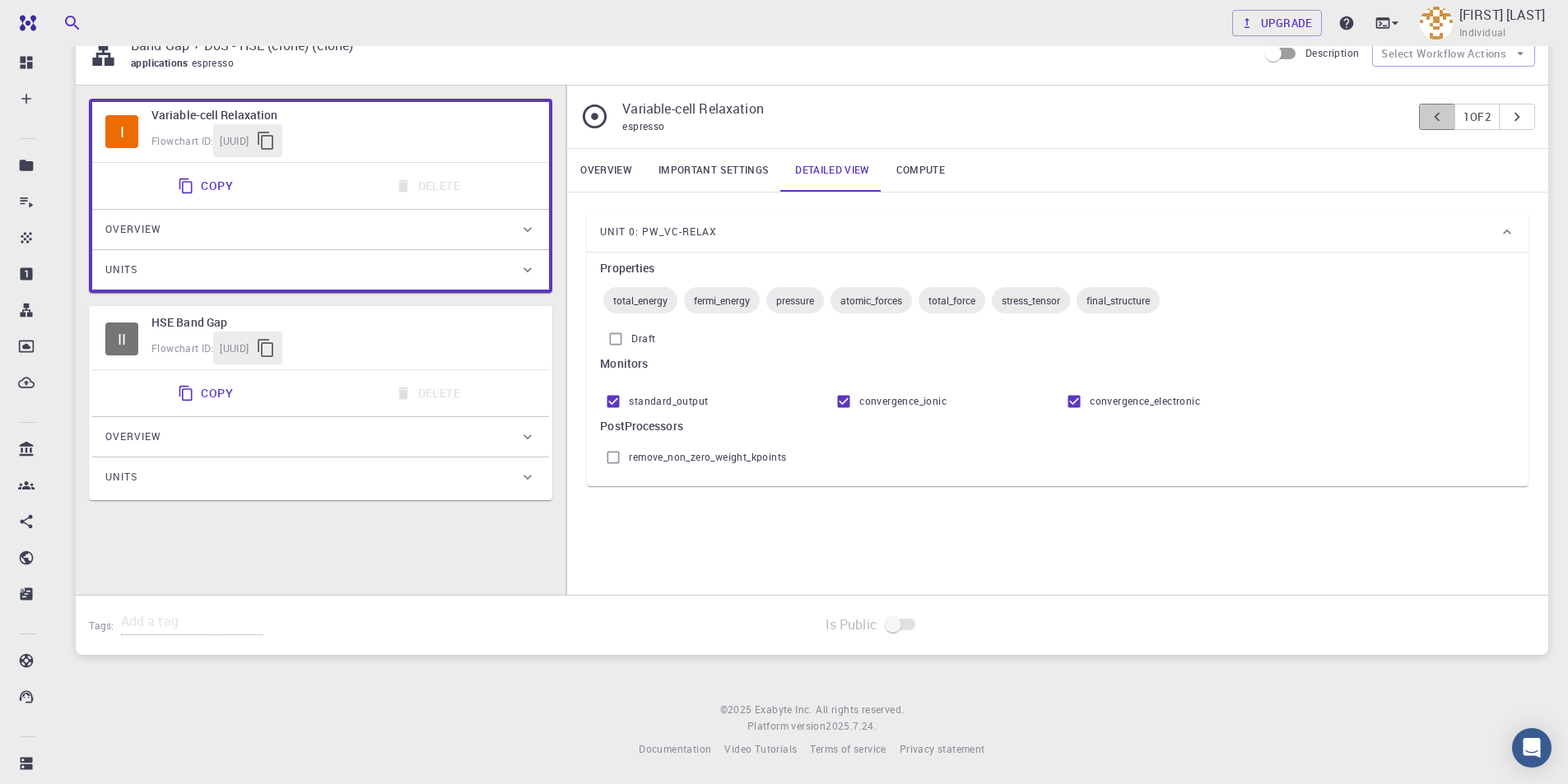 click 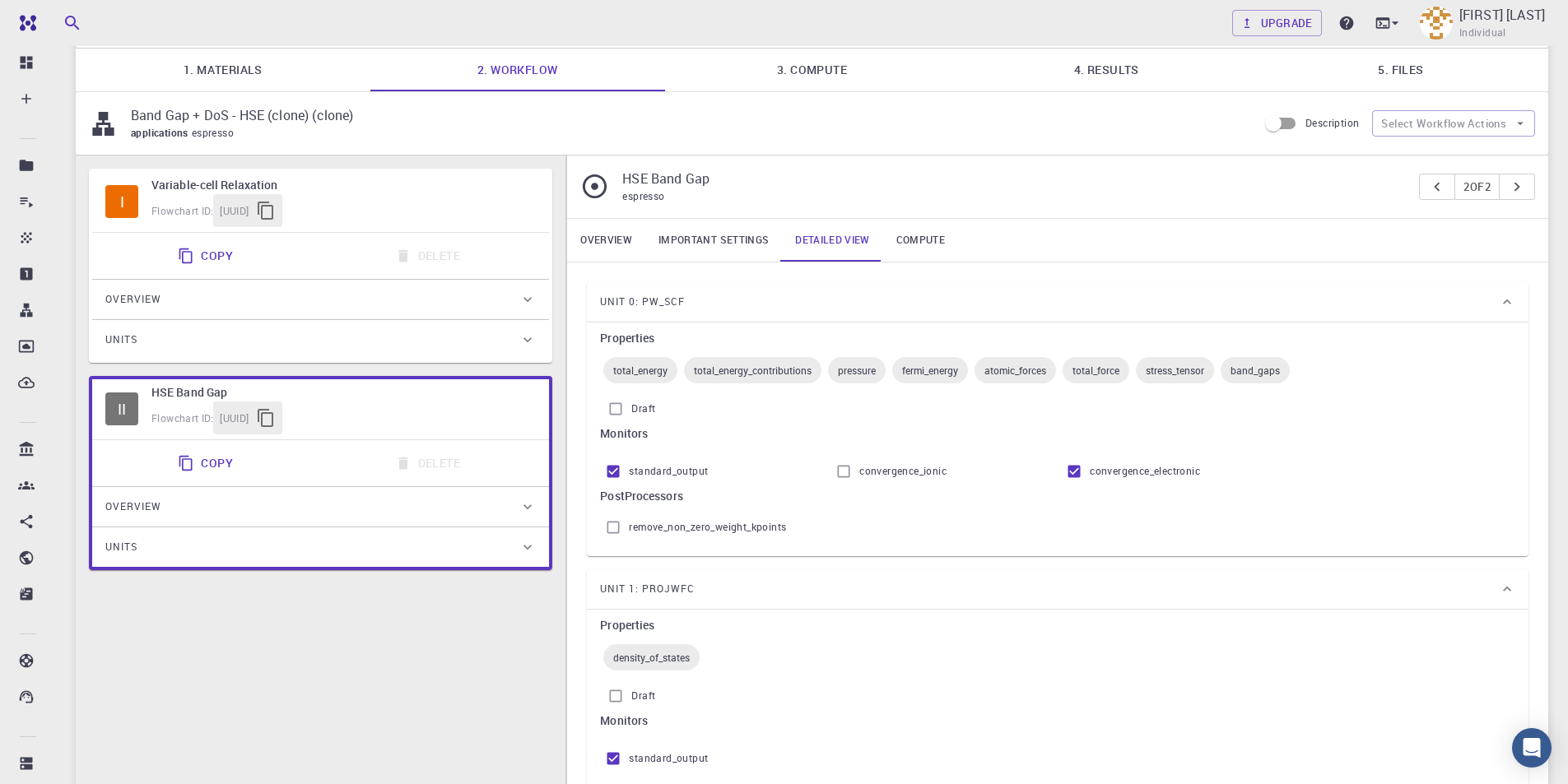 scroll, scrollTop: 95, scrollLeft: 0, axis: vertical 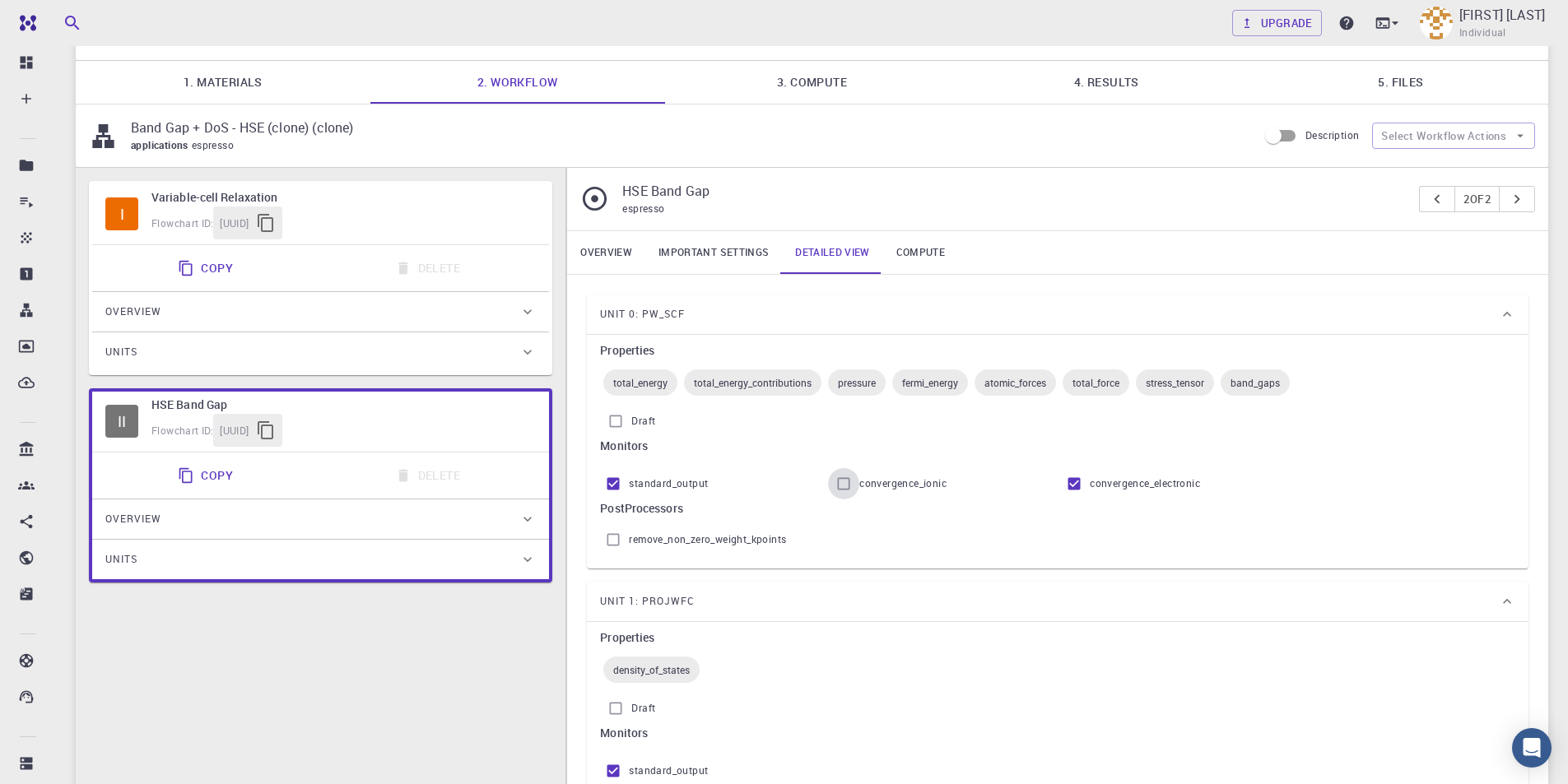 click on "convergence_ionic" at bounding box center (844, 484) 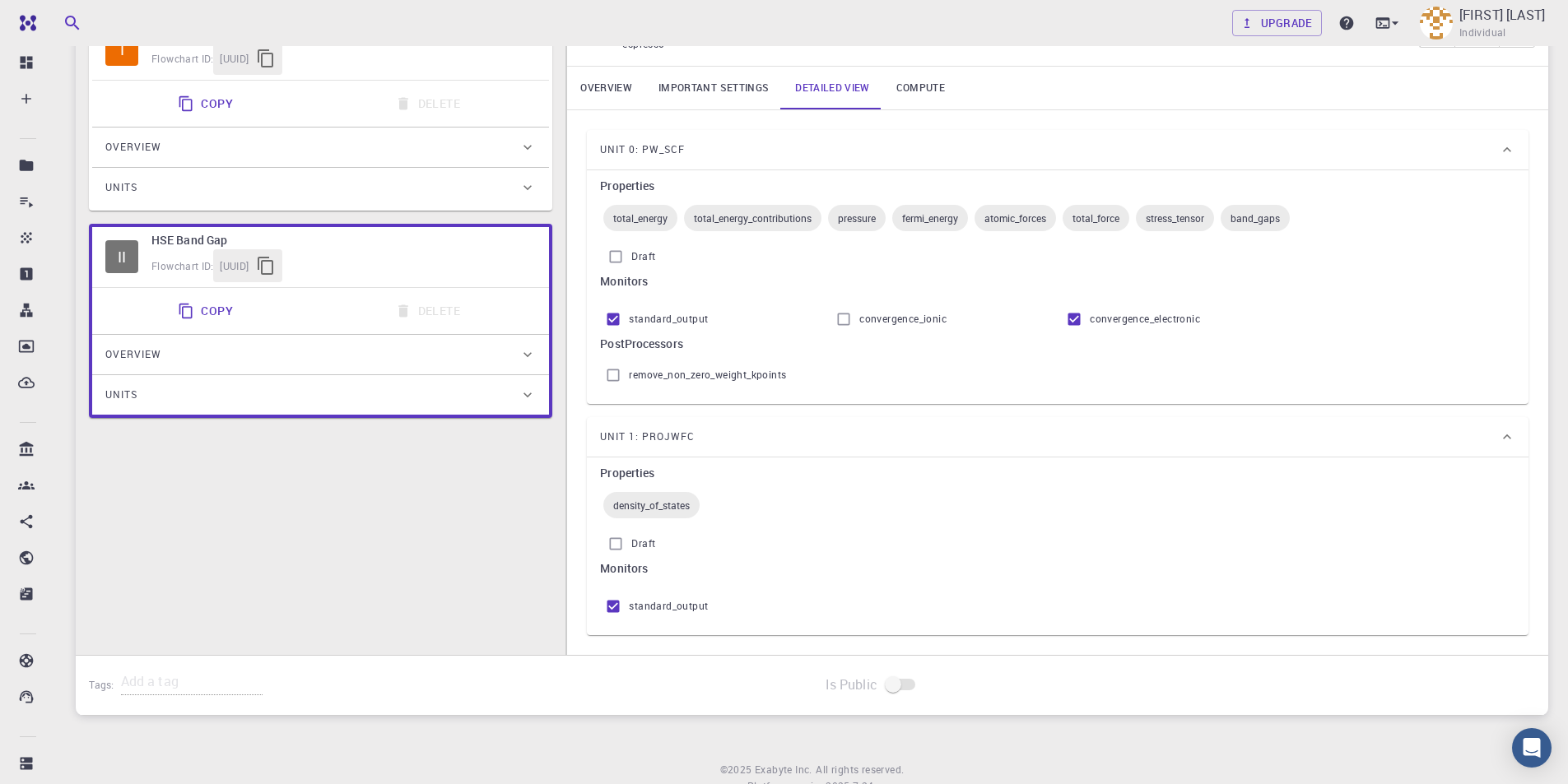 scroll, scrollTop: 178, scrollLeft: 0, axis: vertical 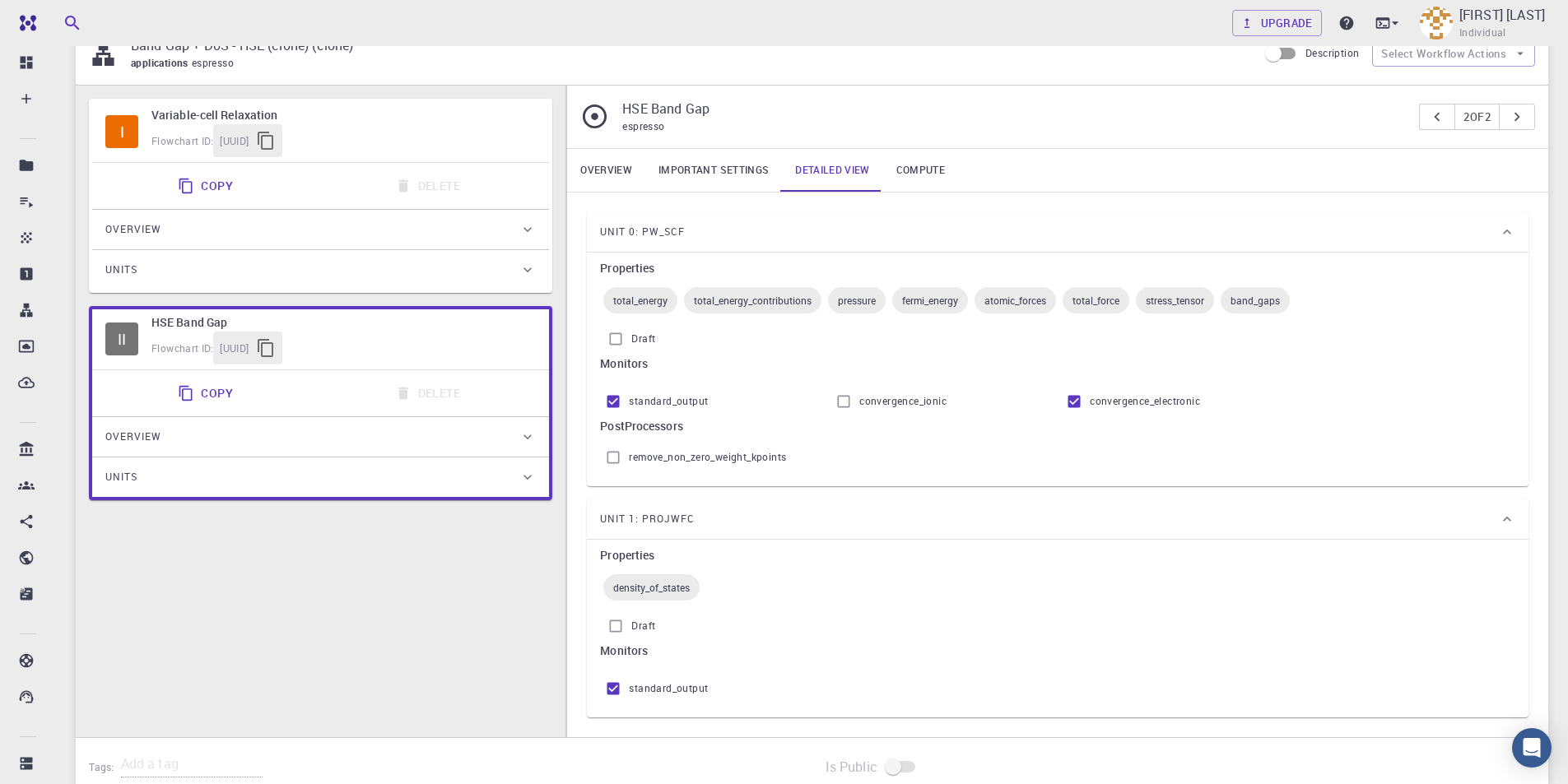 click 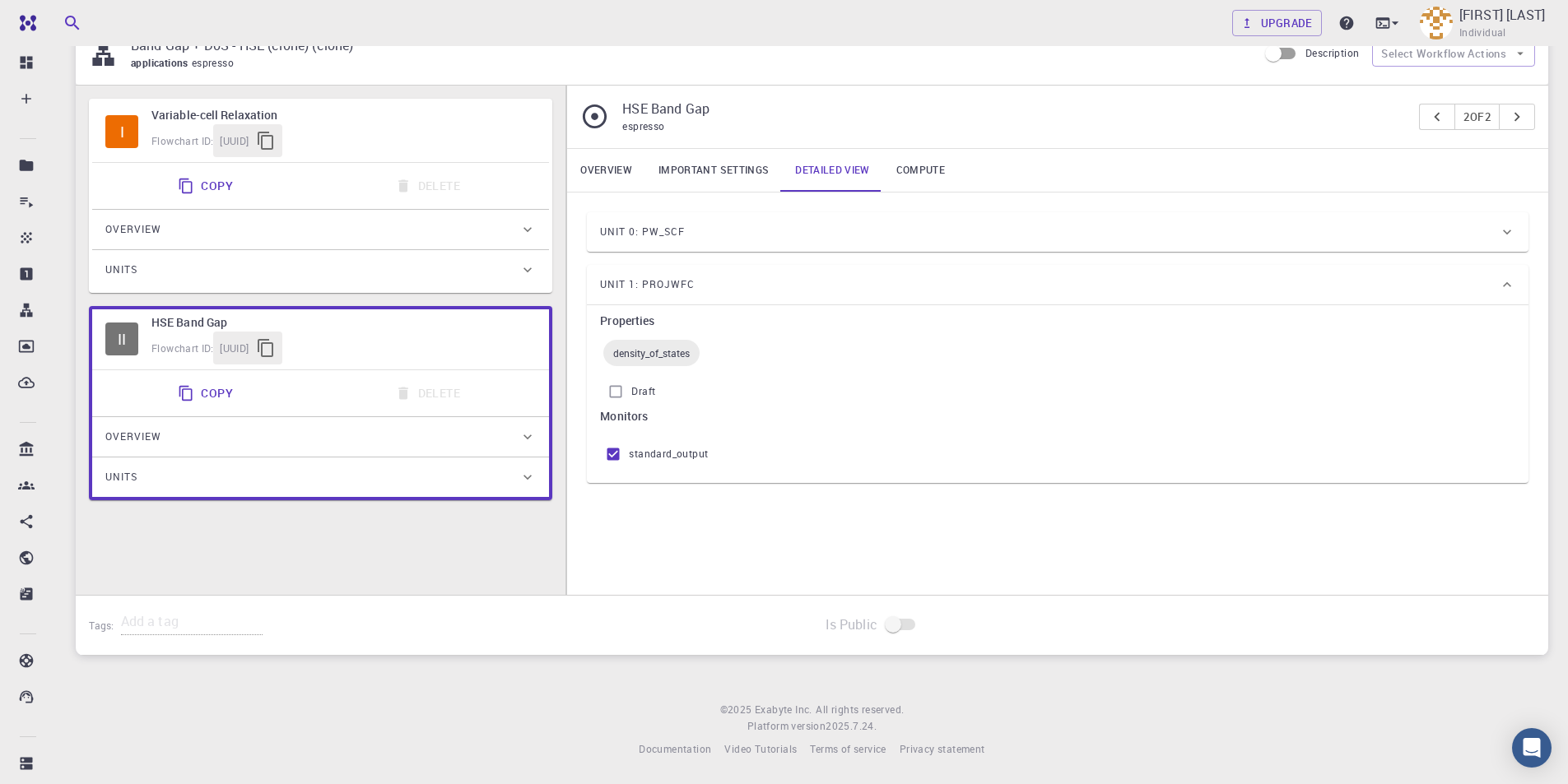 click 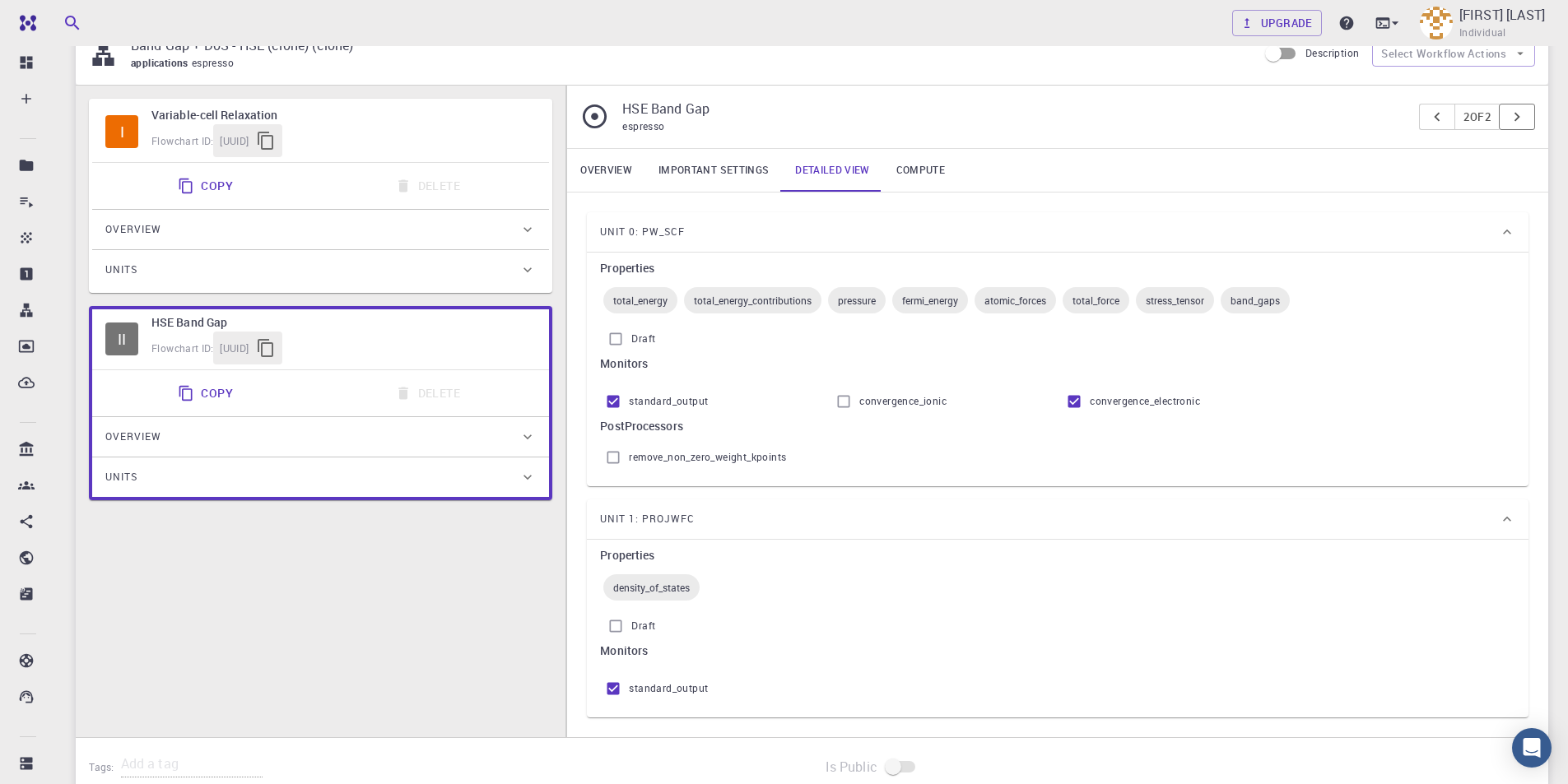 click at bounding box center [1517, 117] 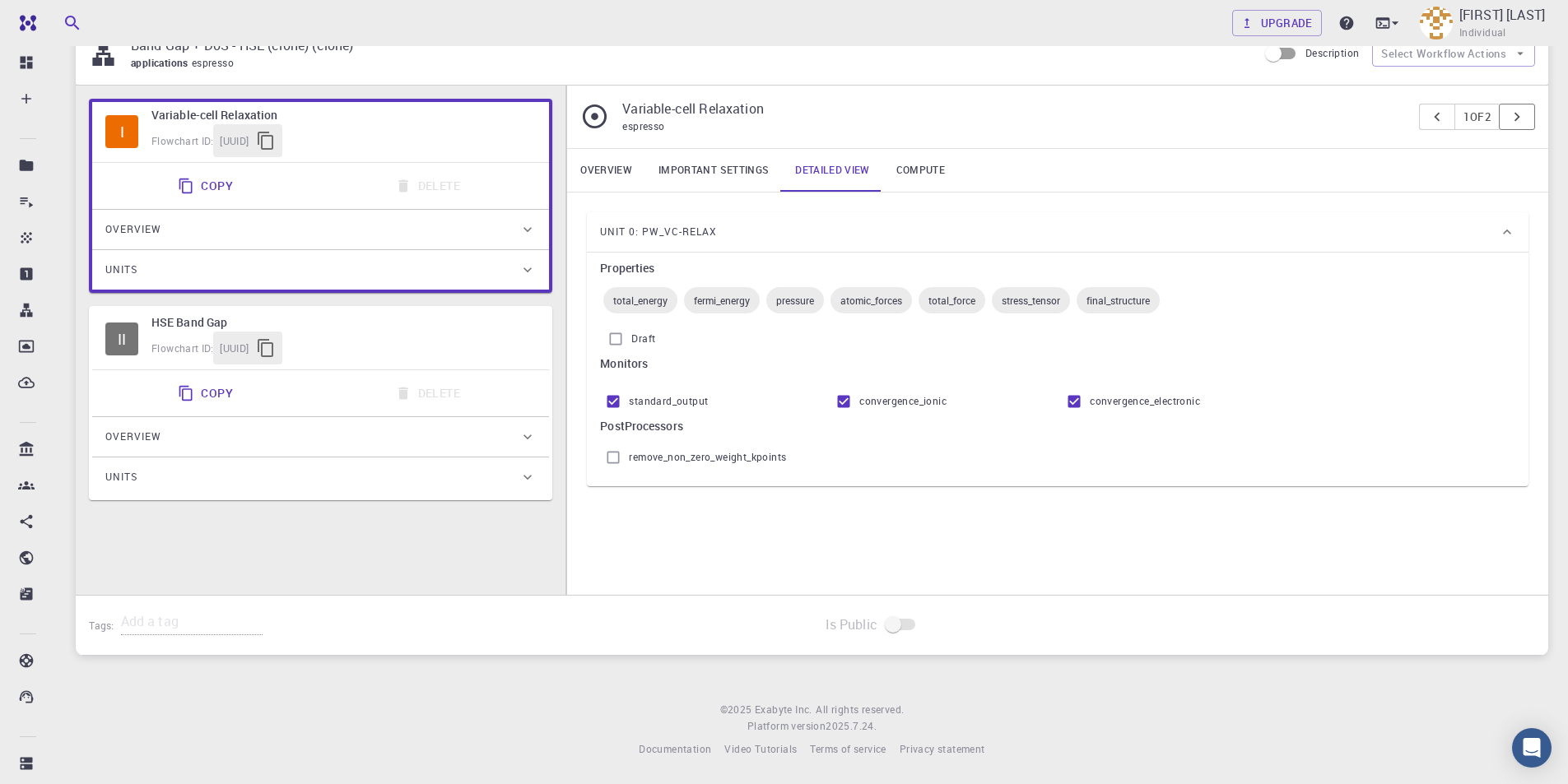 click at bounding box center [1517, 117] 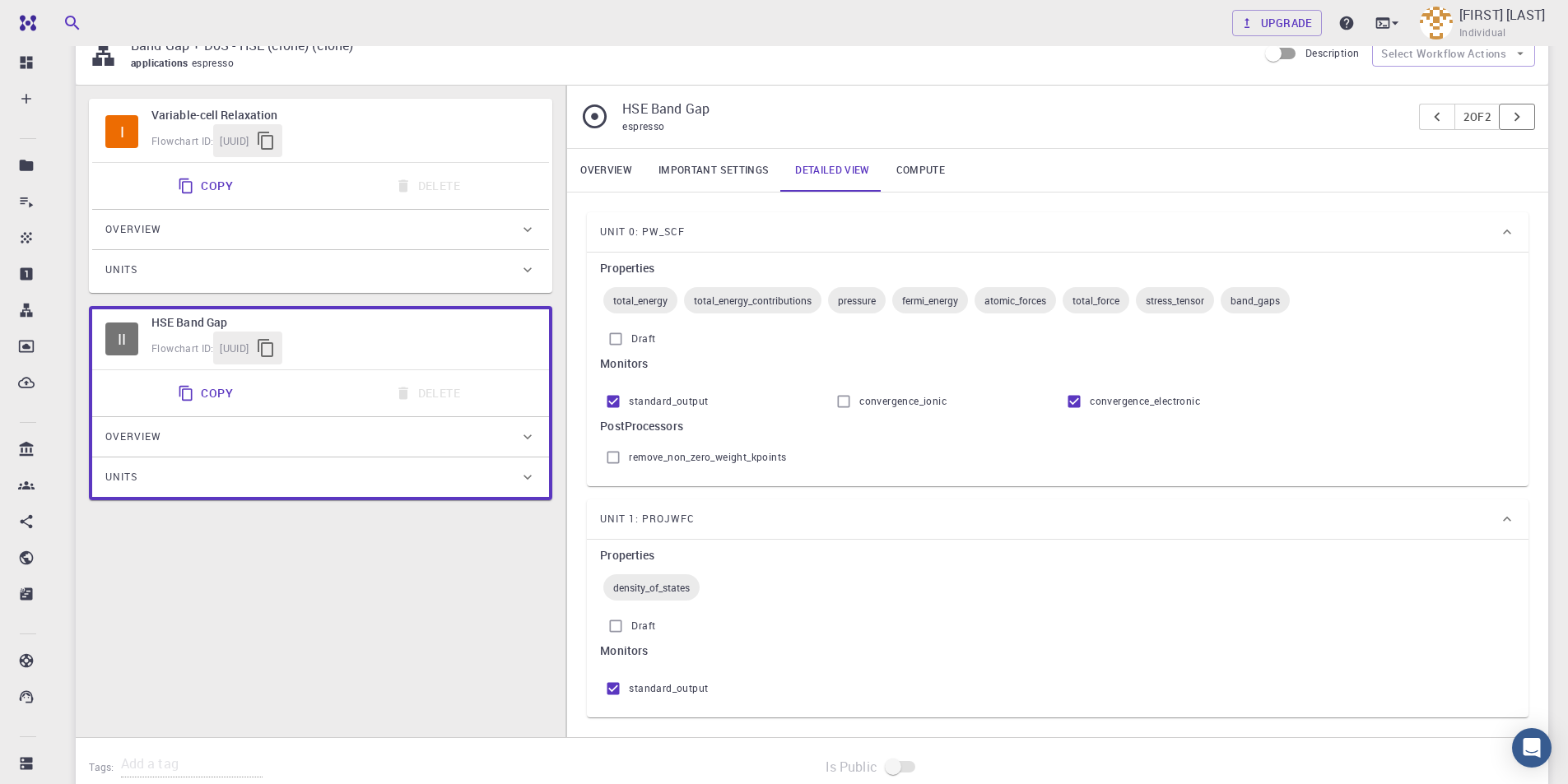 click at bounding box center [1517, 117] 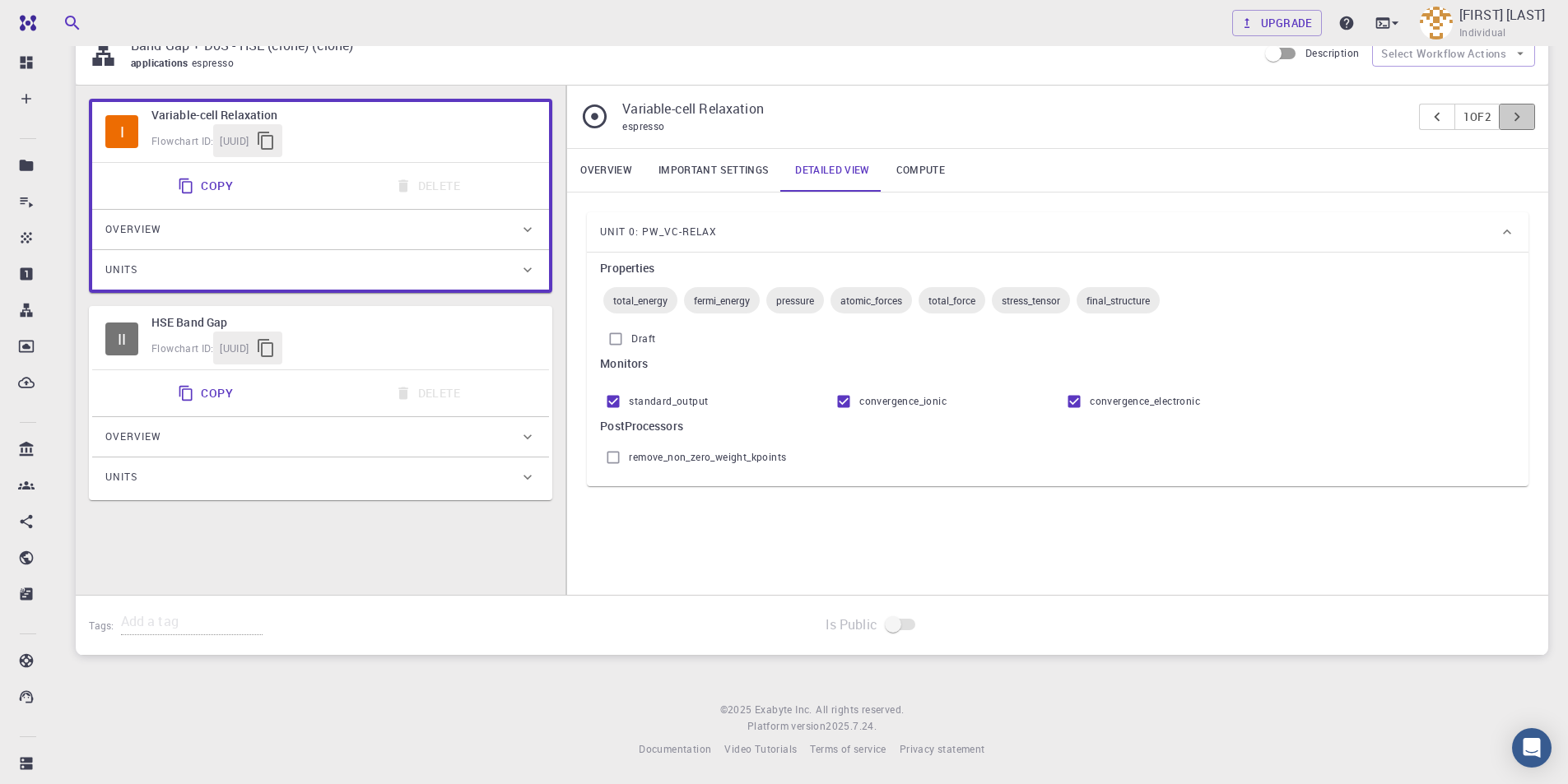 click at bounding box center [1517, 117] 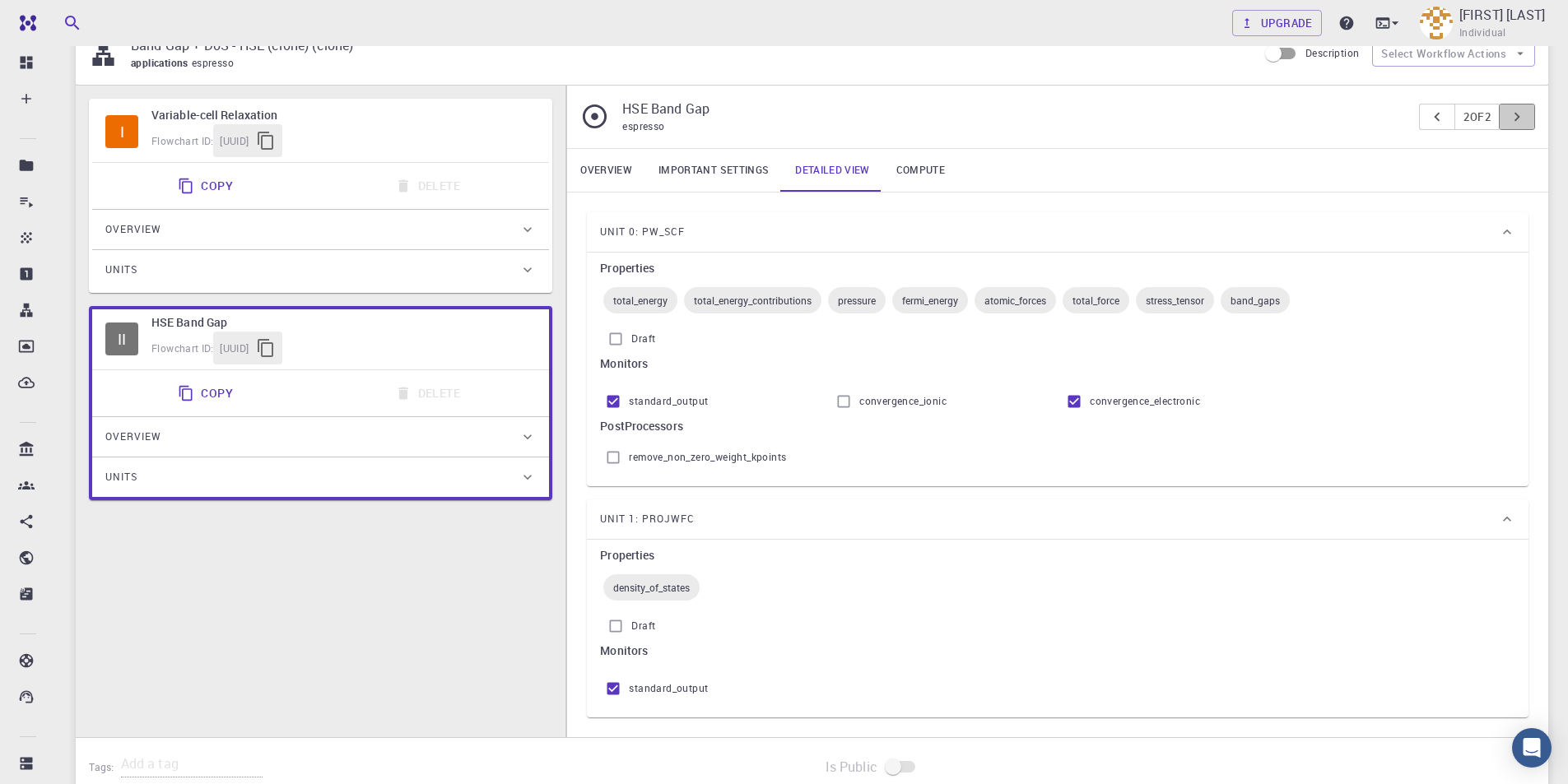 click at bounding box center [1517, 117] 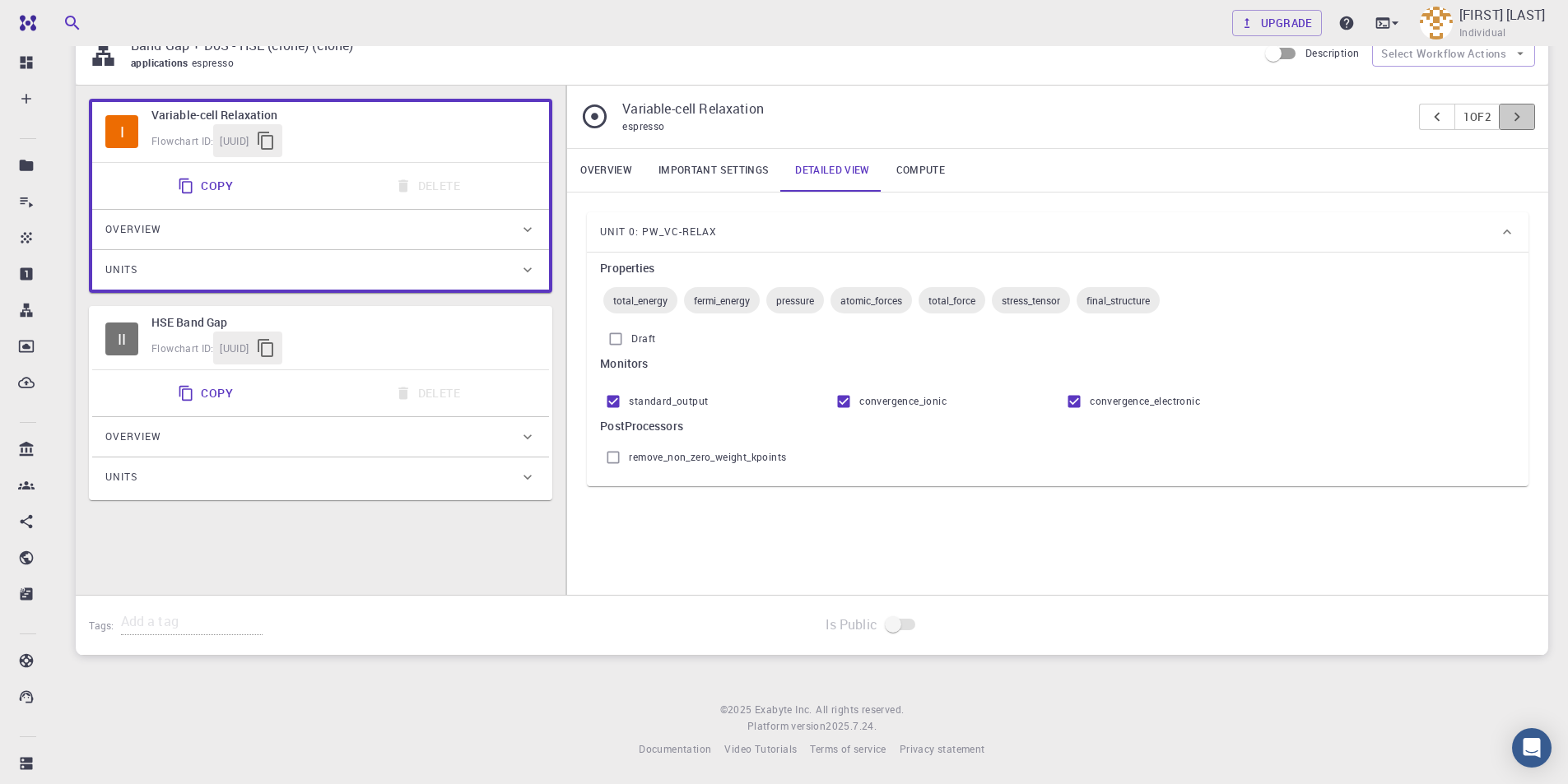 click at bounding box center (1517, 117) 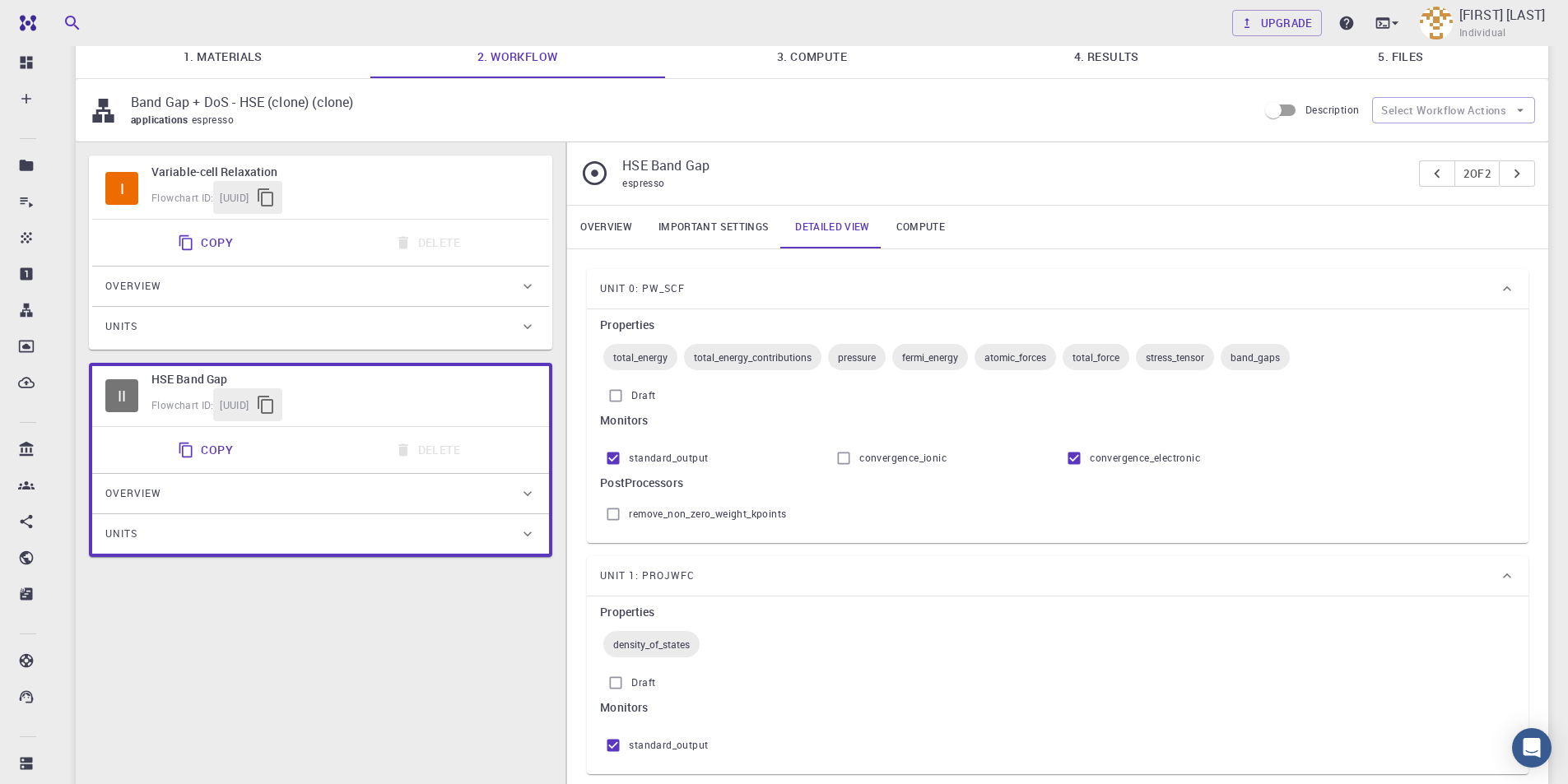 scroll, scrollTop: 95, scrollLeft: 0, axis: vertical 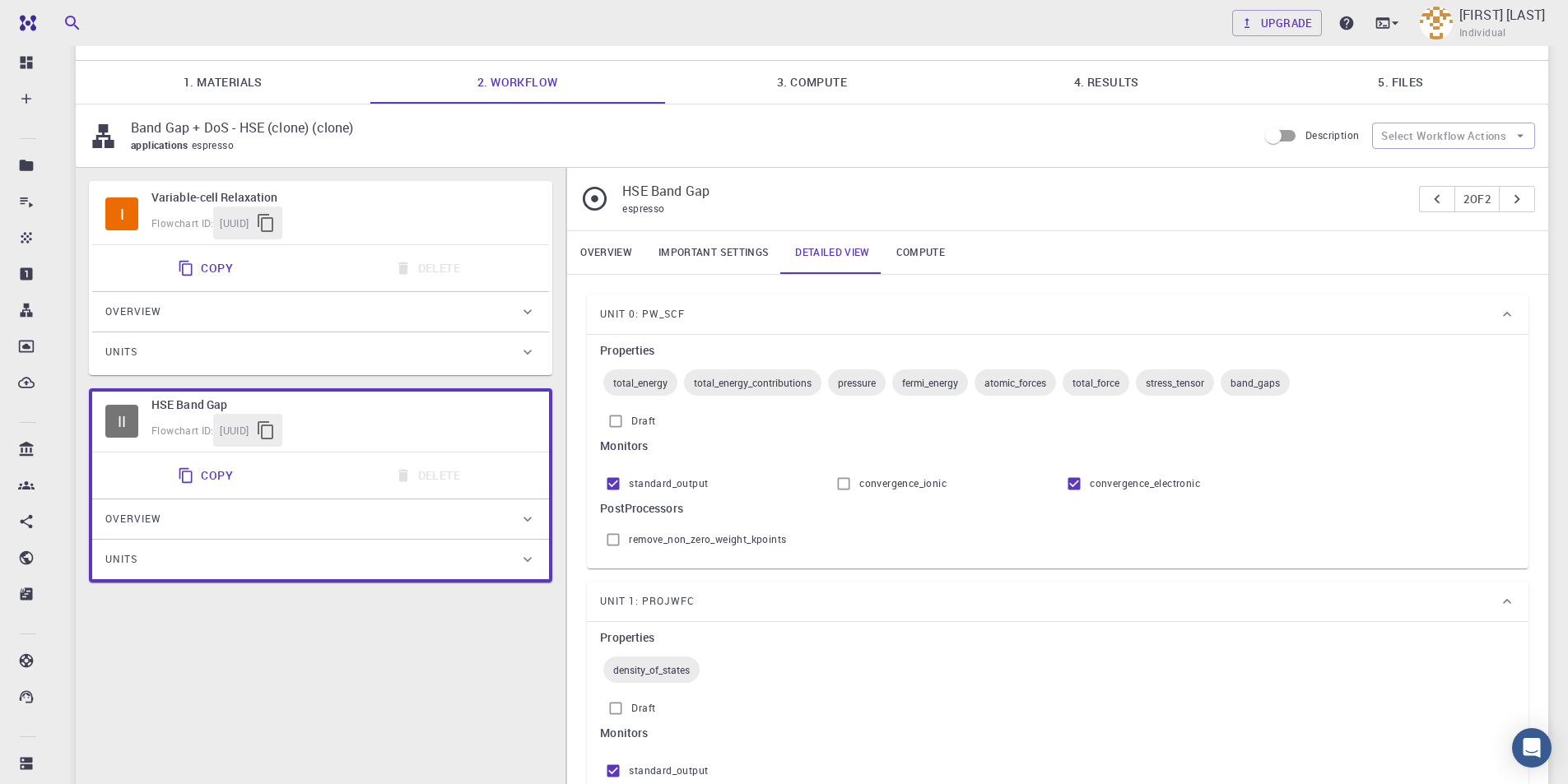 click on "I" at bounding box center [122, 214] 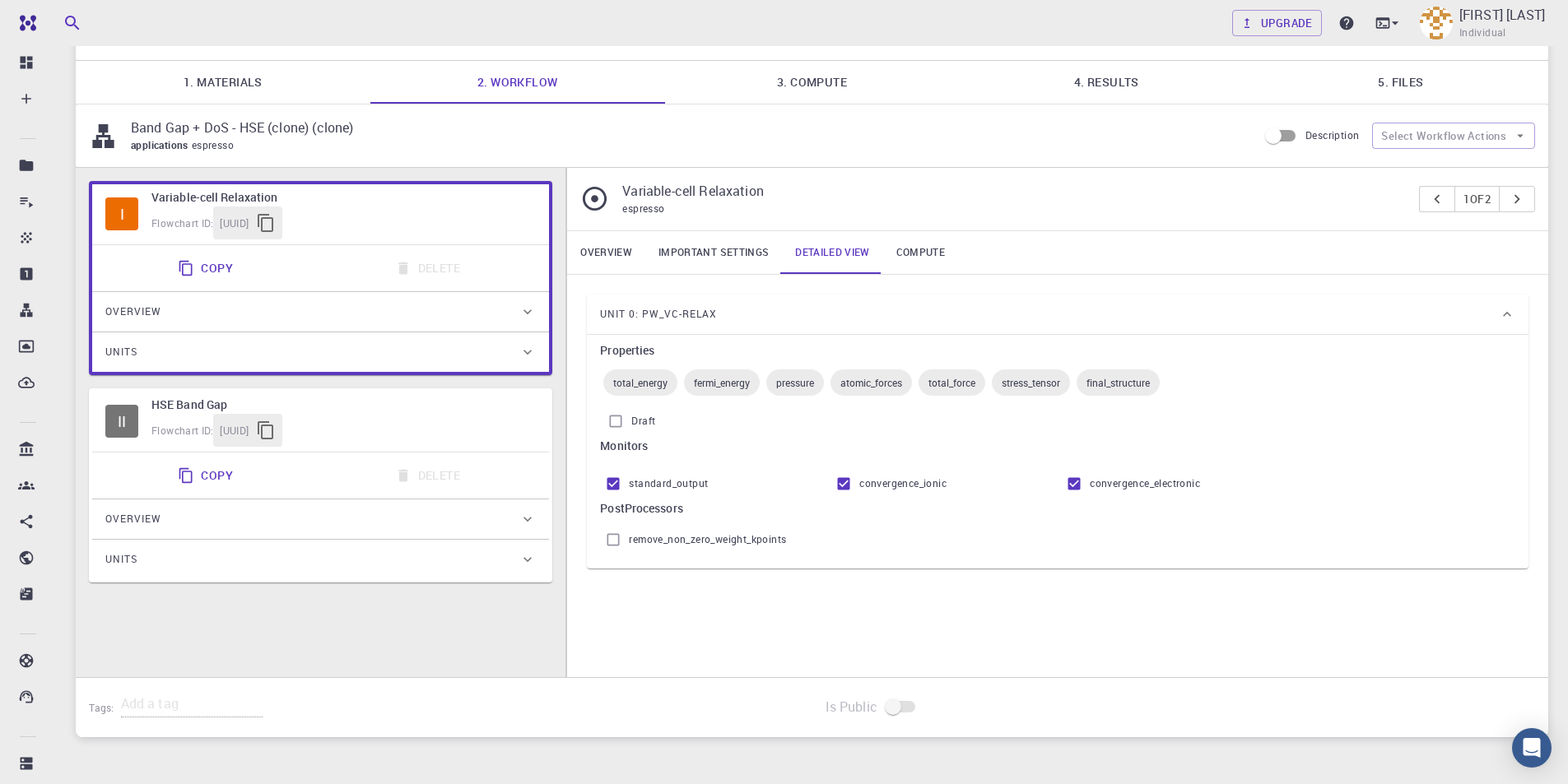 drag, startPoint x: 262, startPoint y: 217, endPoint x: 276, endPoint y: 652, distance: 435.2252 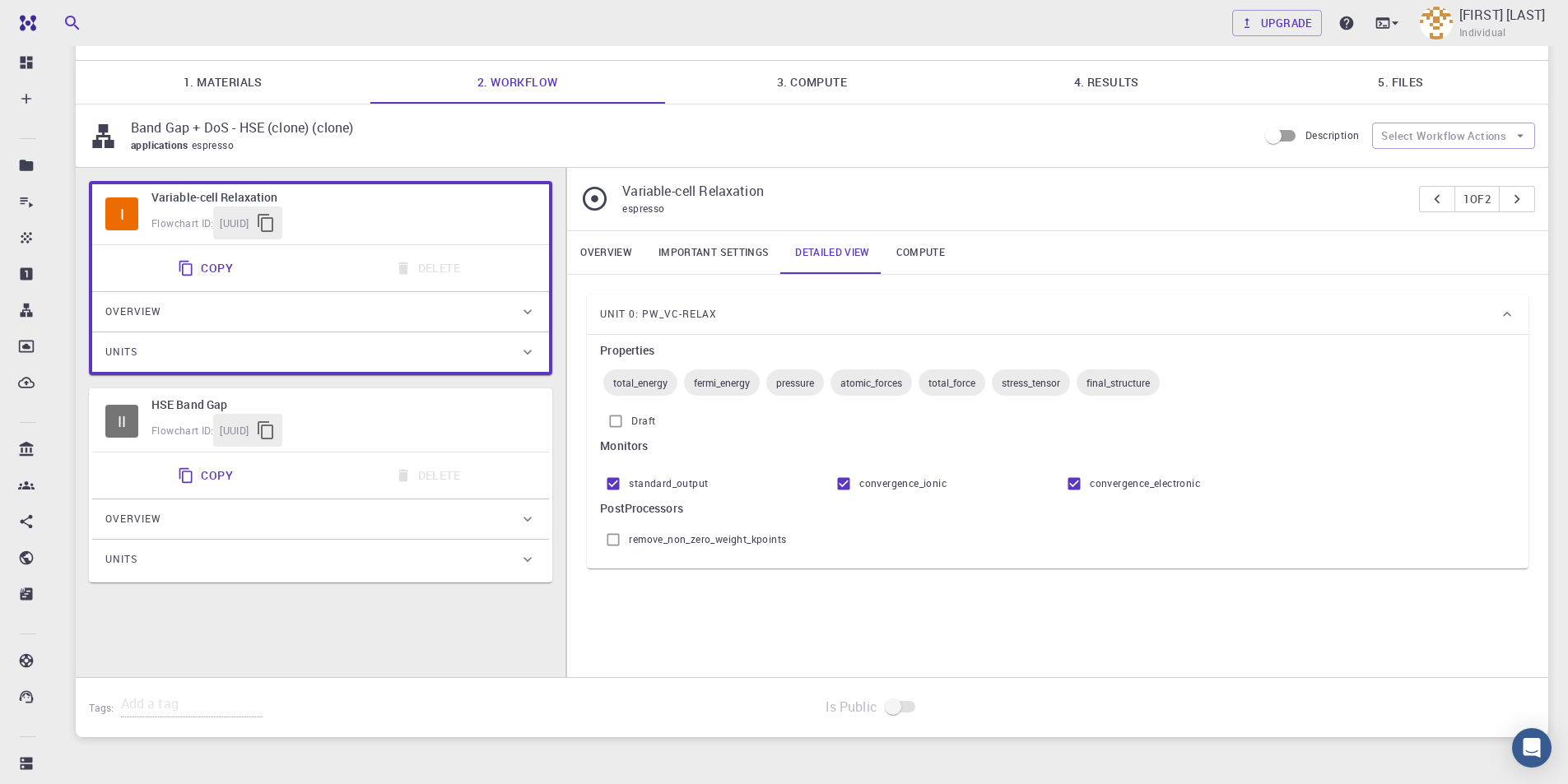 click on "I Variable-cell Relaxation Flowchart ID:  70c07d6323619936100bea32 Copy Delete Overview Properties total-energy fermi-energy pressure atomic-forces total-force stress-tensor final-structure Draft Application Name Quantum Espresso espresso Name Version 6.3 6.3 Version Build Default Default Build Units 01 A pw_vc-relax f7b2a54c-4abc-4499-bd3f-500c9c3ea876 II HSE Band Gap Flowchart ID:  da2c090ede4dc2fa6e66647f Copy Delete Overview Properties total-energy total-energy-contributions pressure fermi-energy atomic-forces total-force stress-tensor band-gaps density-of-states Draft Application Name Quantum Espresso espresso Name Version 6.3 6.3 Version Build Default Default Build Units 01 I pw_scf 68bc6c3005c2e7bddb73a138 02 I projwfc c5c789c34daf10849acb0017" at bounding box center (320, 435) 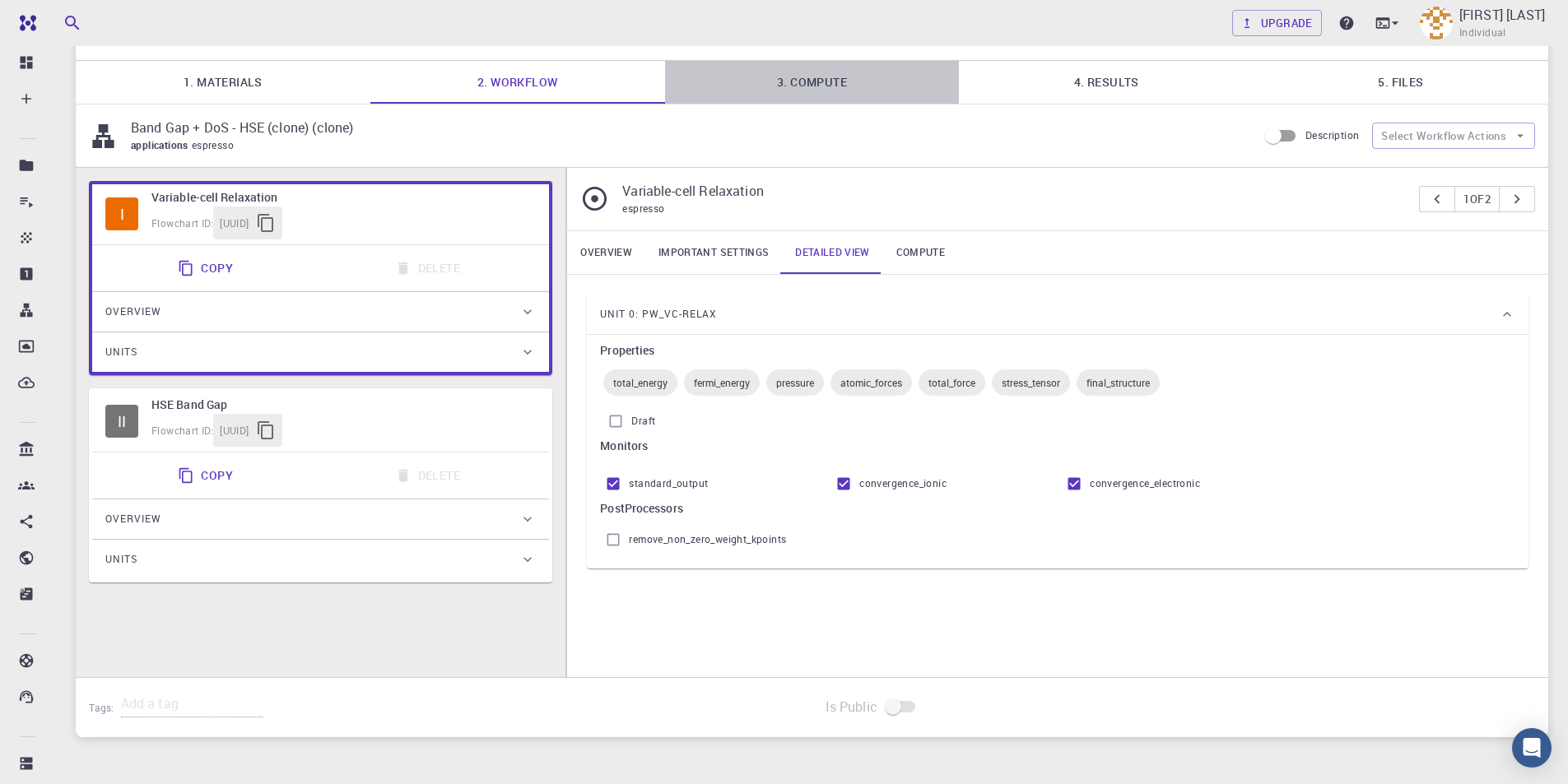 click on "3. Compute" at bounding box center (812, 82) 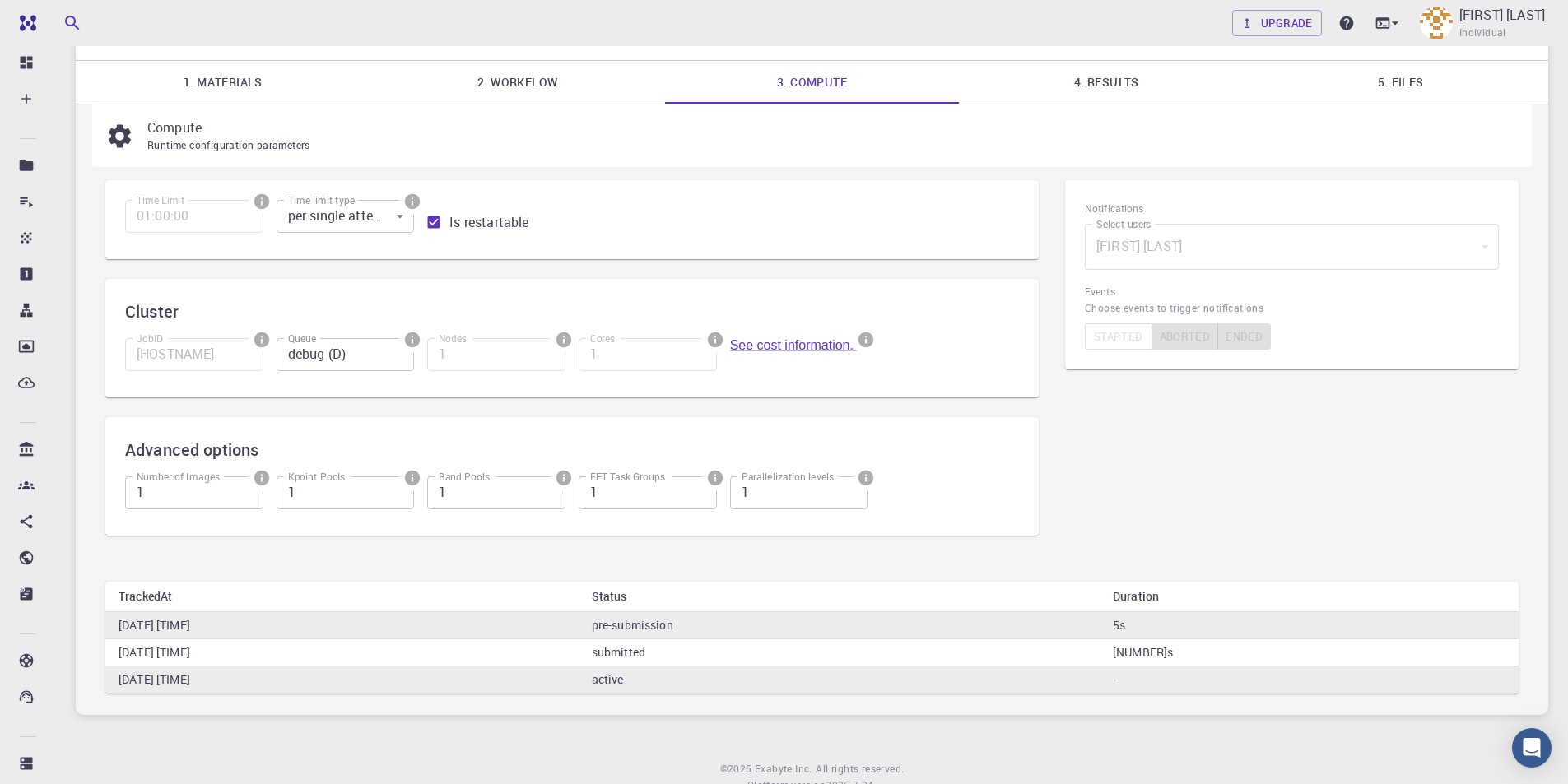 click on "4. Results" at bounding box center (1106, 82) 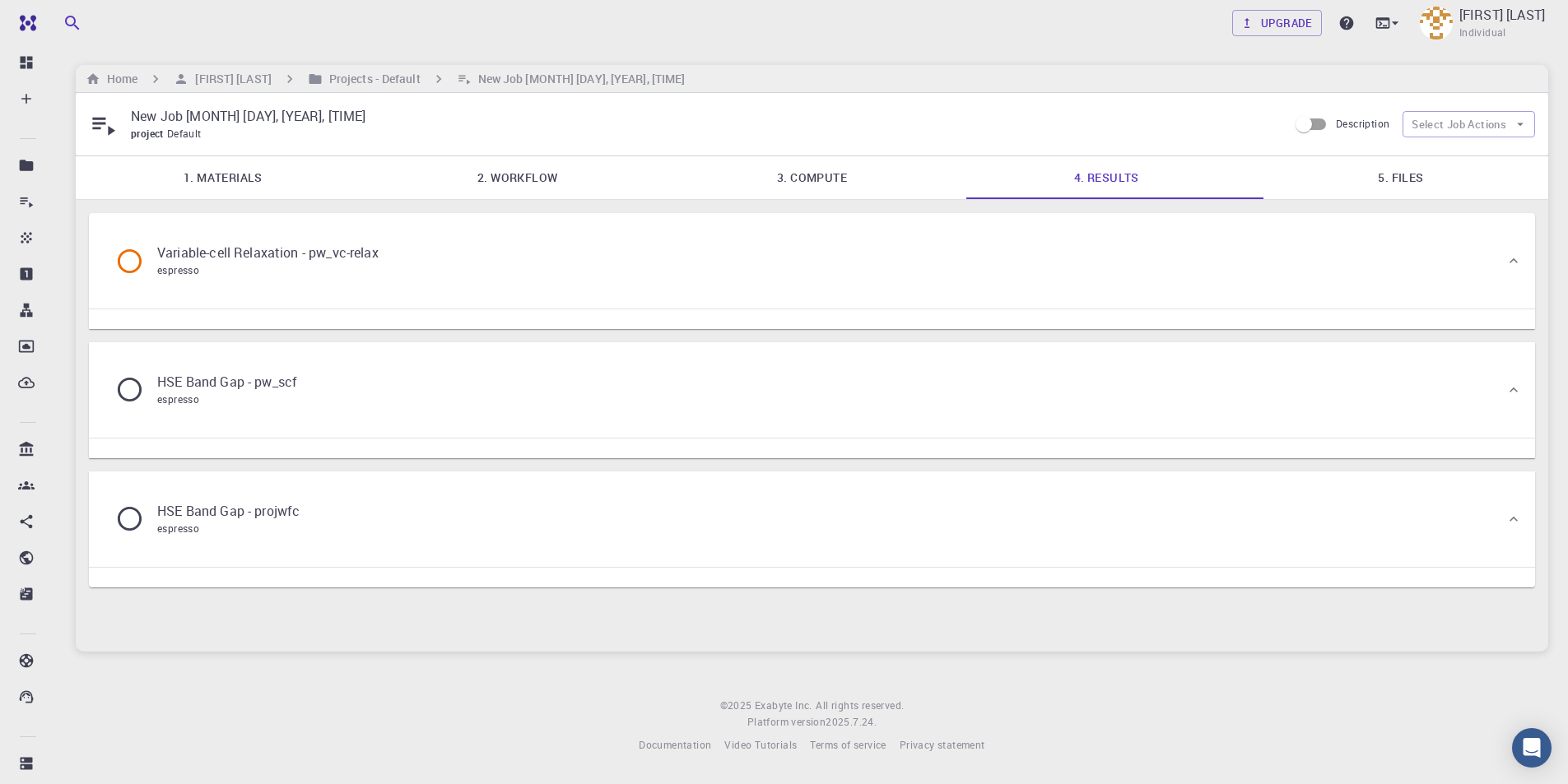 scroll, scrollTop: 0, scrollLeft: 0, axis: both 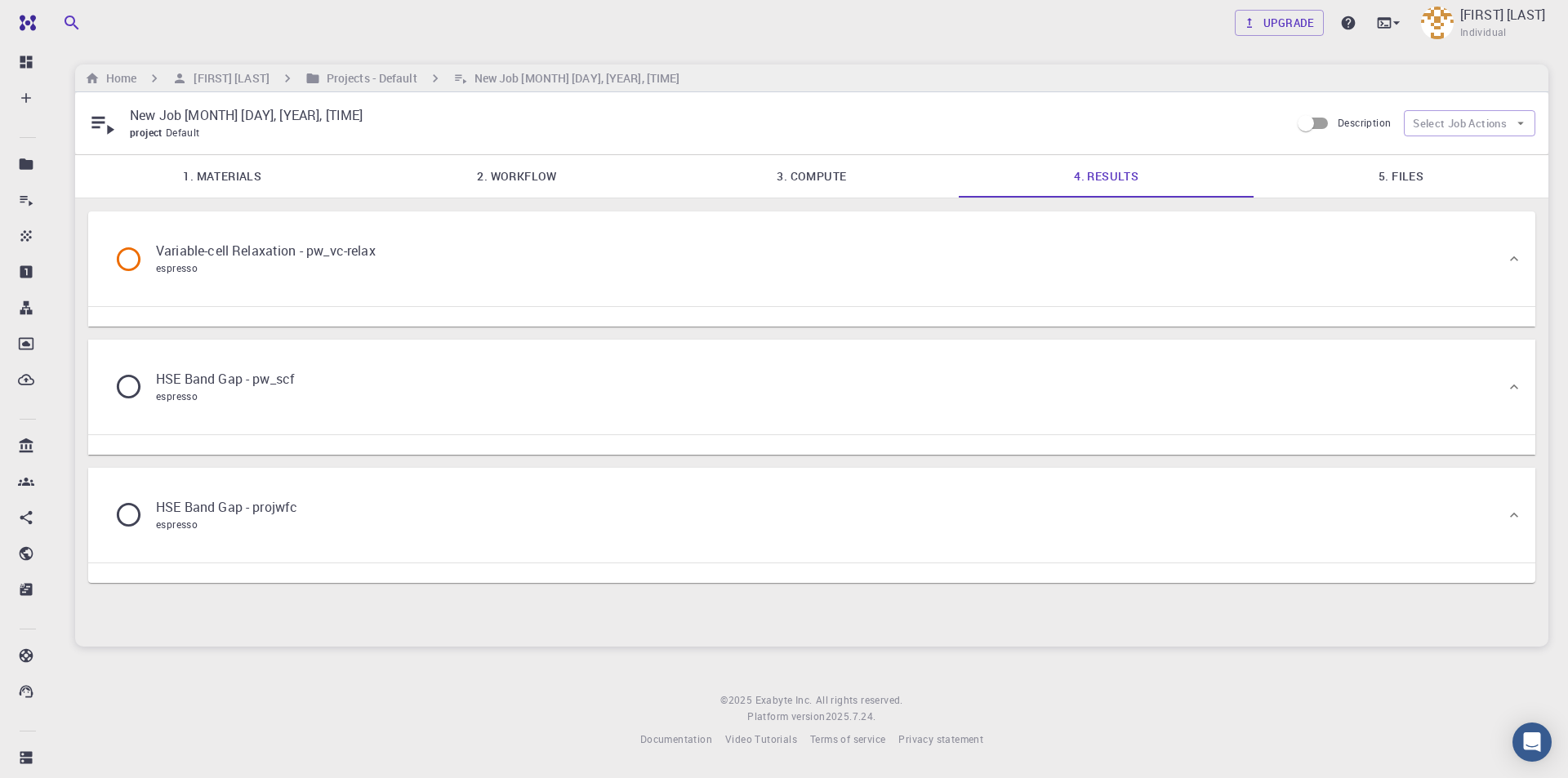 click on "Variable-cell Relaxation - pw_vc-relax espresso HSE Band Gap - pw_scf espresso HSE Band Gap - projwfc espresso" at bounding box center (812, 397) 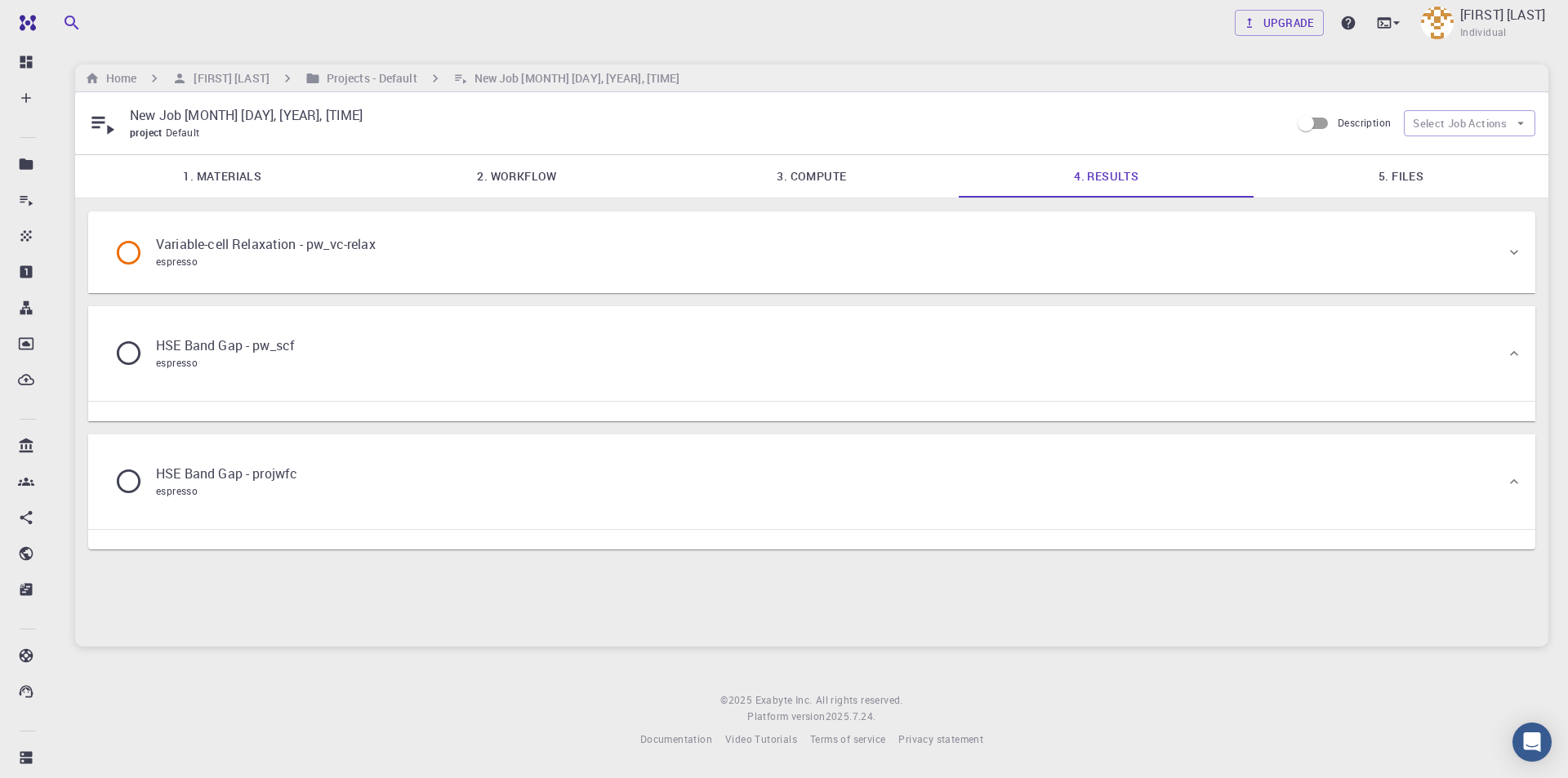 click on "Variable-cell Relaxation - pw_vc-relax espresso" at bounding box center [804, 252] 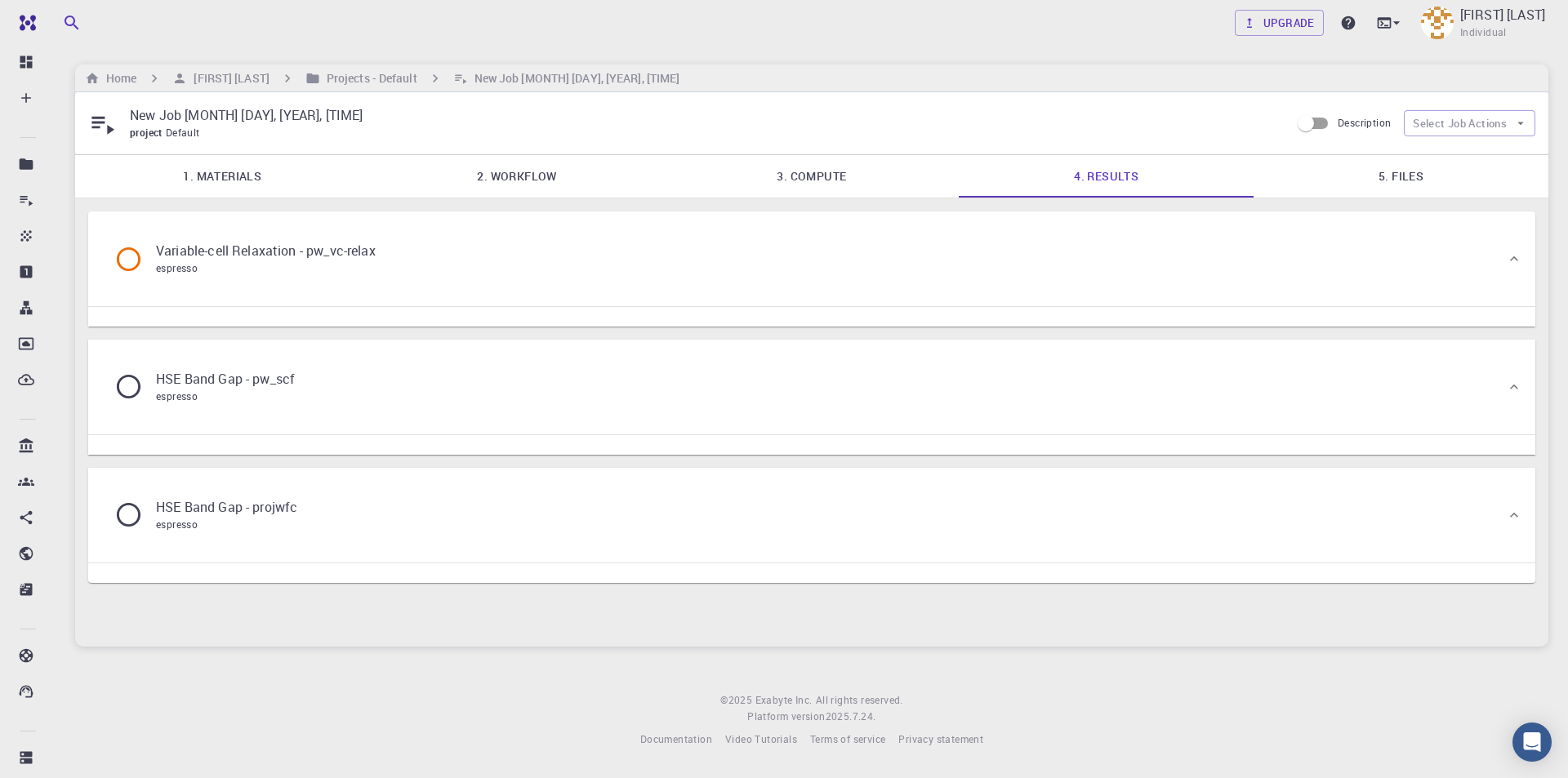 click on "HSE Band Gap - pw_scf espresso" at bounding box center (804, 387) 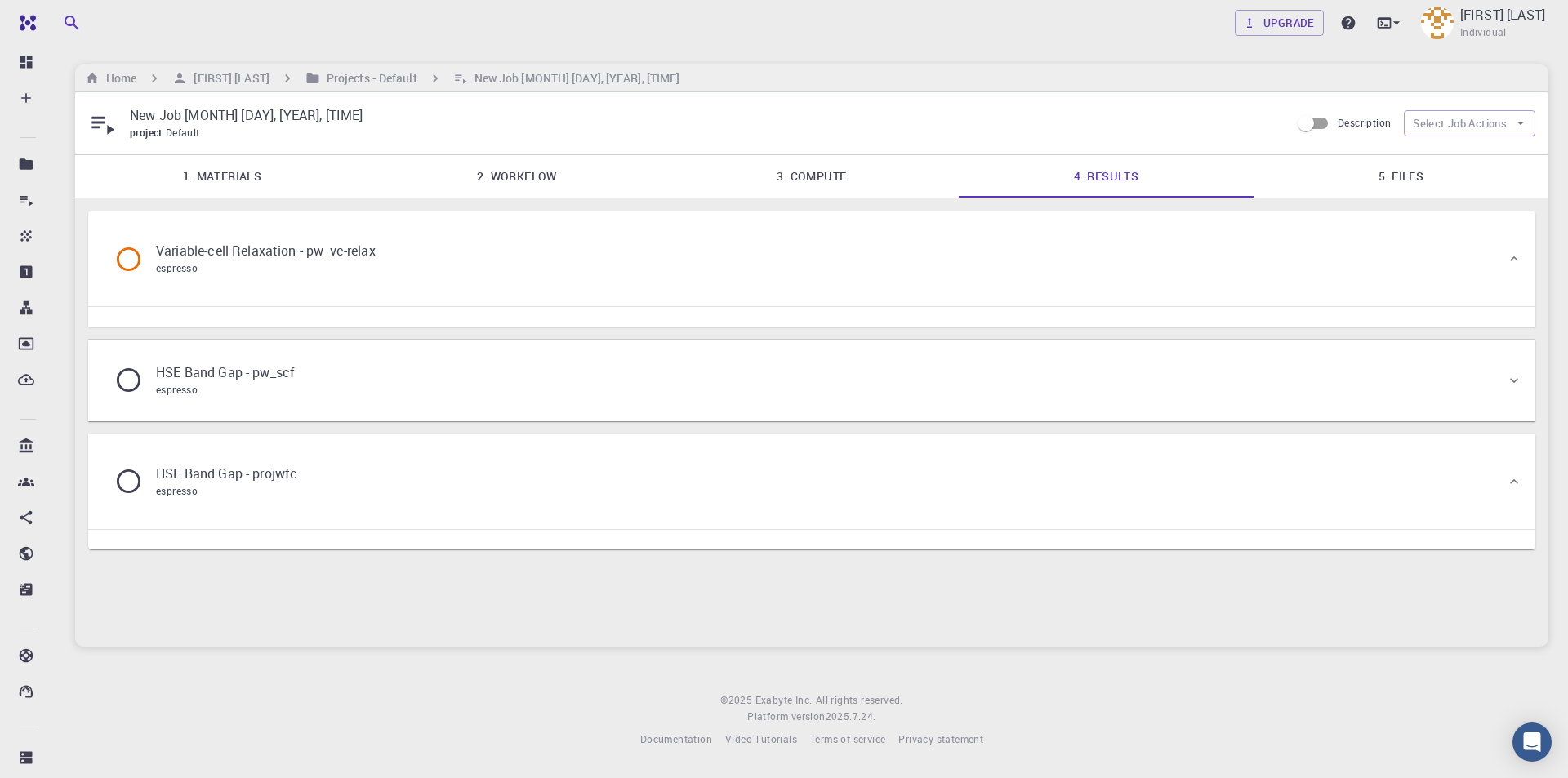 click 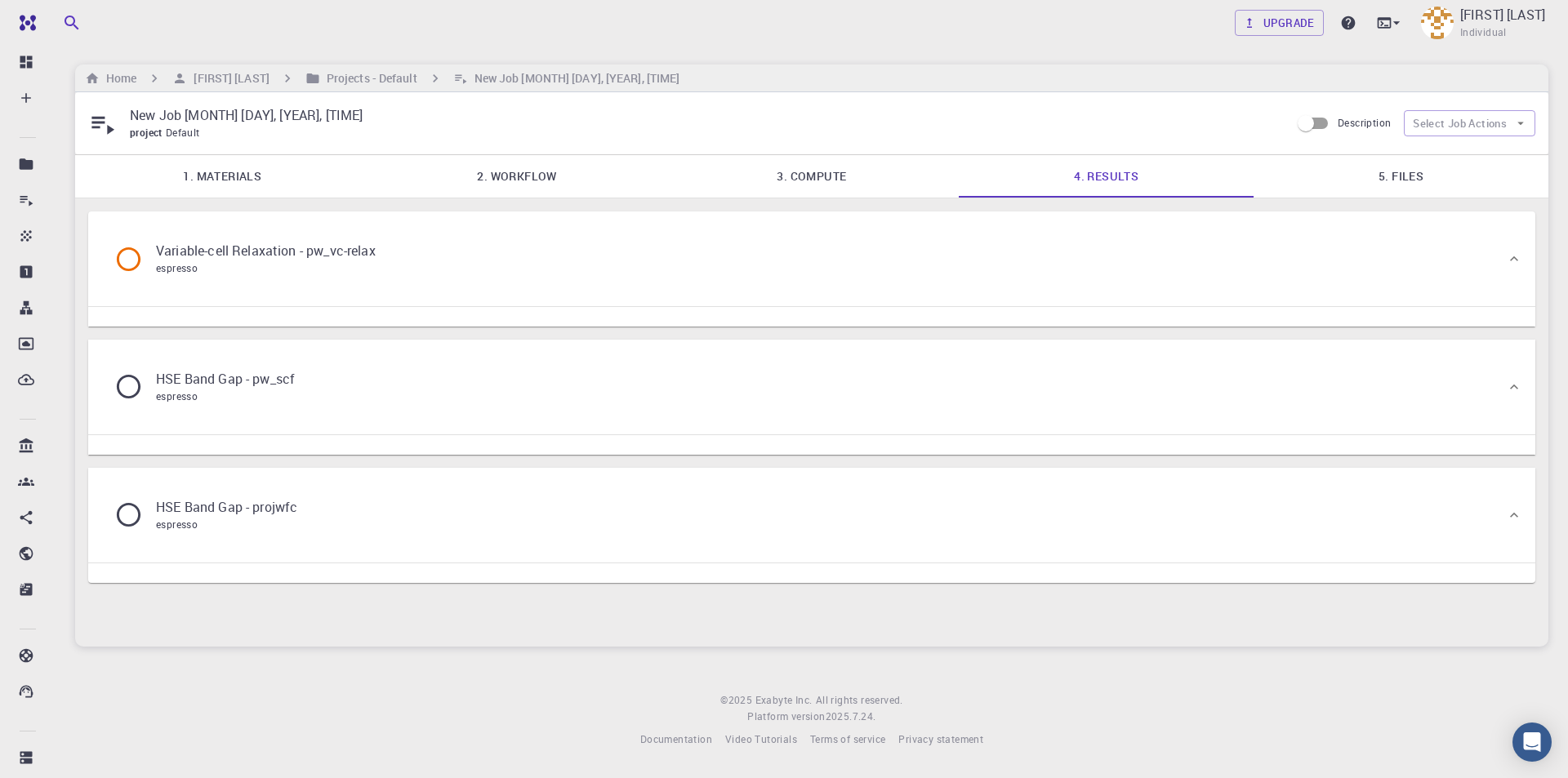 click 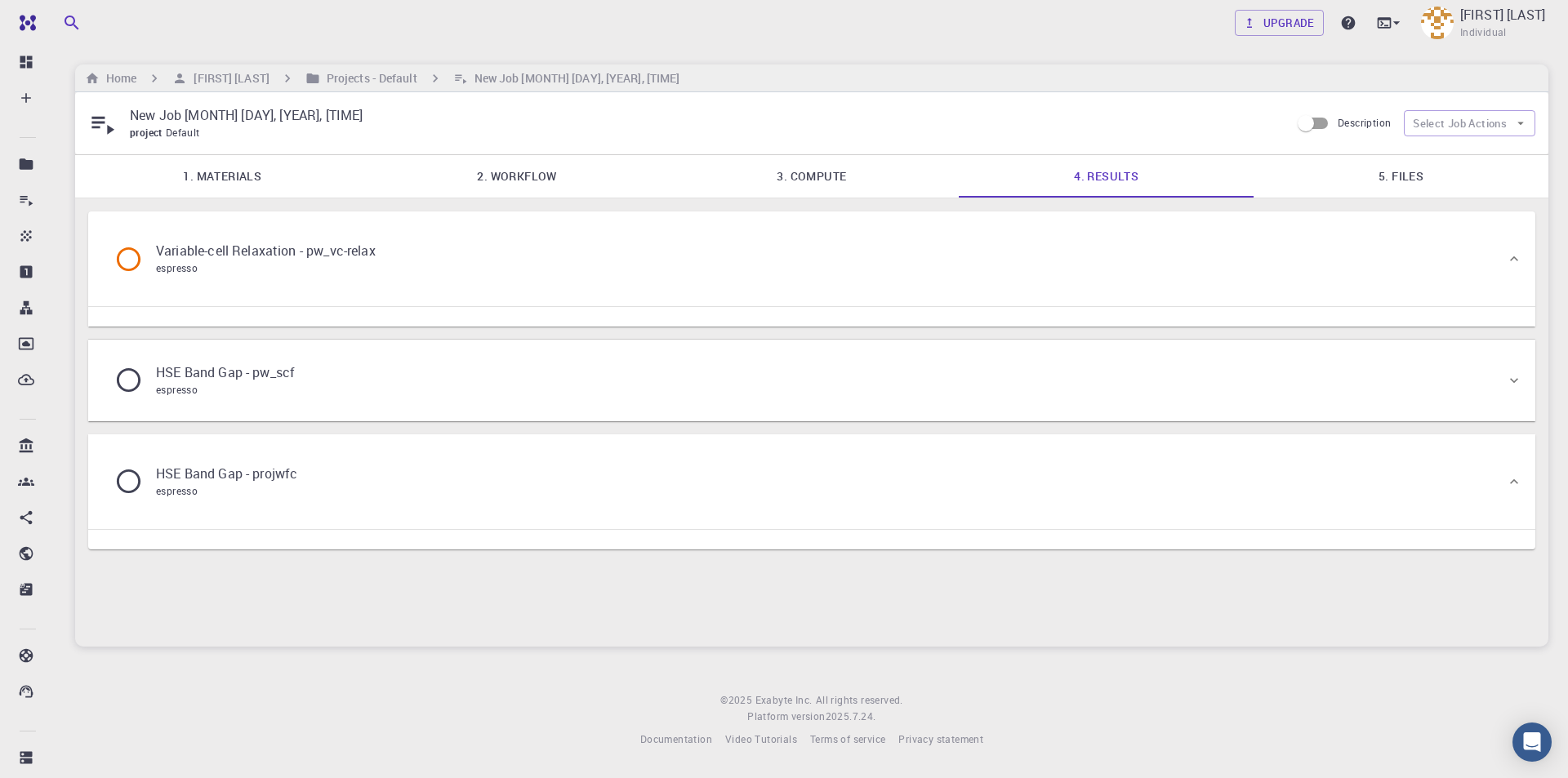 drag, startPoint x: 136, startPoint y: 380, endPoint x: 697, endPoint y: 338, distance: 562.57 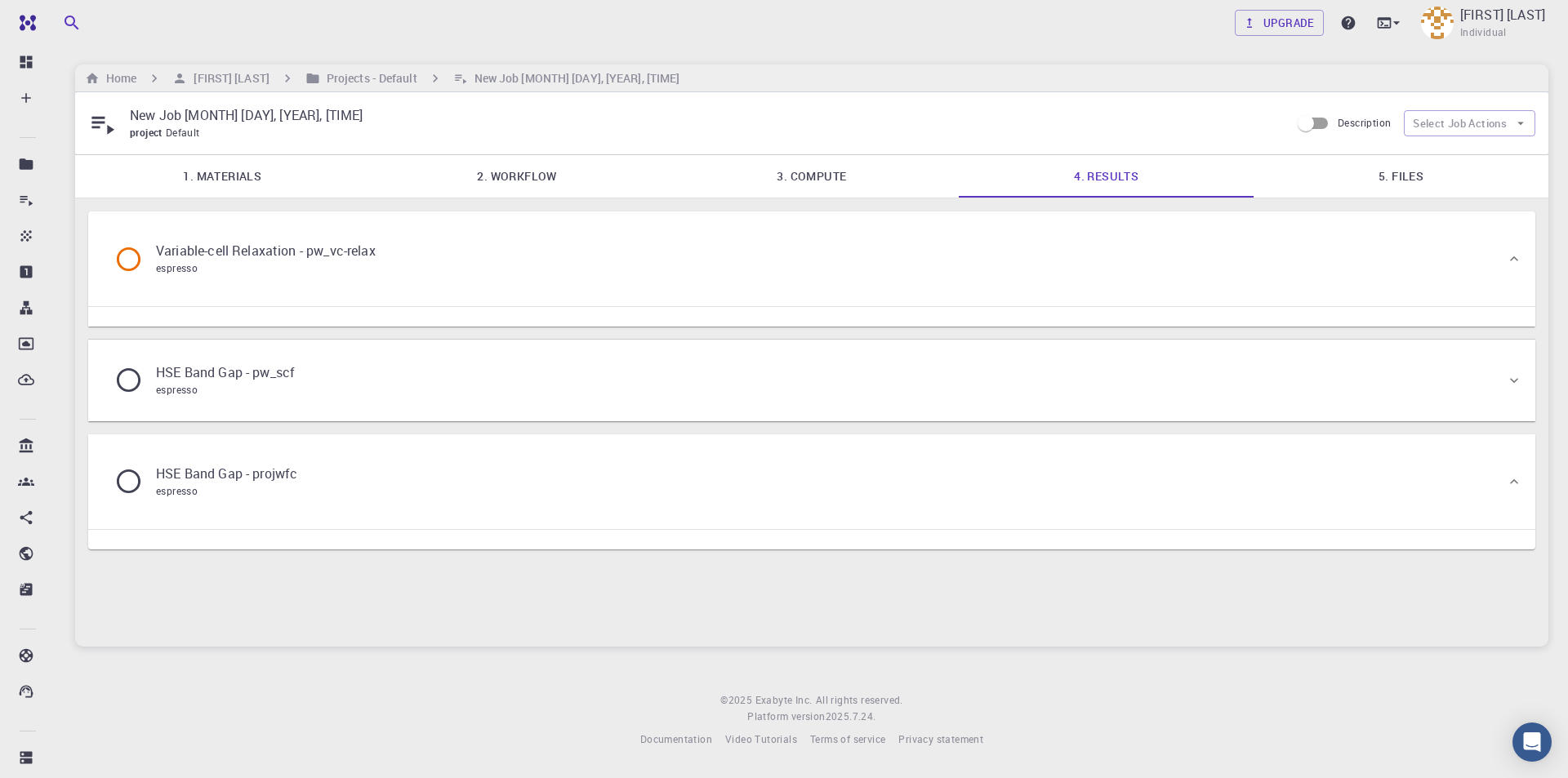 click 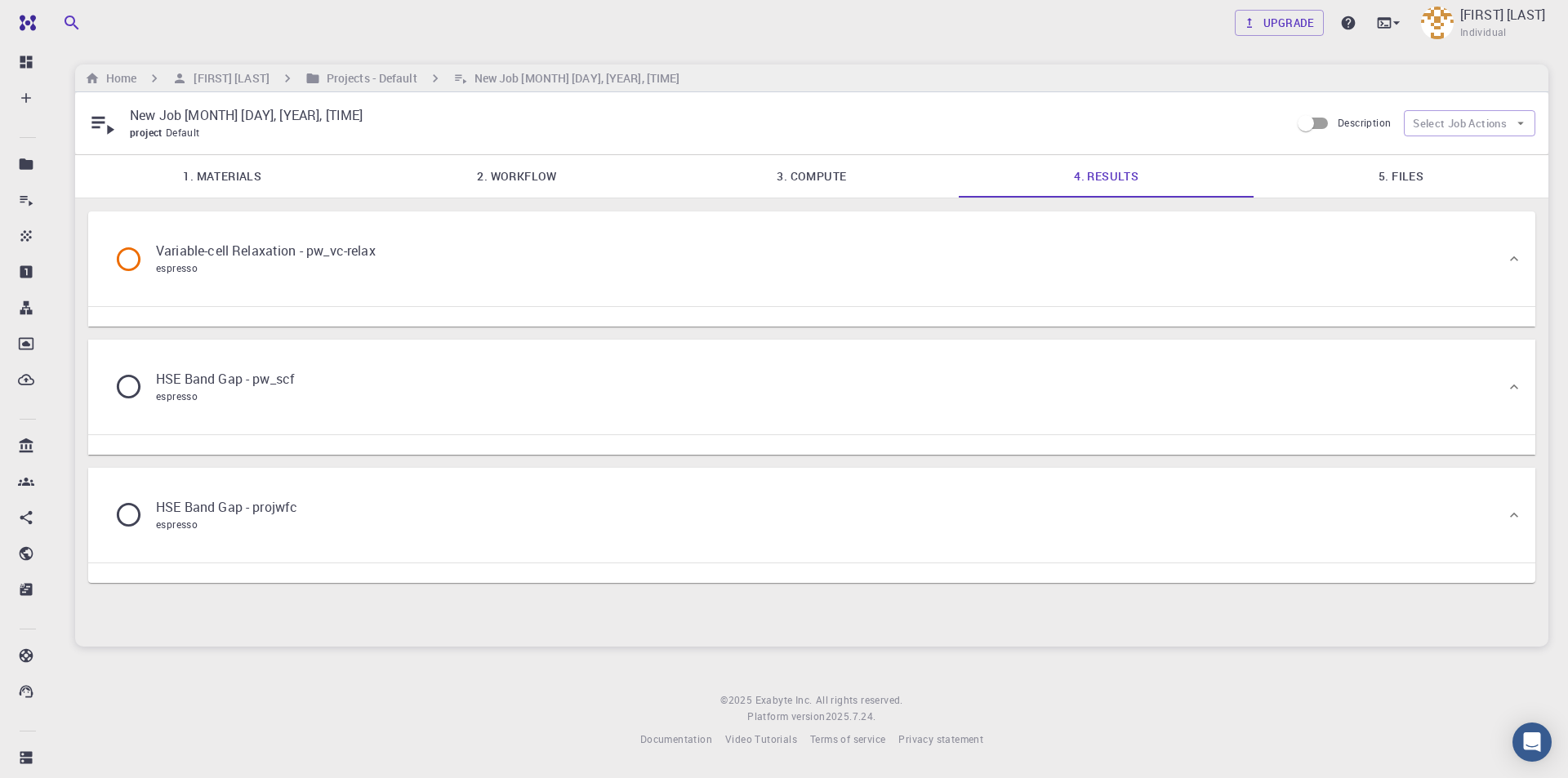 click 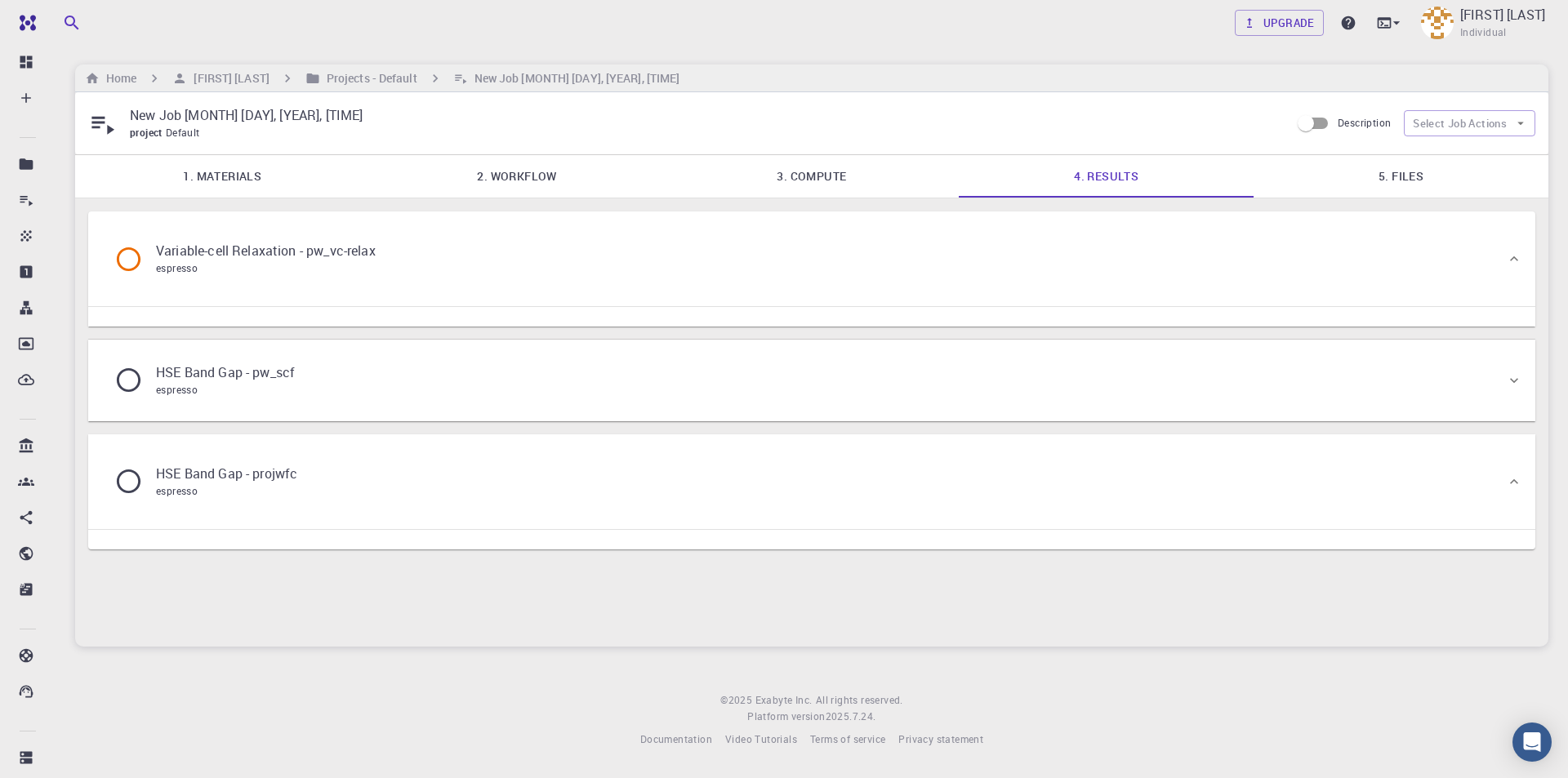 click on "5. Files" at bounding box center [1401, 176] 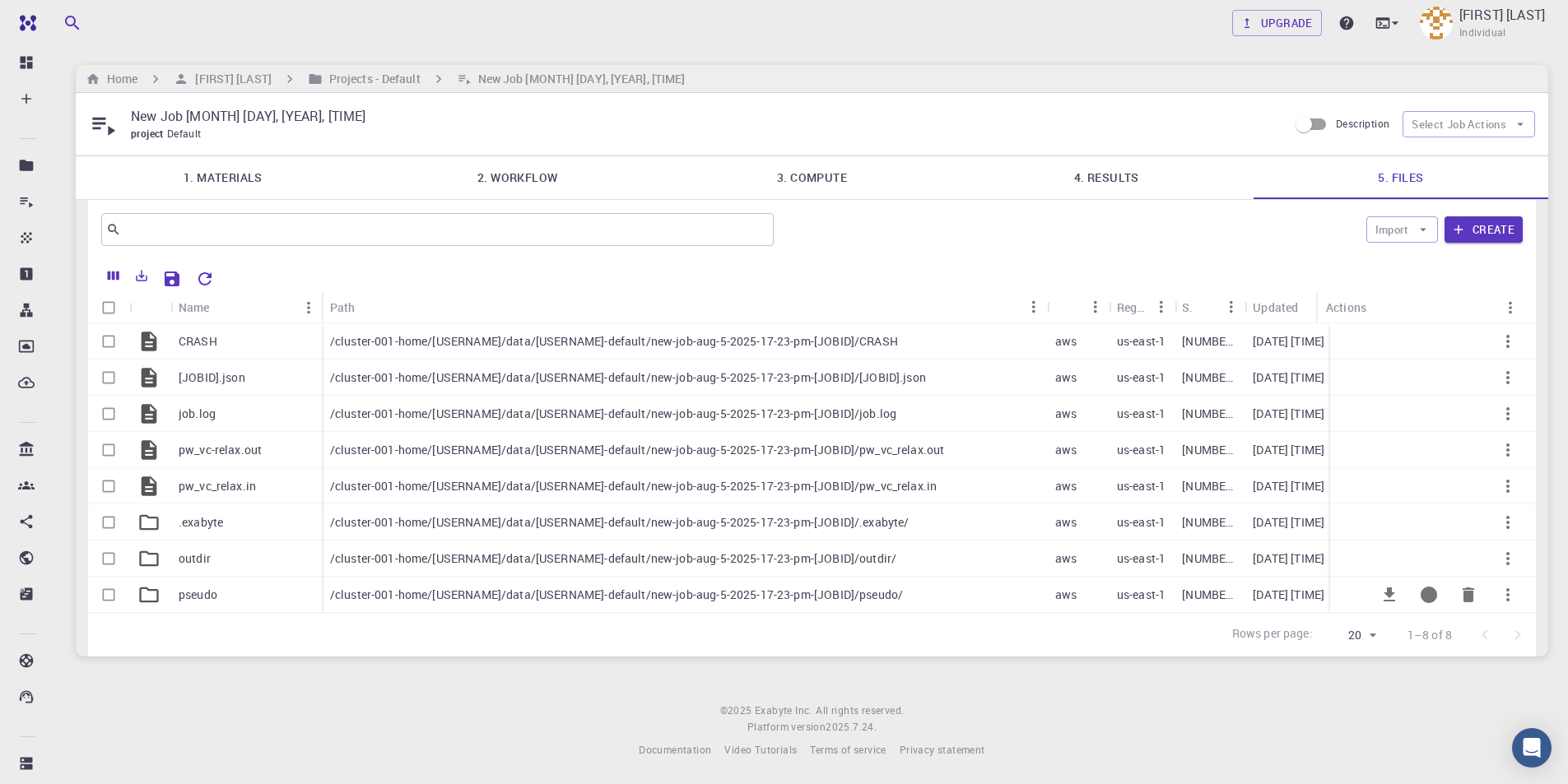 click 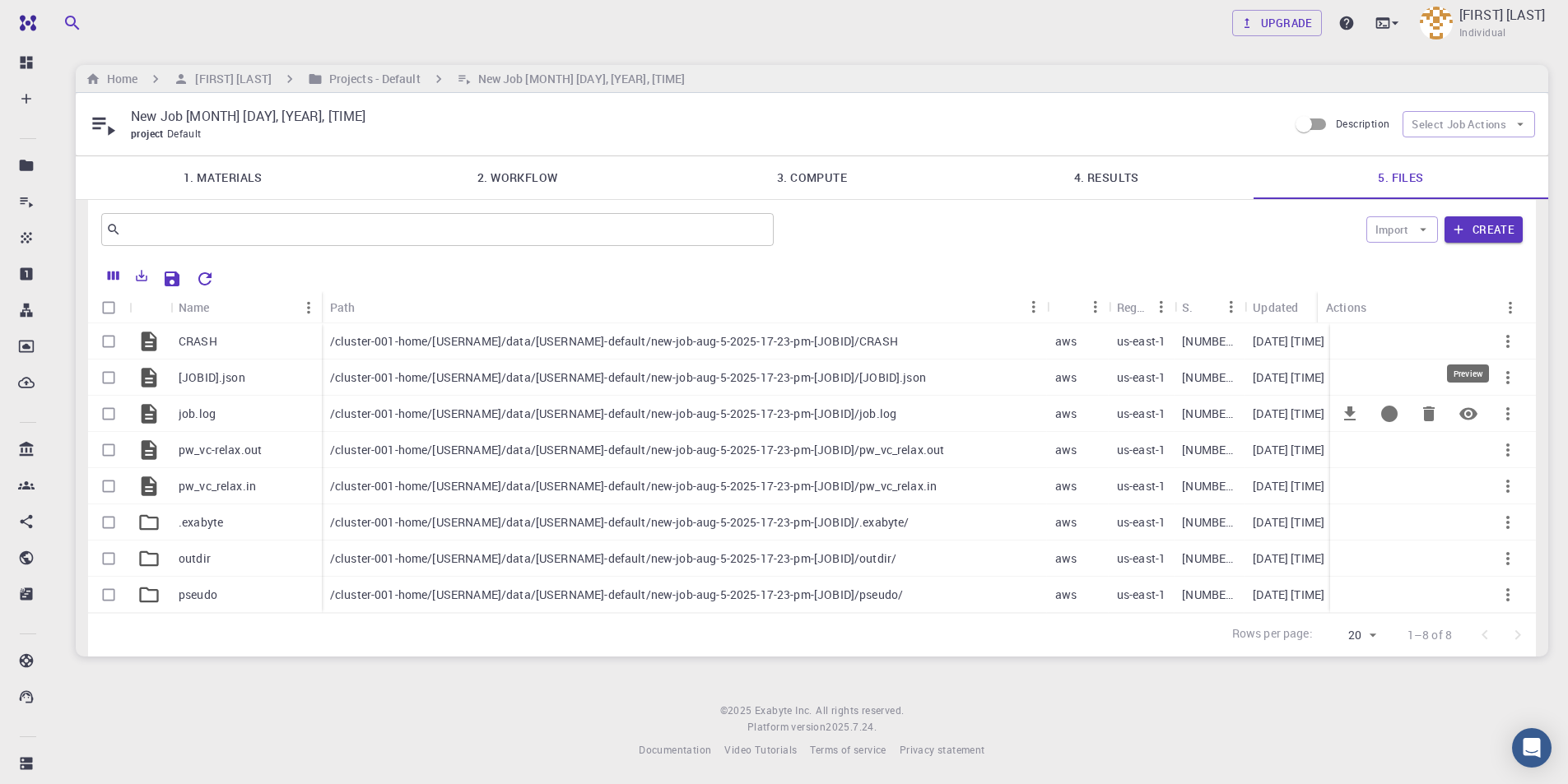click 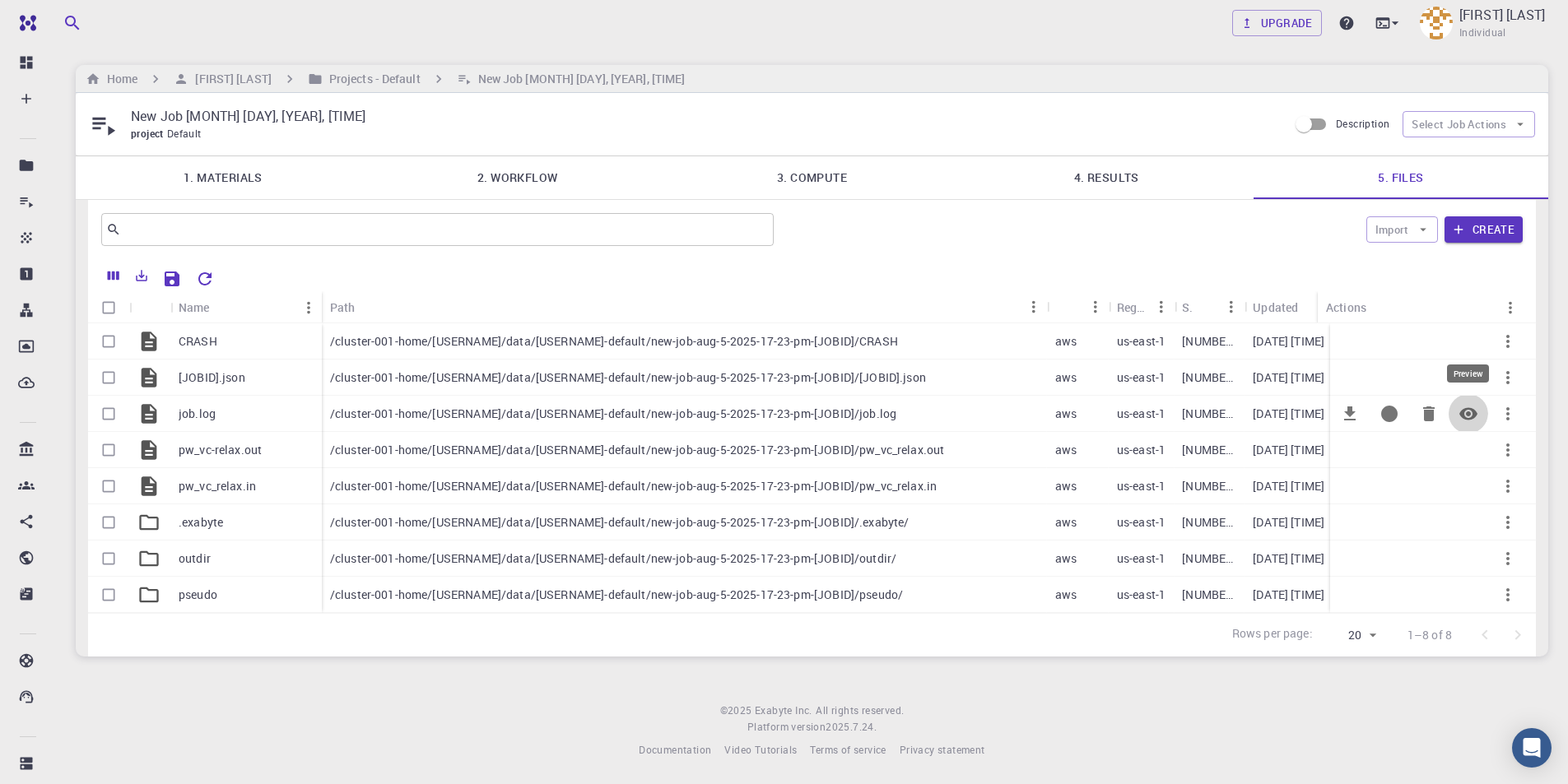 click 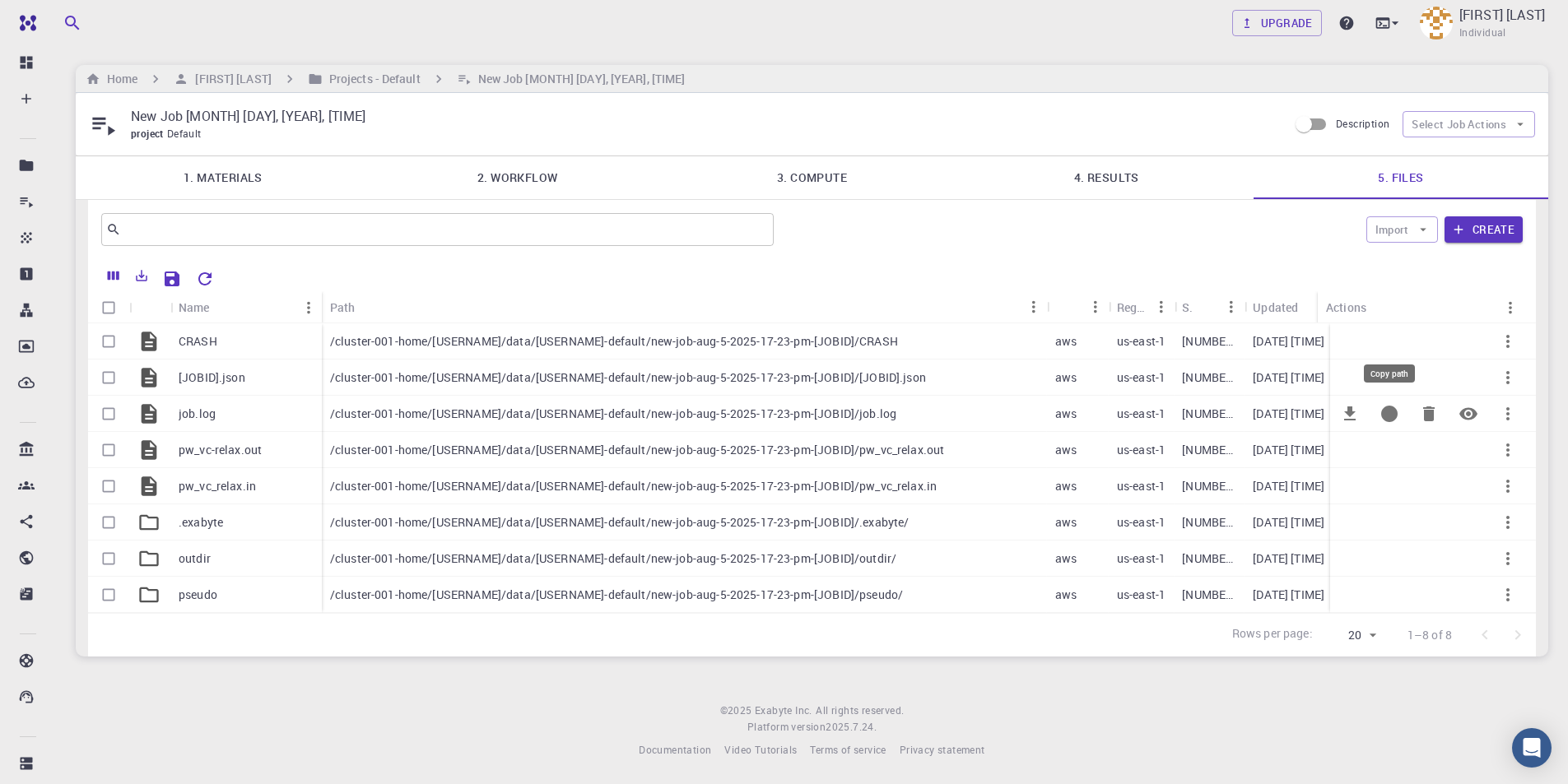 click 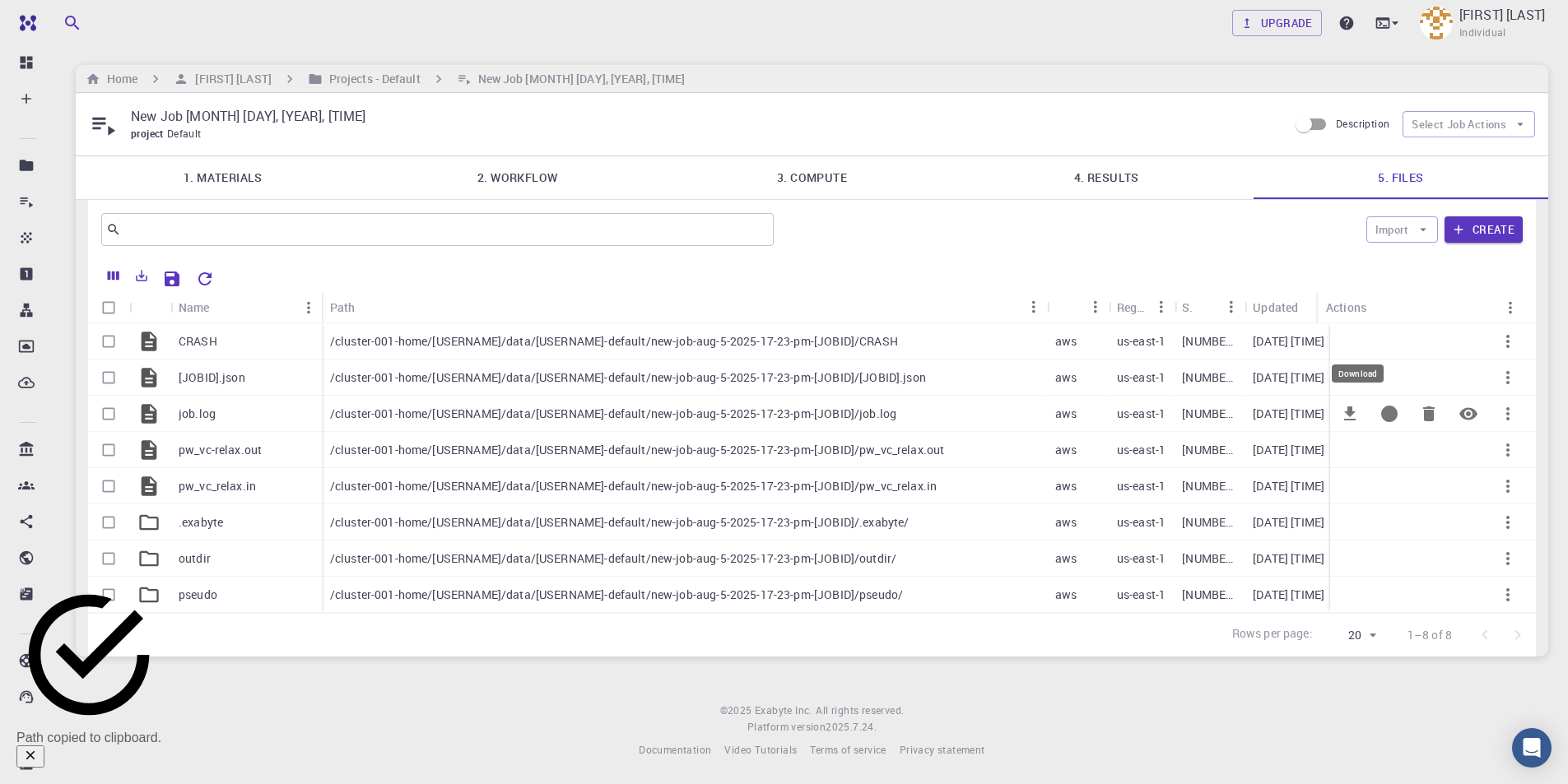 click 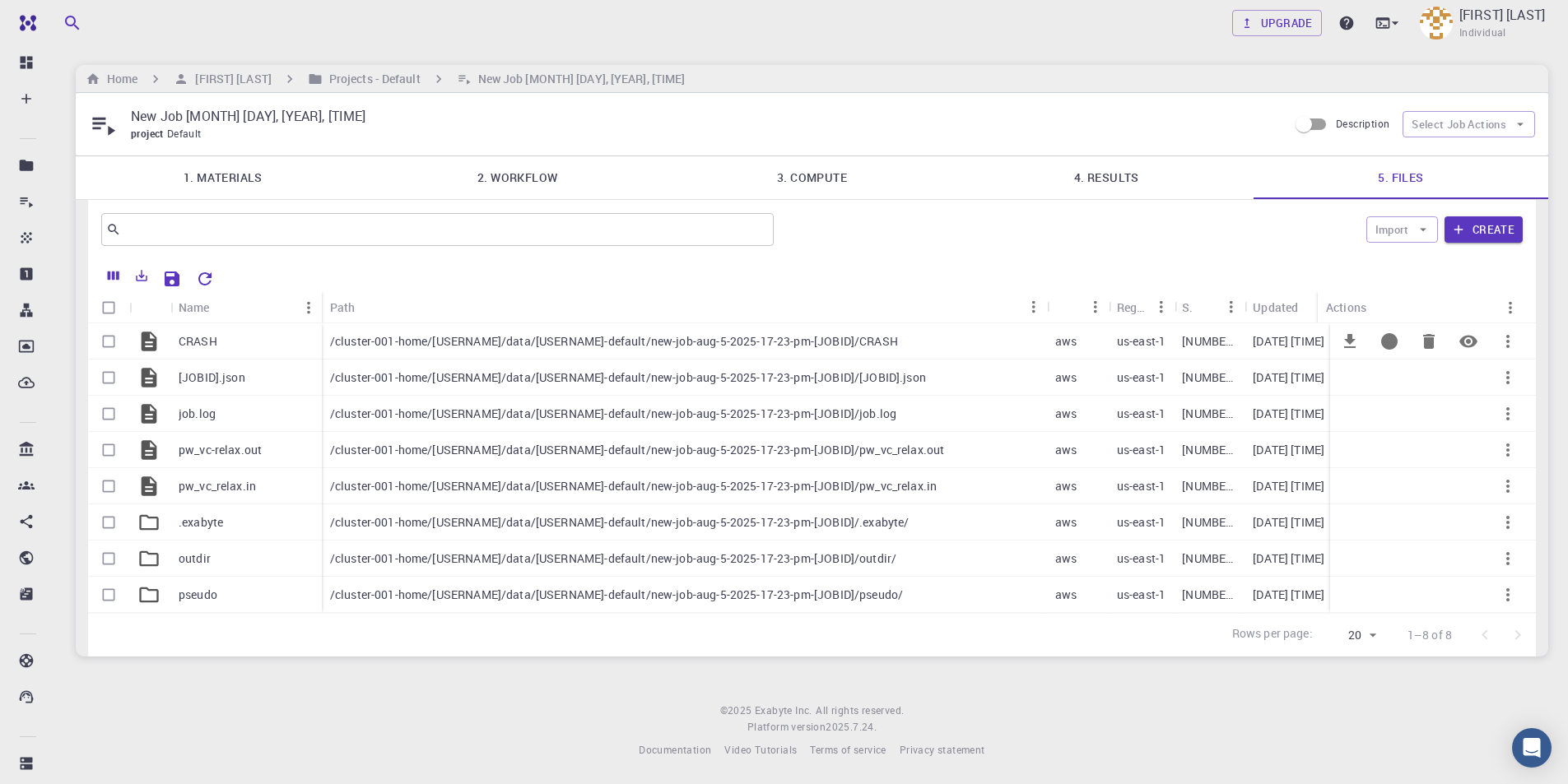 click 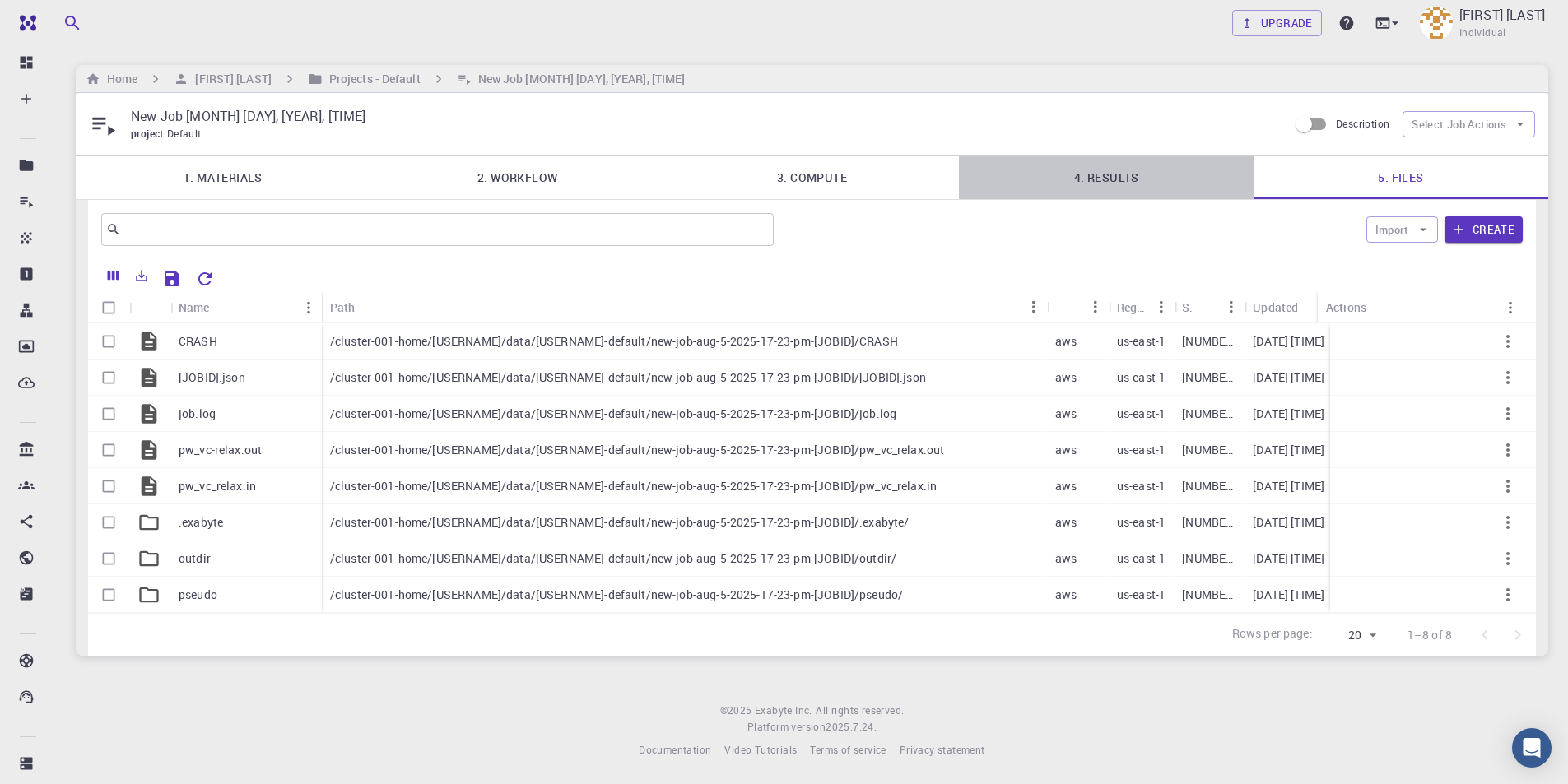 click on "4. Results" at bounding box center [1106, 178] 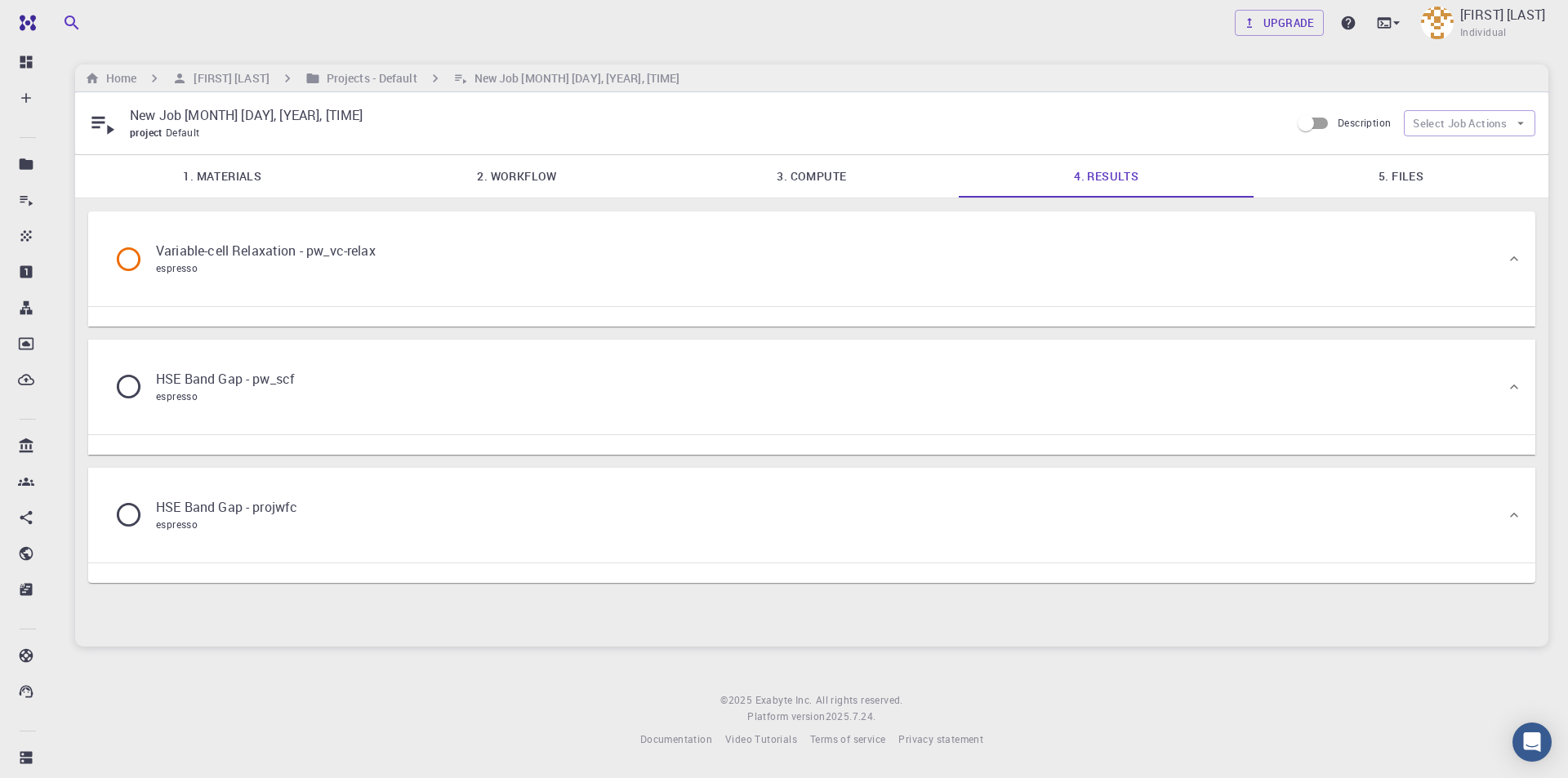 click on "3. Compute" at bounding box center (812, 176) 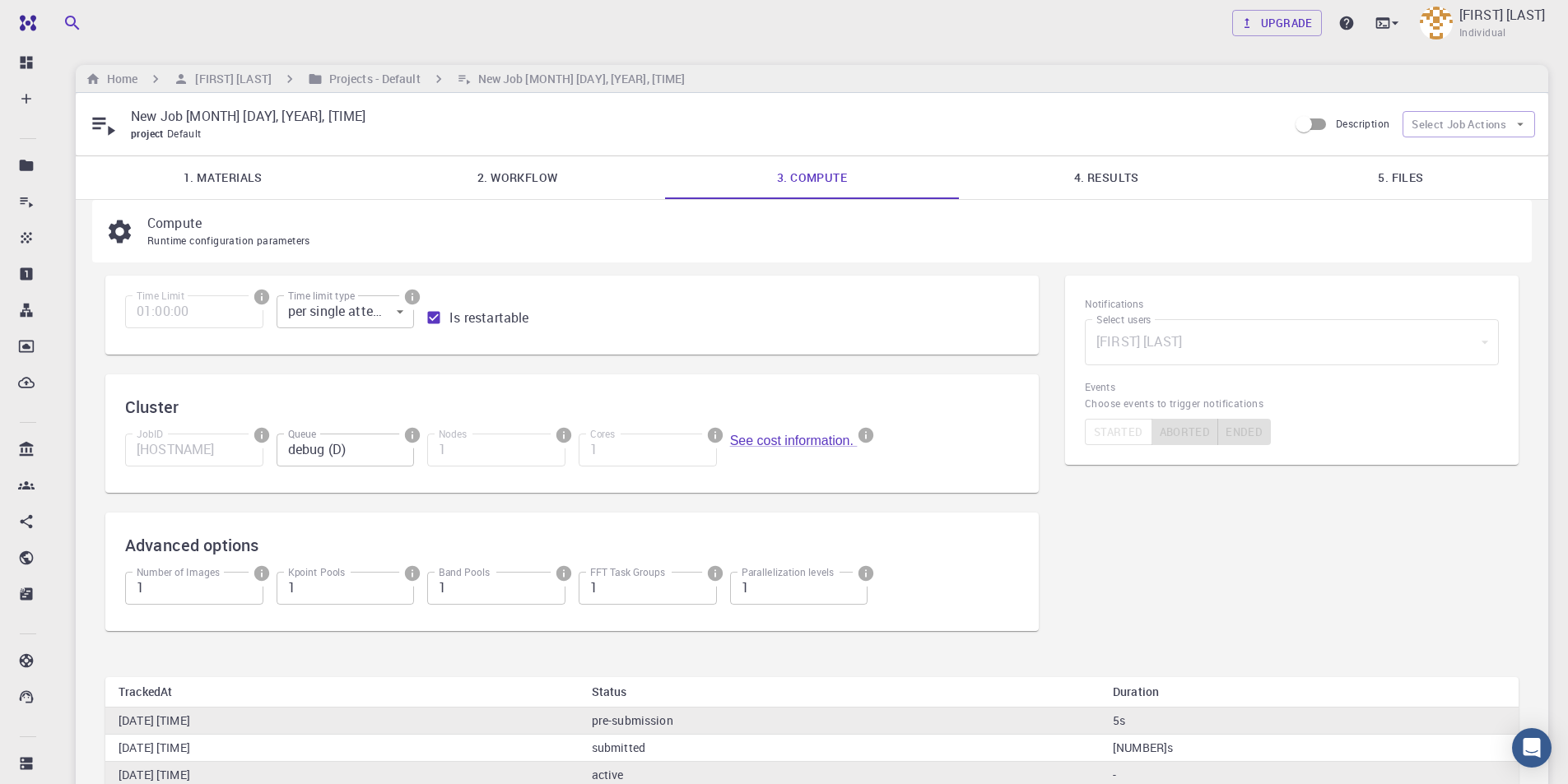 click on "4. Results" at bounding box center [1106, 178] 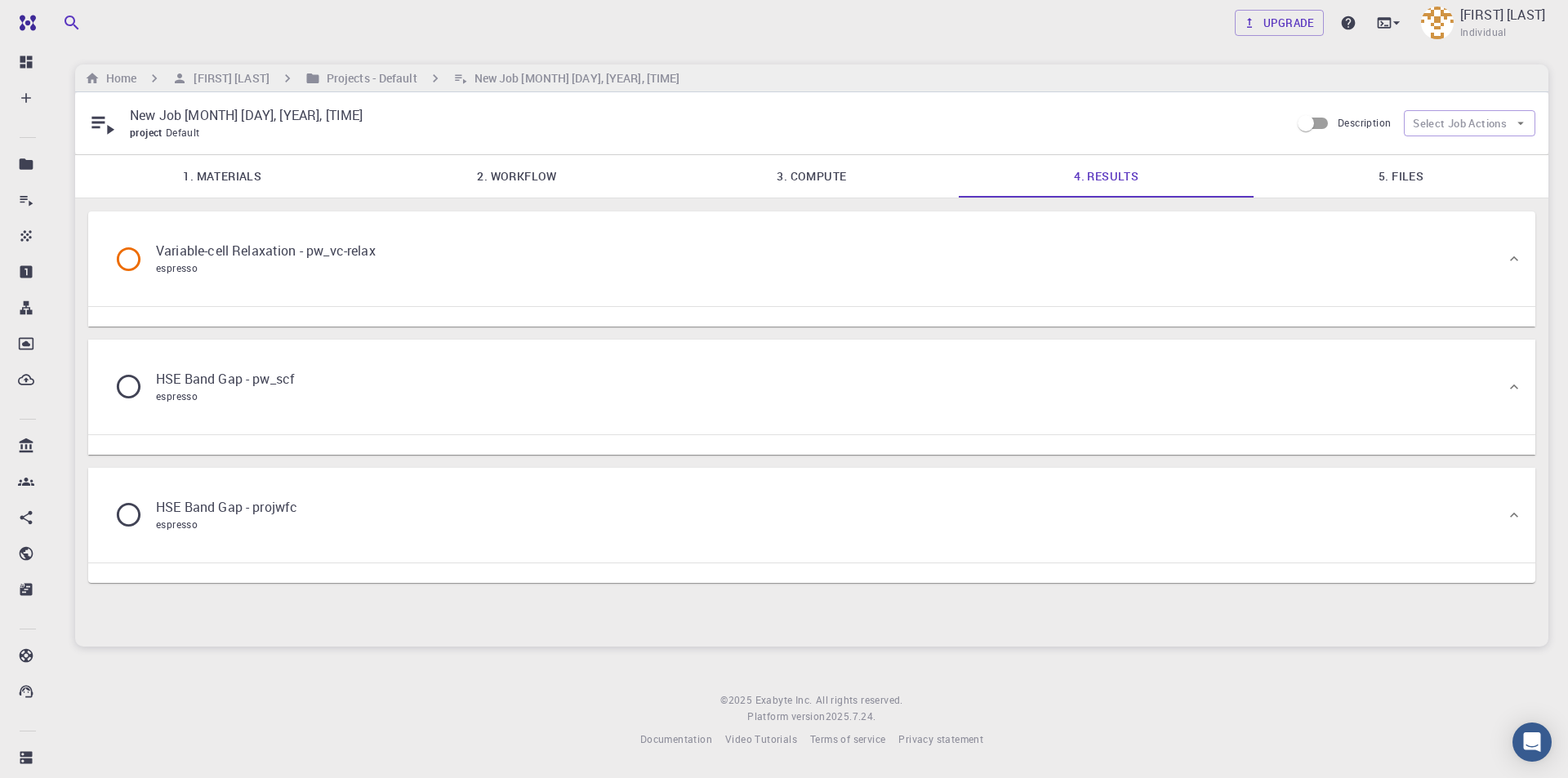 click on "2. Workflow" at bounding box center (517, 176) 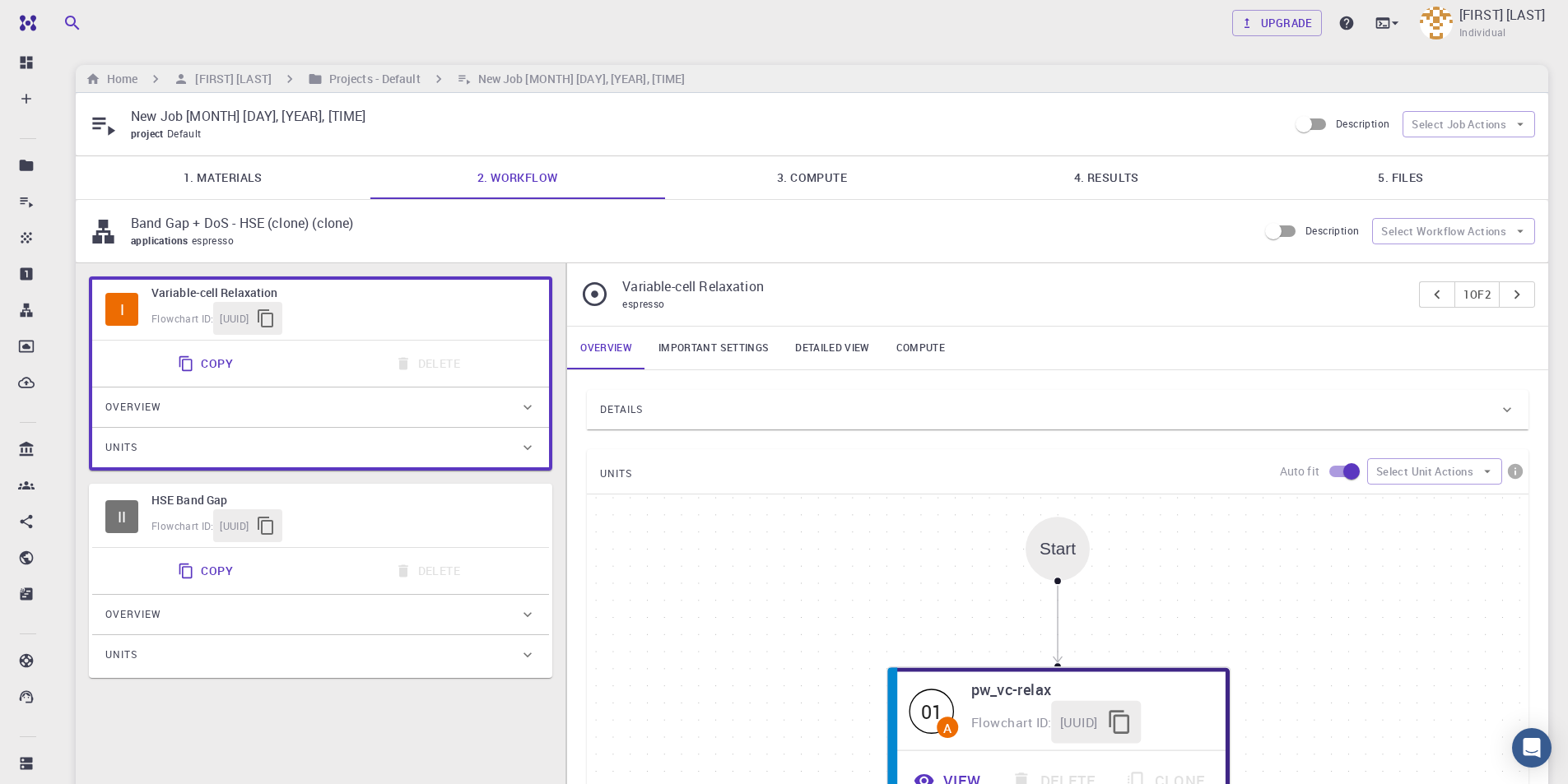 click on "3. Compute" at bounding box center (812, 178) 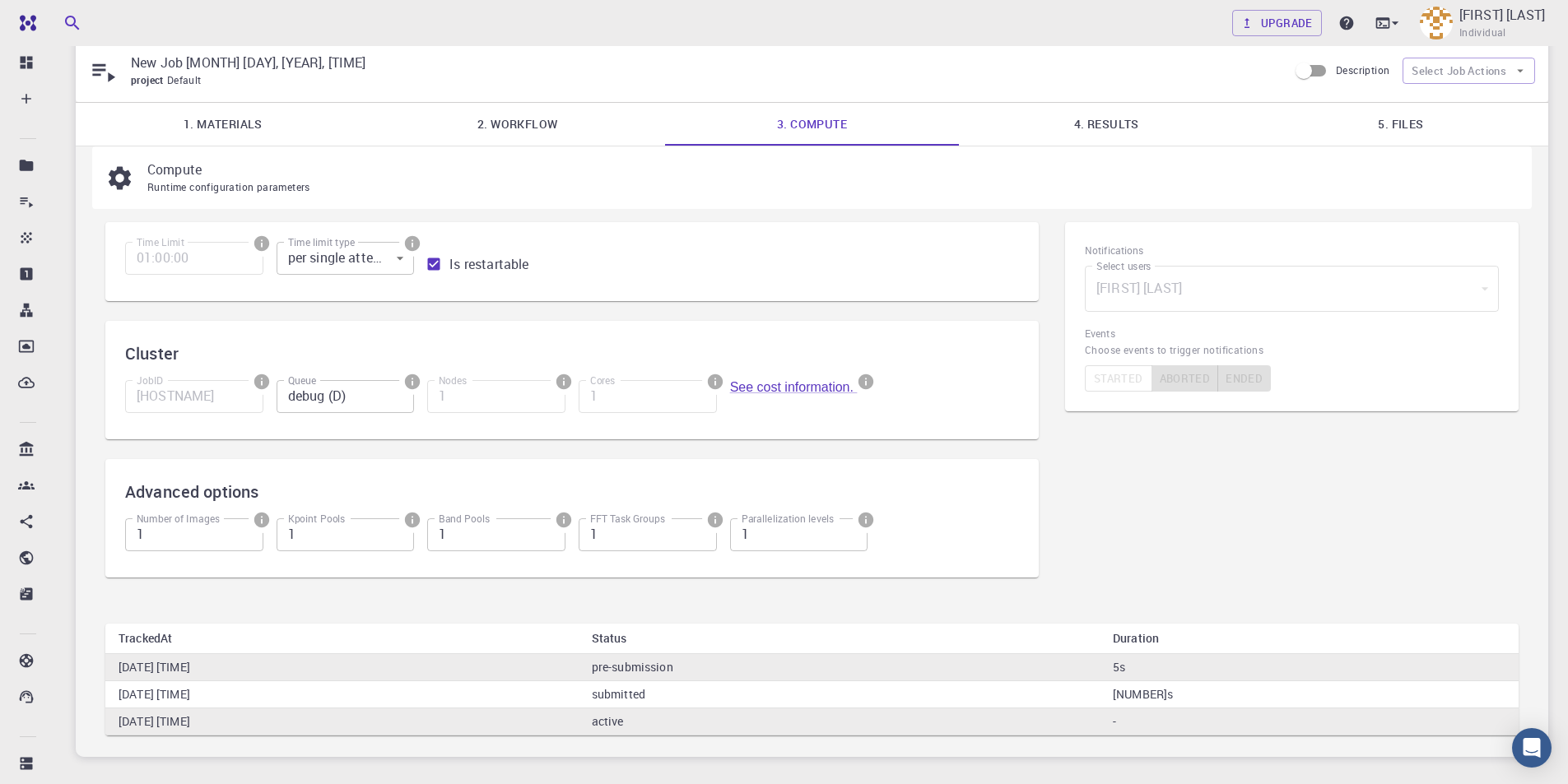 scroll, scrollTop: 82, scrollLeft: 0, axis: vertical 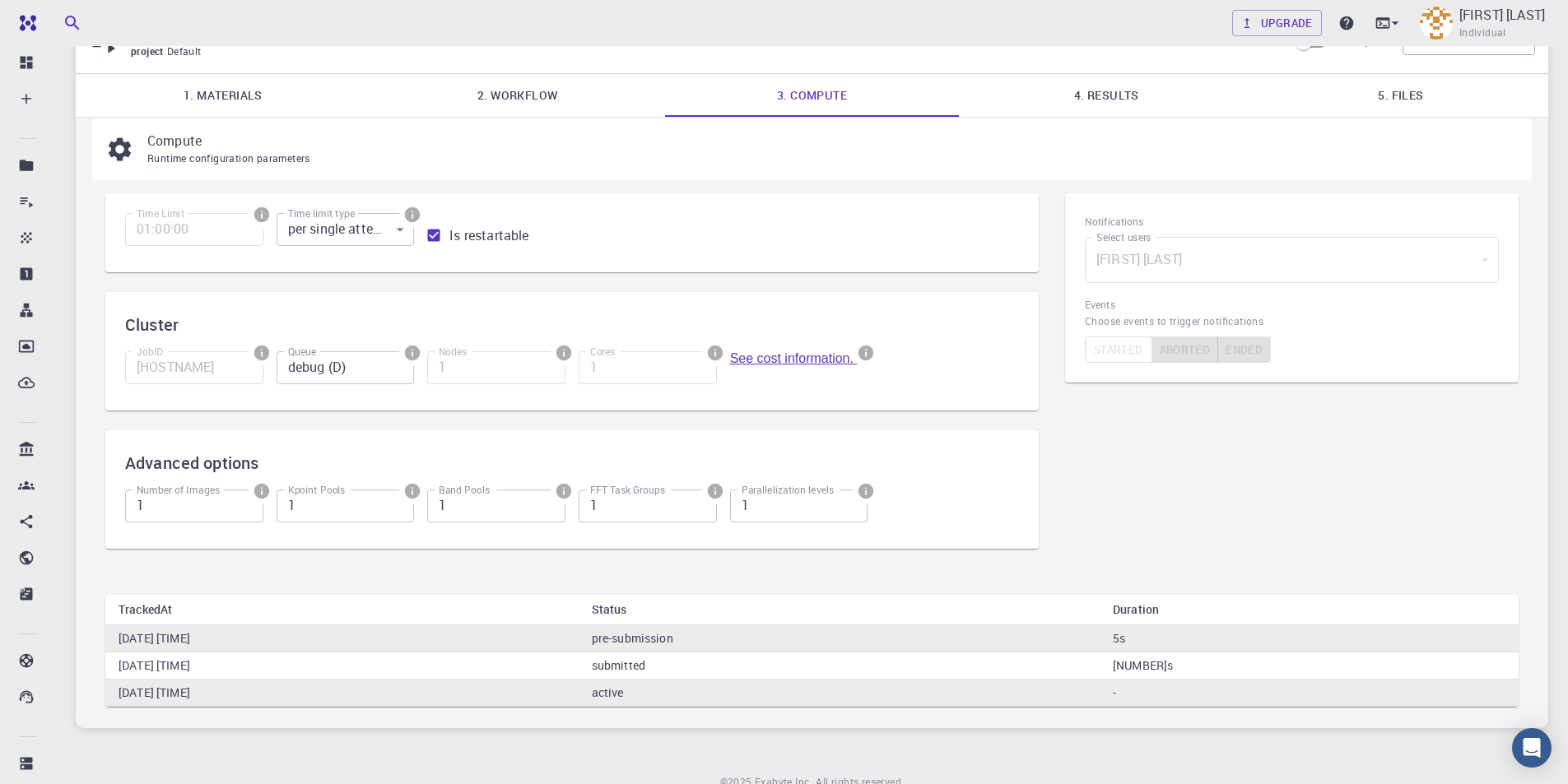 click on "See cost information." at bounding box center [793, 358] 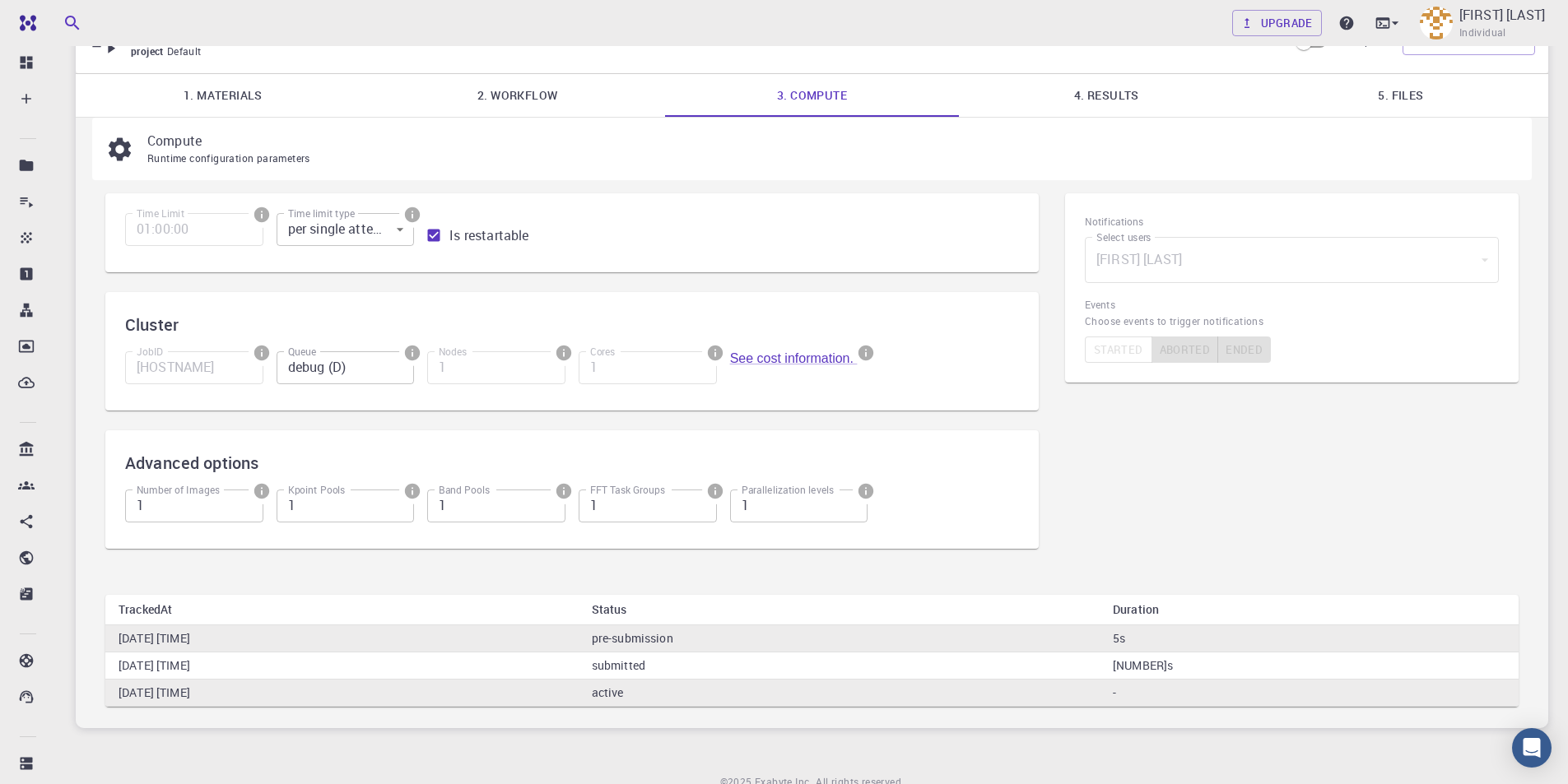 scroll, scrollTop: 0, scrollLeft: 0, axis: both 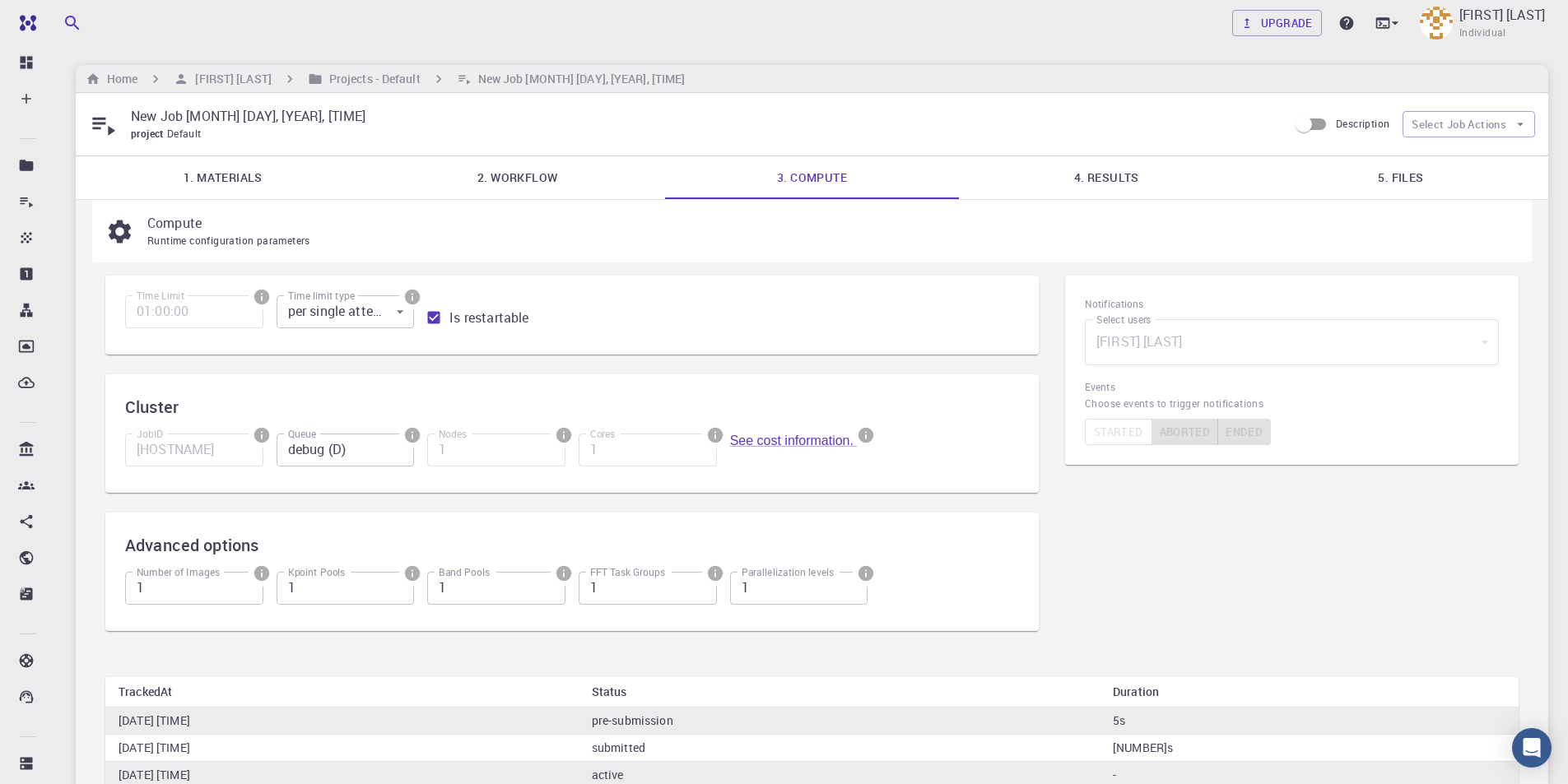 click on "Compute Runtime configuration parameters" at bounding box center [812, 231] 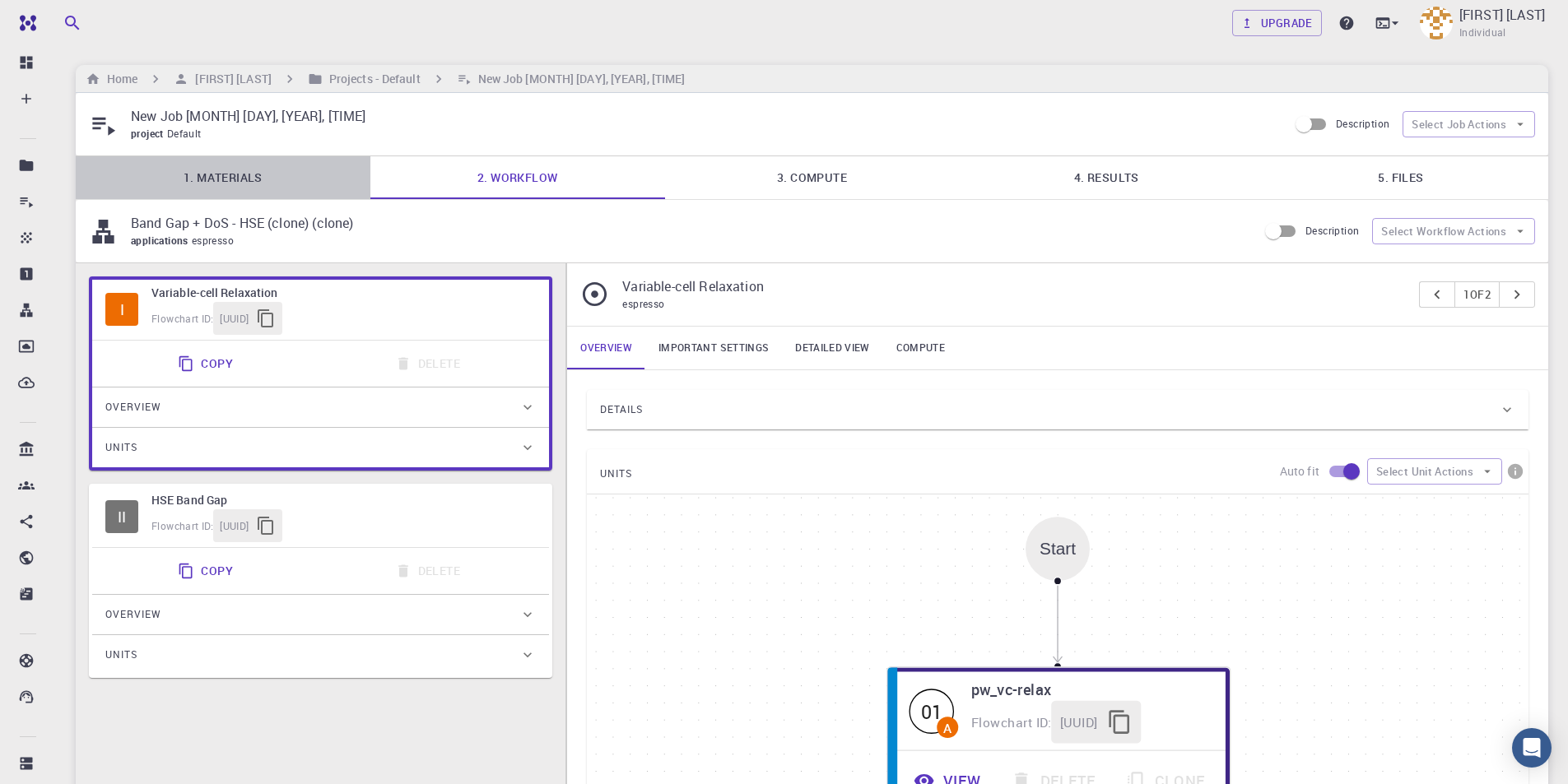 click on "1. Materials" at bounding box center (223, 178) 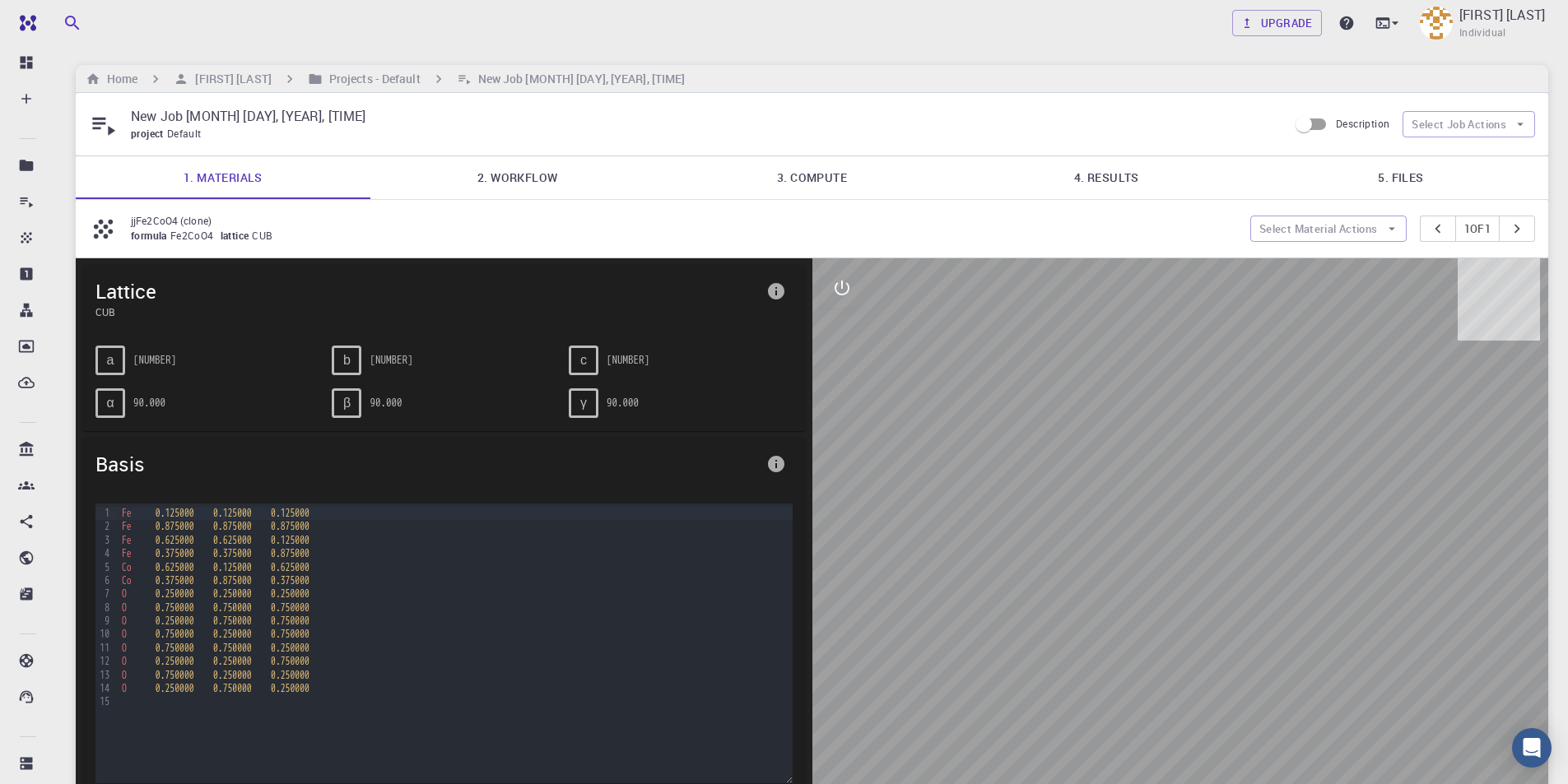 click on "2. Workflow" at bounding box center (518, 178) 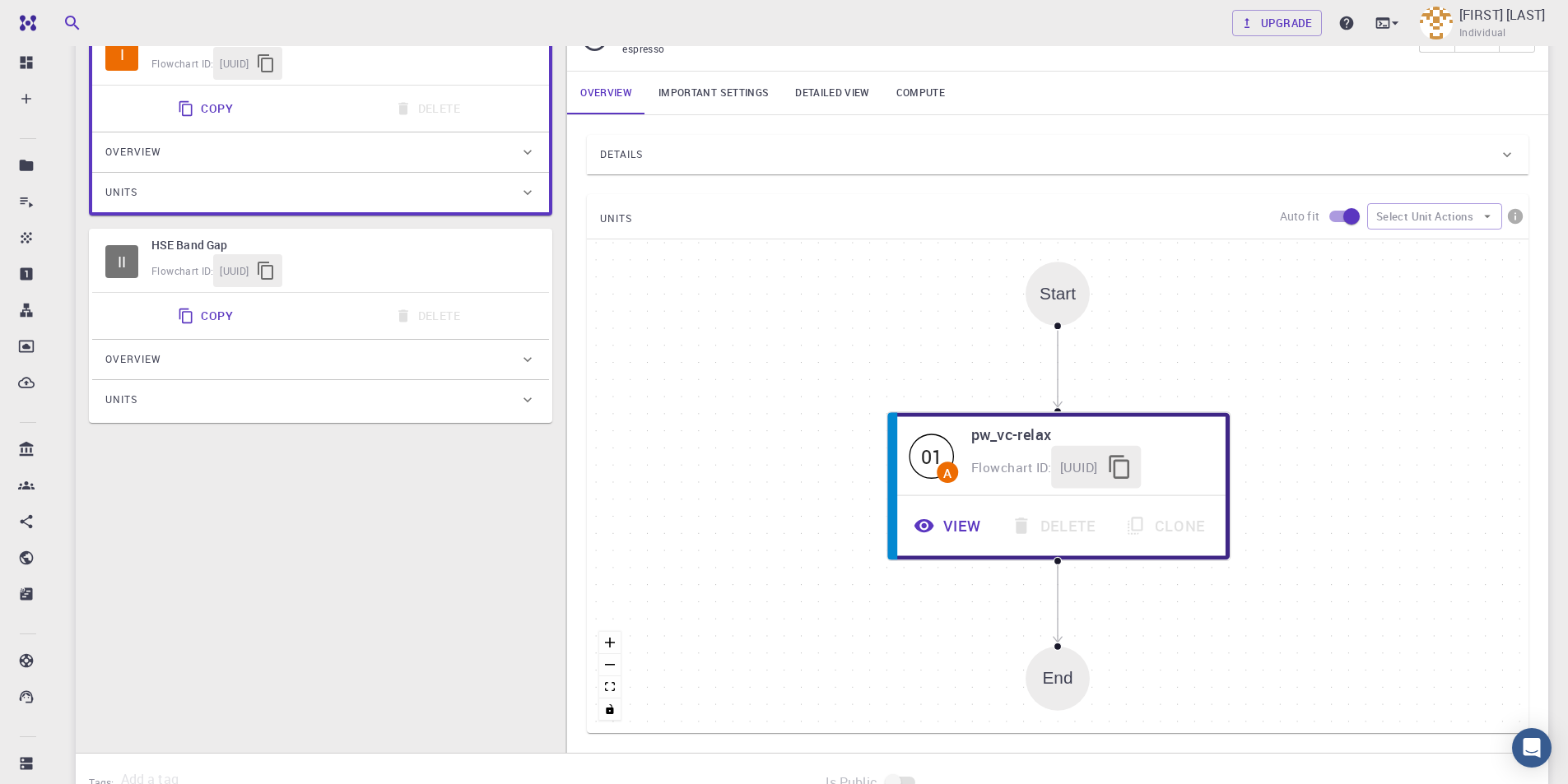scroll, scrollTop: 165, scrollLeft: 0, axis: vertical 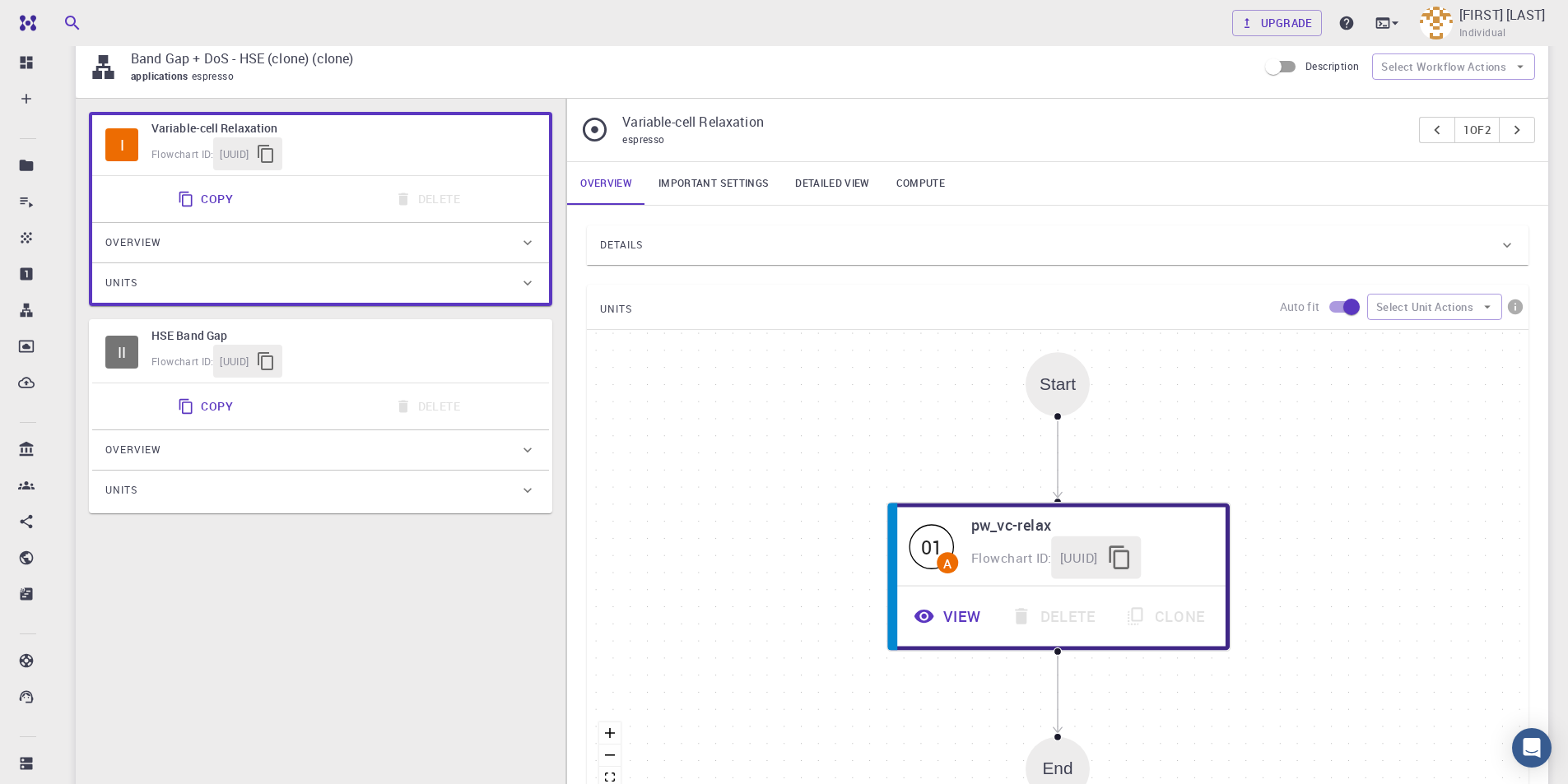click on "Important settings" at bounding box center (714, 183) 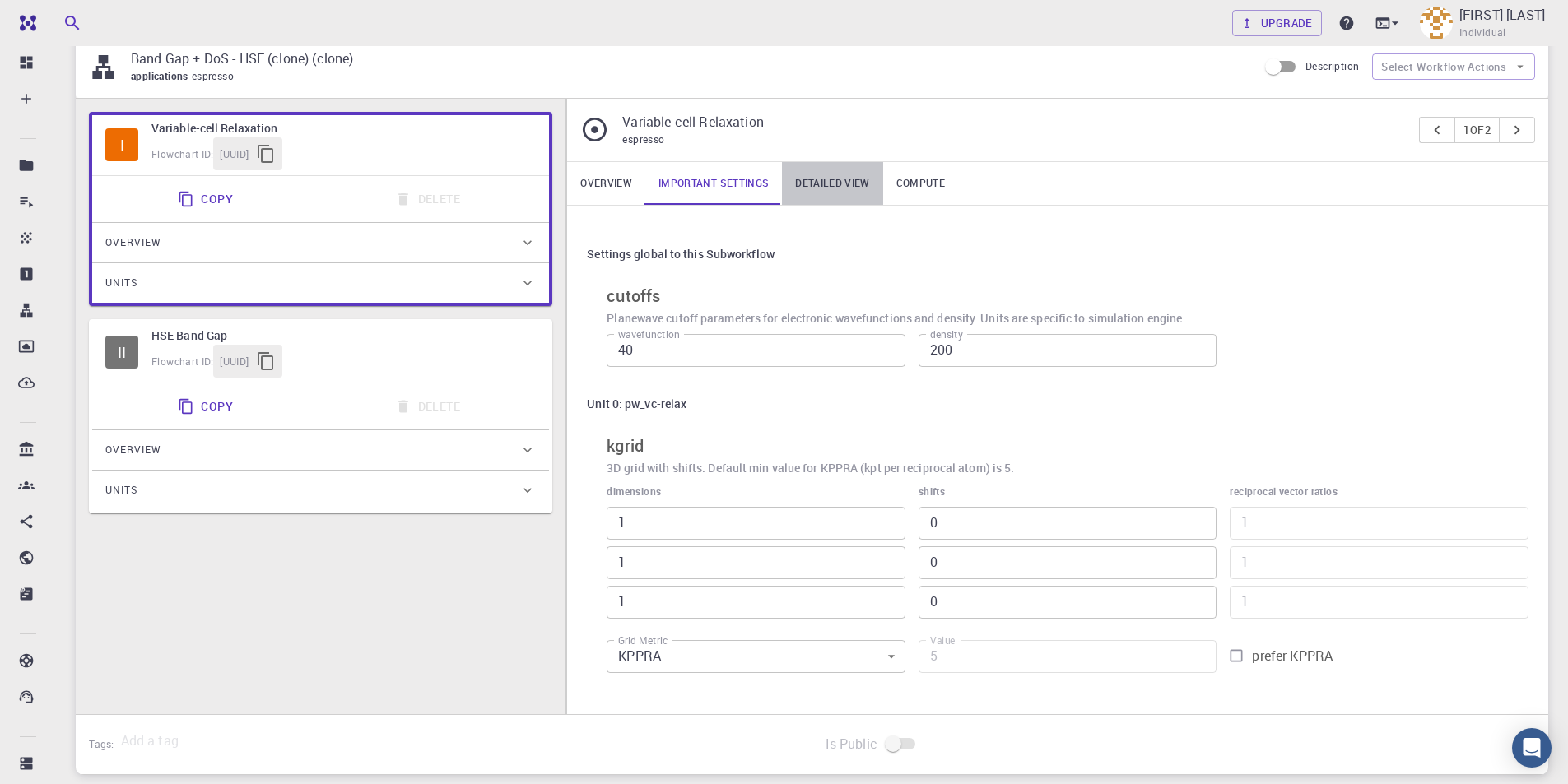 click on "Detailed view" at bounding box center [832, 183] 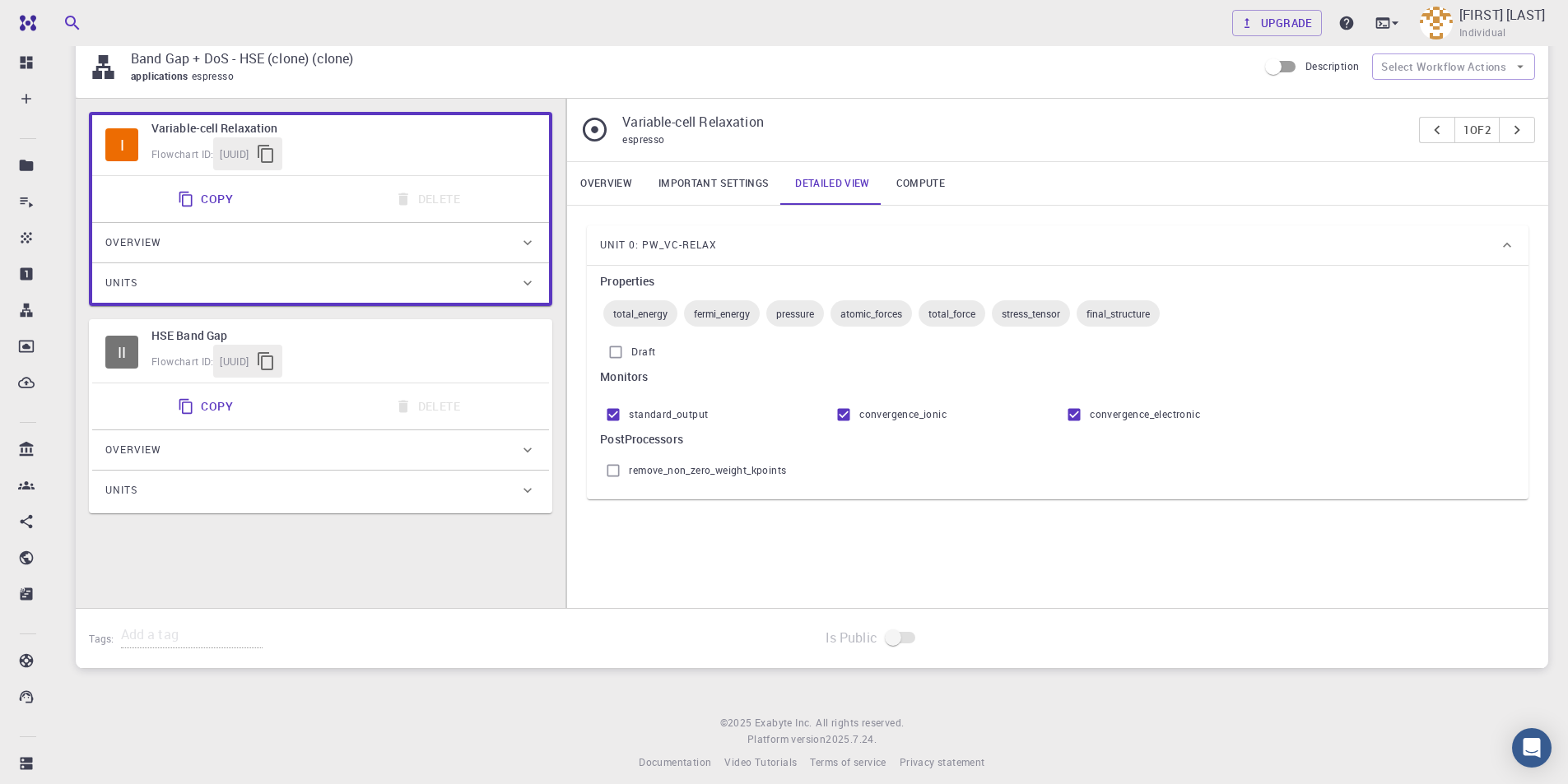 click on "Compute" at bounding box center [920, 183] 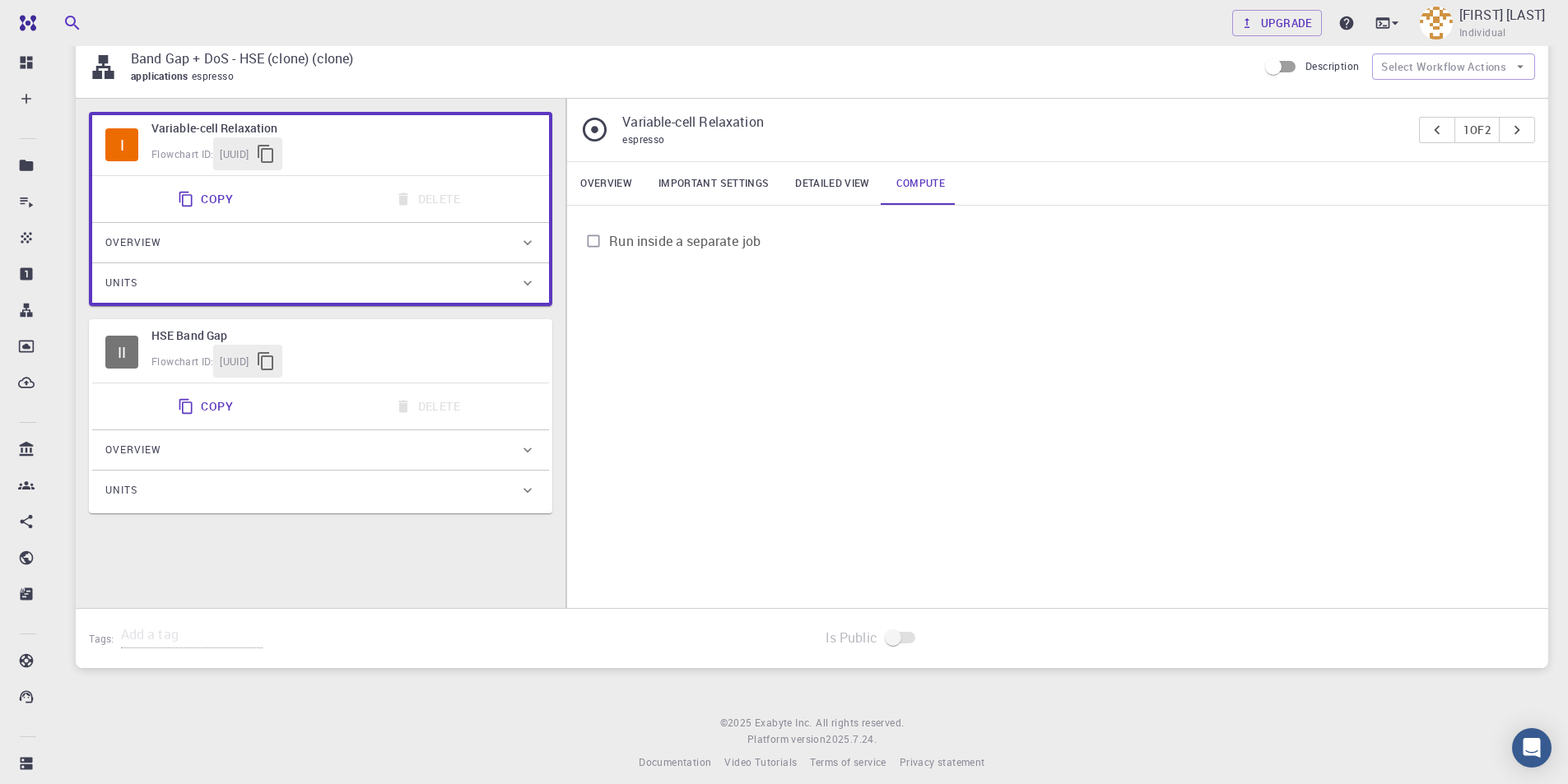 click on "Run inside a separate job" at bounding box center [685, 241] 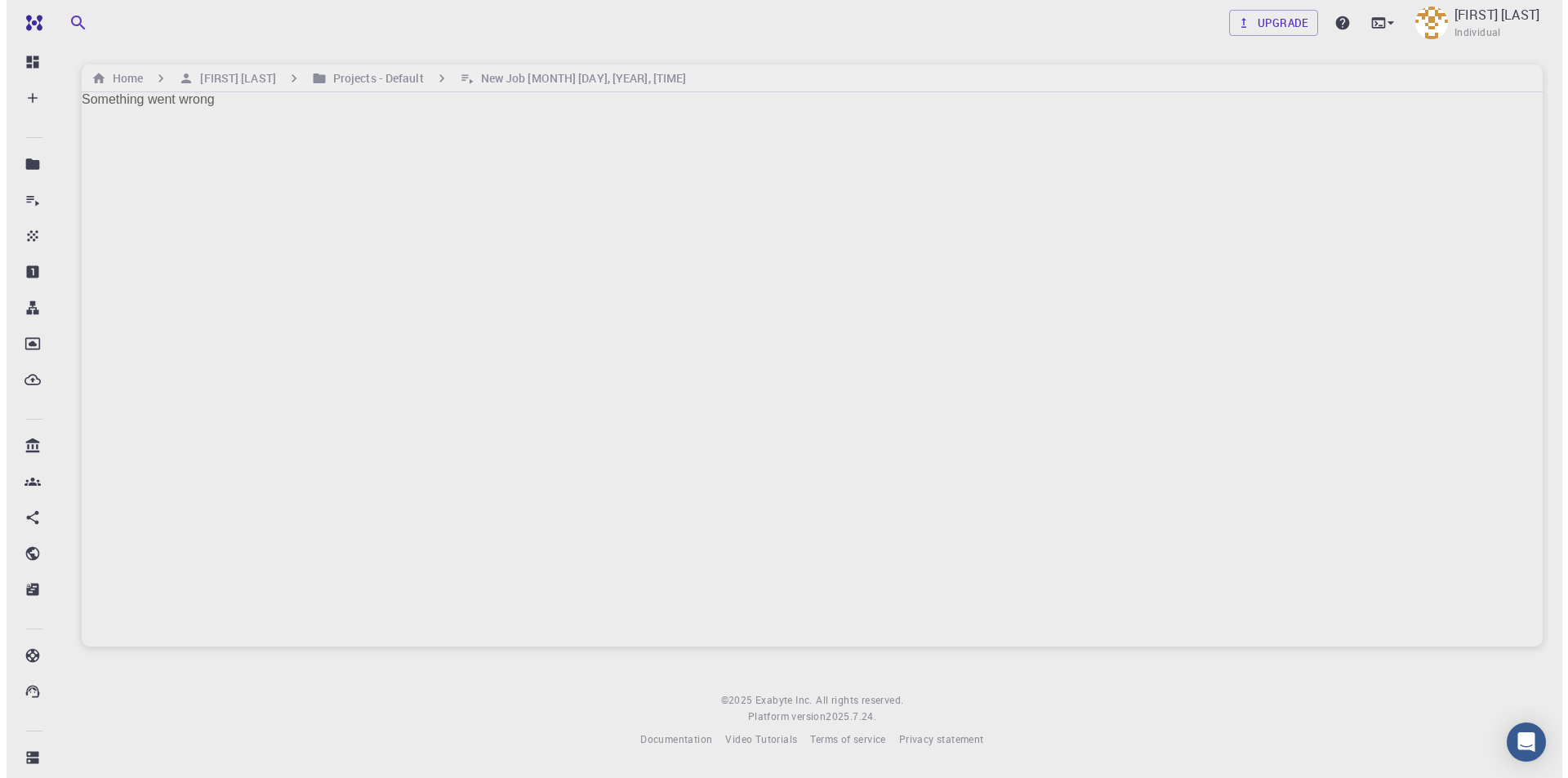 scroll, scrollTop: 0, scrollLeft: 0, axis: both 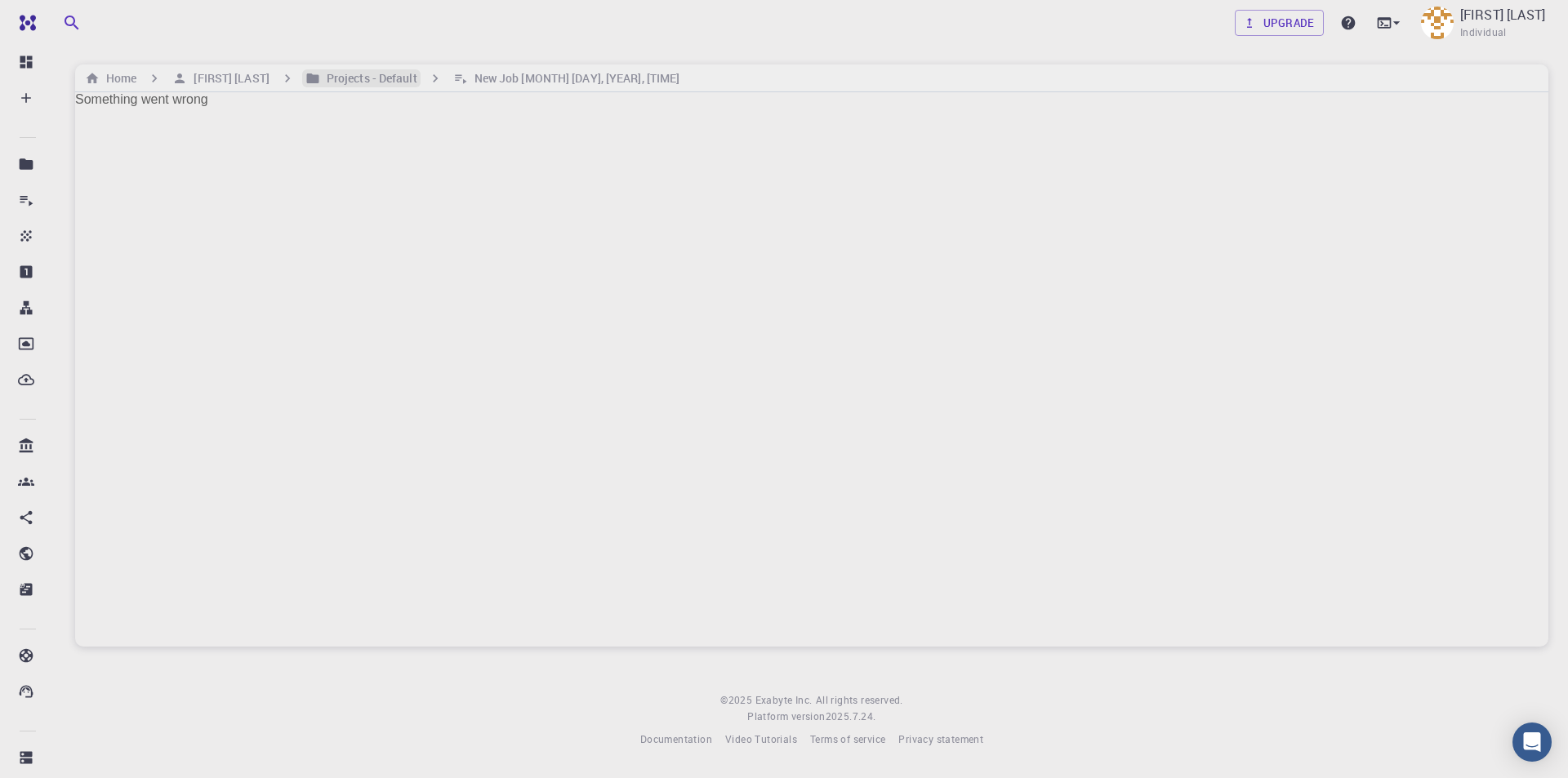 click on "Projects - Default" at bounding box center [368, 78] 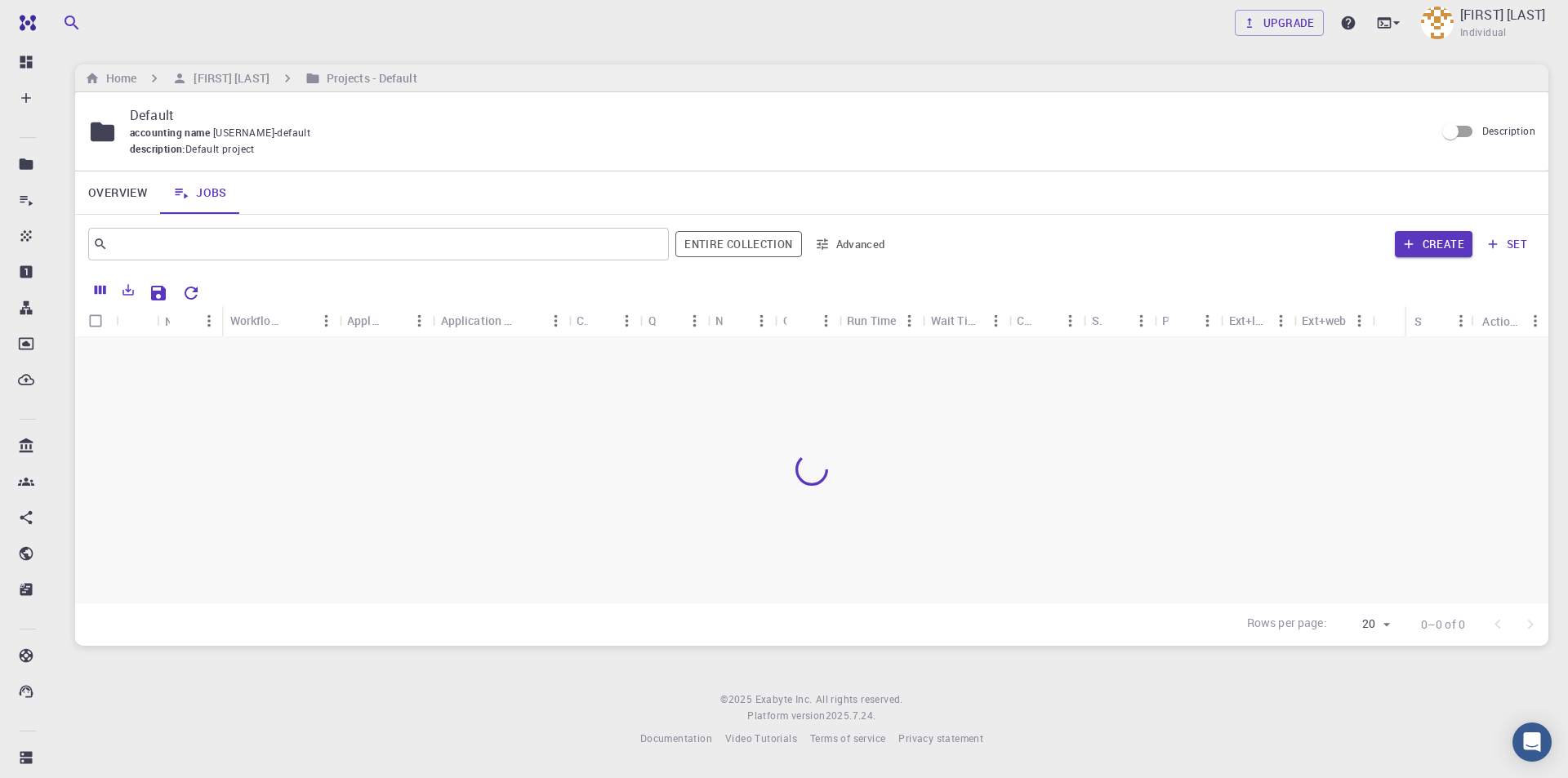 click at bounding box center [394, 321] 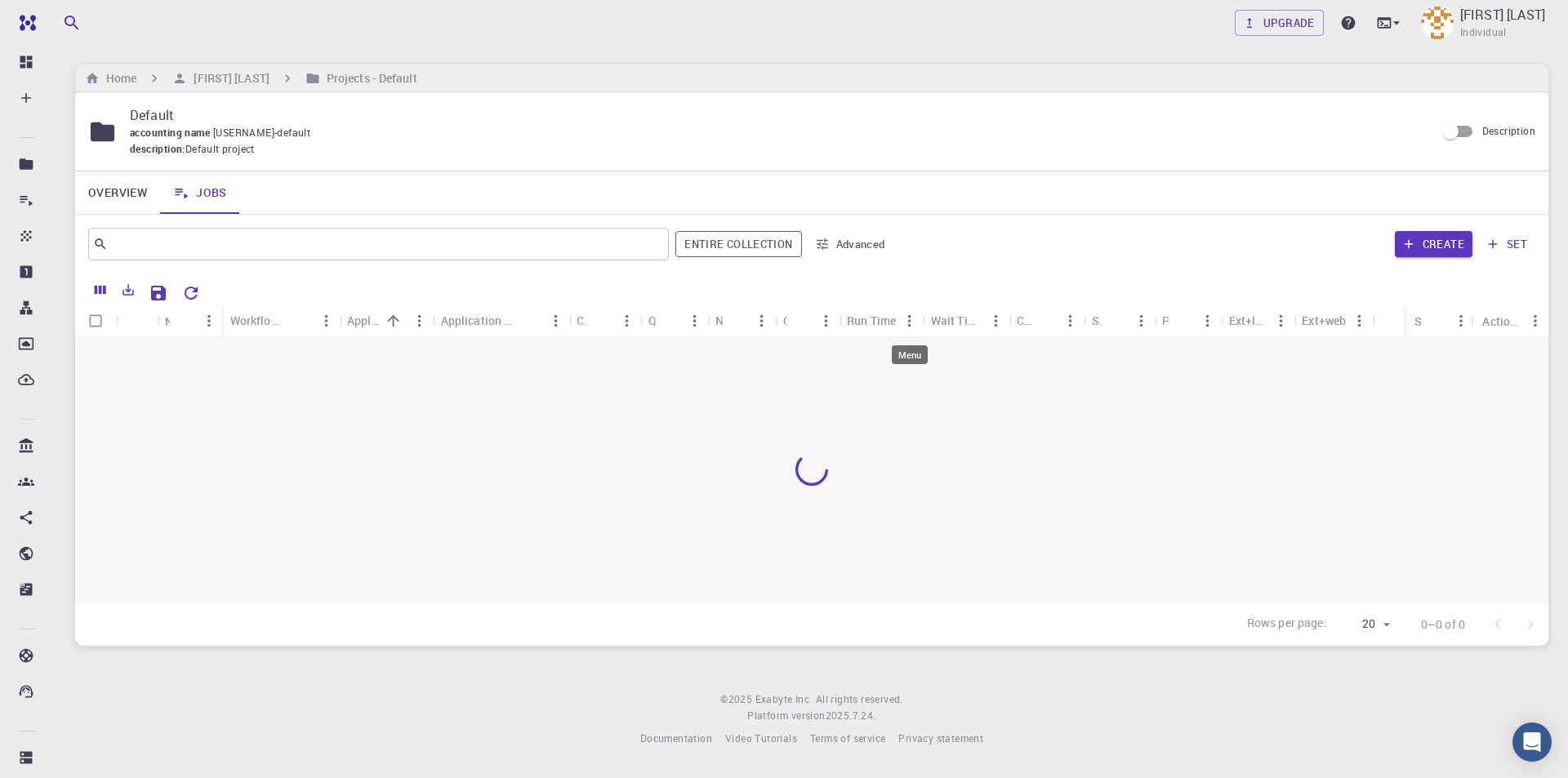 click 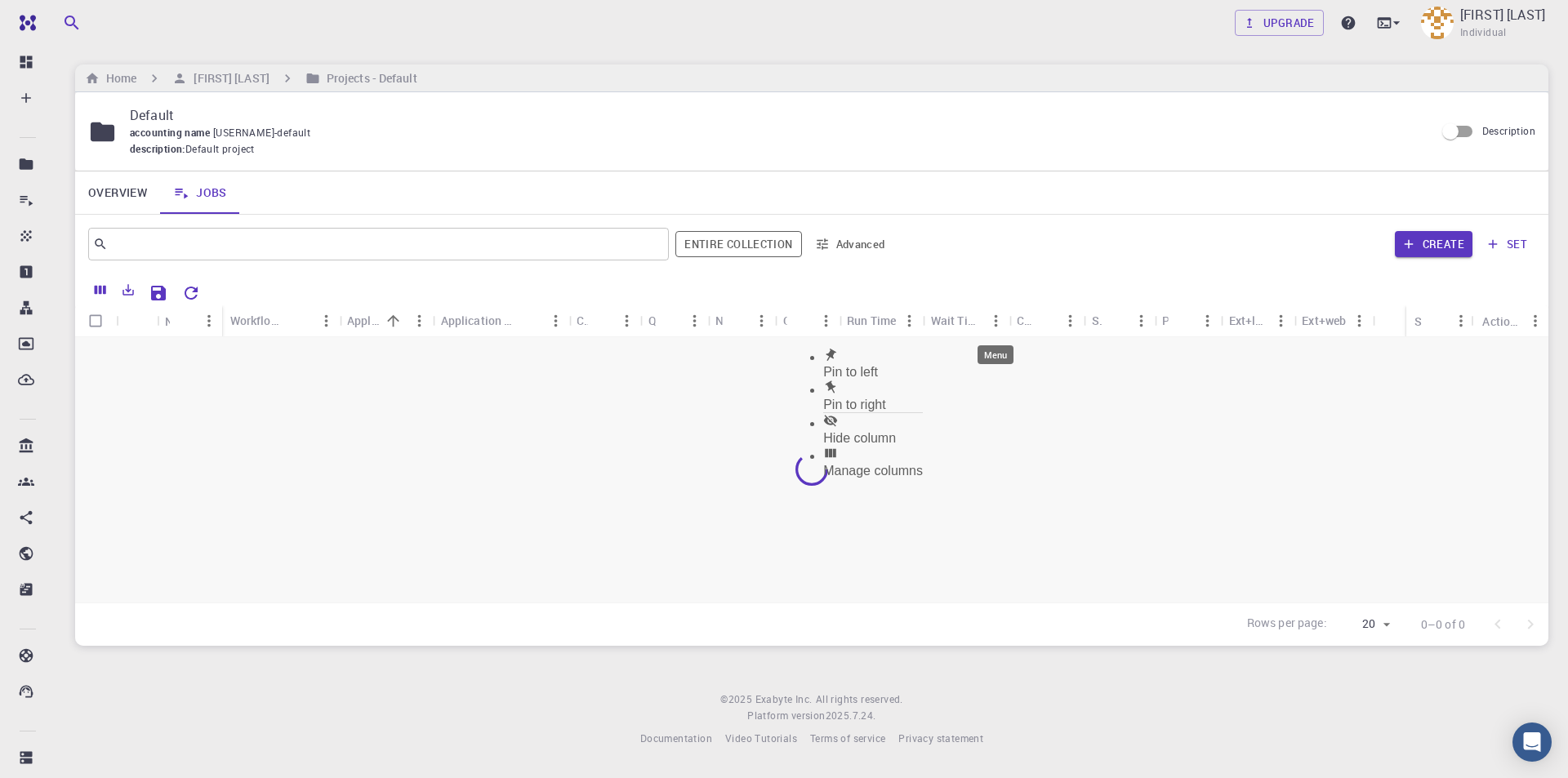 click 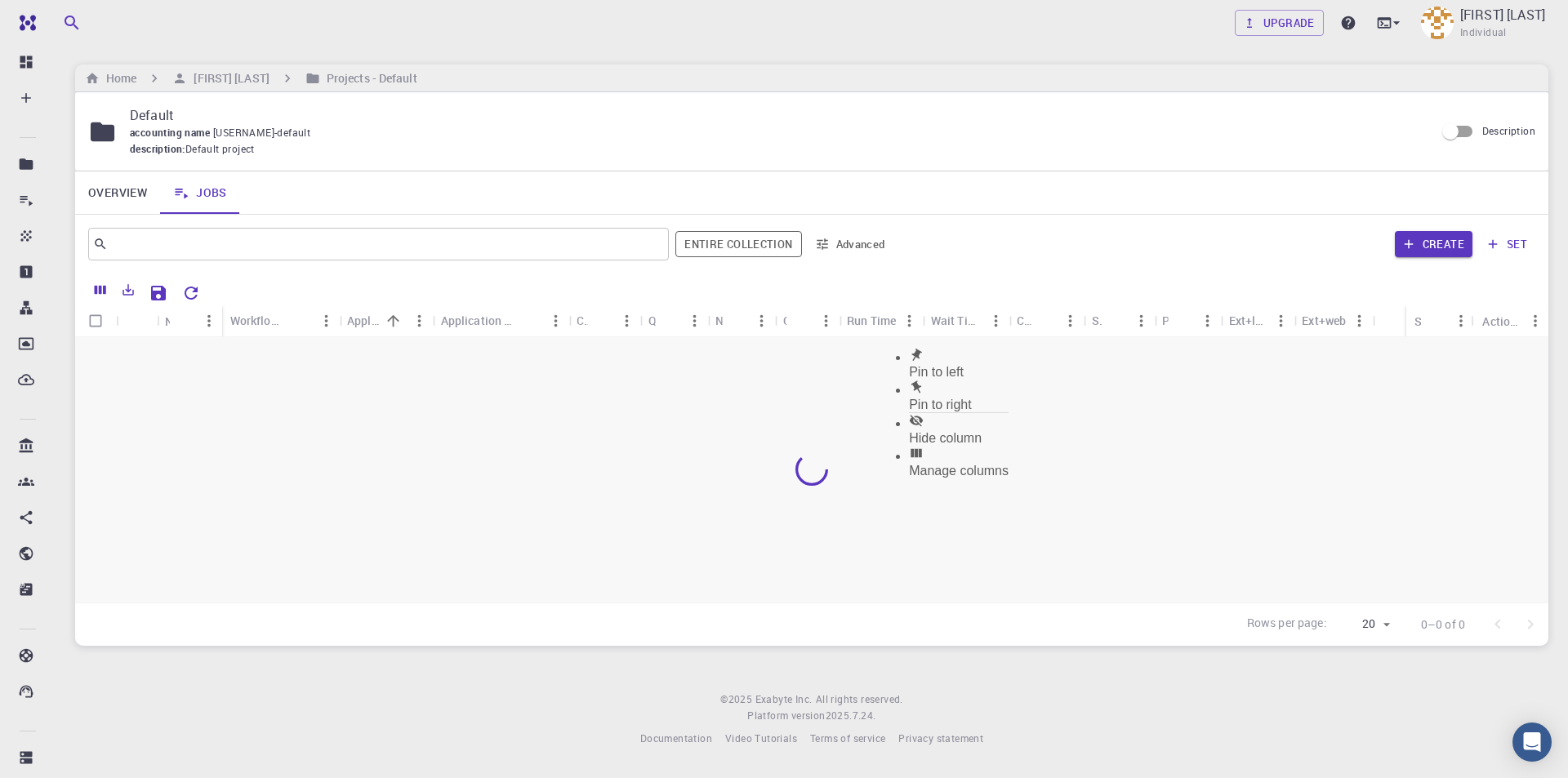 click 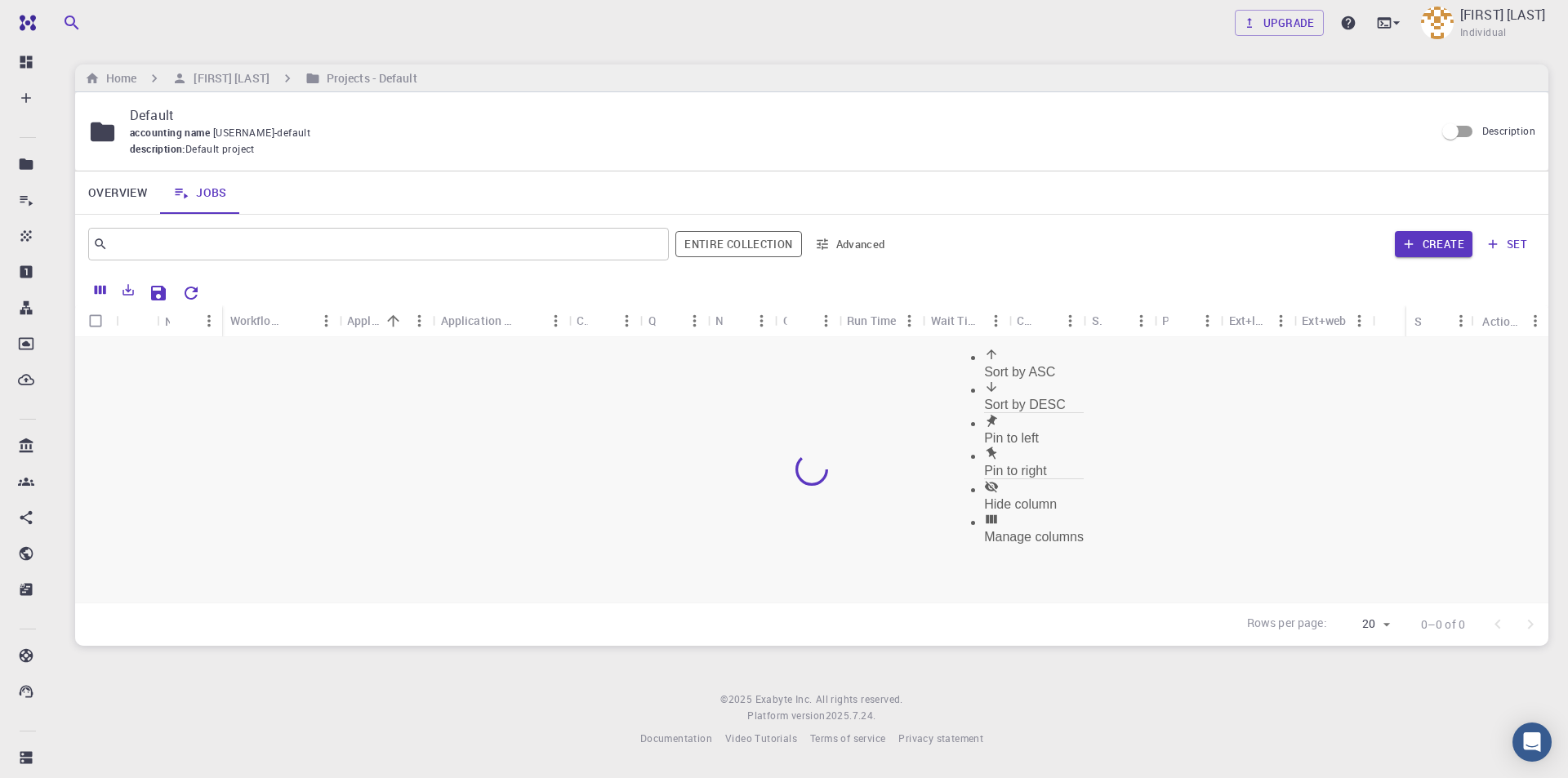 click on "accounting name kundan123-default" at bounding box center [776, 133] 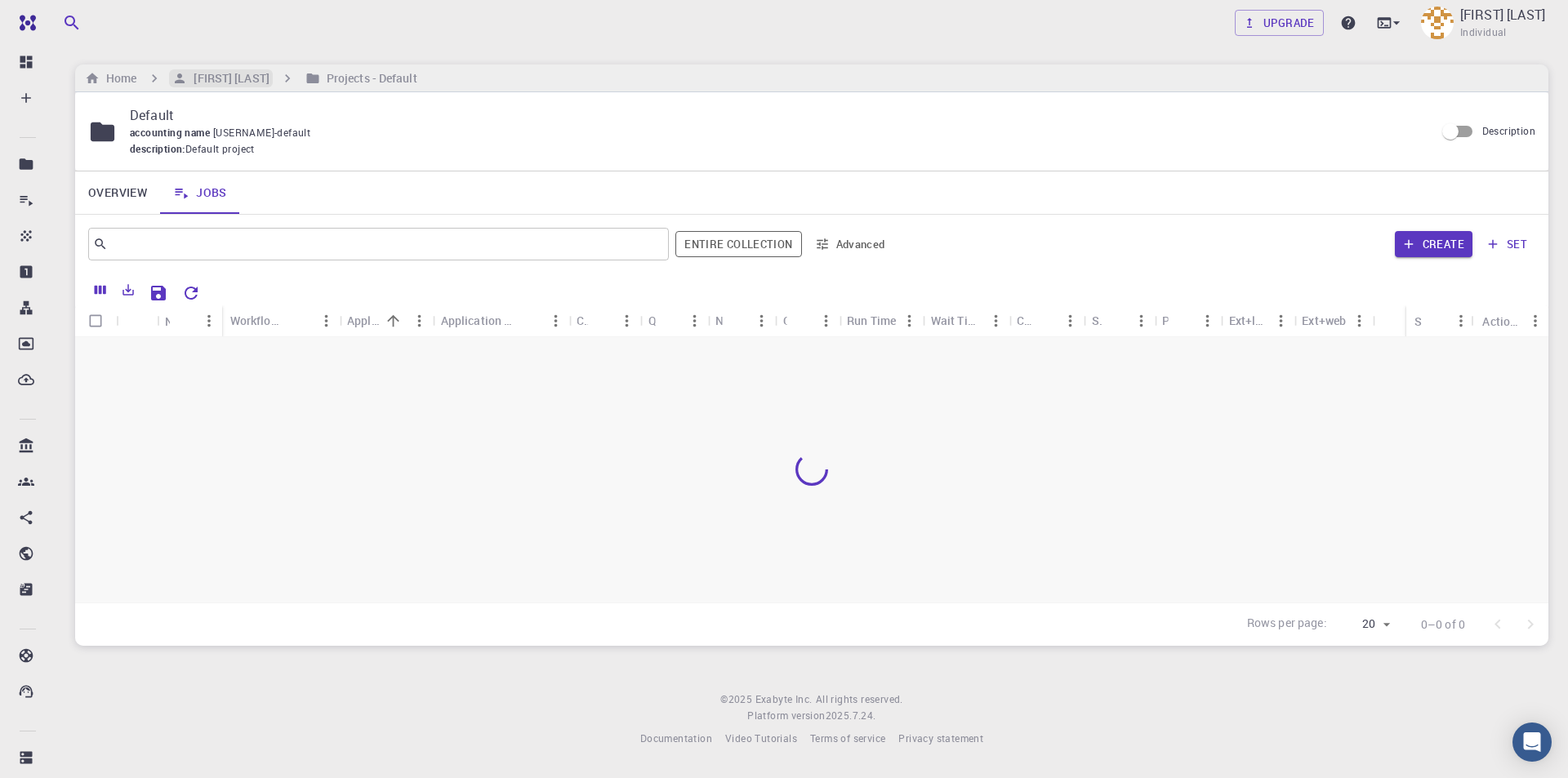 click on "[FULL NAME]" at bounding box center (228, 78) 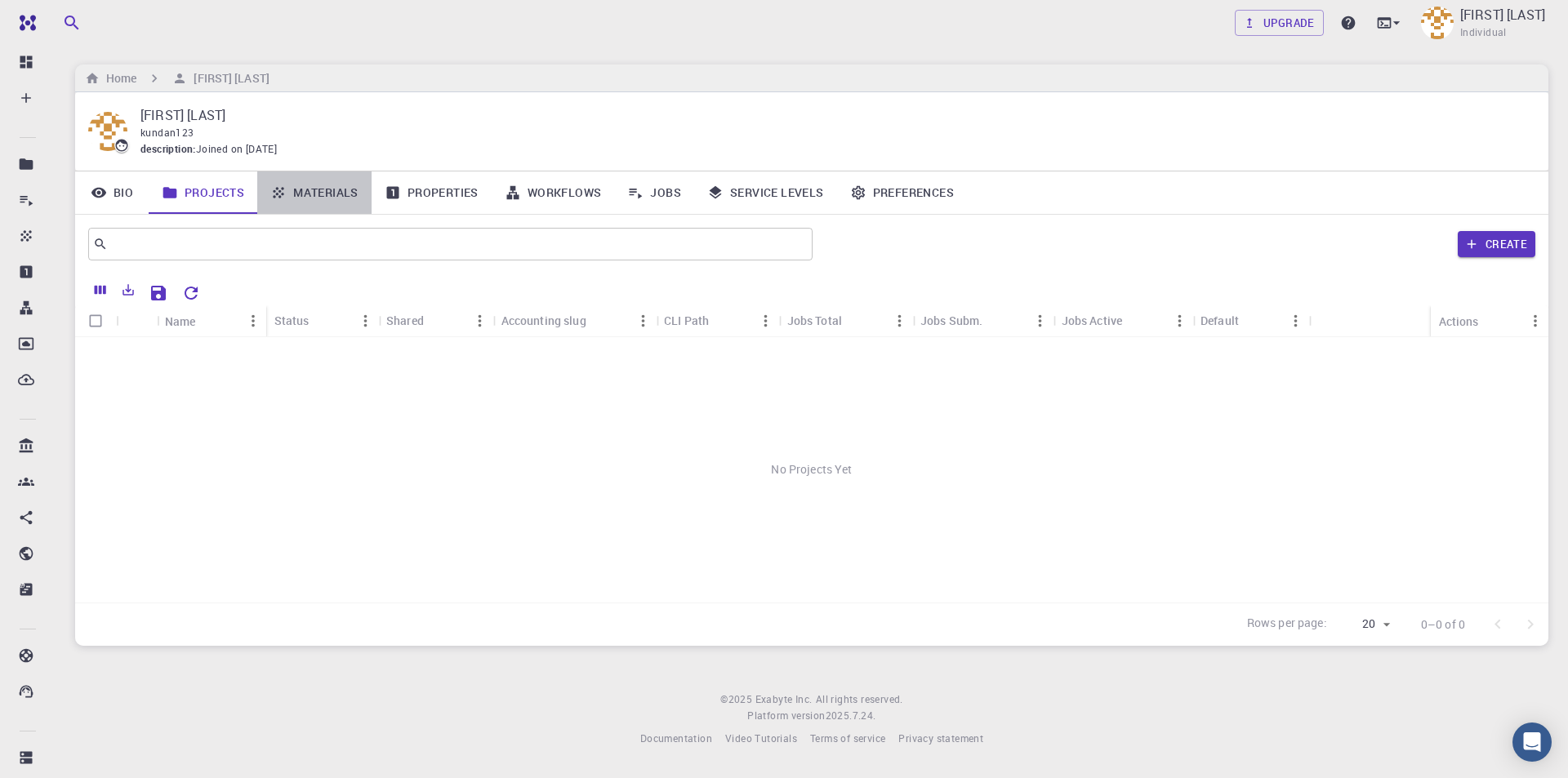 click on "Materials" at bounding box center [314, 193] 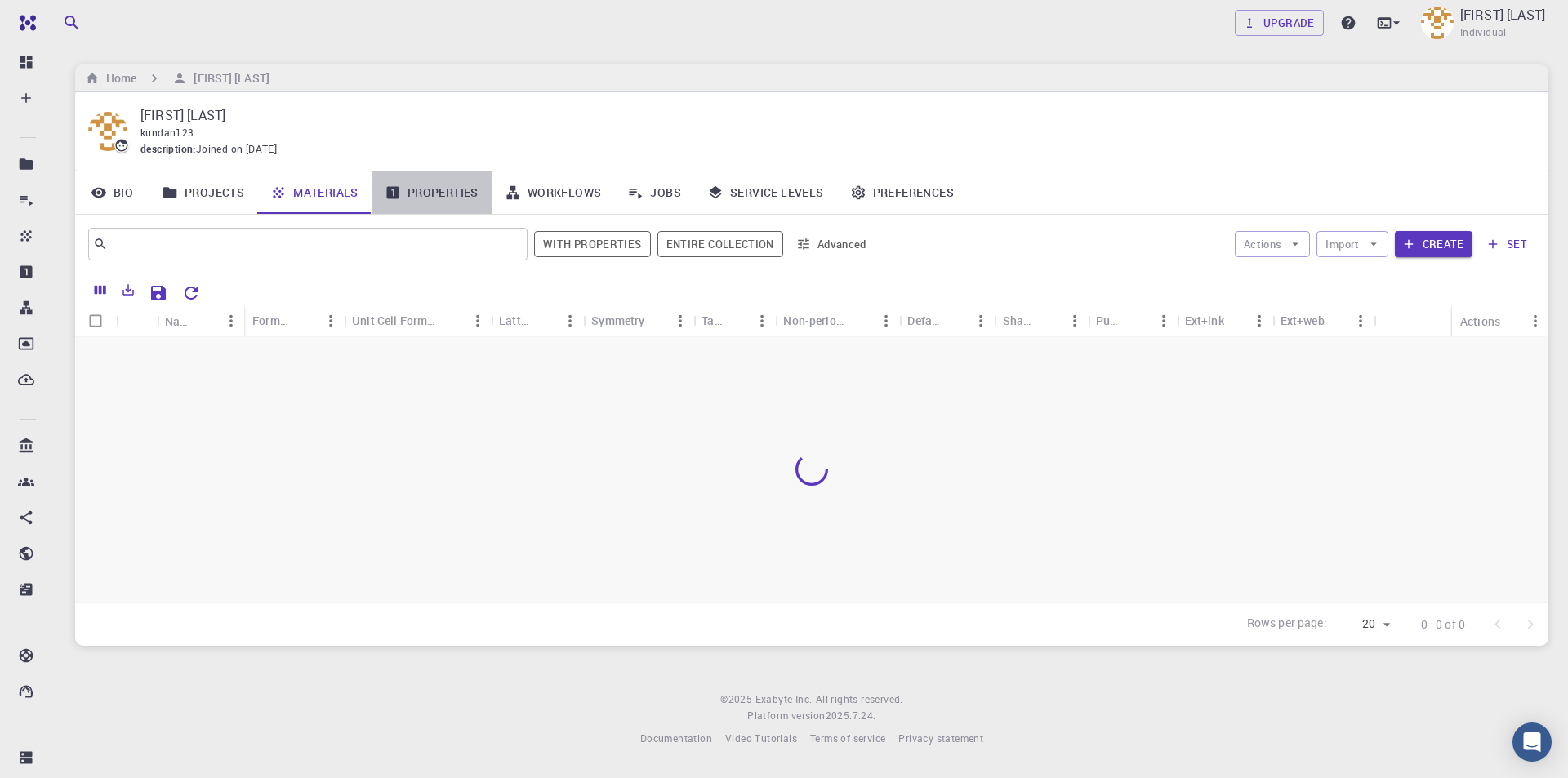 click on "Properties" at bounding box center (431, 193) 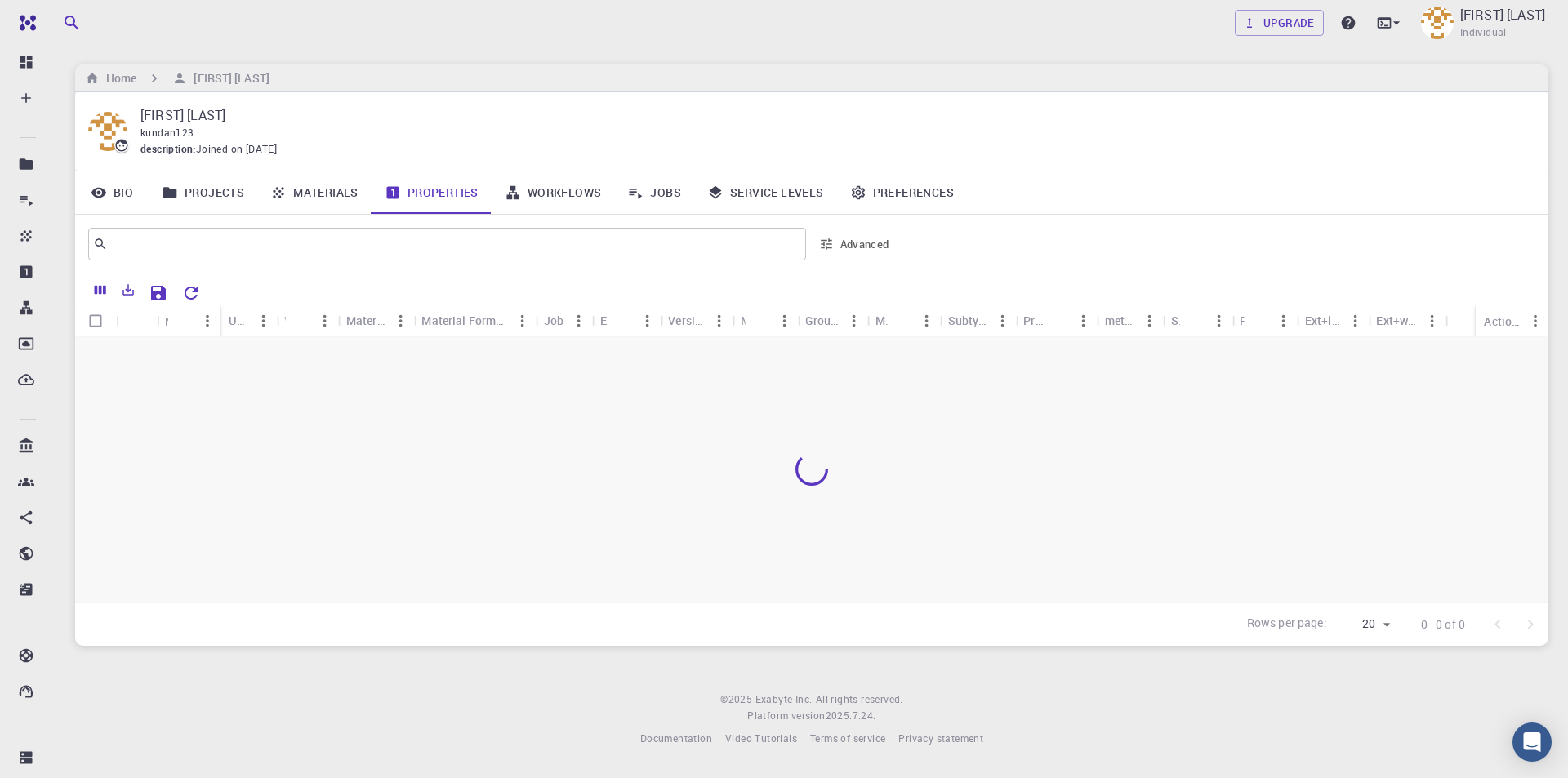 click on "Workflows" at bounding box center (553, 193) 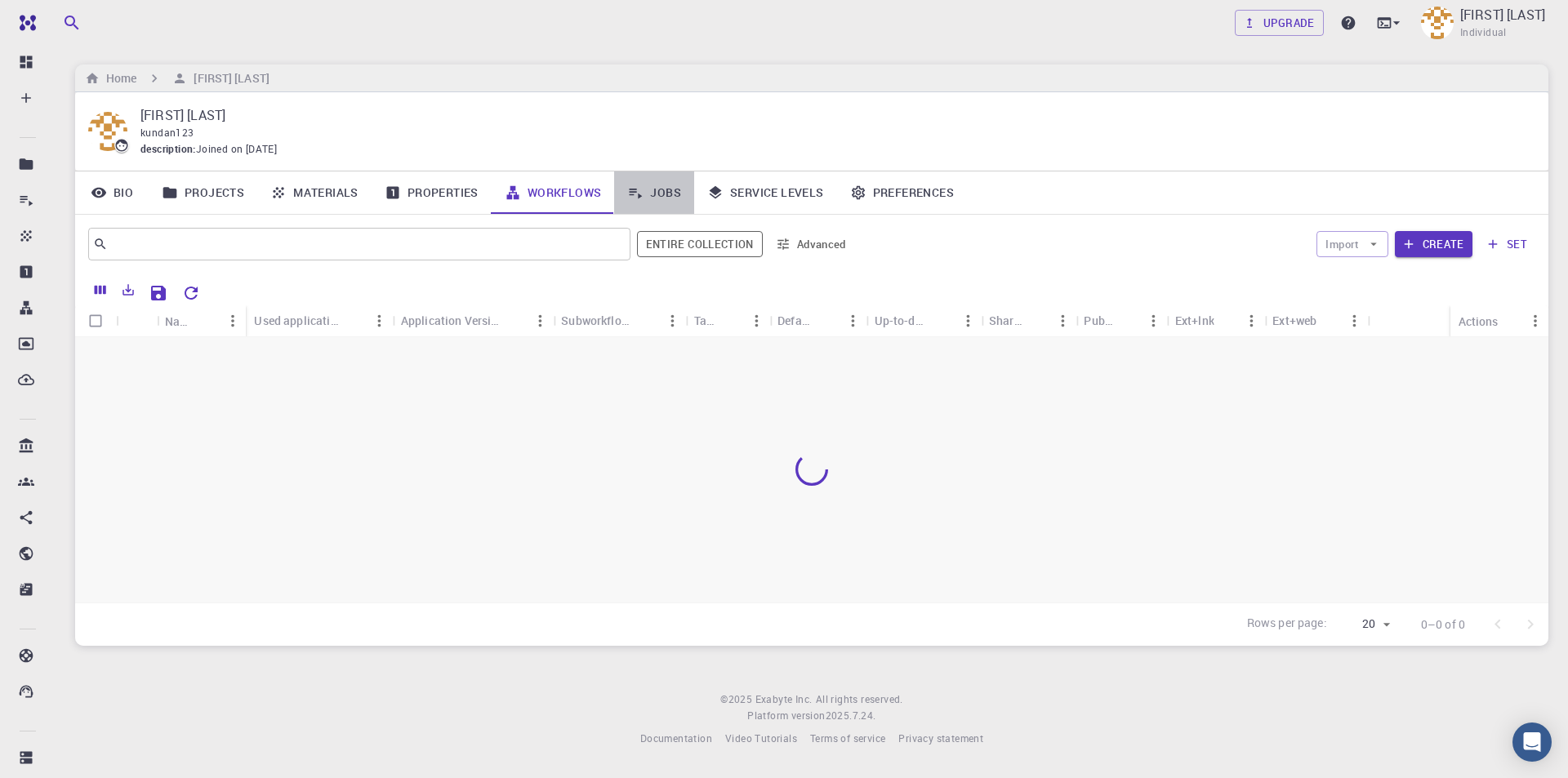 click on "Jobs" at bounding box center [654, 193] 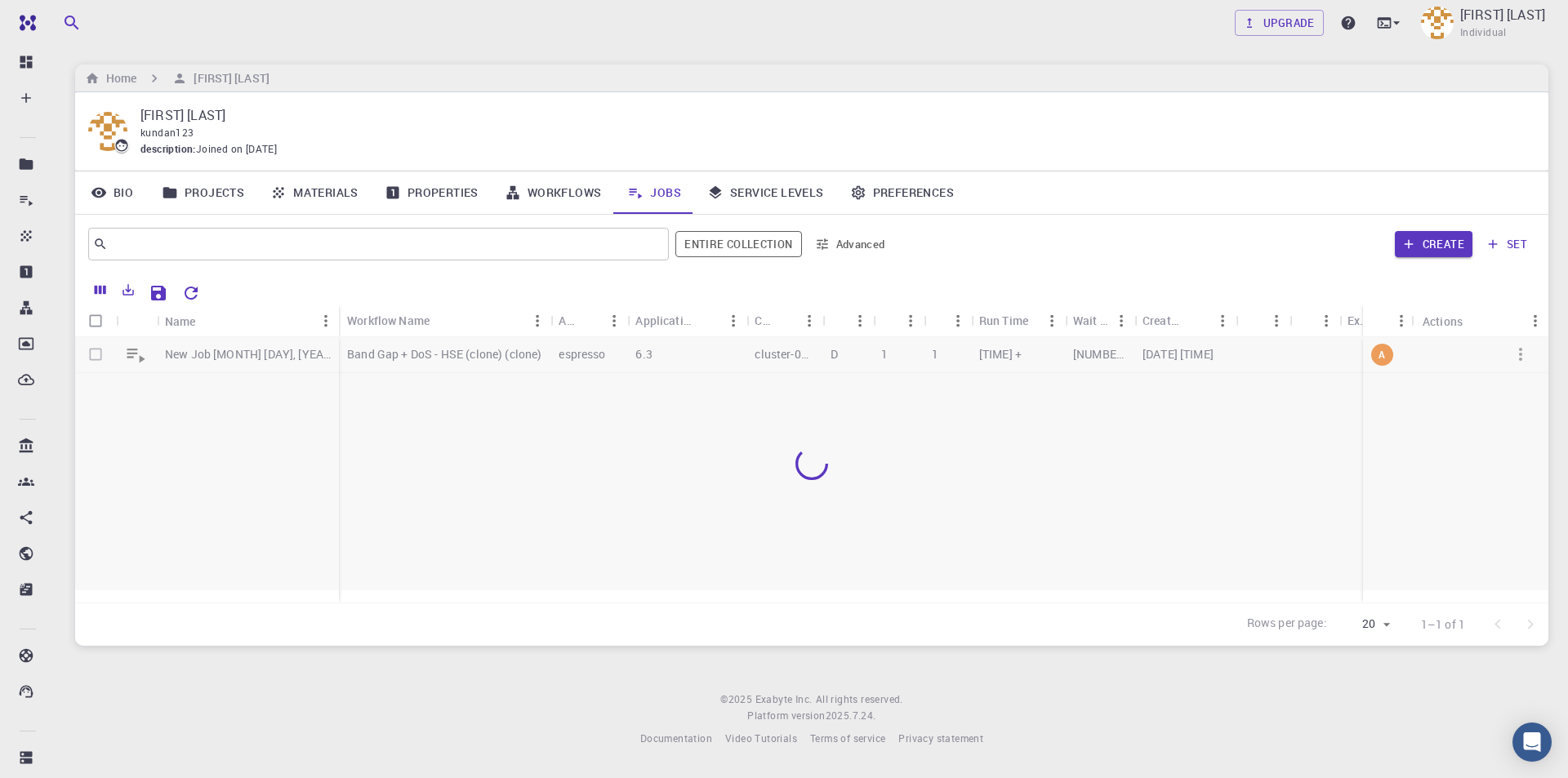 click at bounding box center (812, 464) 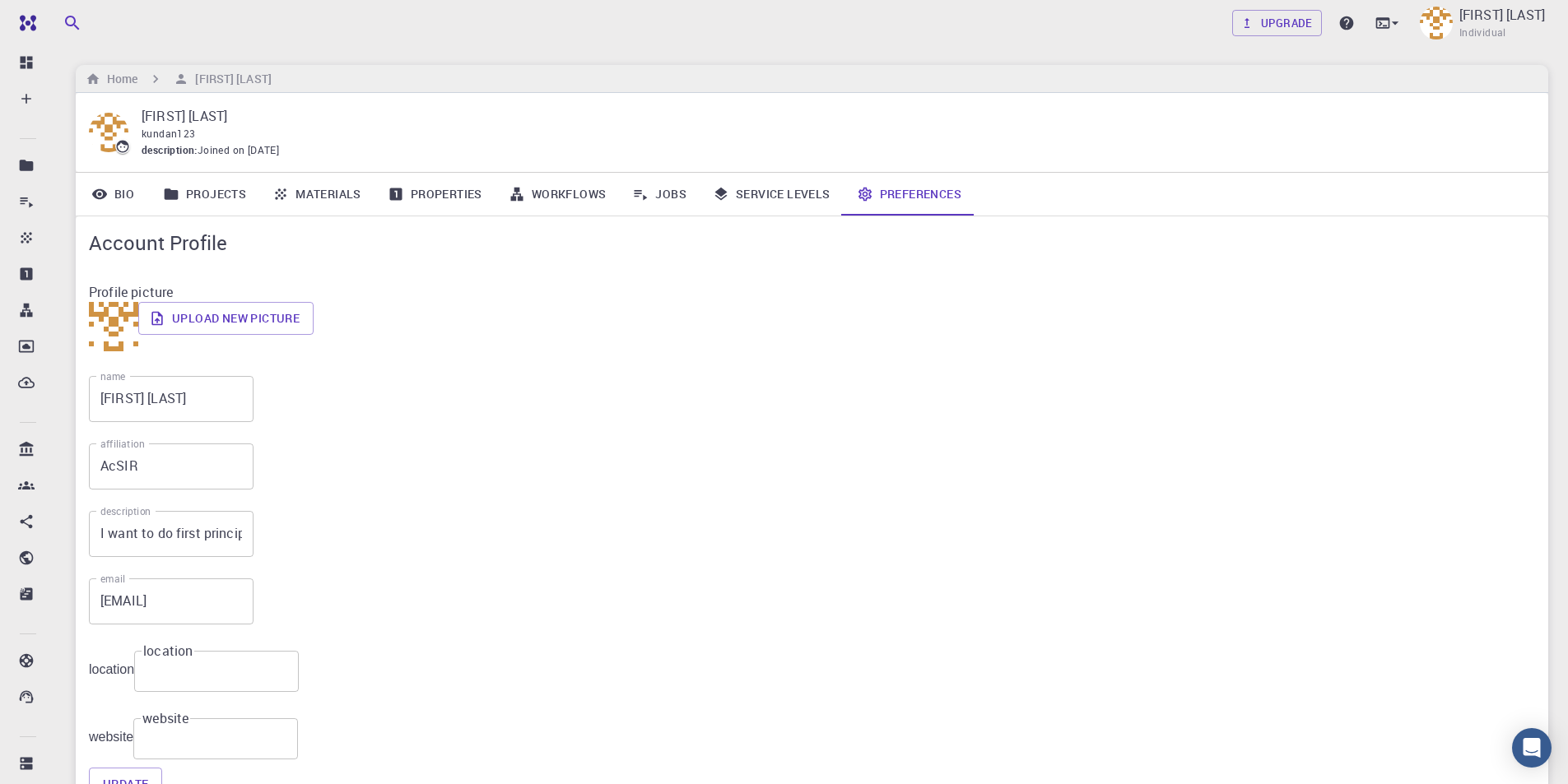 click on "Service Levels" at bounding box center (771, 194) 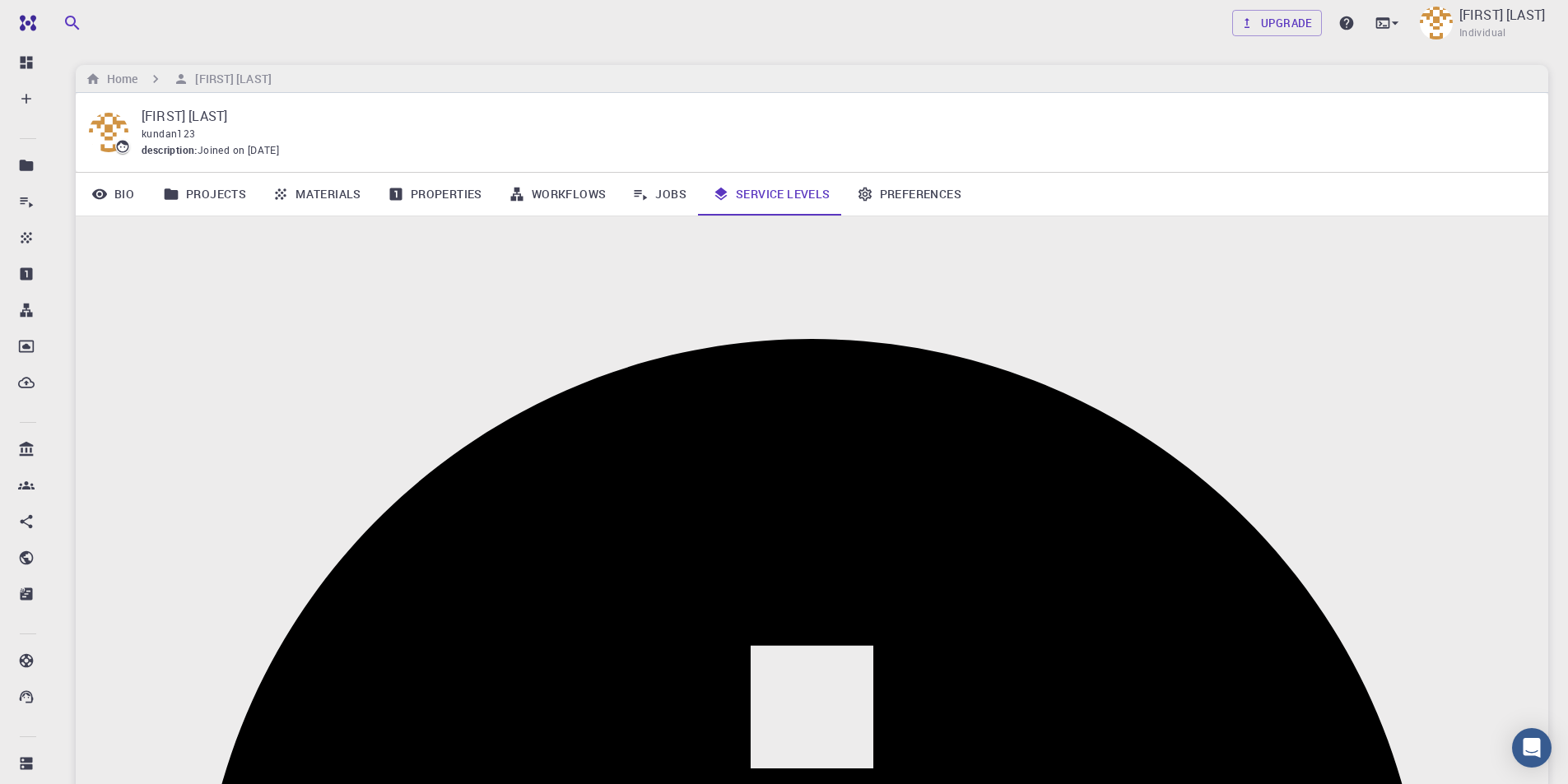 click on "Jobs" at bounding box center [659, 194] 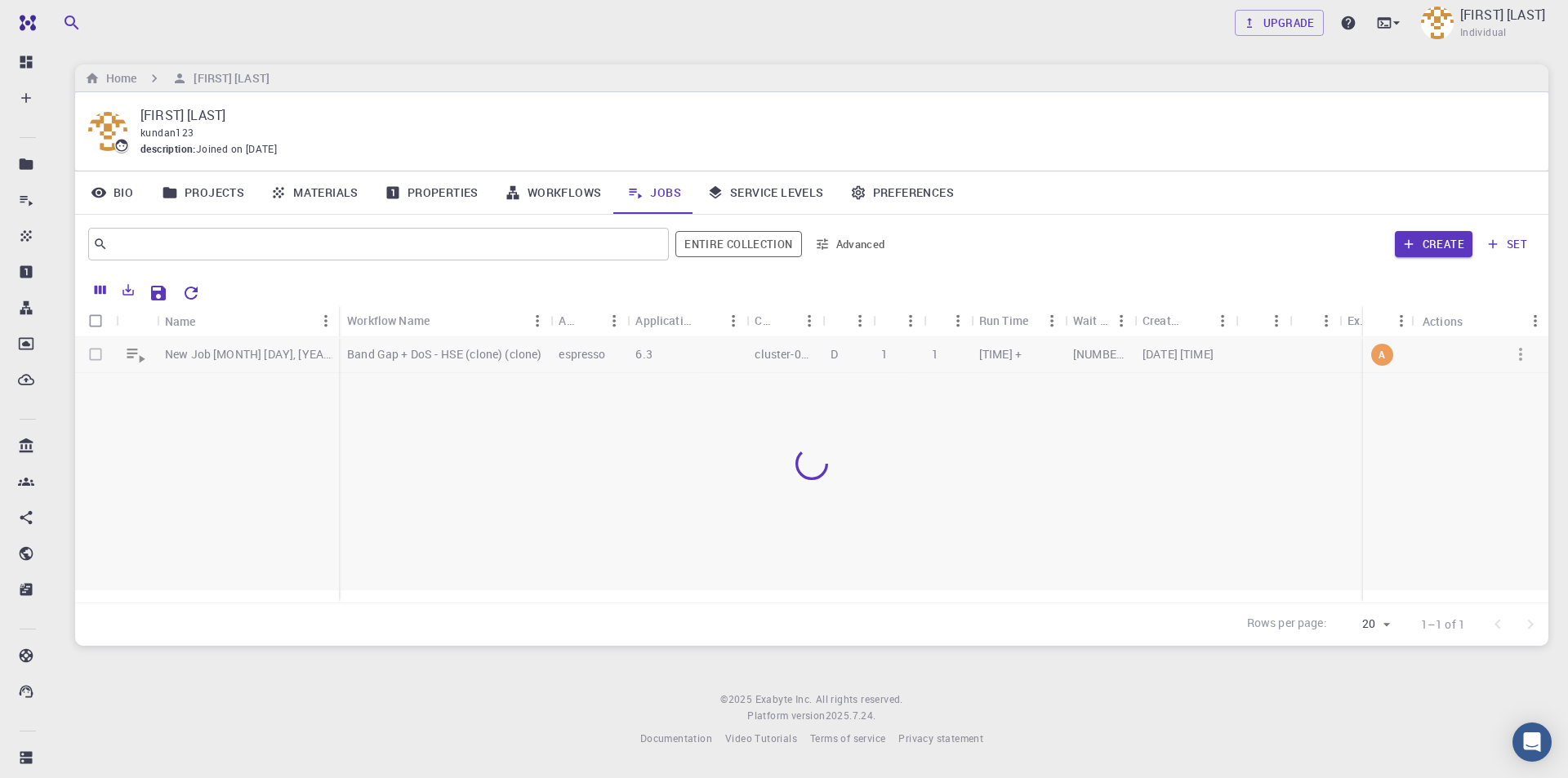 click on "Workflows" at bounding box center [553, 193] 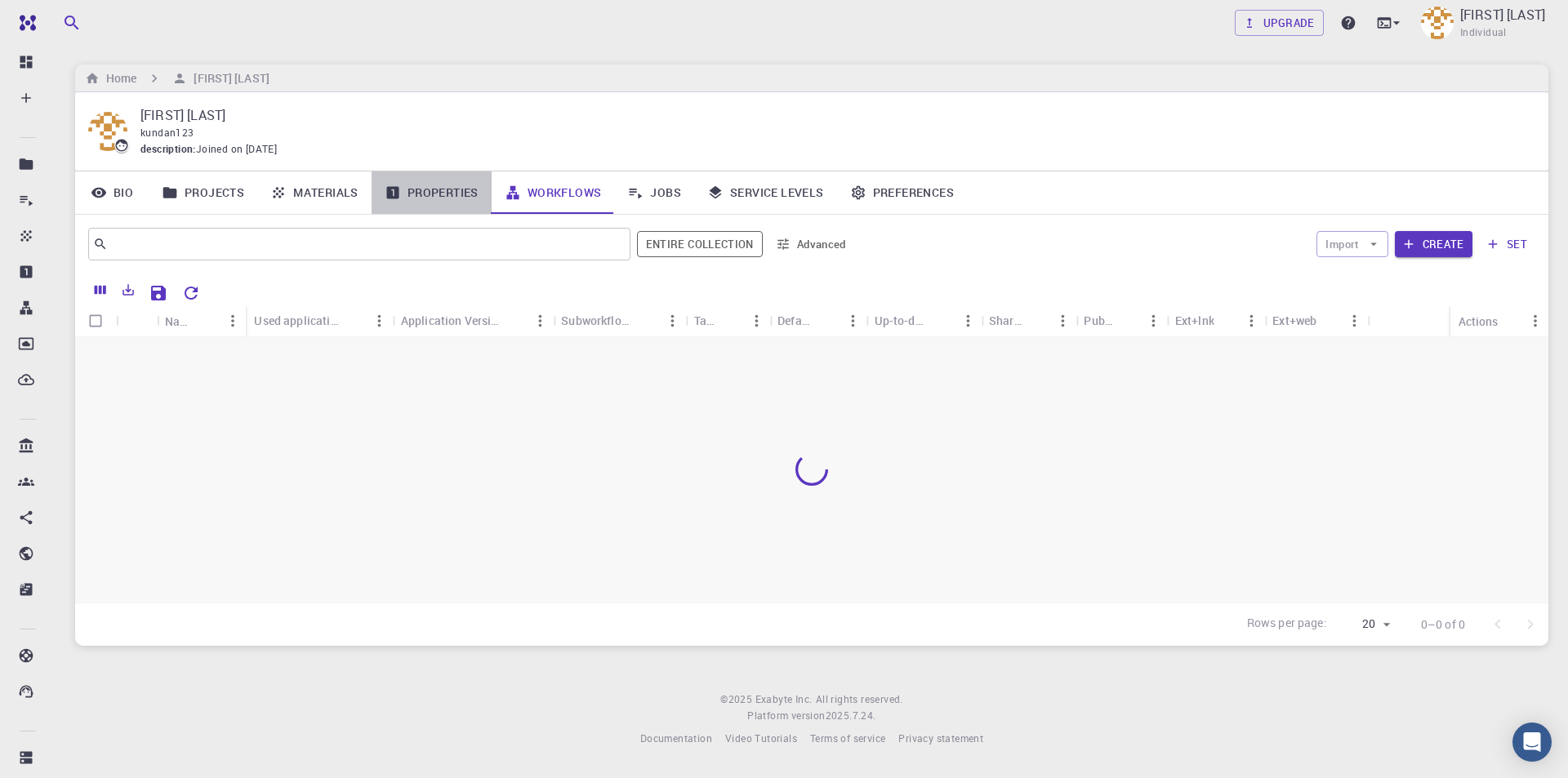 click on "Properties" at bounding box center [431, 193] 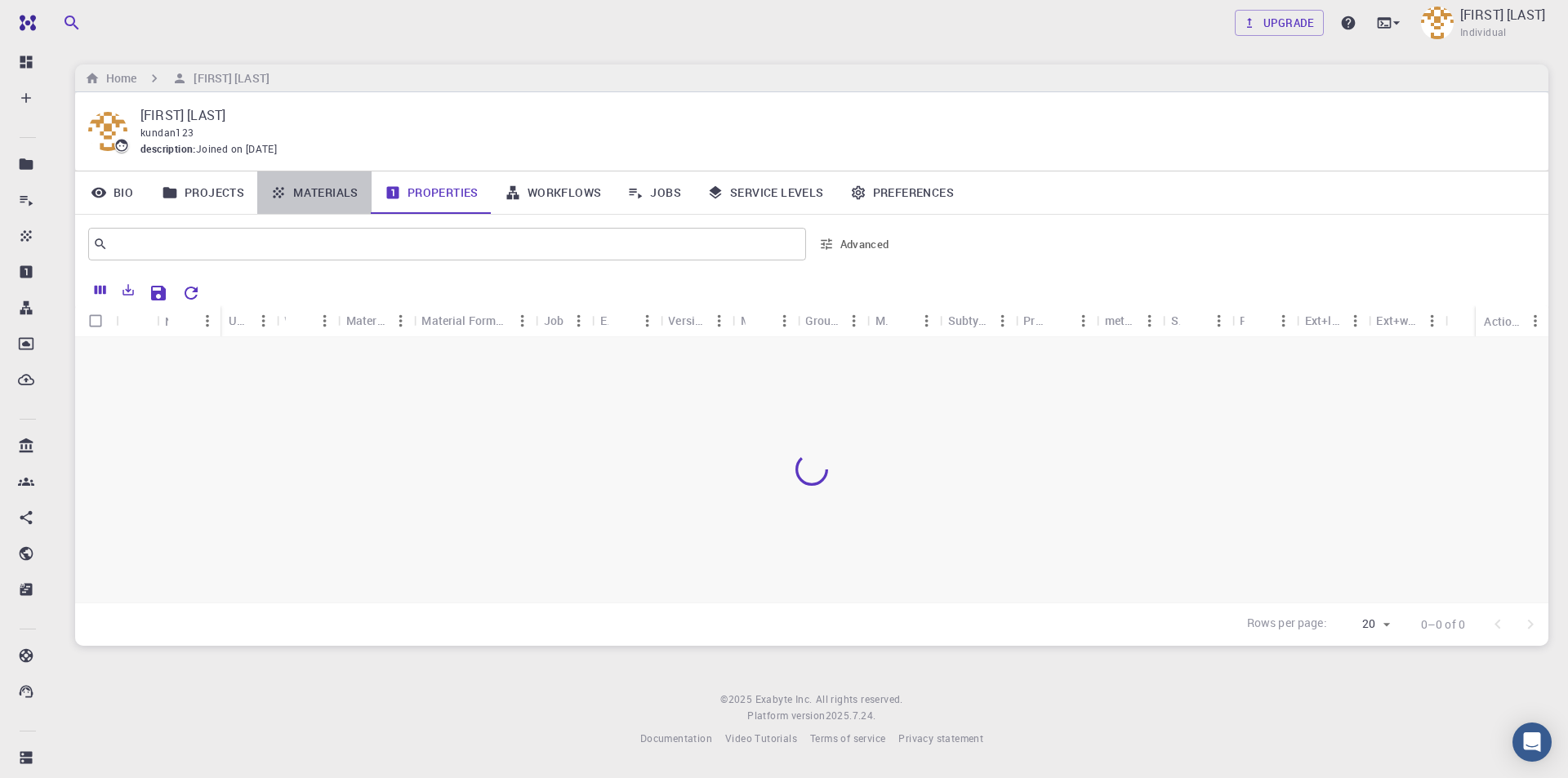 click on "Materials" at bounding box center [314, 193] 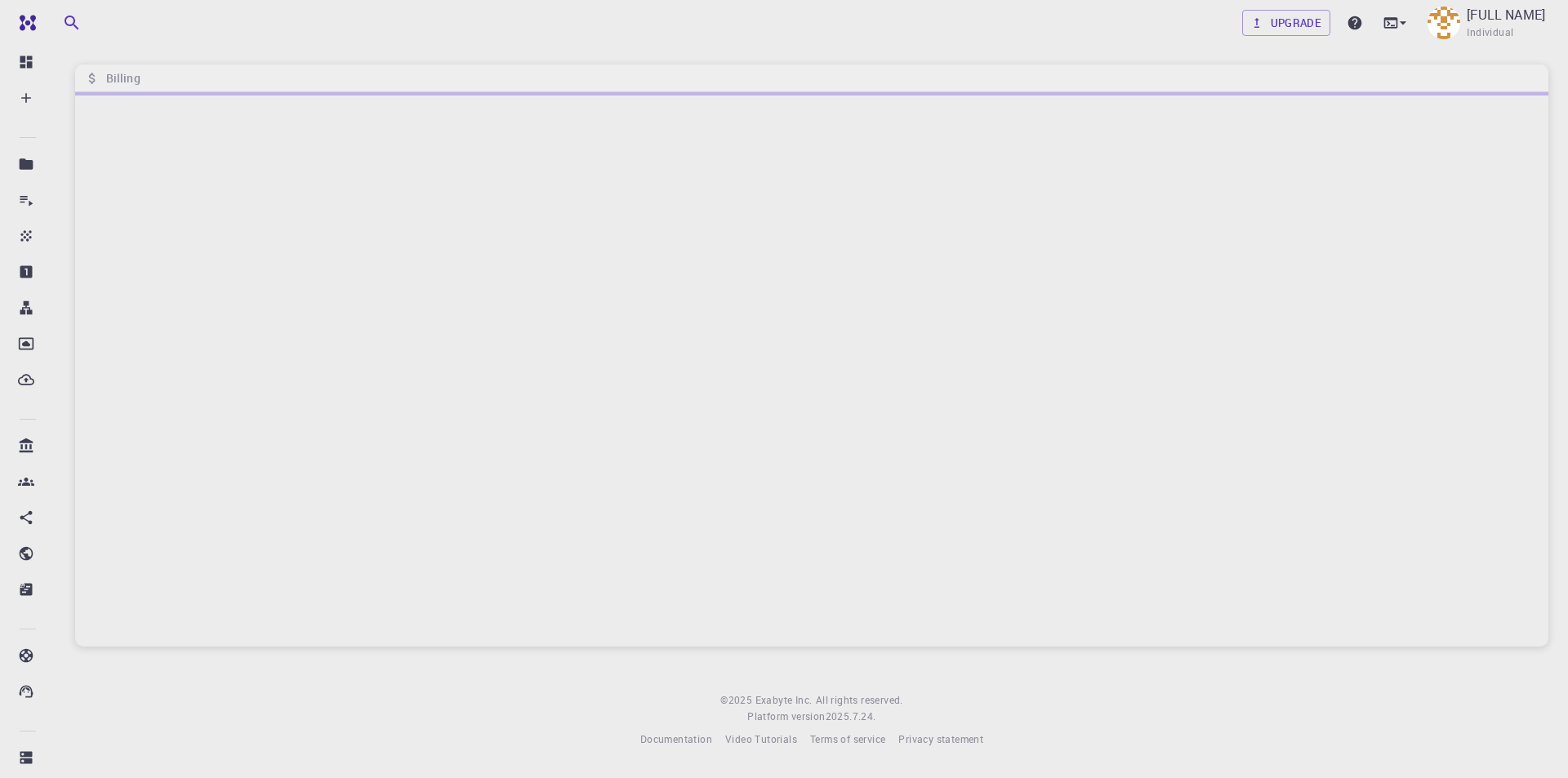 scroll, scrollTop: 0, scrollLeft: 0, axis: both 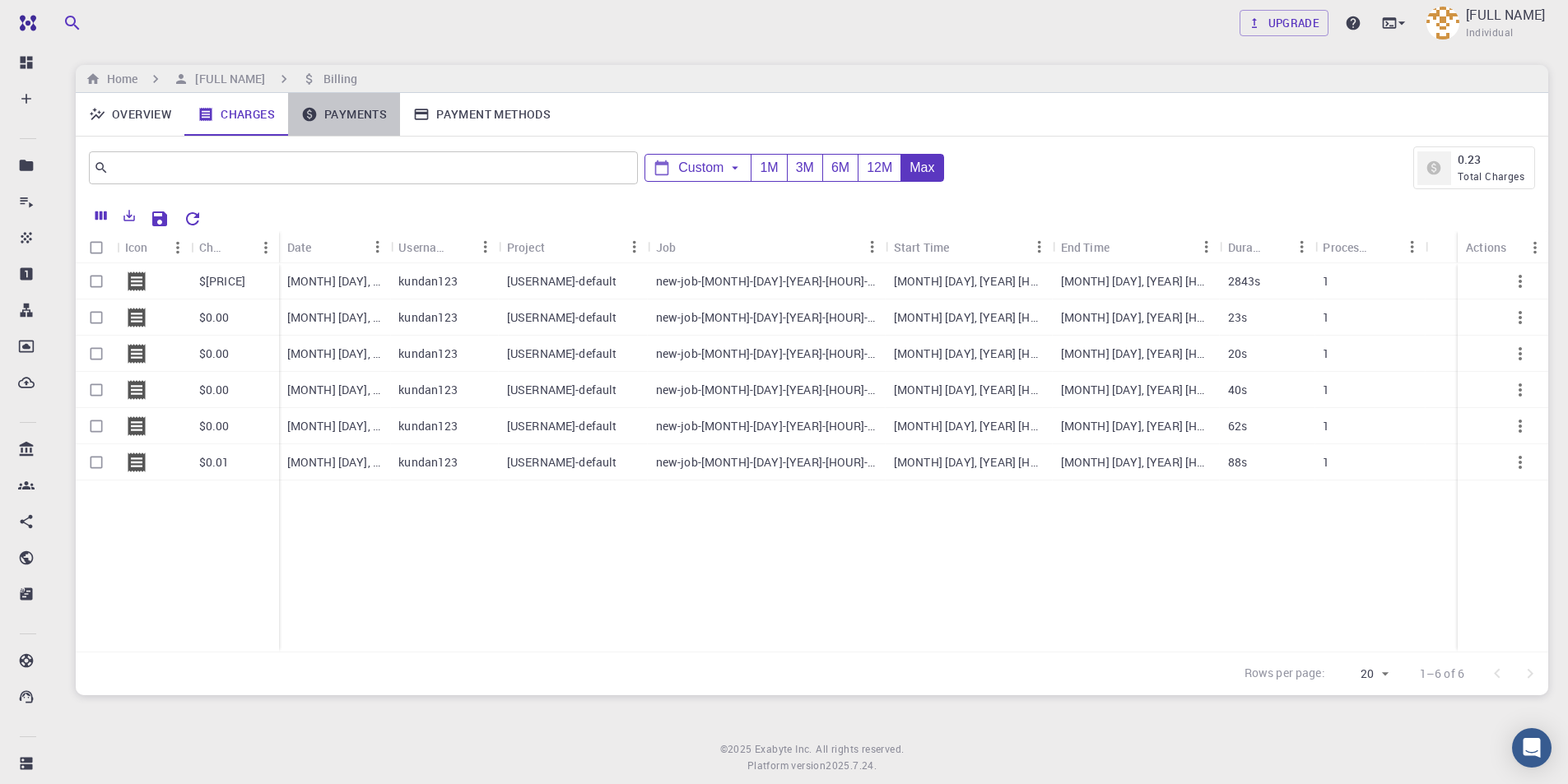 click on "Payments" at bounding box center [344, 114] 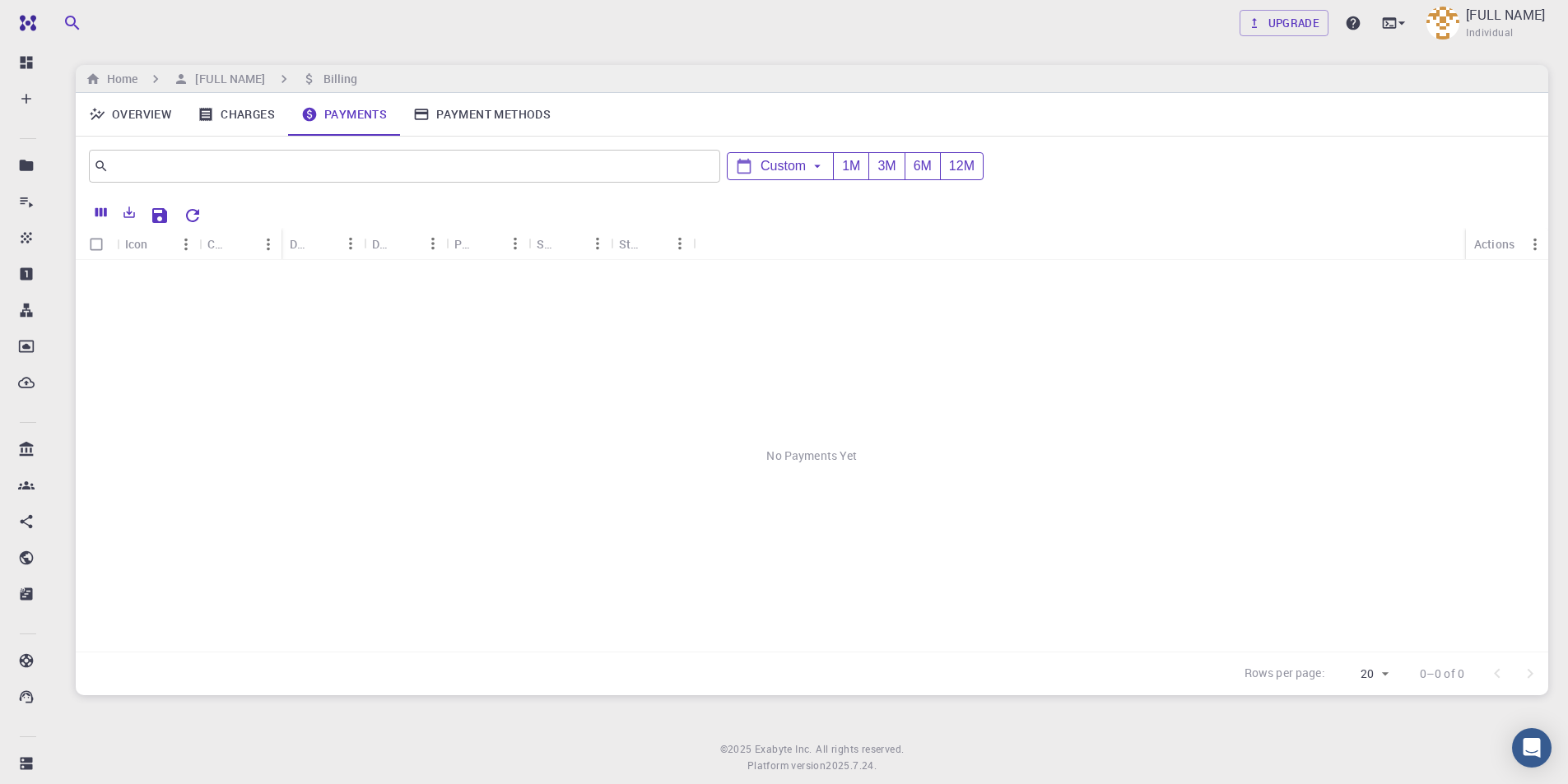 click on "Payment Methods" at bounding box center (482, 114) 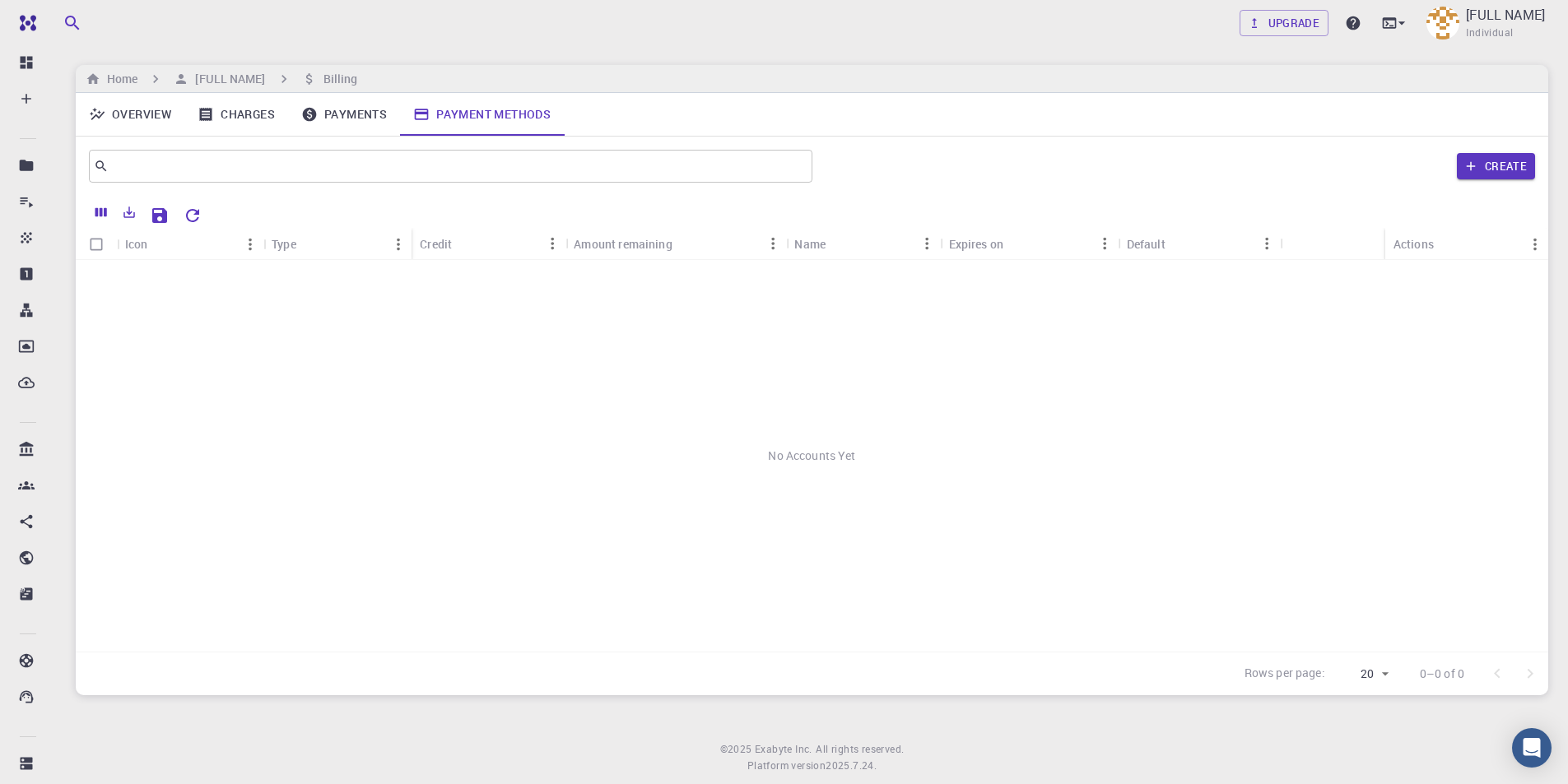 click on "Overview" at bounding box center [130, 114] 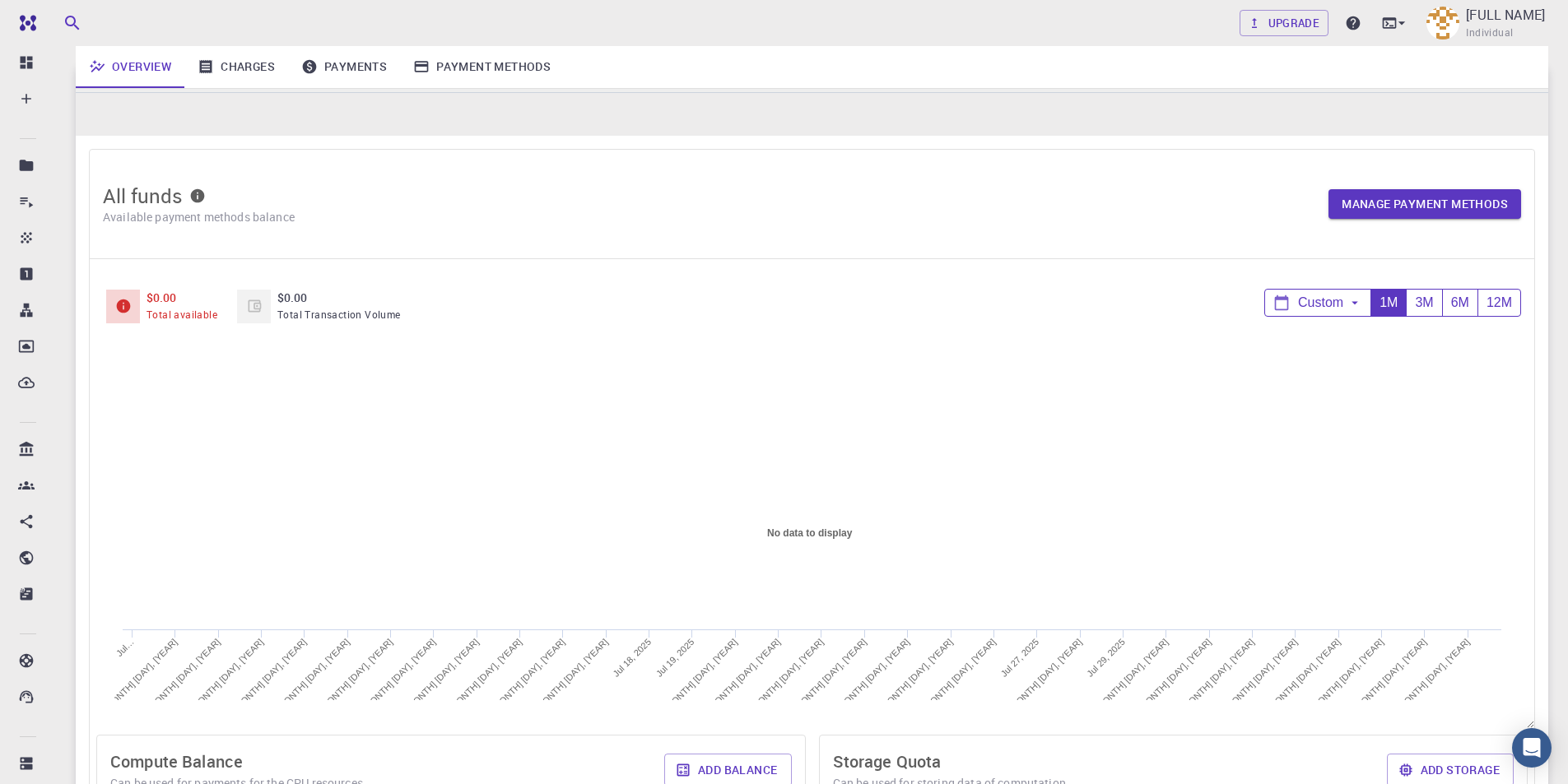 scroll, scrollTop: 165, scrollLeft: 0, axis: vertical 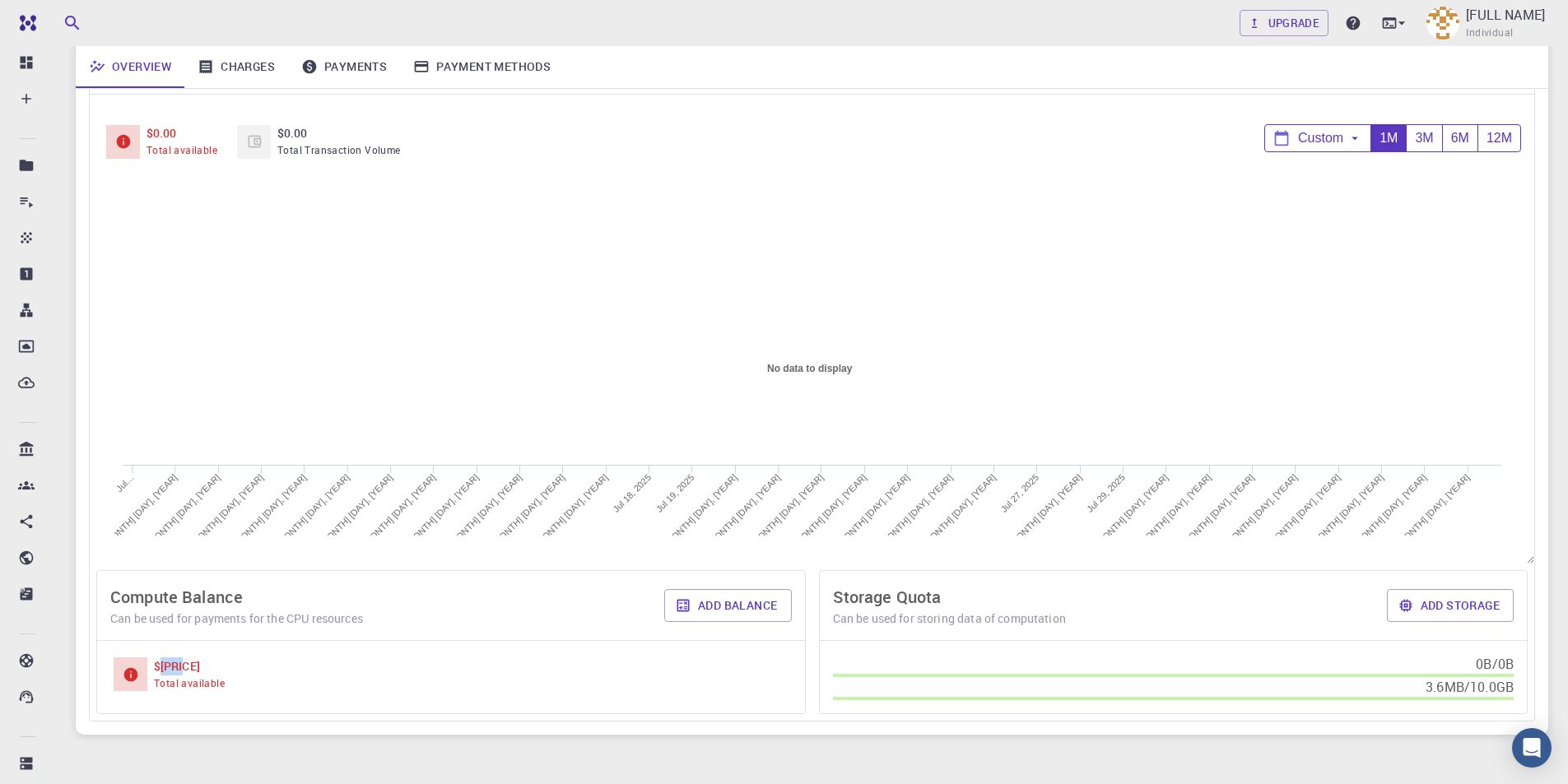 drag, startPoint x: 187, startPoint y: 670, endPoint x: 158, endPoint y: 670, distance: 29 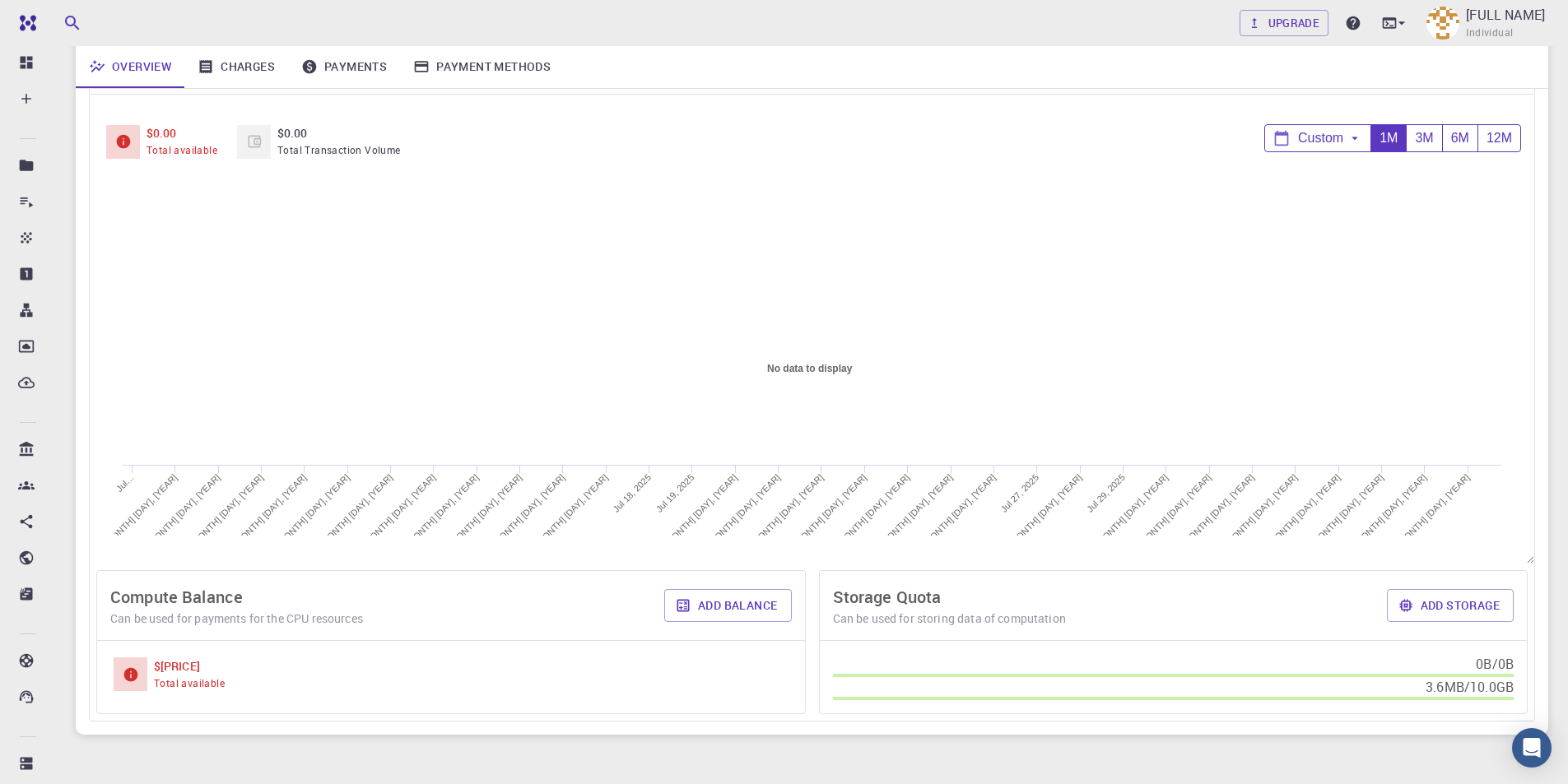click on "$[PRICE] Total available" at bounding box center (451, 675) 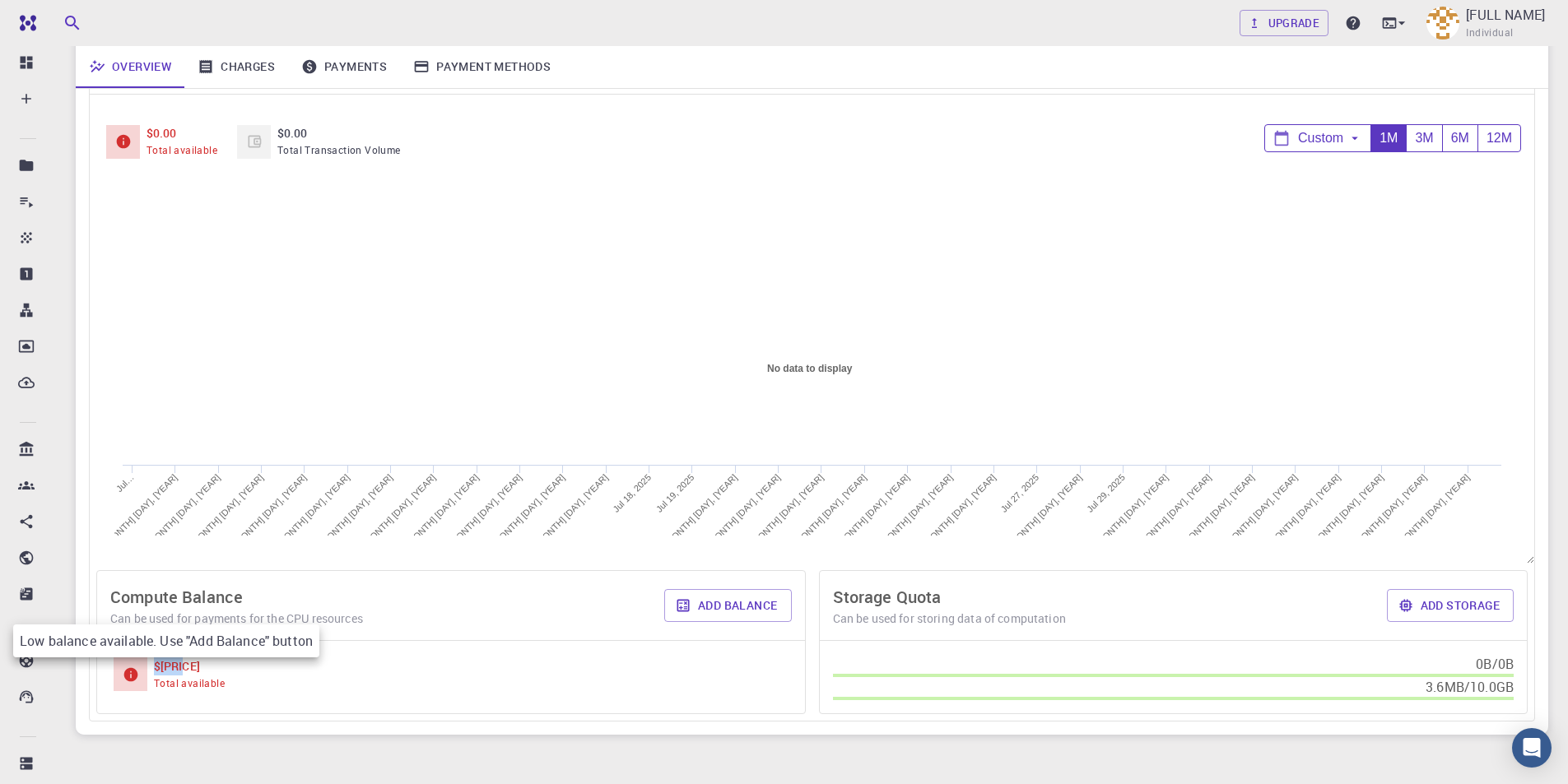 drag, startPoint x: 186, startPoint y: 662, endPoint x: 123, endPoint y: 669, distance: 63.3877 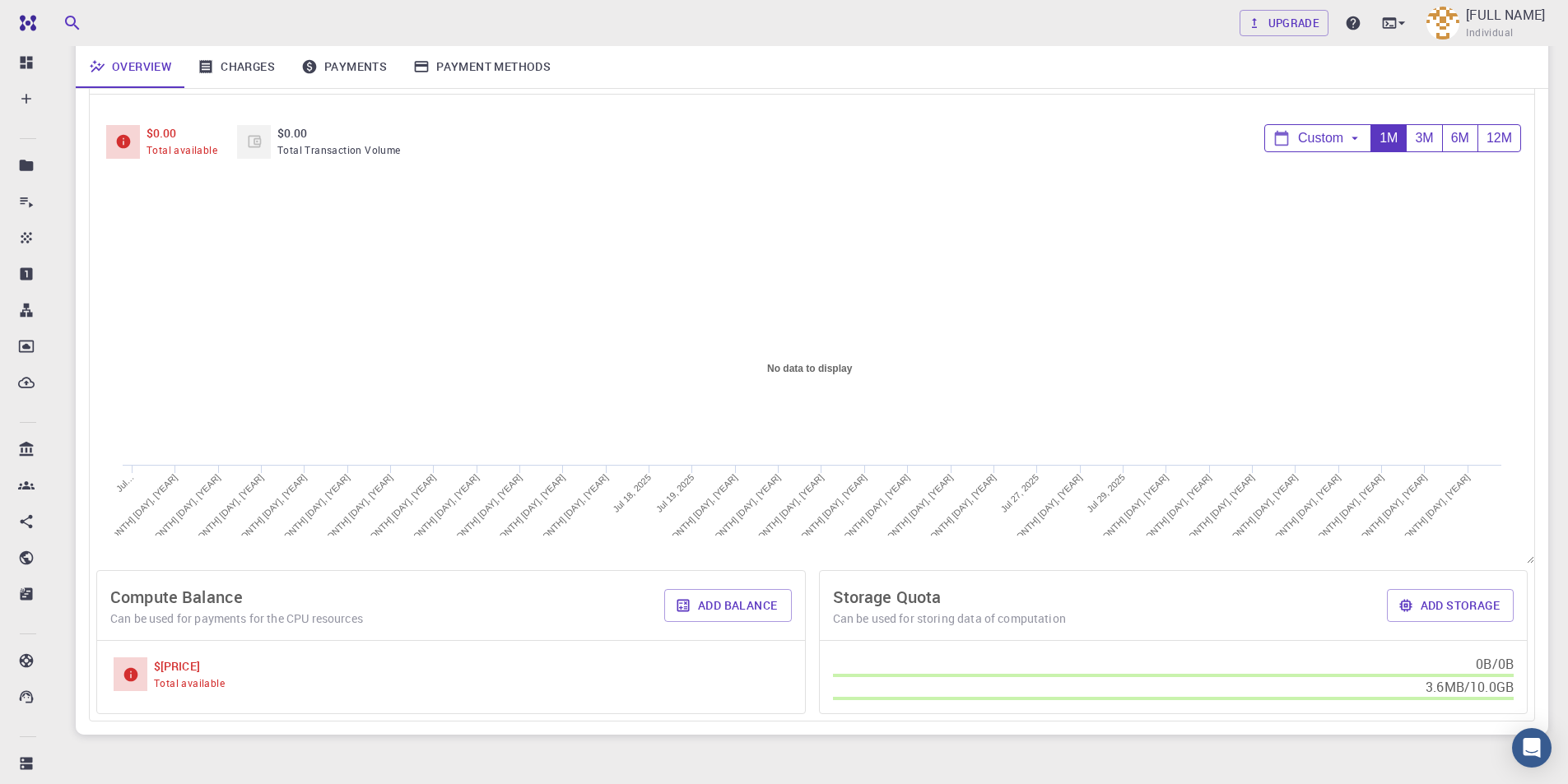 click on "$[PRICE] Total available" at bounding box center [451, 675] 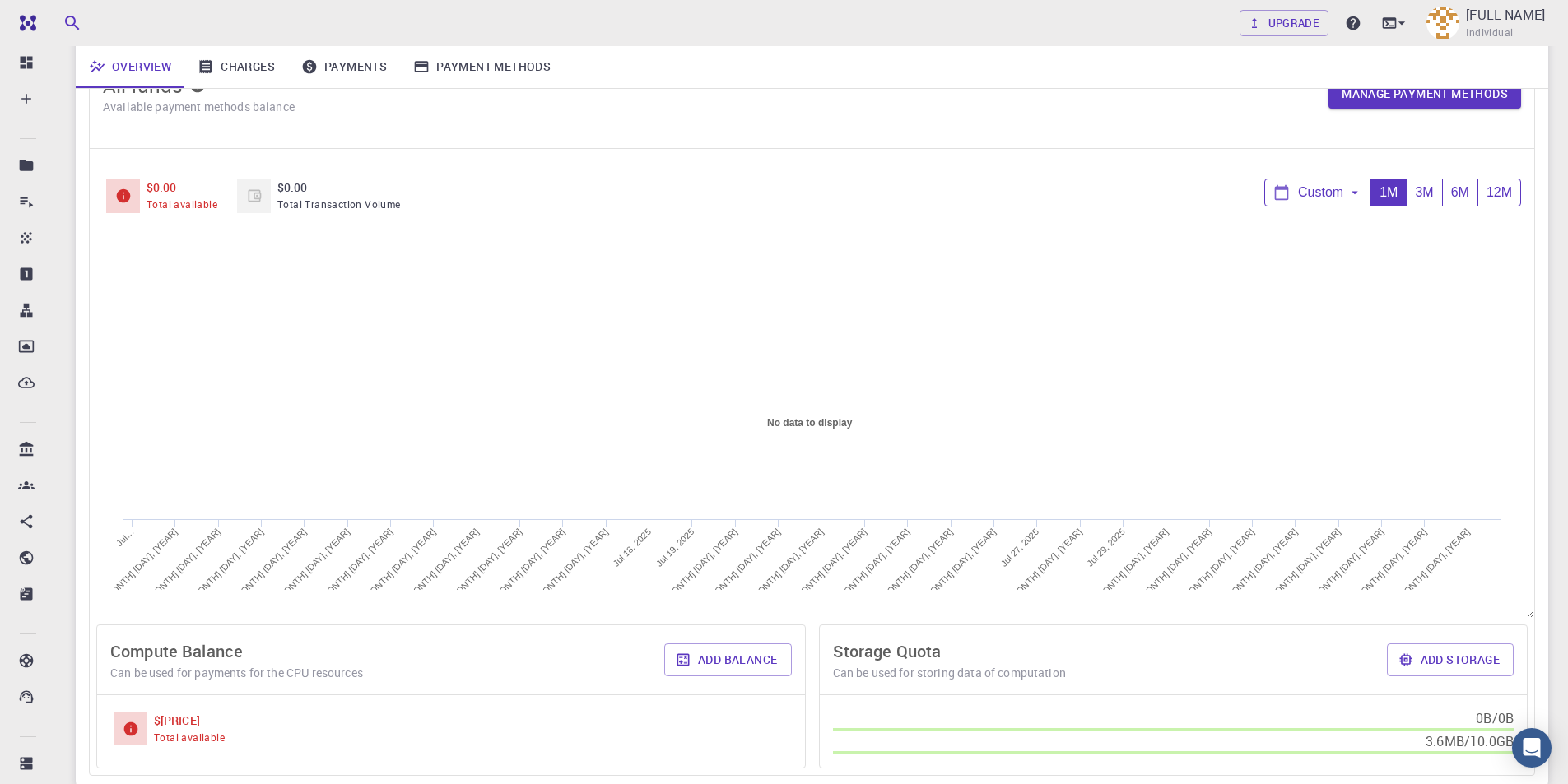 scroll, scrollTop: 82, scrollLeft: 0, axis: vertical 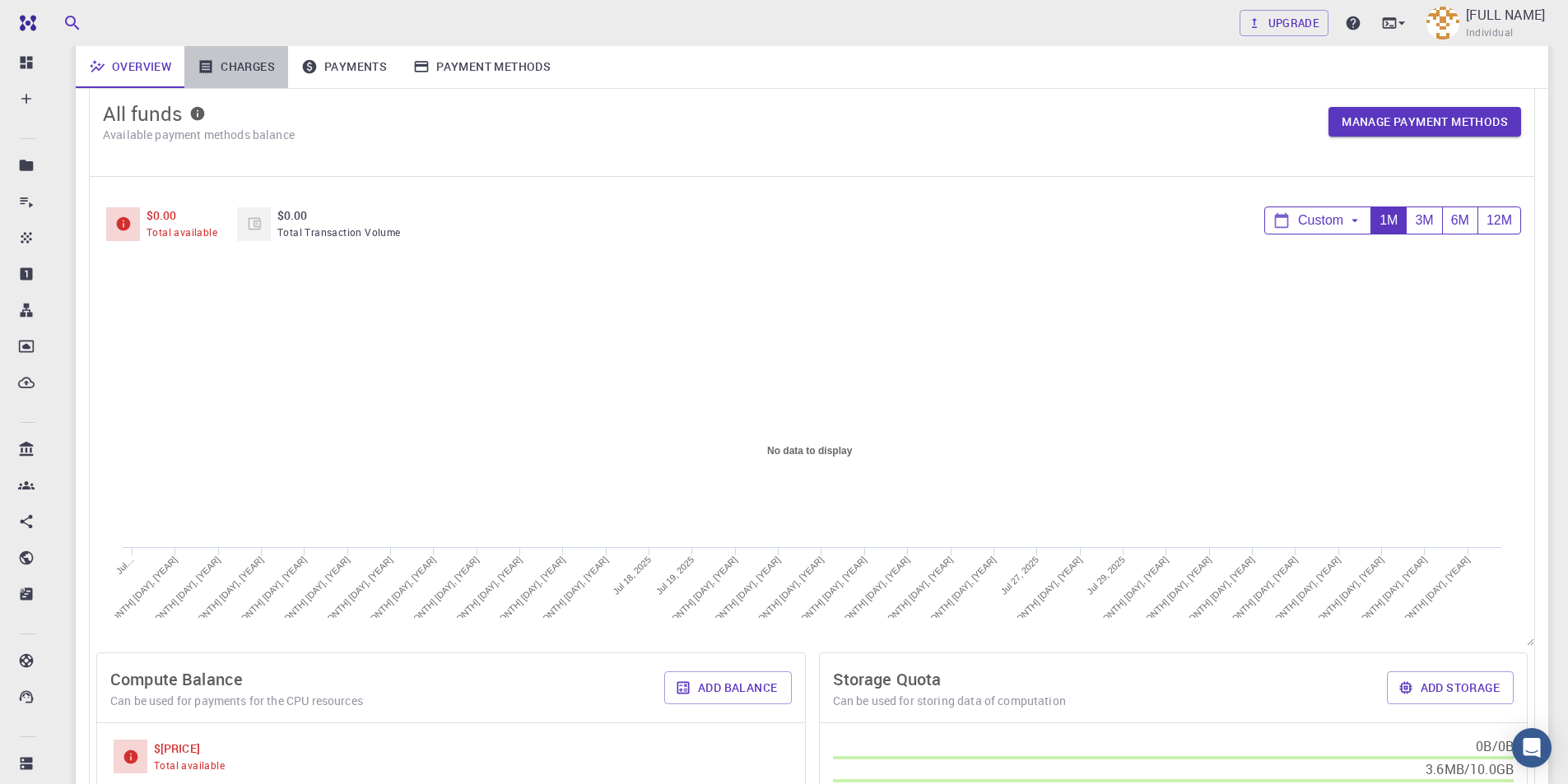 click on "Charges" at bounding box center (236, 67) 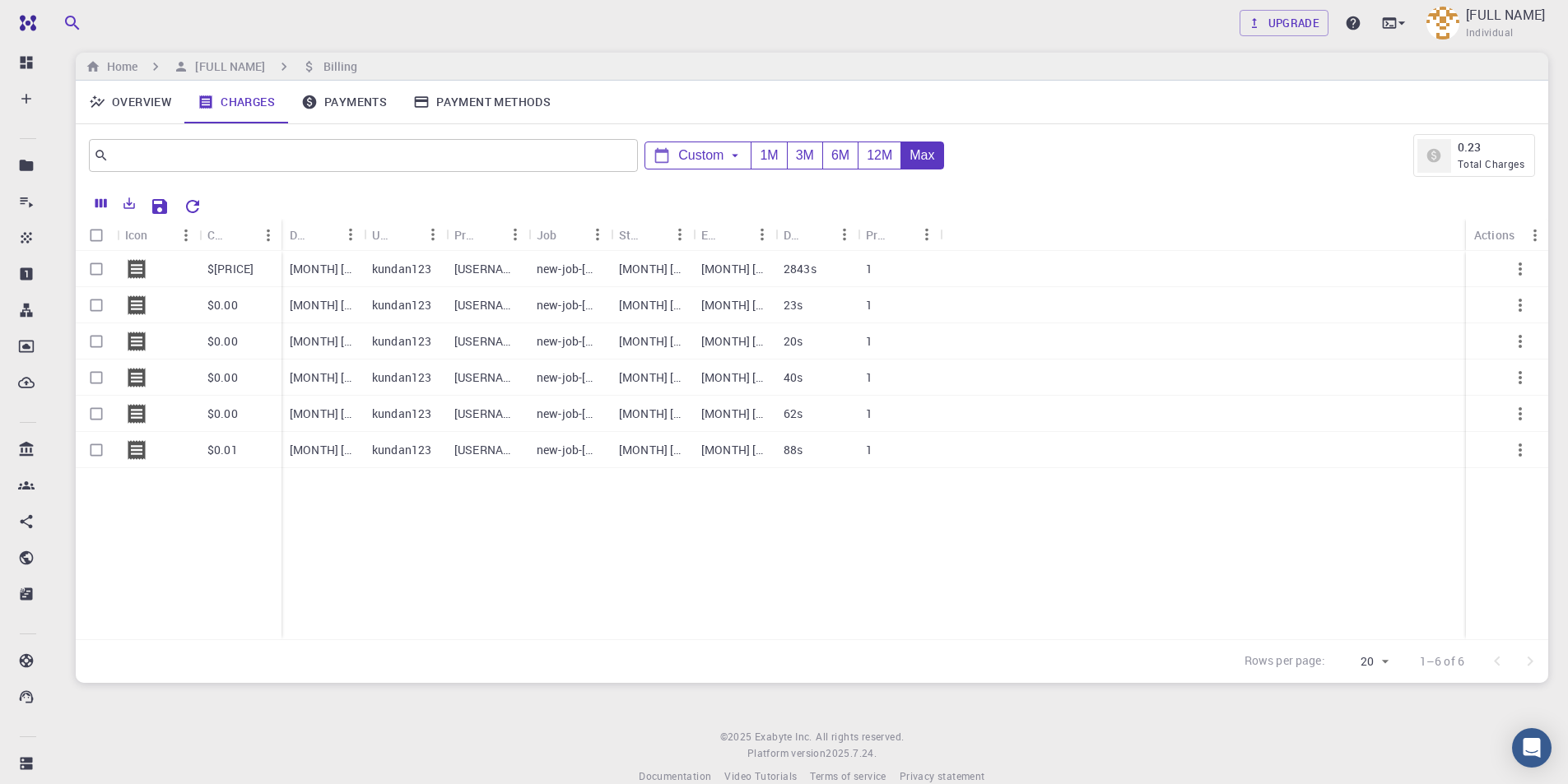 scroll, scrollTop: 0, scrollLeft: 0, axis: both 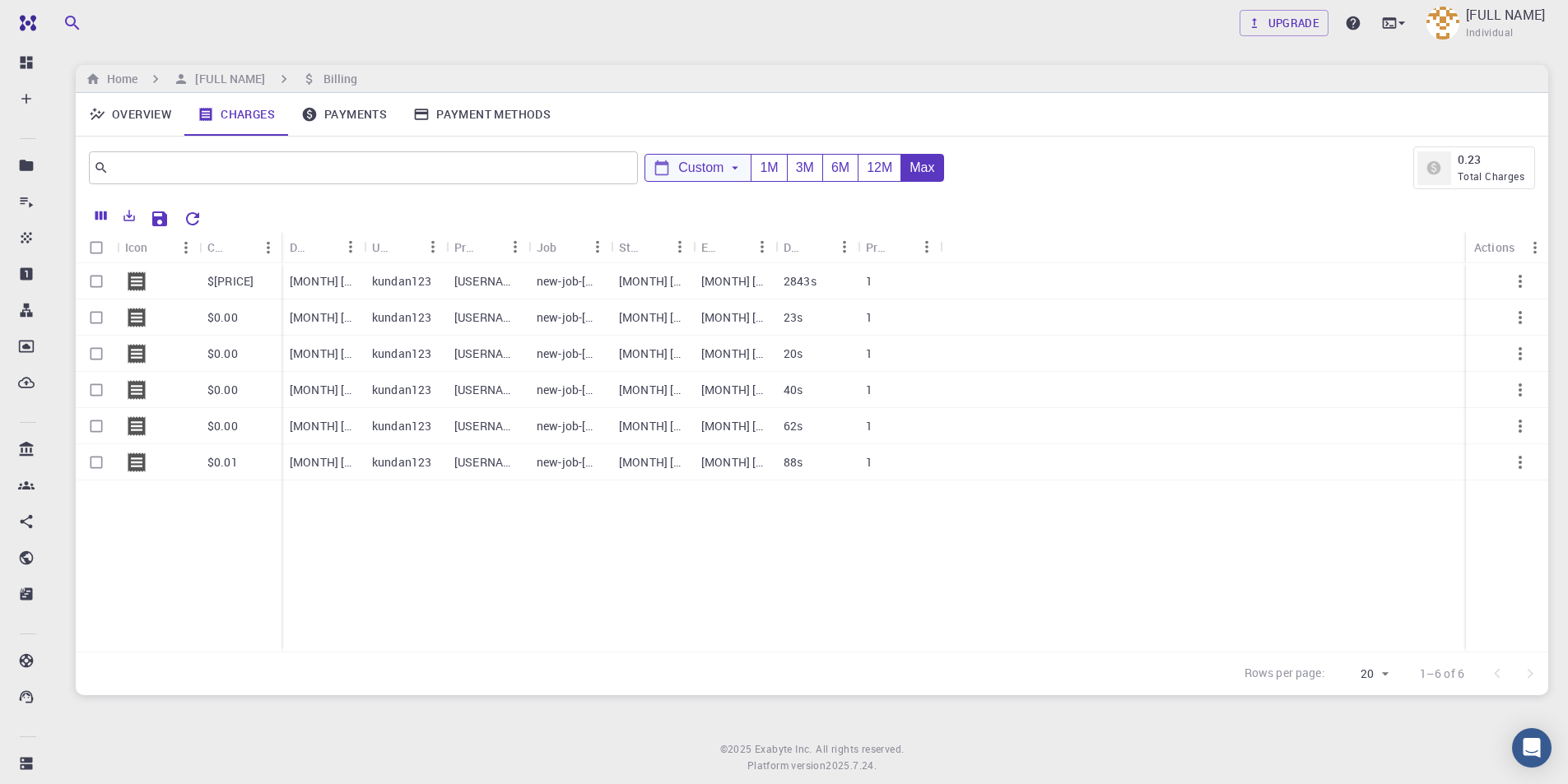 click on "Custom" at bounding box center (698, 168) 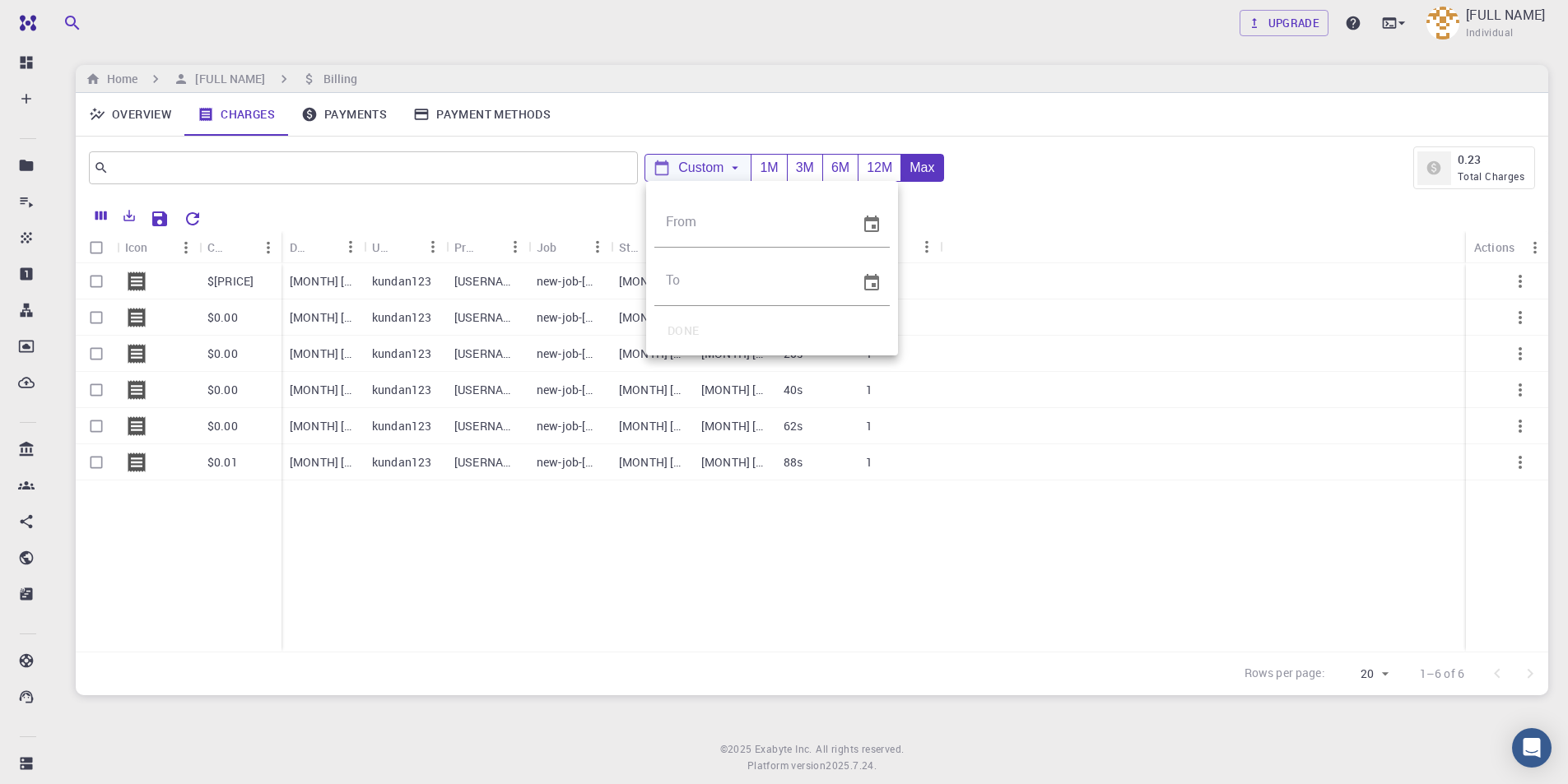 click at bounding box center [784, 392] 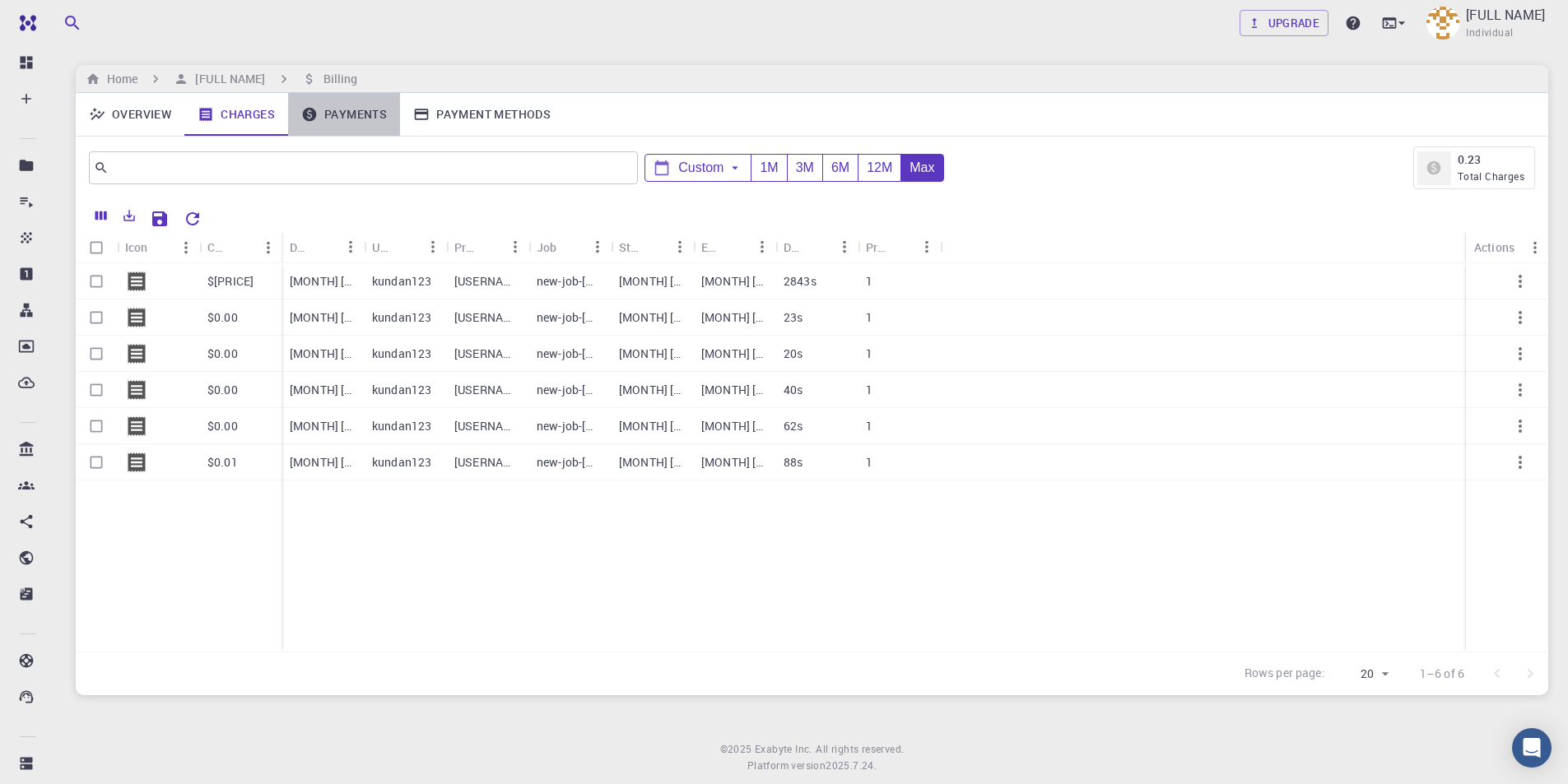 click on "Payments" at bounding box center [344, 114] 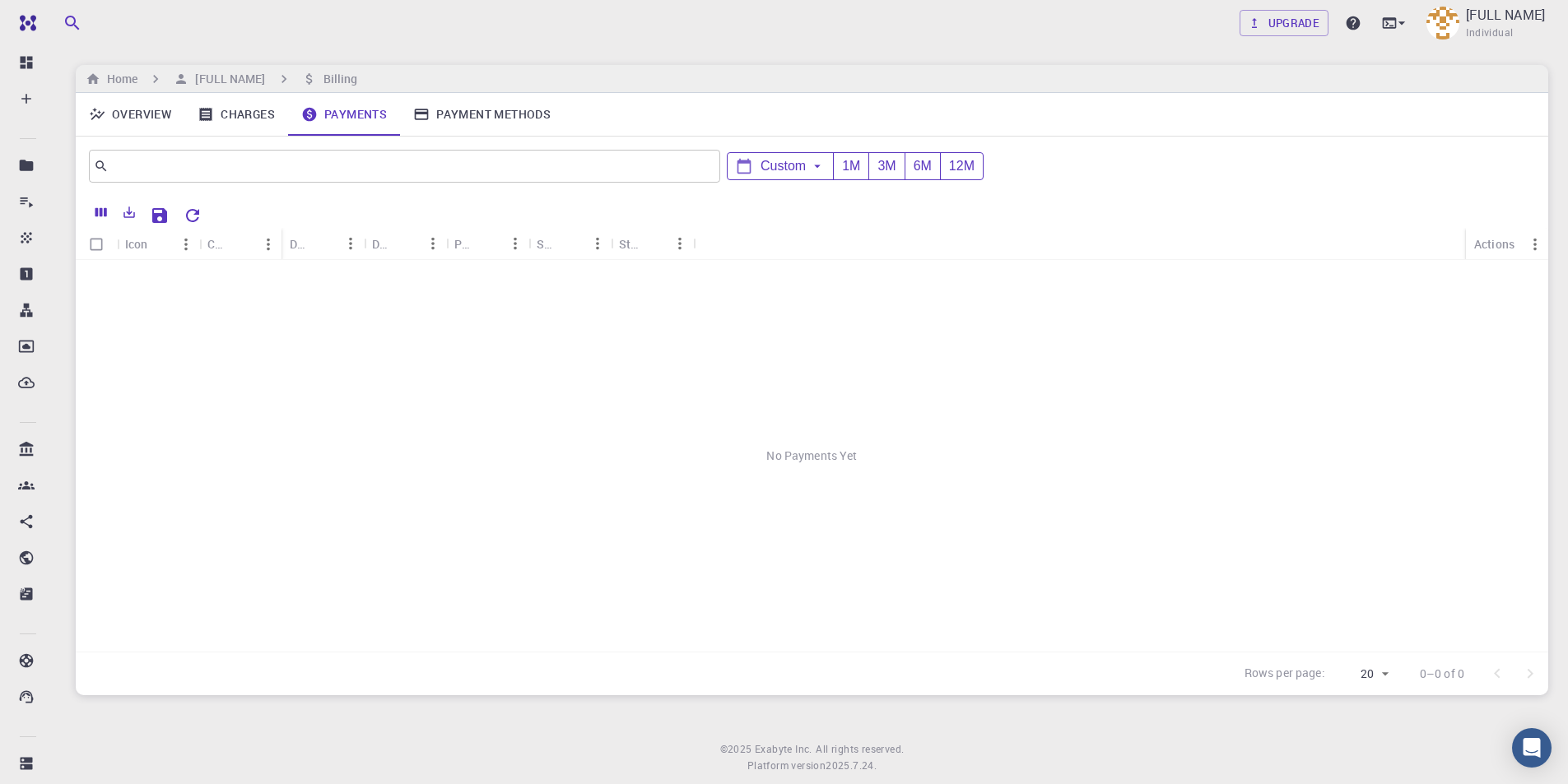 click on "Overview" at bounding box center [130, 114] 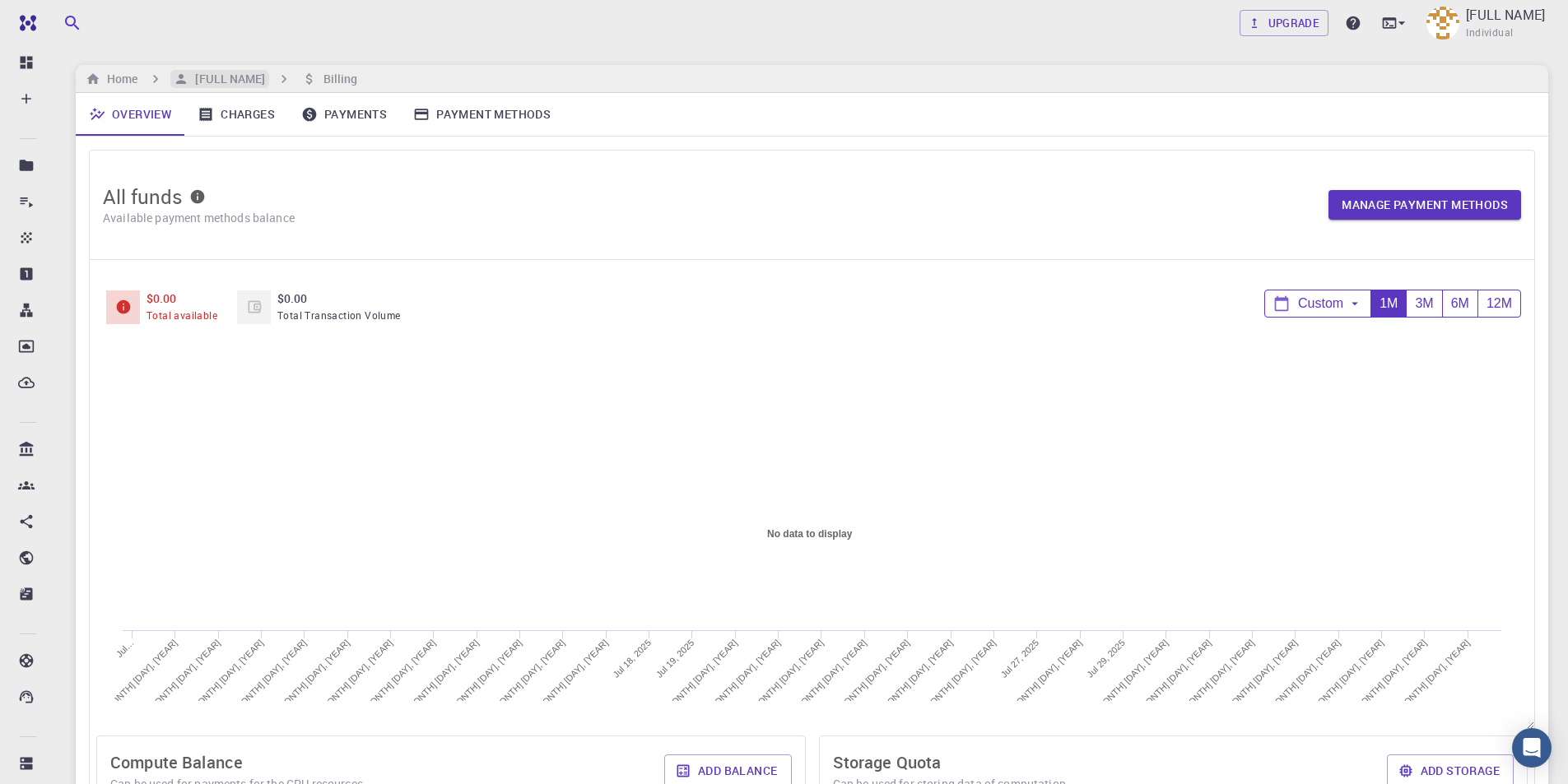 click on "[FULL NAME]" at bounding box center [226, 79] 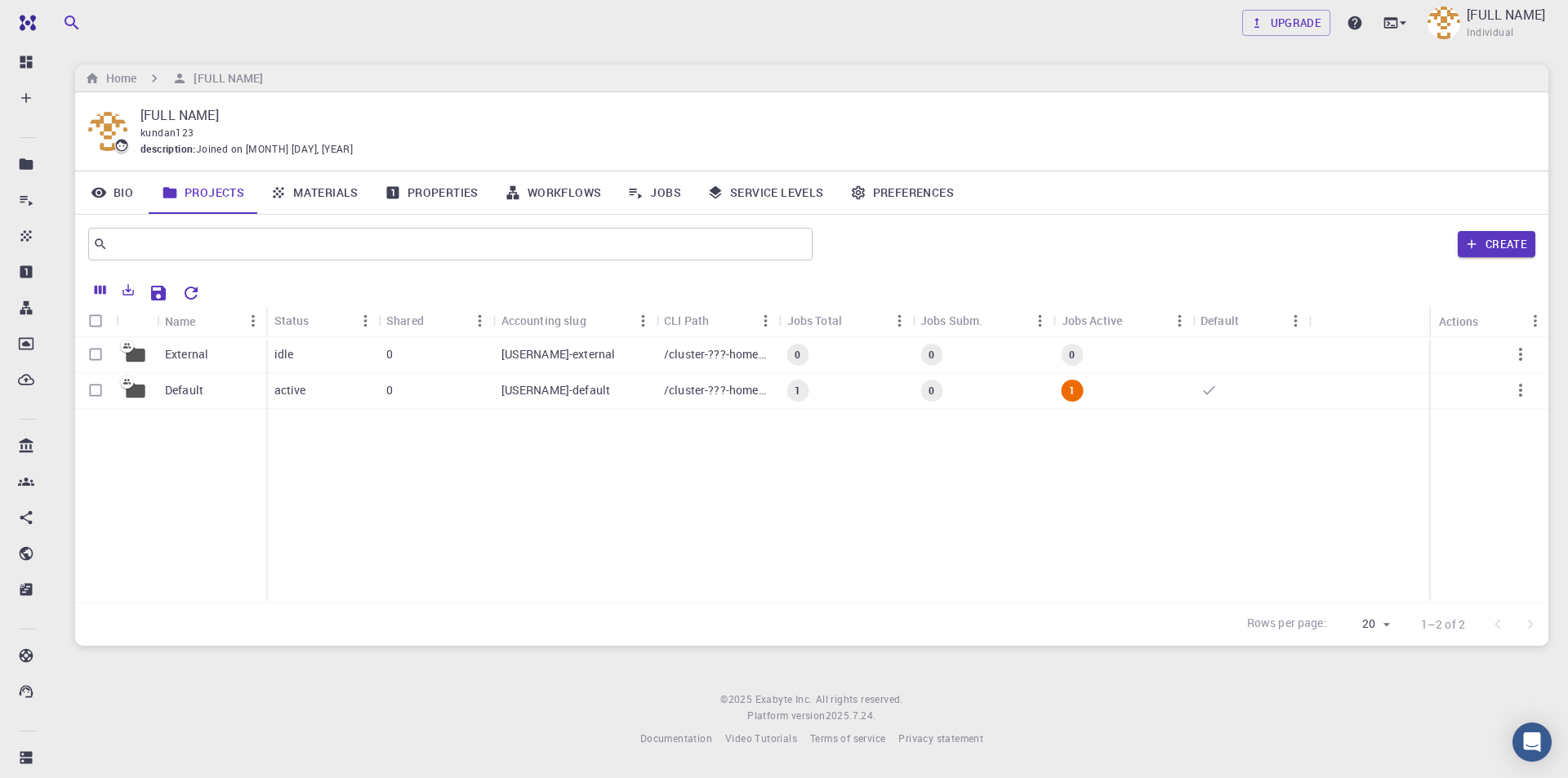 click on "Bio" at bounding box center (112, 193) 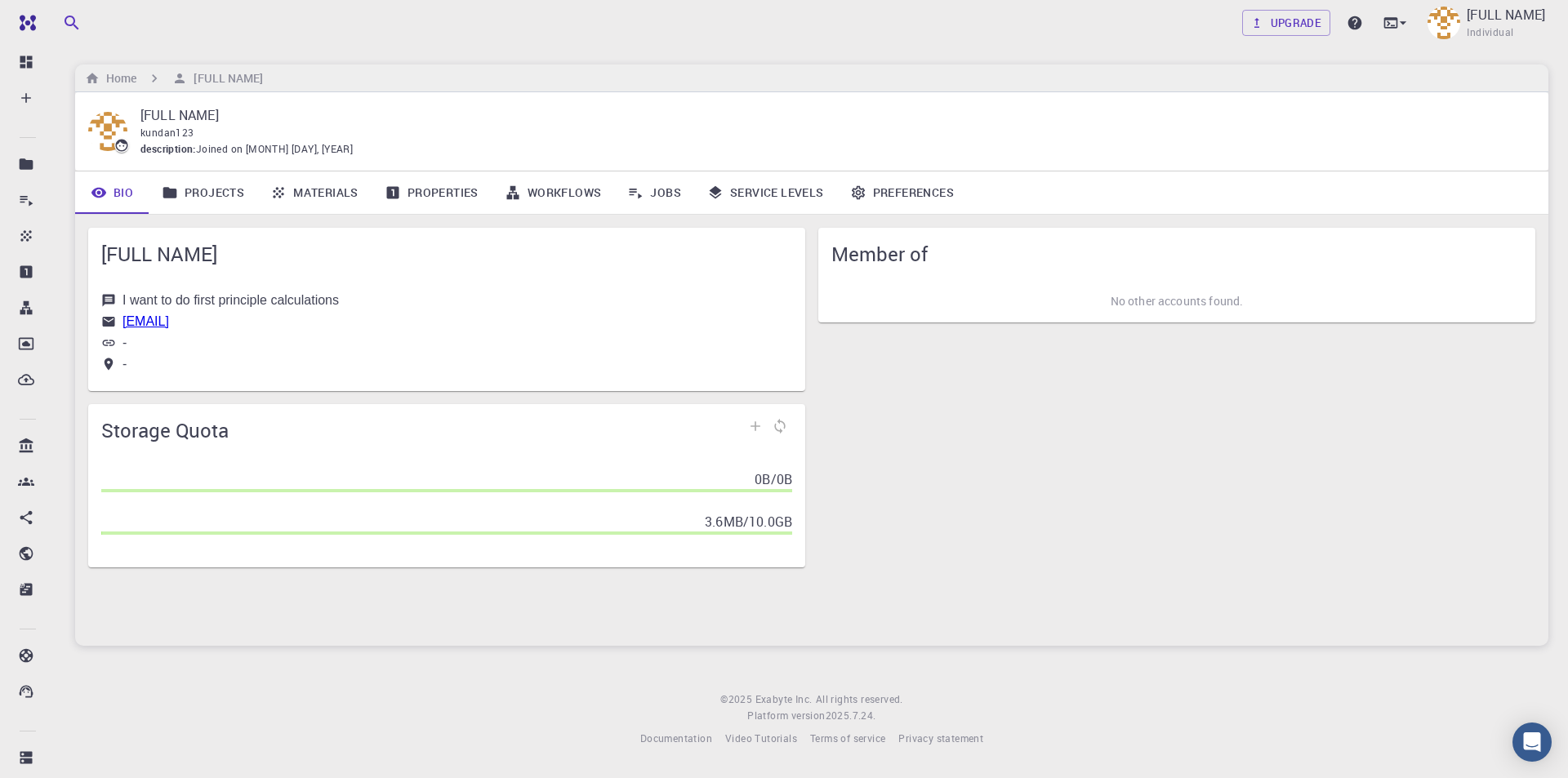 click on "Properties" at bounding box center [431, 193] 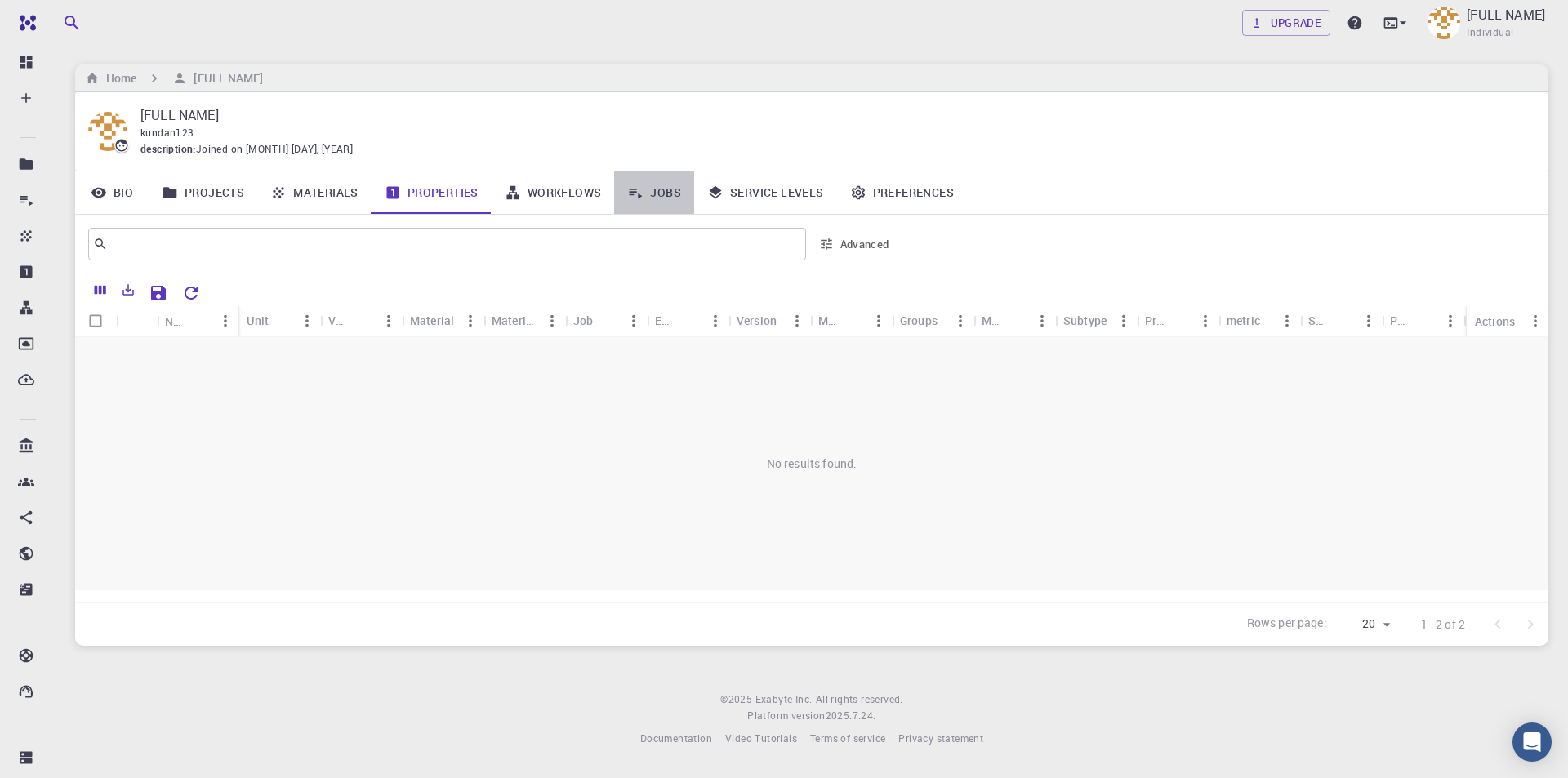 click 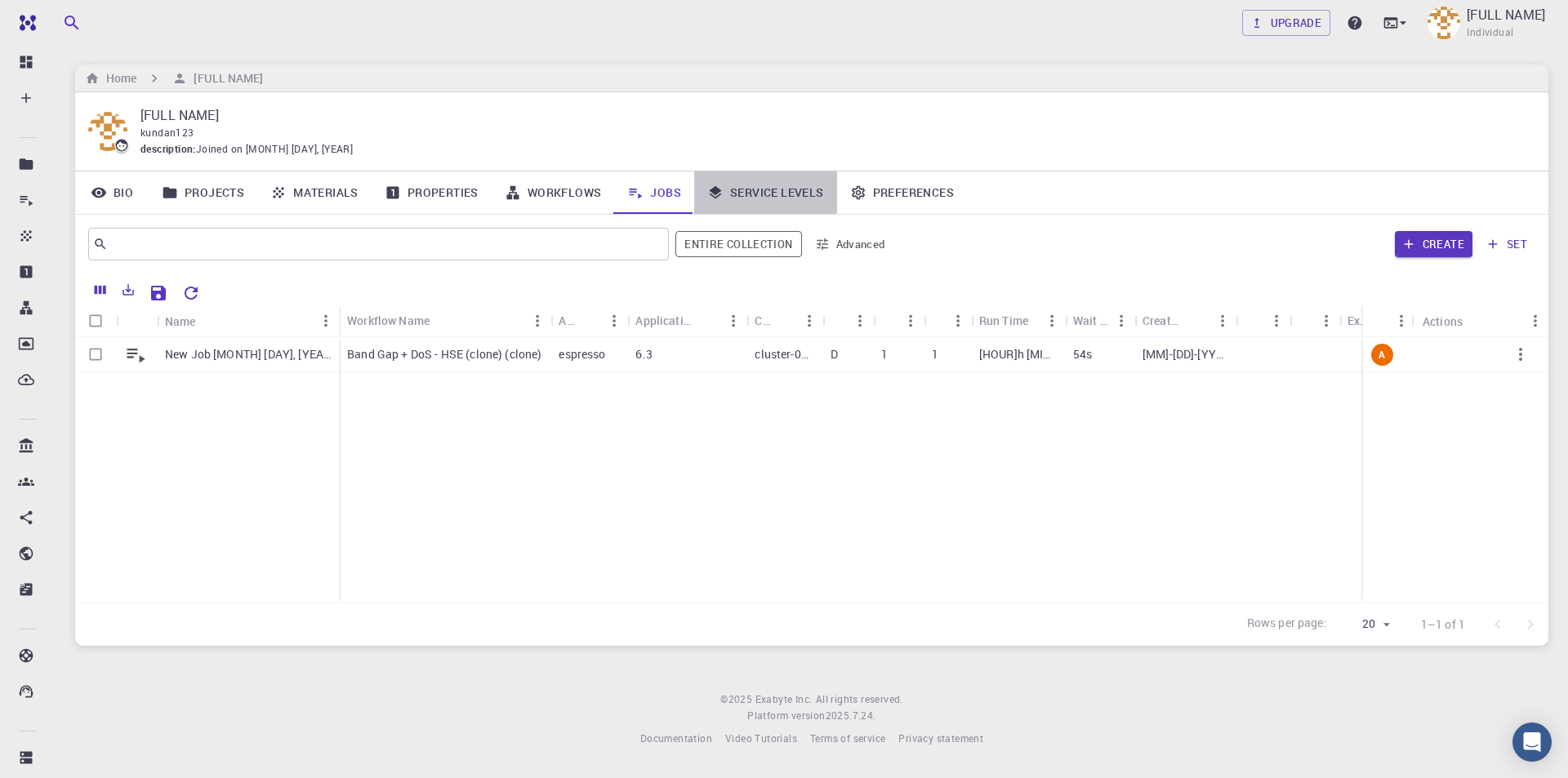 click on "Service Levels" at bounding box center [765, 193] 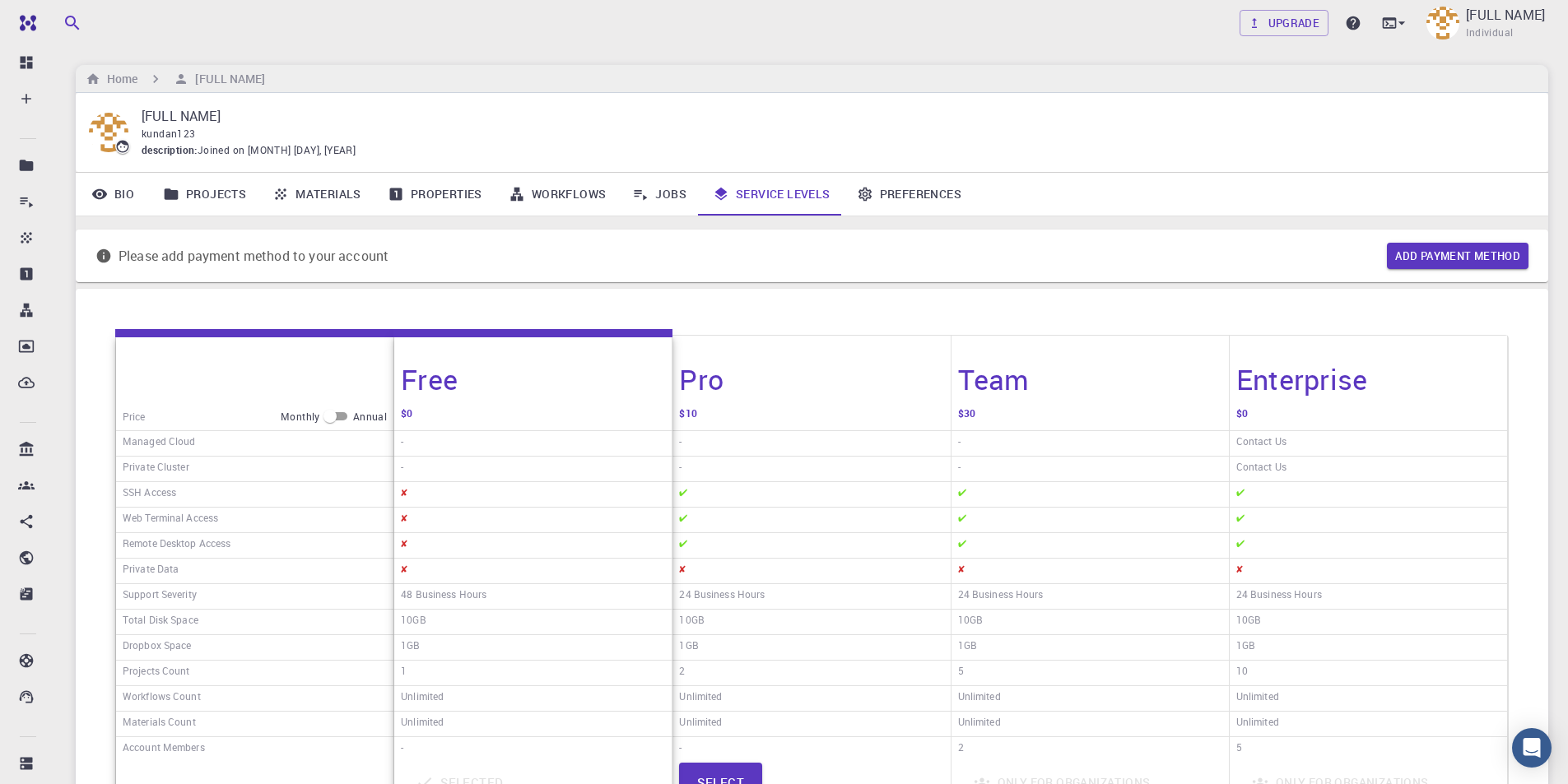 scroll, scrollTop: 247, scrollLeft: 0, axis: vertical 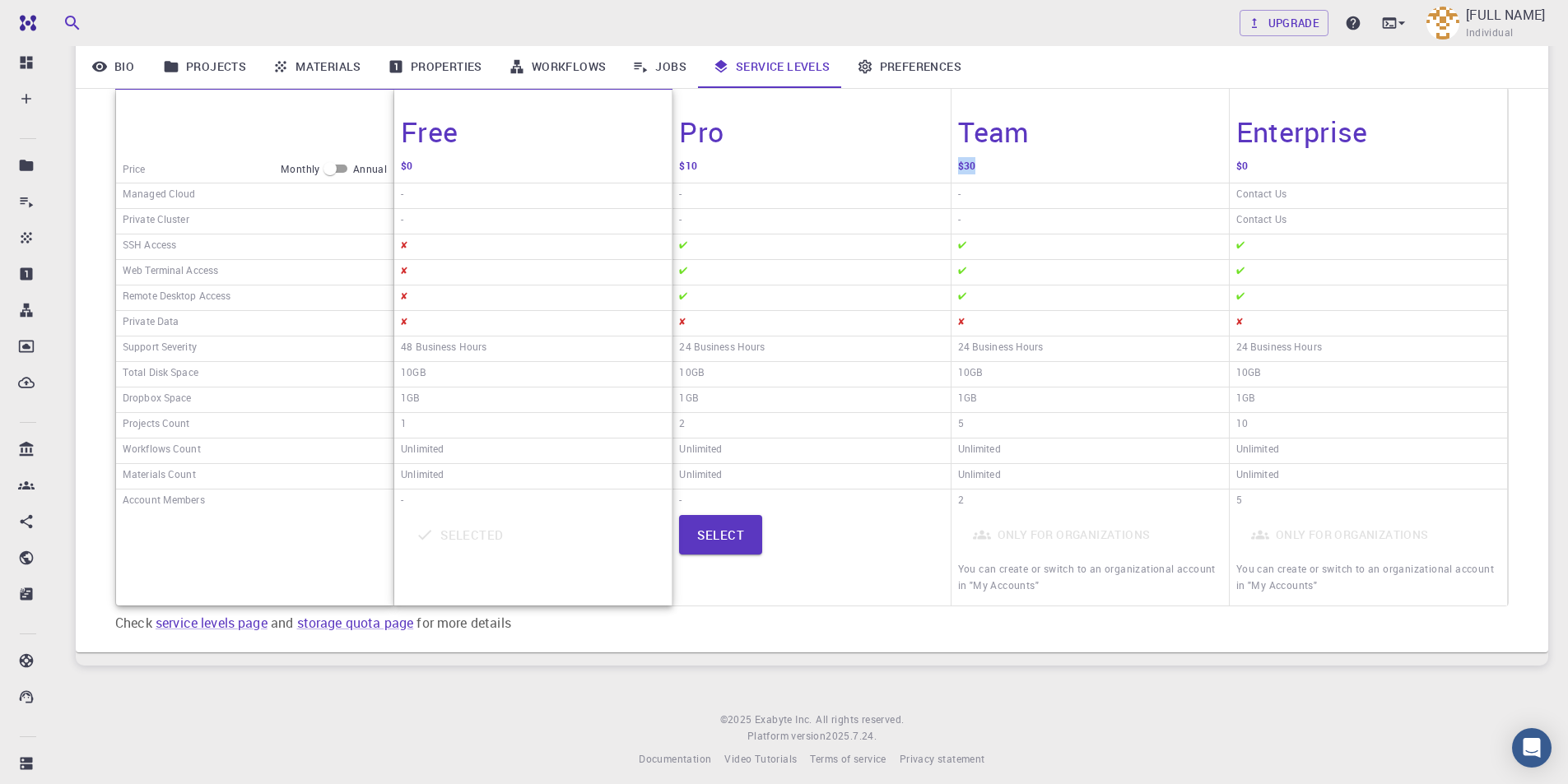 drag, startPoint x: 987, startPoint y: 168, endPoint x: 952, endPoint y: 168, distance: 35 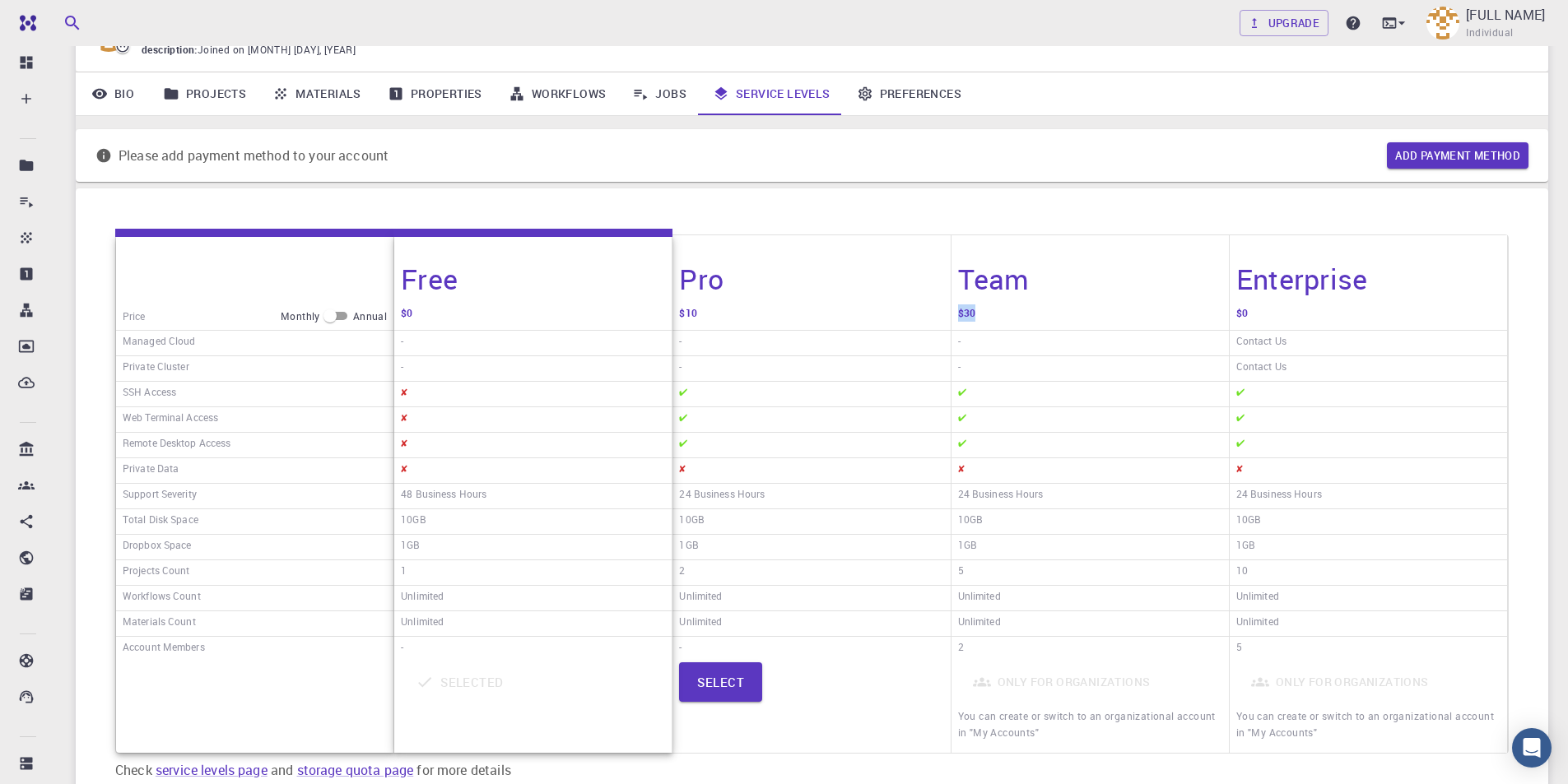 scroll, scrollTop: 82, scrollLeft: 0, axis: vertical 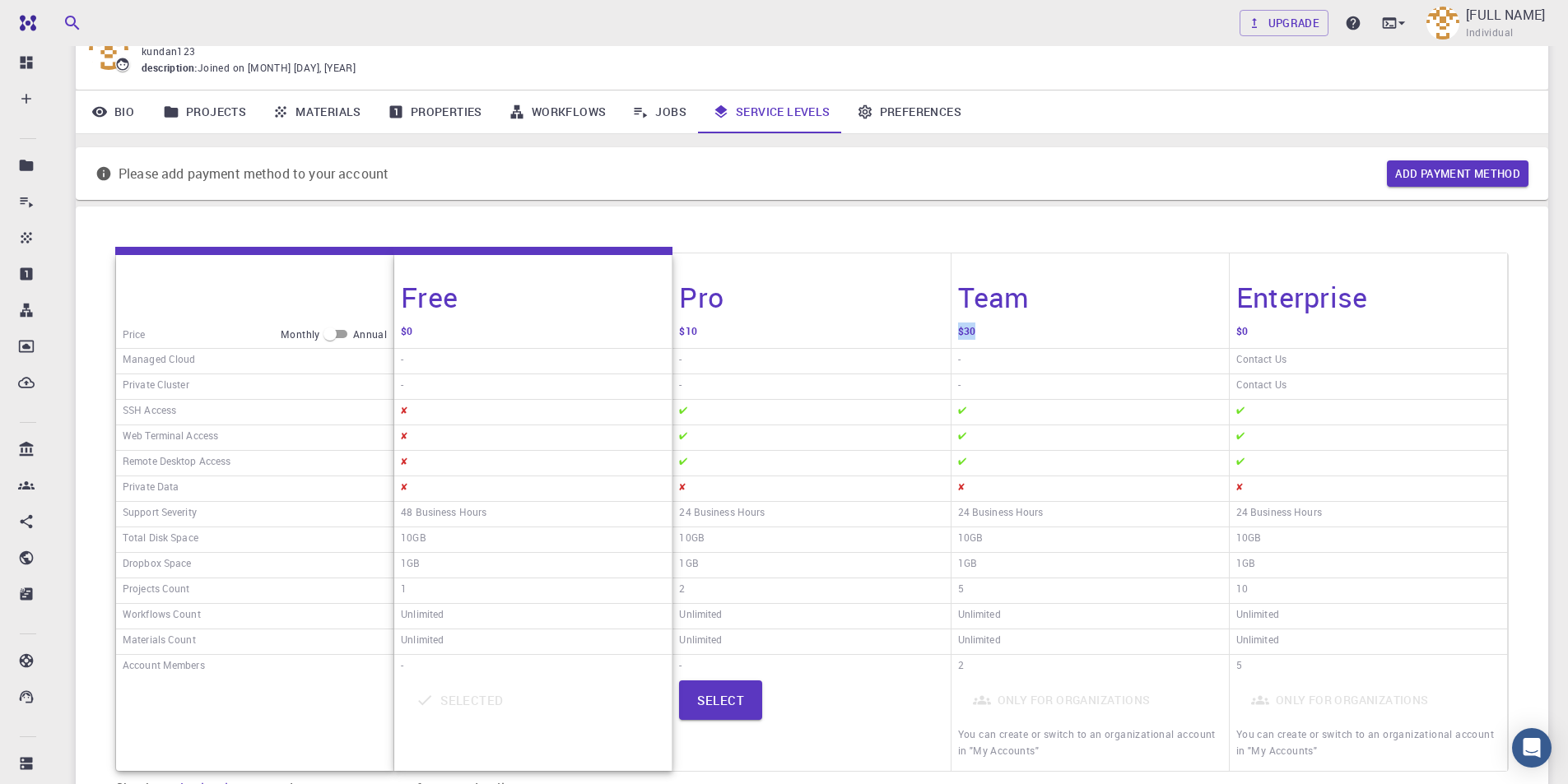 click on "Preferences" at bounding box center (909, 112) 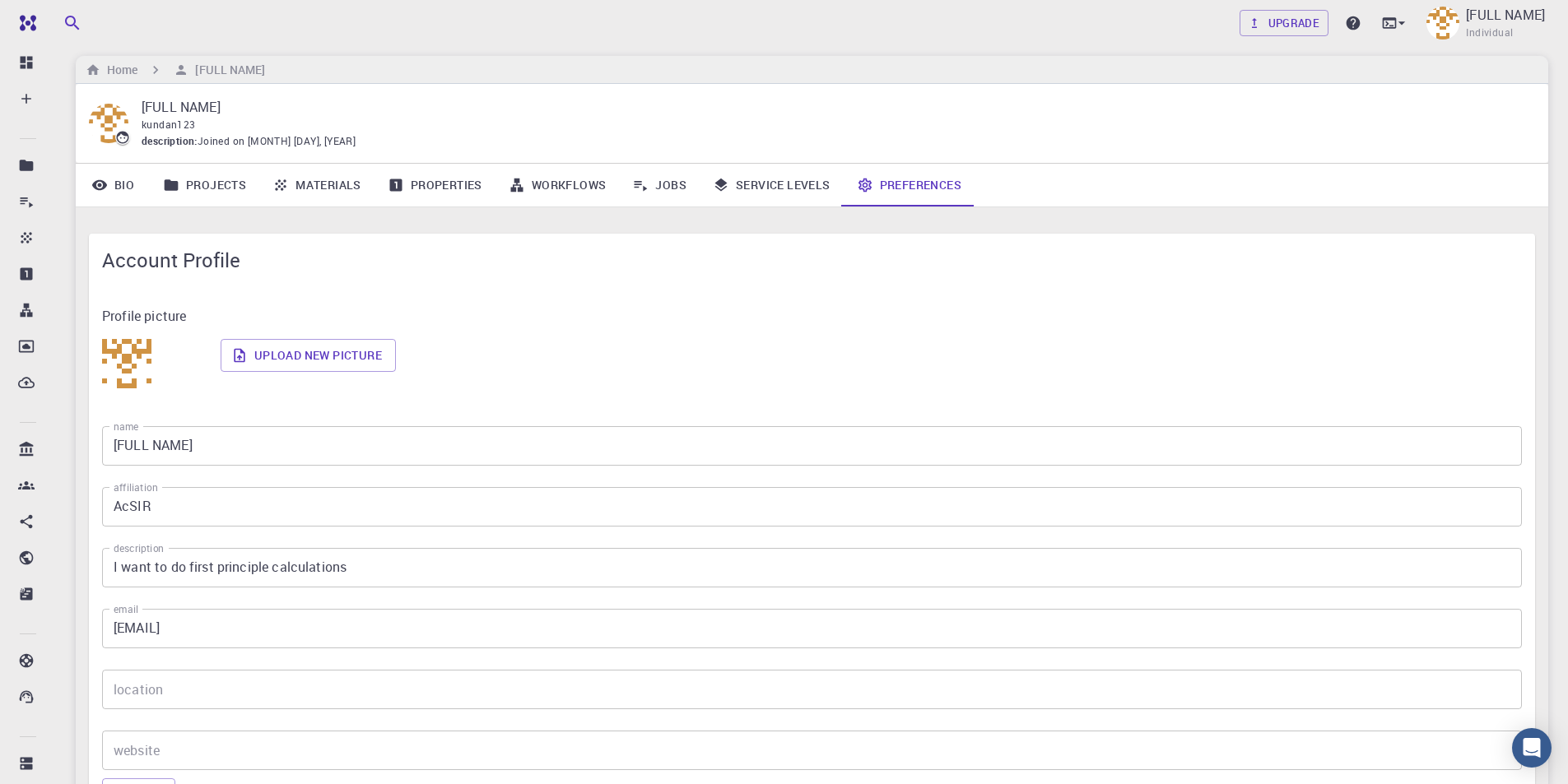 scroll, scrollTop: 0, scrollLeft: 0, axis: both 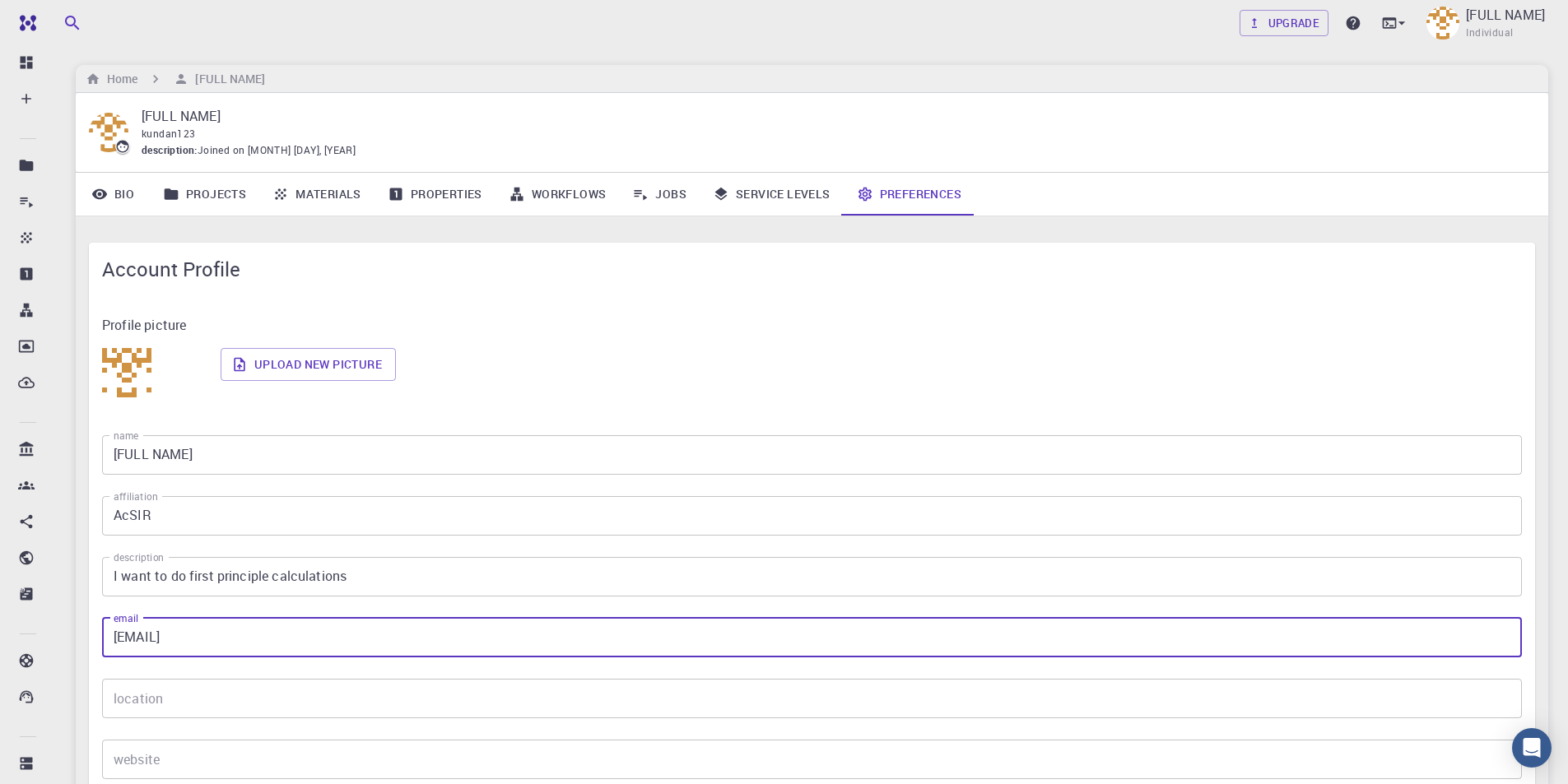 drag, startPoint x: 291, startPoint y: 642, endPoint x: 97, endPoint y: 632, distance: 194.25756 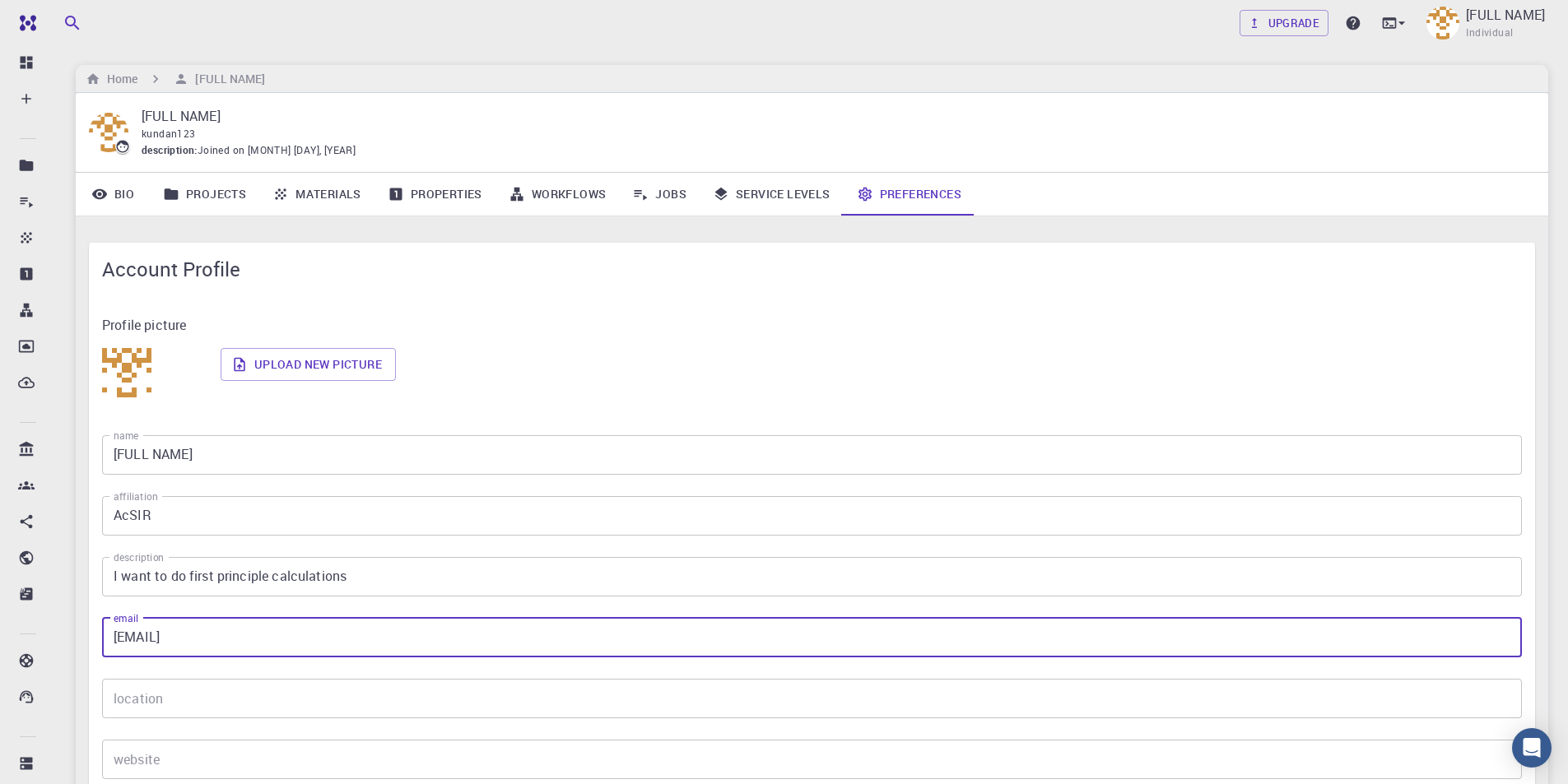 click on "Properties" at bounding box center [435, 194] 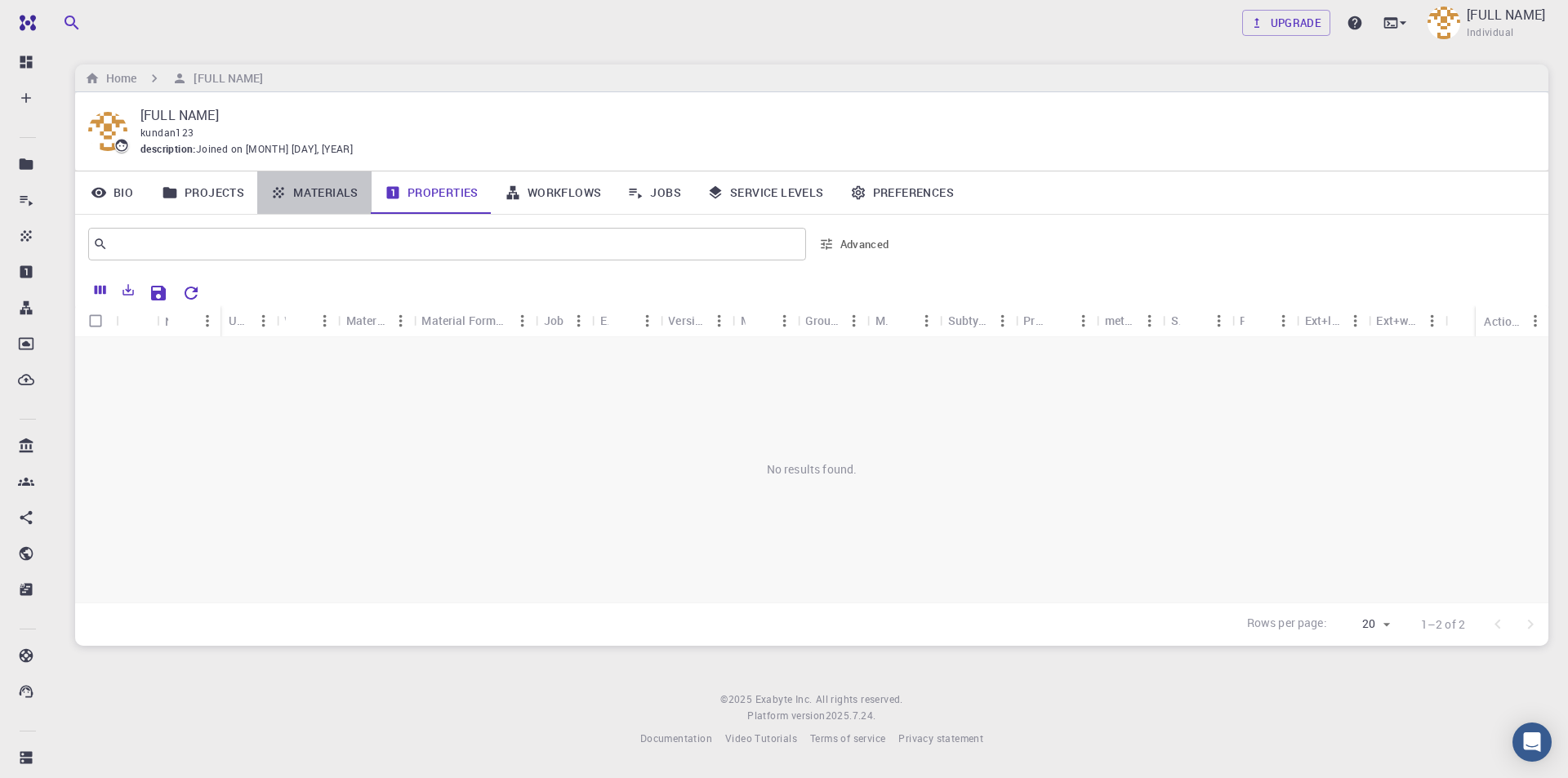 click on "Materials" at bounding box center [314, 193] 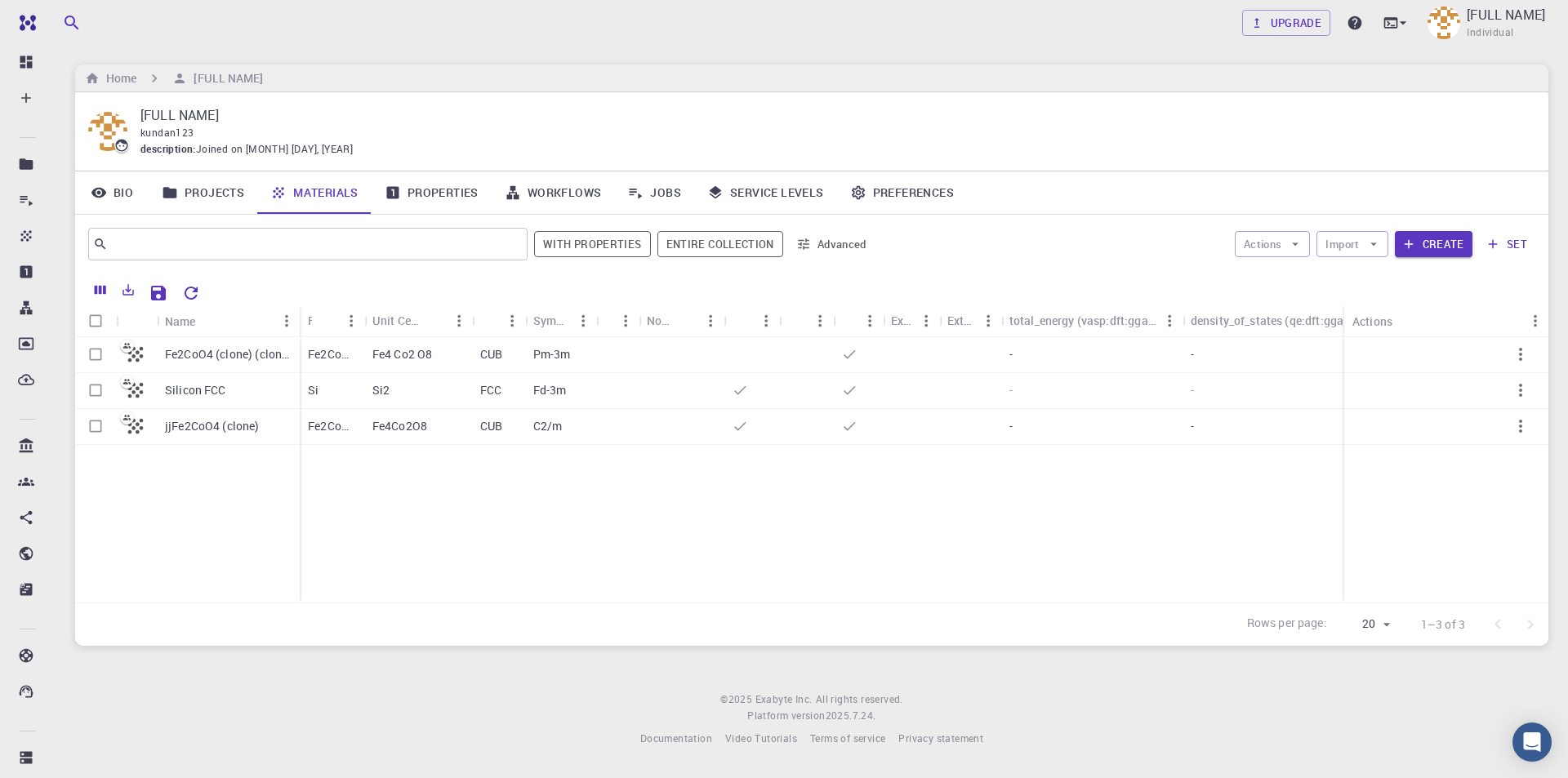 click on "Fe2CoO4 (clone) (clone) Silicon FCC jjFe2CoO4 (clone) Fe2CoO4 Fe4 Co2 O8 CUB Pm-3m - - - - - - - Si Si2 FCC Fd-3m - - - - - - - Fe2CoO4 Fe4Co2O8 CUB C2/m - - - - - - -" at bounding box center (2862, 469) 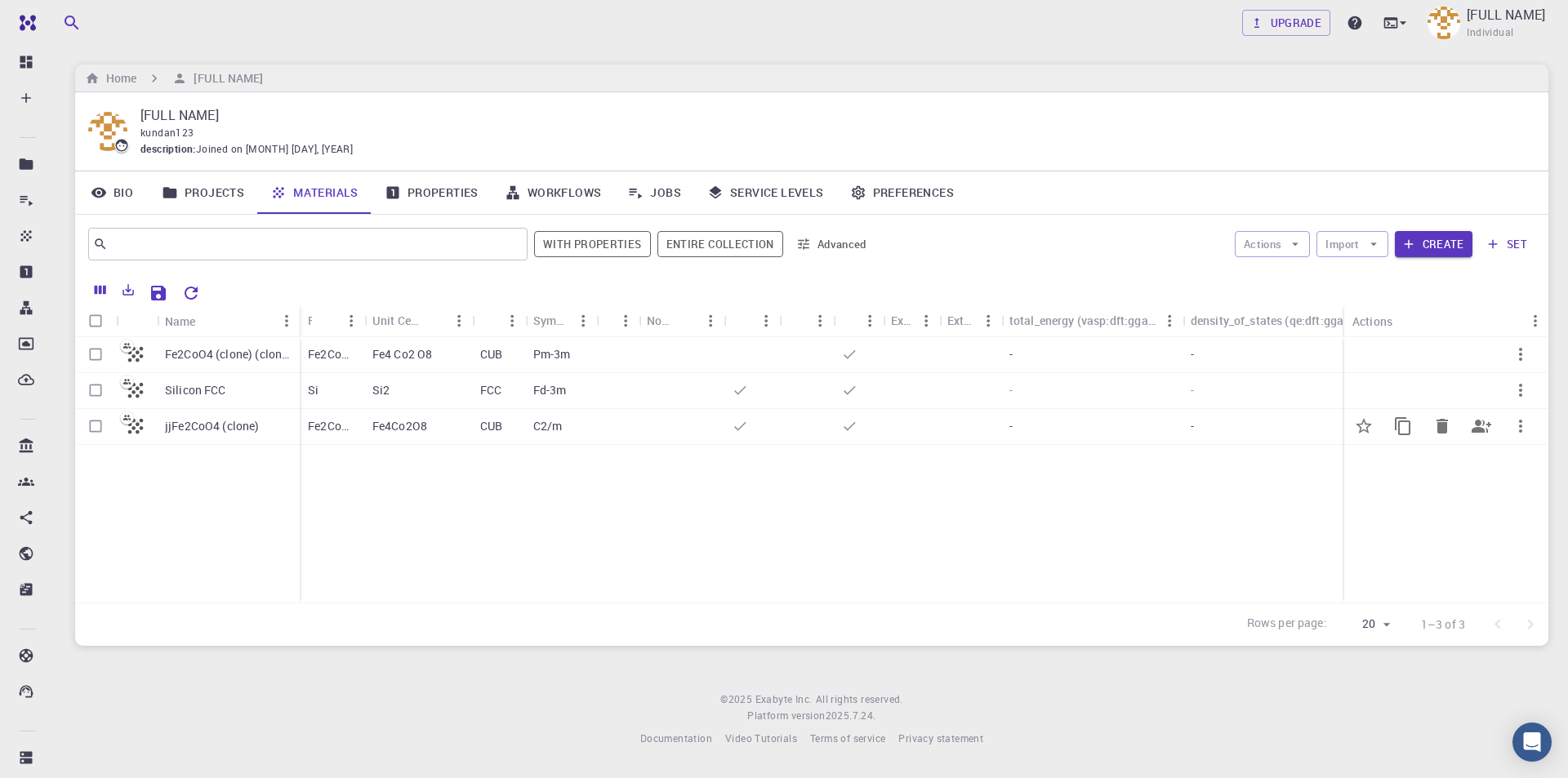 click on "jjFe2CoO4 (clone)" at bounding box center [212, 426] 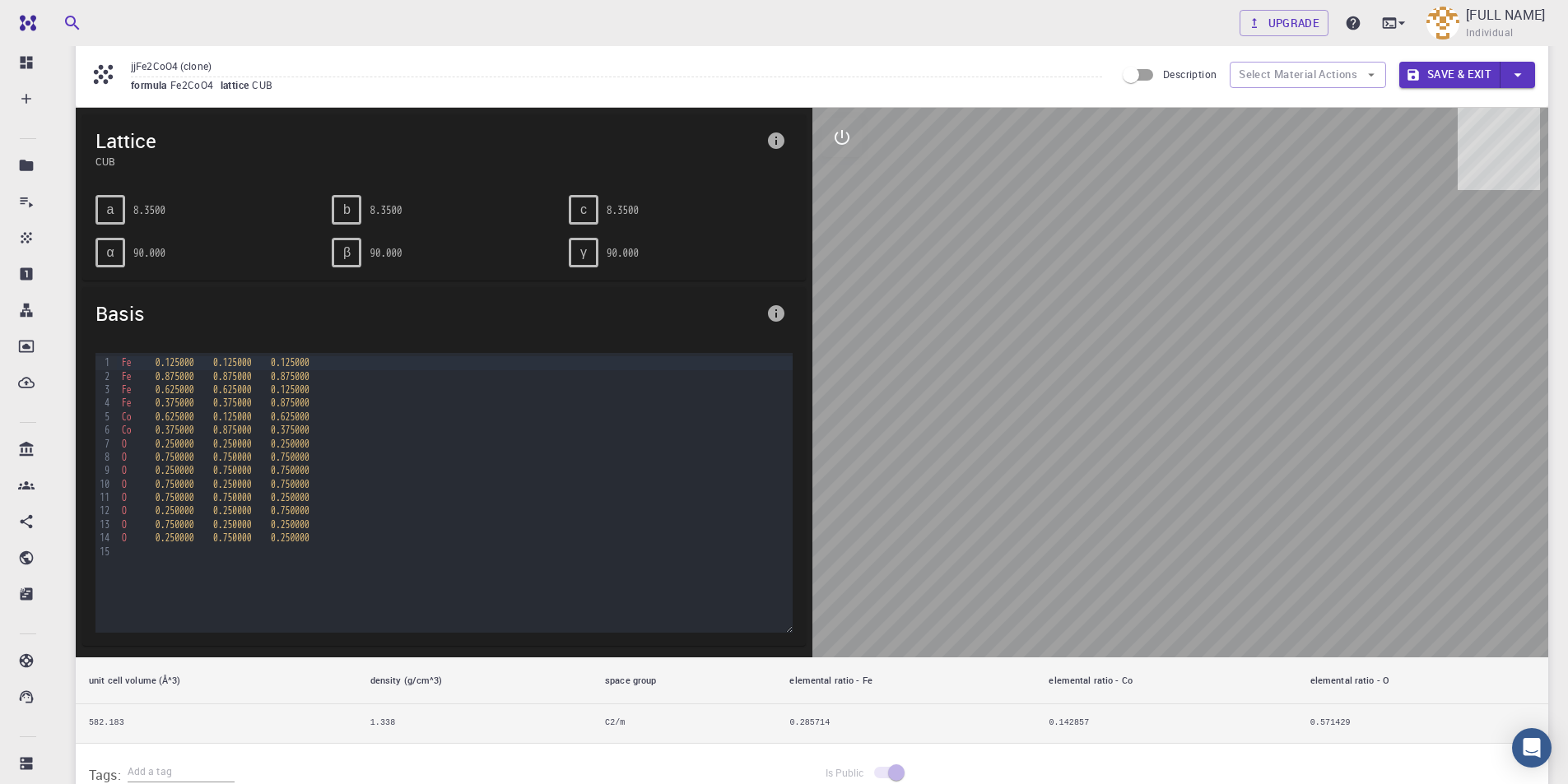 scroll, scrollTop: 0, scrollLeft: 0, axis: both 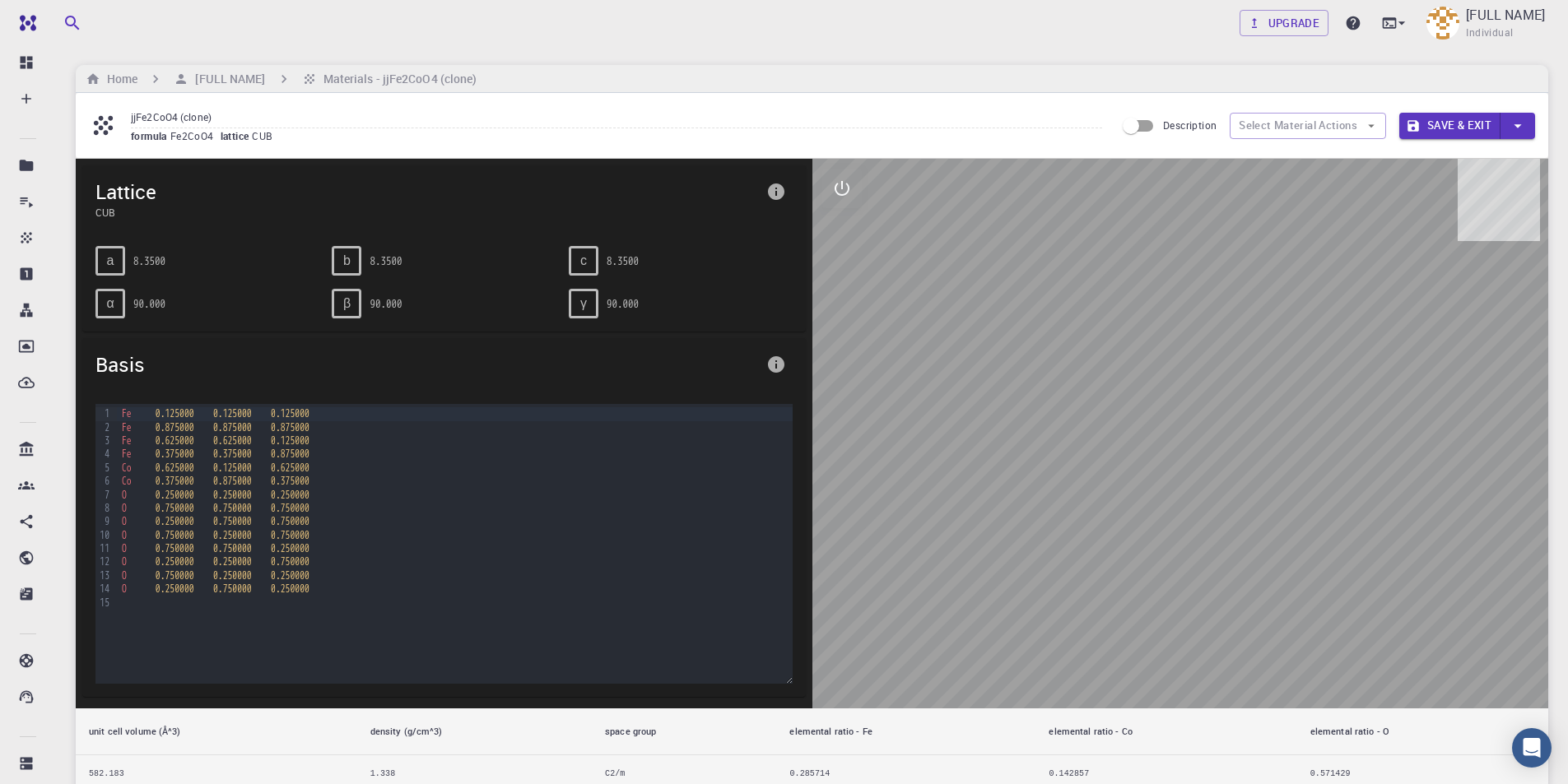 drag, startPoint x: 1198, startPoint y: 306, endPoint x: 1175, endPoint y: 346, distance: 46.141088 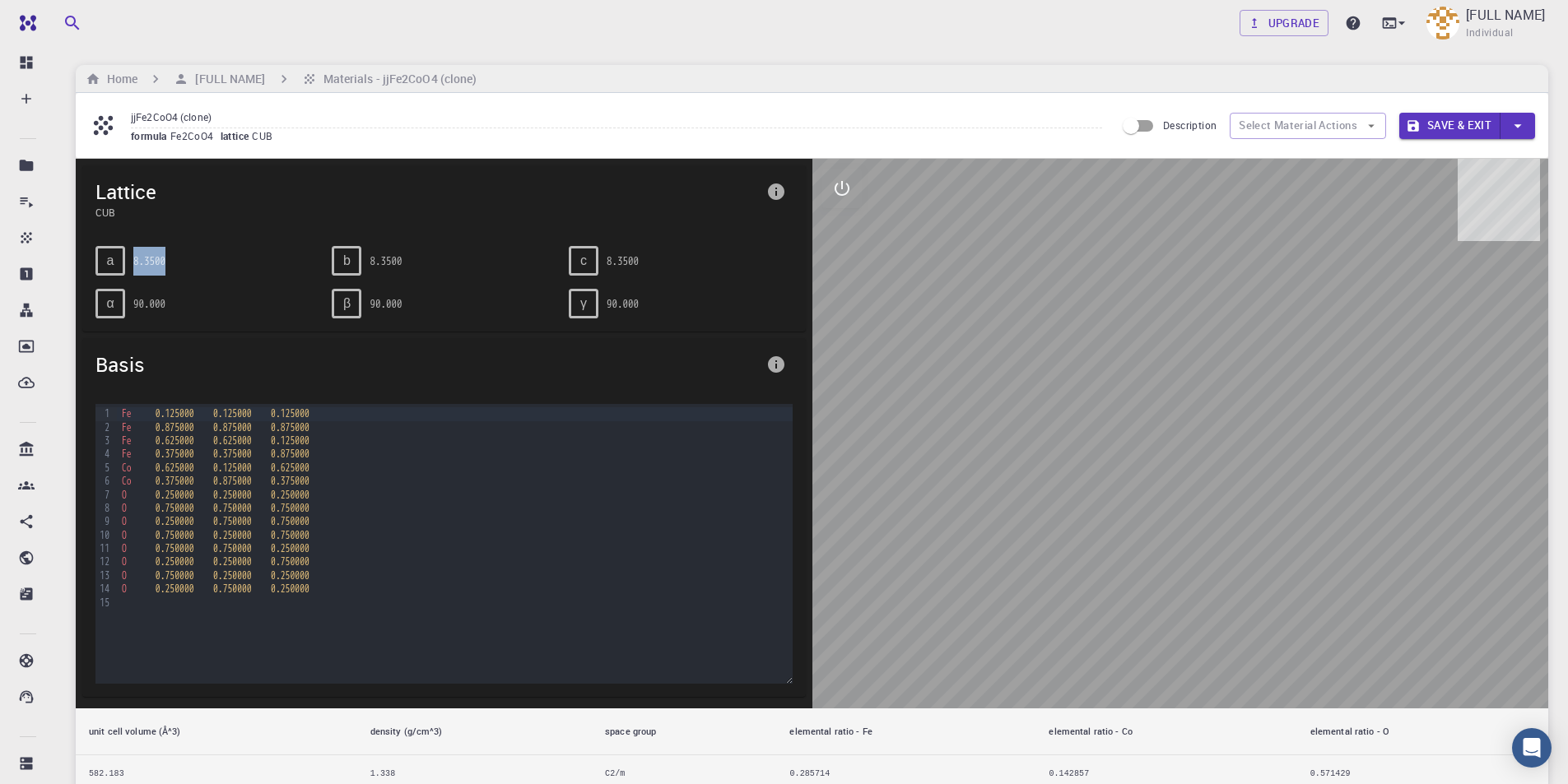 click on "8.3500" at bounding box center (149, 261) 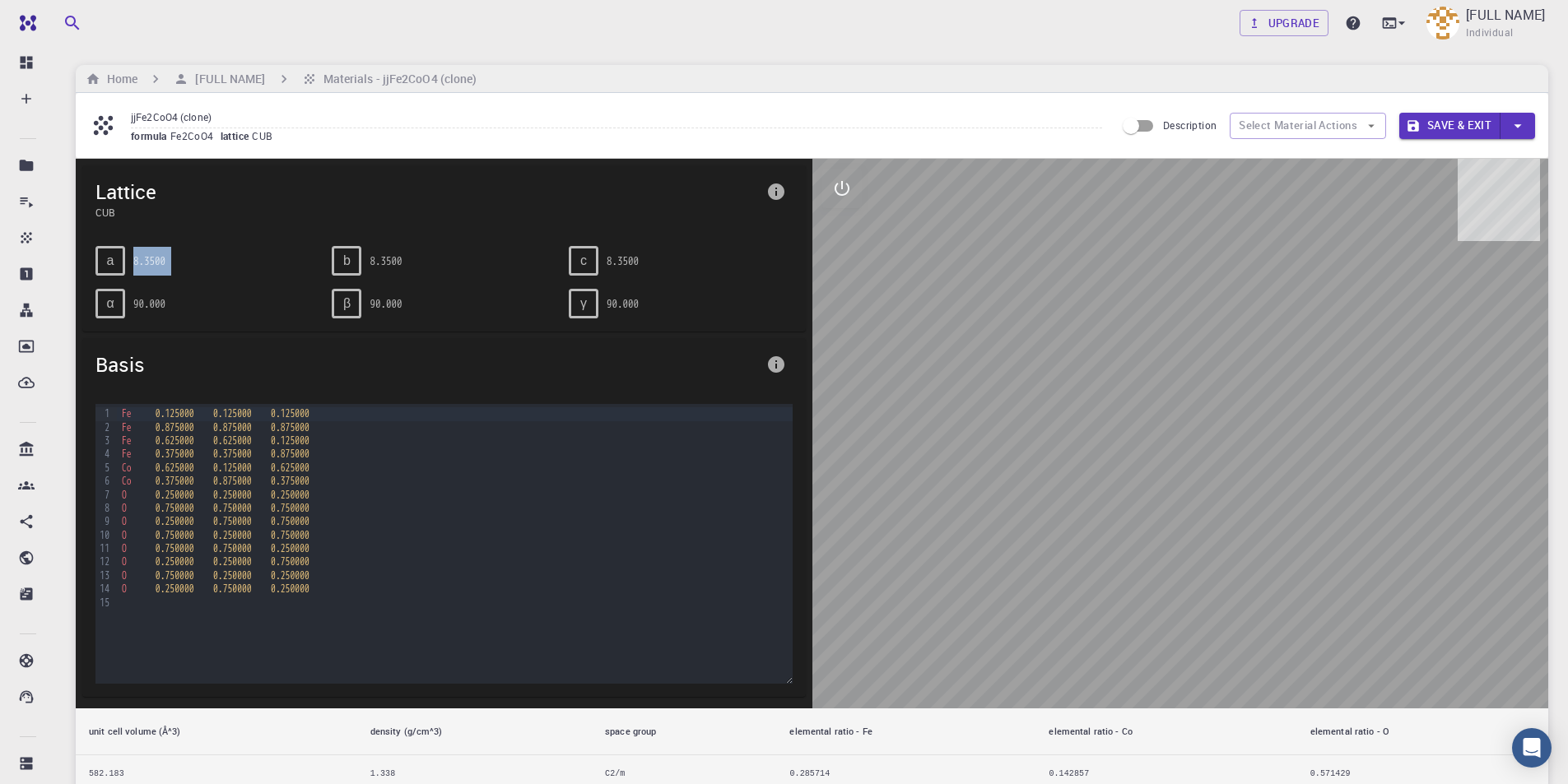 click on "8.3500" at bounding box center [149, 261] 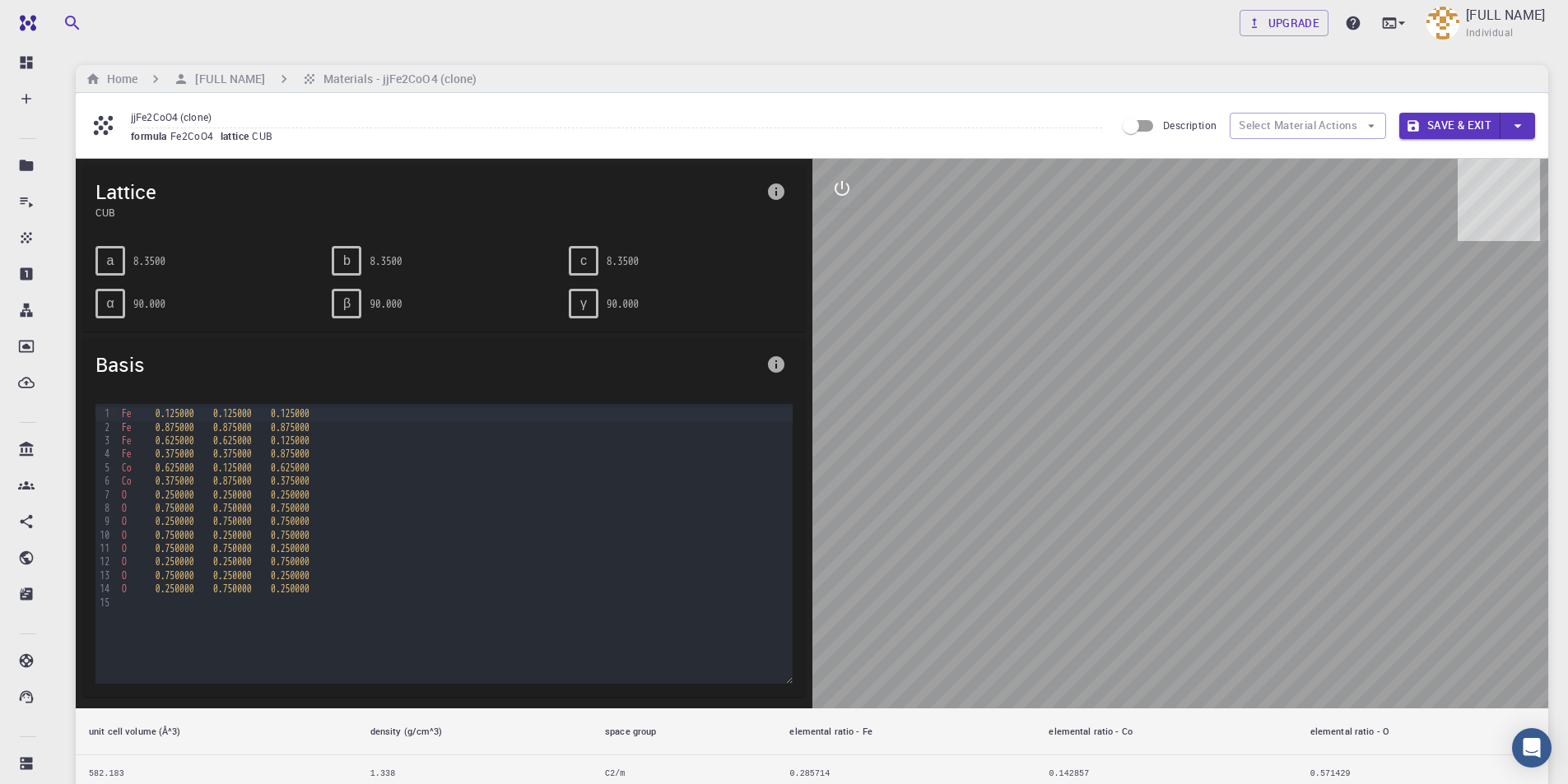 click on "Upgrade [FULL NAME] Individual Home [FULL NAME] Materials - jjFe2CoO4 (clone) jjFe2CoO4 (clone) formula Fe2CoO4 lattice CUB Description Select Material Actions Save & Exit Lattice CUB a 8.3500 b 8.3500 c 8.3500 α 90.000 β 90.000 γ 90.000 Basis 99 1 2 3 4 5 6 7 8 9 10 11 12 13 14 15 › Fe       0.125000      0.125000      0.125000   Fe       0.875000      0.875000      0.875000   Fe       0.625000      0.625000      0.125000   Fe       0.375000      0.375000      0.875000   Co       0.625000      0.125000      0.625000   Co       0.375000      0.875000      0.375000   O        0.250000      0.250000      0.250000   O        0.750000      0.750000      0.750000   O        0.250000      0.750000      0.750000   O        0.750000      0.250000      0.750000   O        0.750000      0.750000      0.250000   O        0.250000      0.250000      0.750000   O        0.750000      0.250000      0.250000   O        0.250000      0.750000      0.250000   unit cell volume (Å^3) density (g/cm^3) space group 582.183" at bounding box center (812, 626) 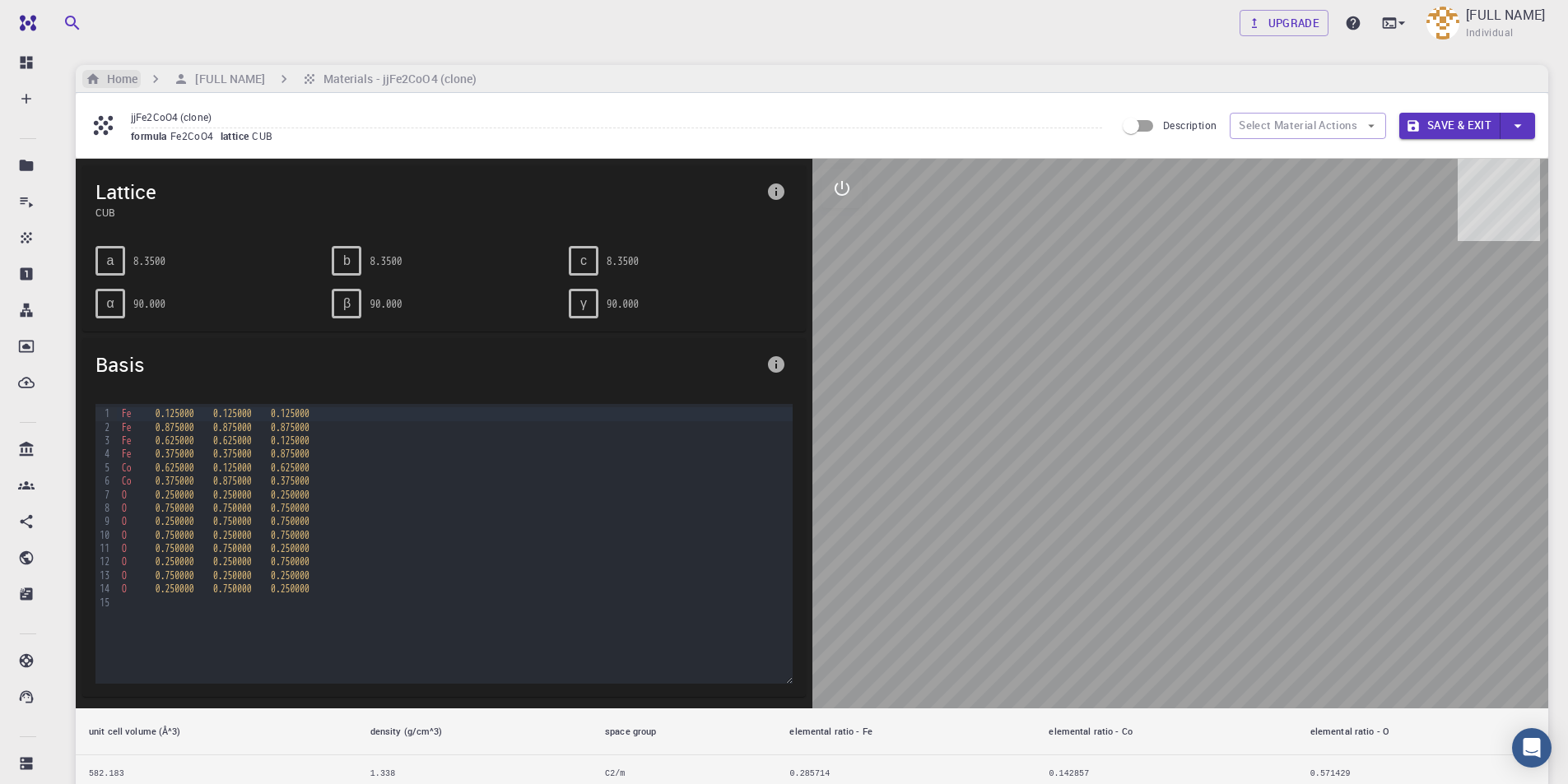 click on "Home" at bounding box center [119, 79] 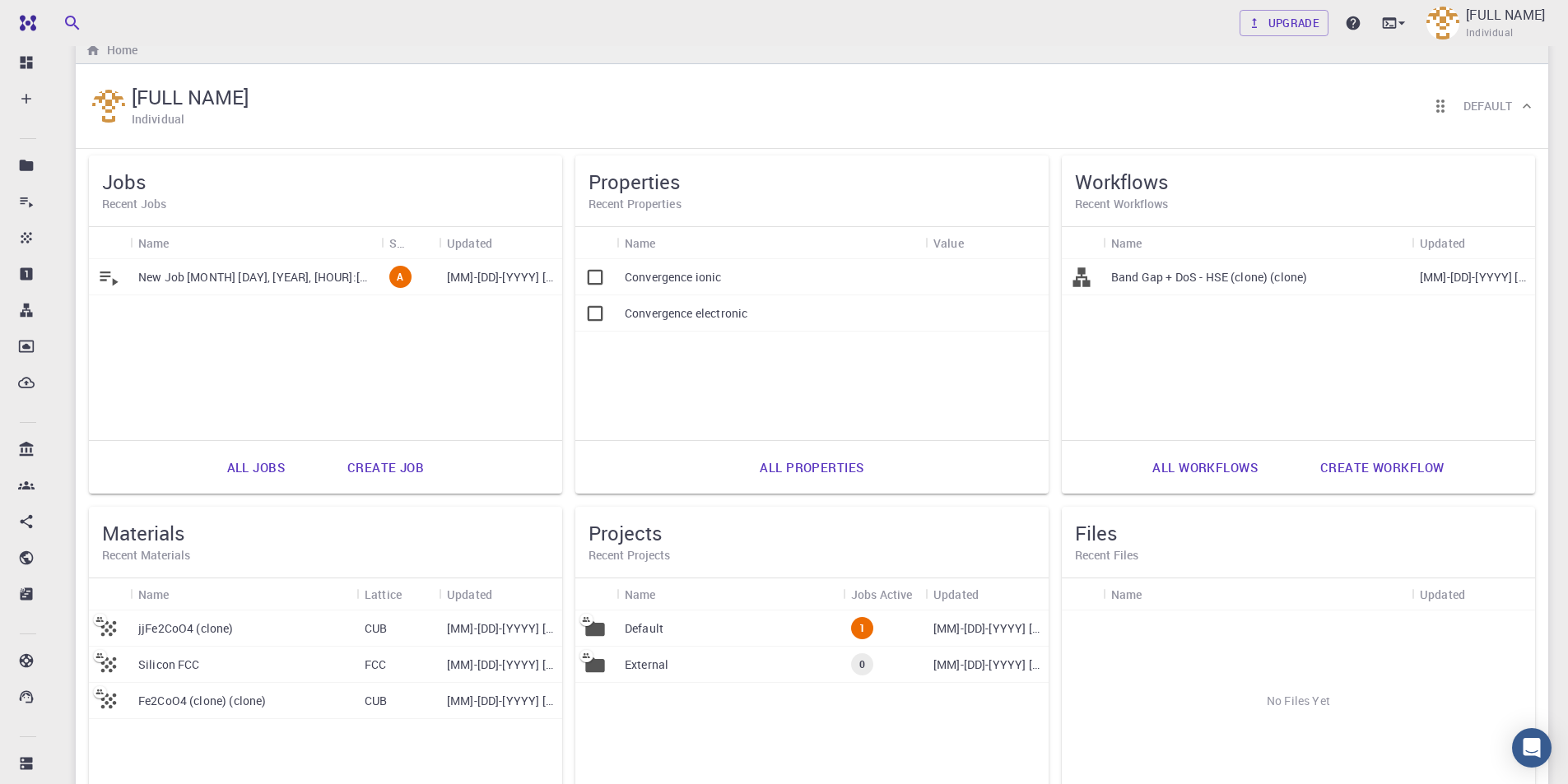 scroll, scrollTop: 0, scrollLeft: 0, axis: both 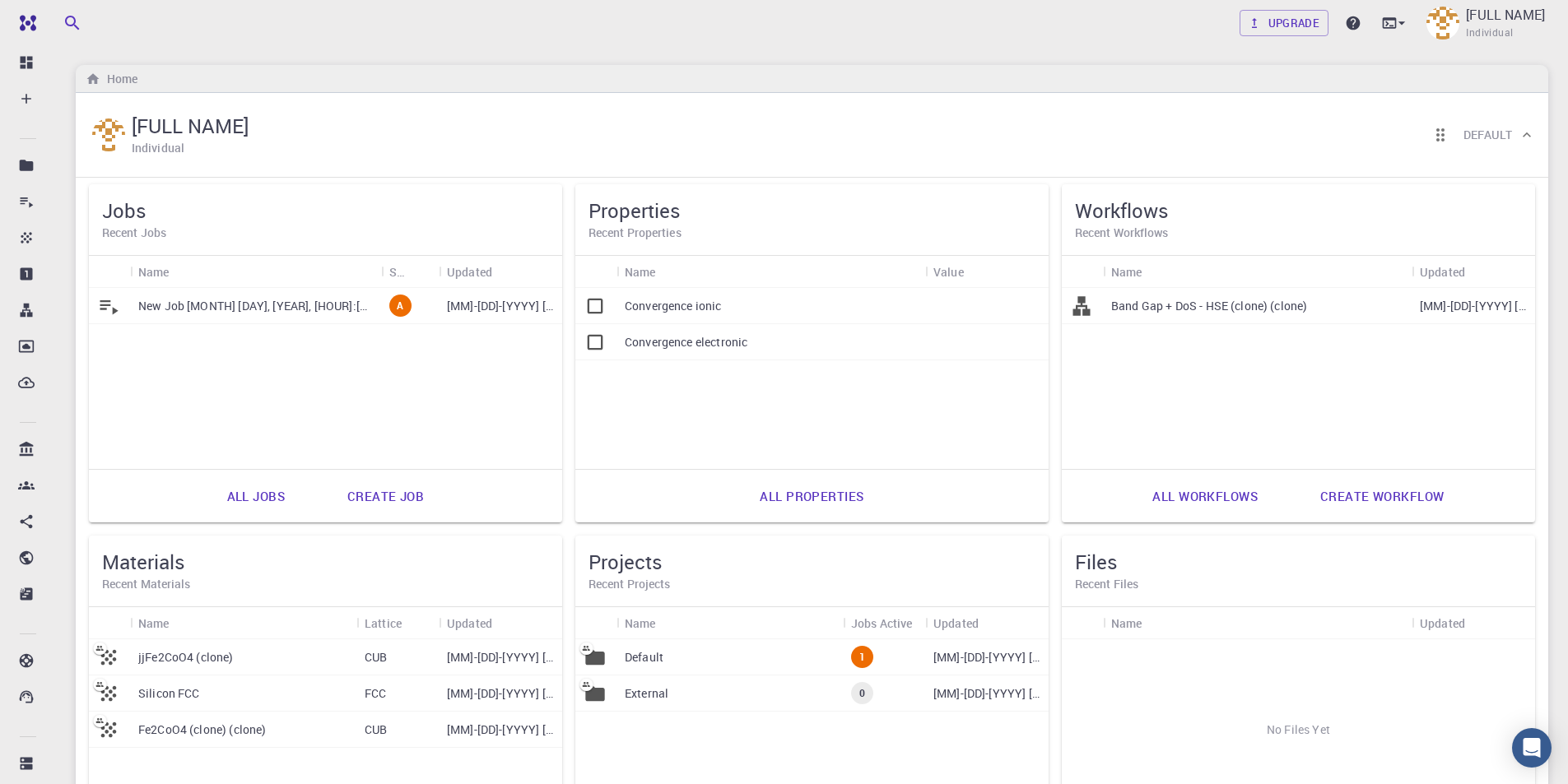 drag, startPoint x: 490, startPoint y: 401, endPoint x: 440, endPoint y: 392, distance: 51 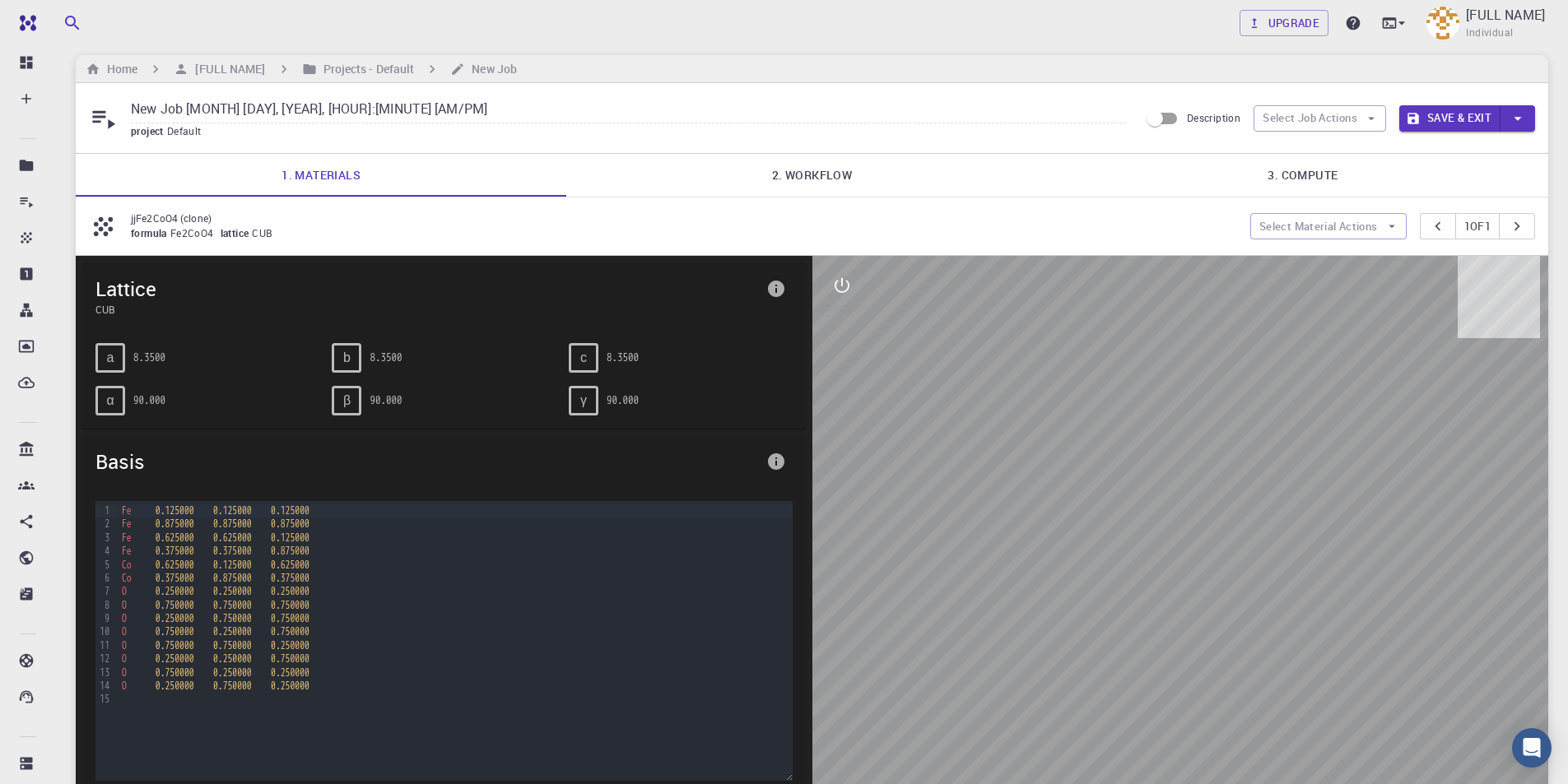 scroll, scrollTop: 0, scrollLeft: 0, axis: both 